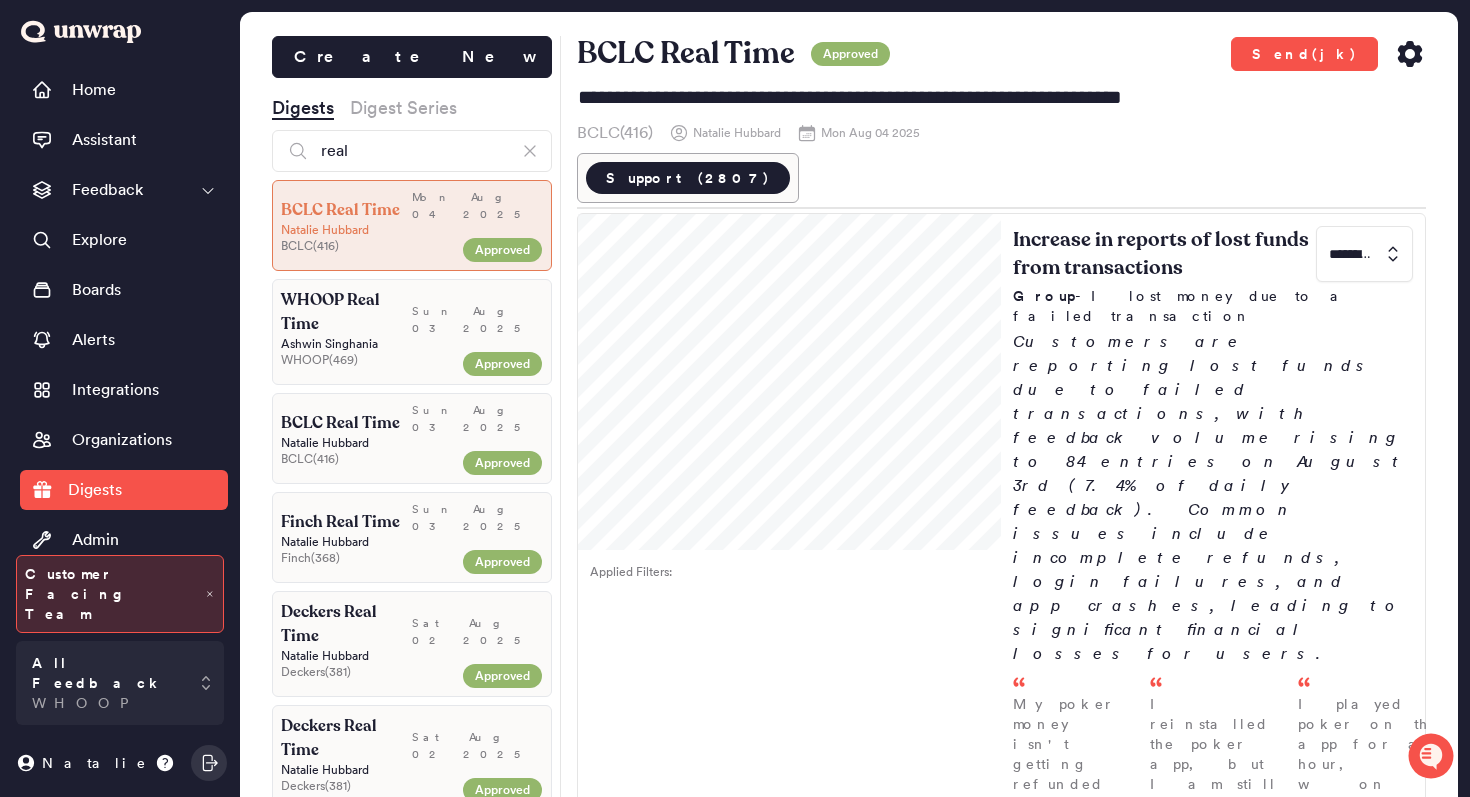 scroll, scrollTop: 0, scrollLeft: 0, axis: both 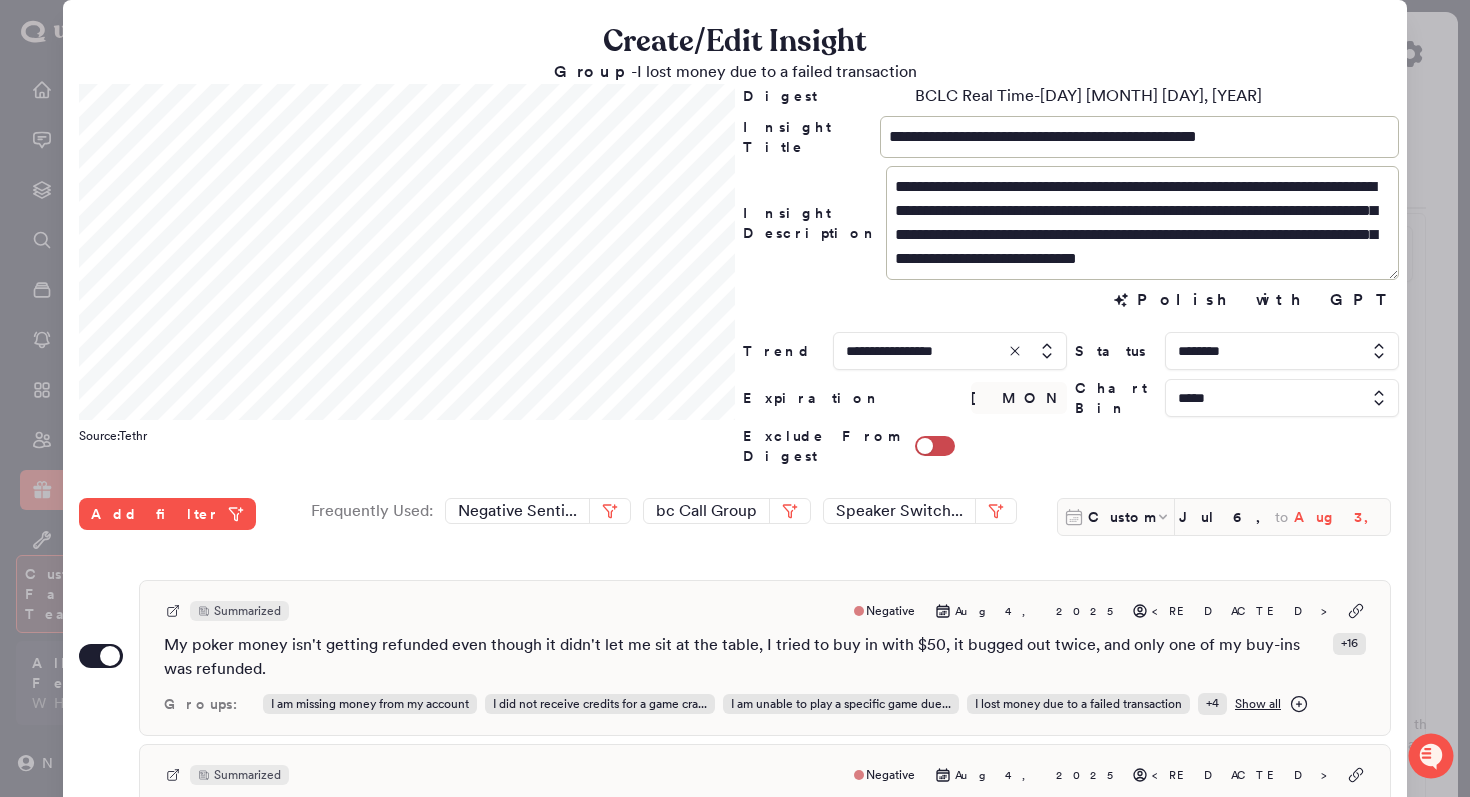 click on "Aug 3, 2025" at bounding box center (1342, 517) 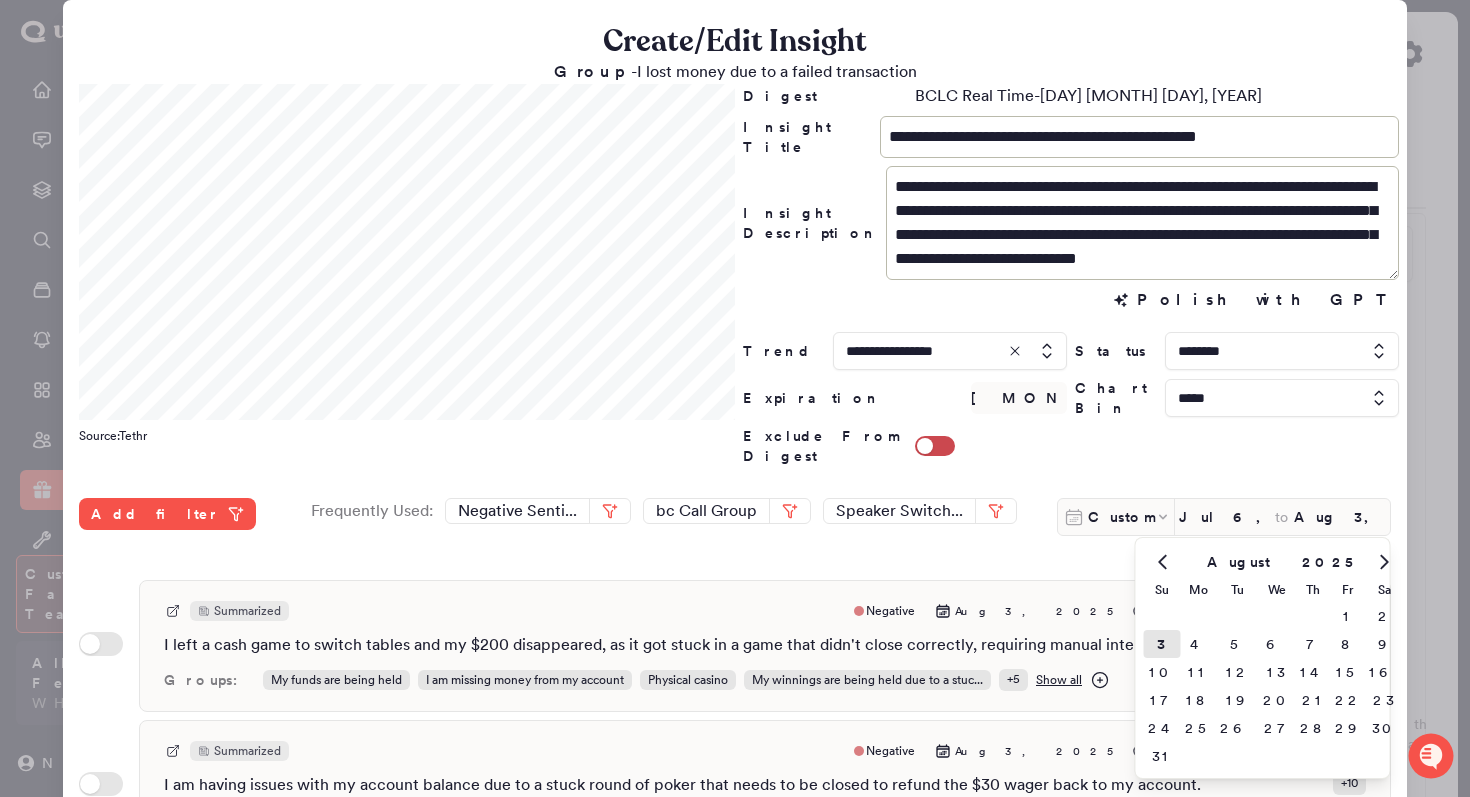 click on "**********" at bounding box center (1071, 223) 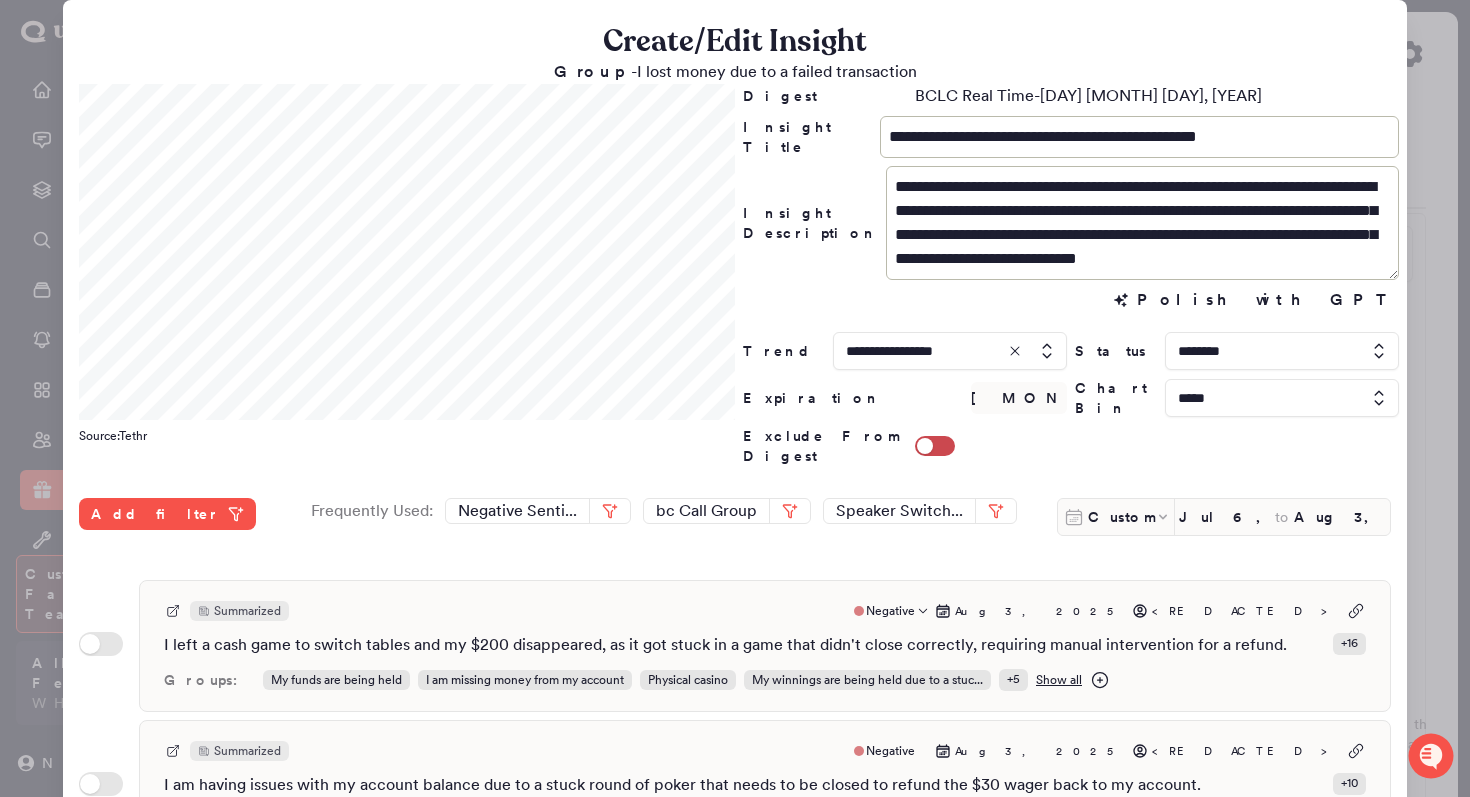 click on "Summarized Negative [MONTH] [DAY], [YEAR] <REDACTED> I left a cash game to switch tables and my $200 disappeared, as it got stuck in a game that didn't close correctly, requiring manual intervention for a refund. + 16 Groups: My funds are being held I am missing money from my account Physical casino My winnings are being held due to a stuc... + 5 Show all" at bounding box center (765, 646) 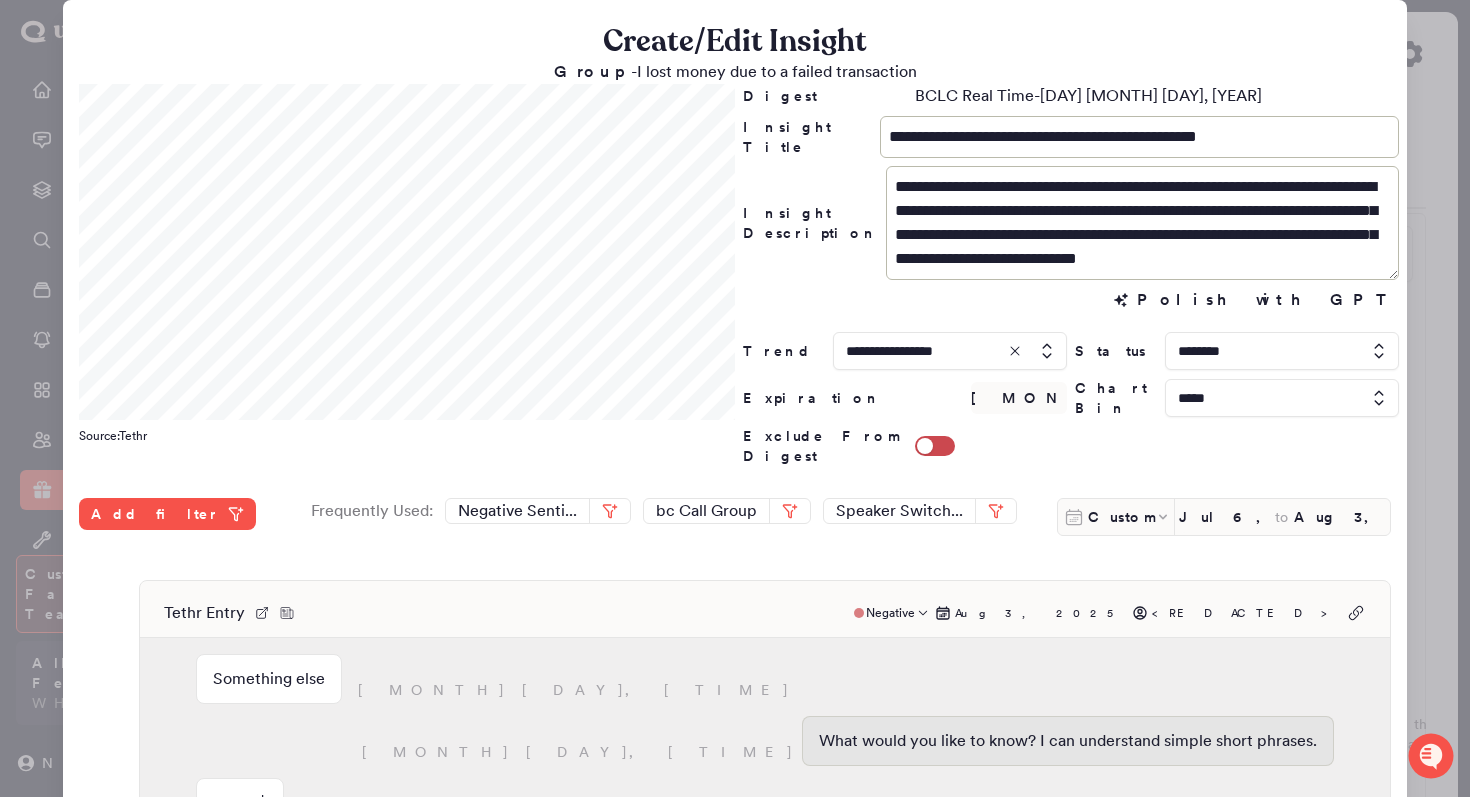 click on "Tethr Entry Negative Aug 3, 2025 <REDACTED>" at bounding box center [765, 613] 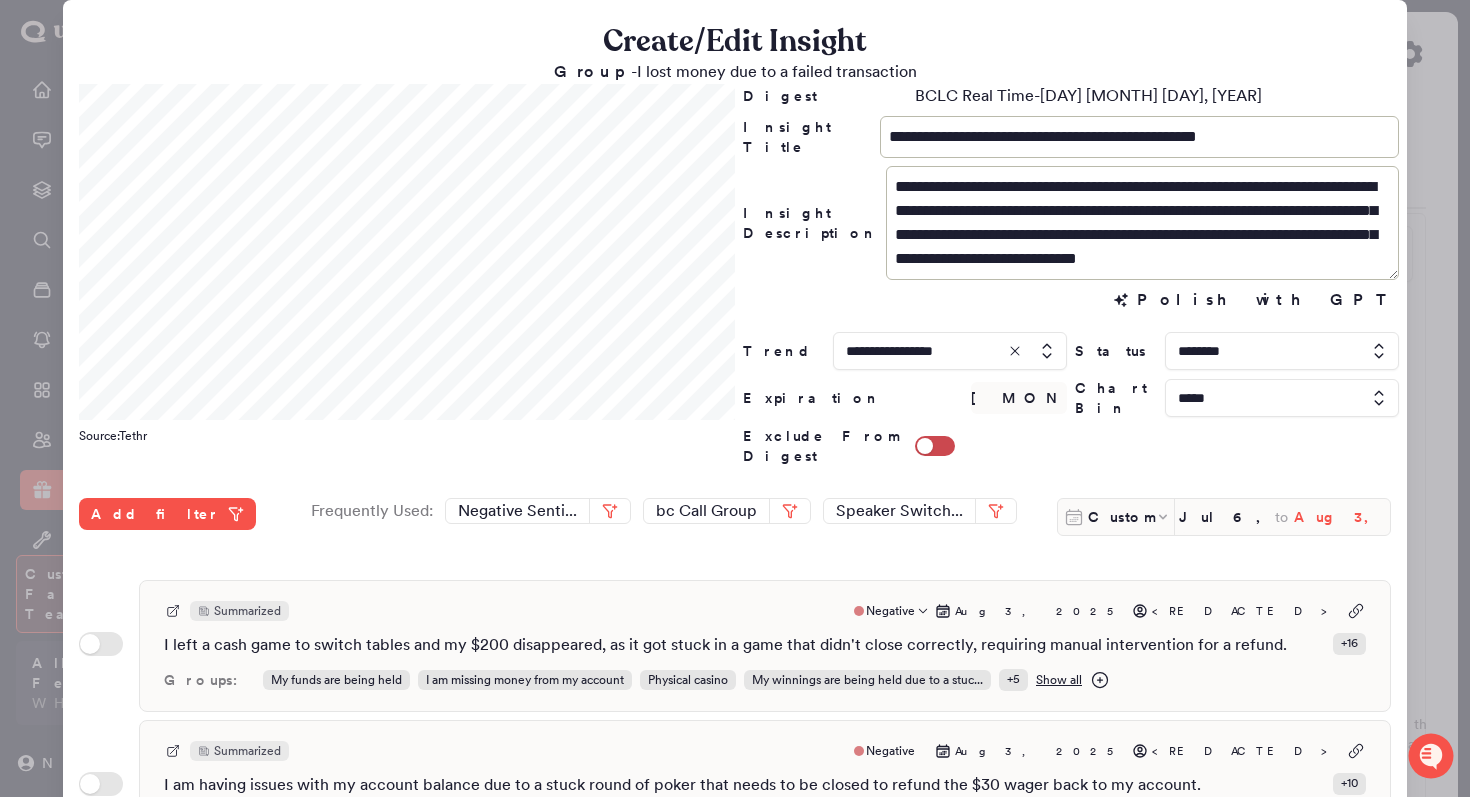 click on "Aug 3, 2025" at bounding box center [1342, 517] 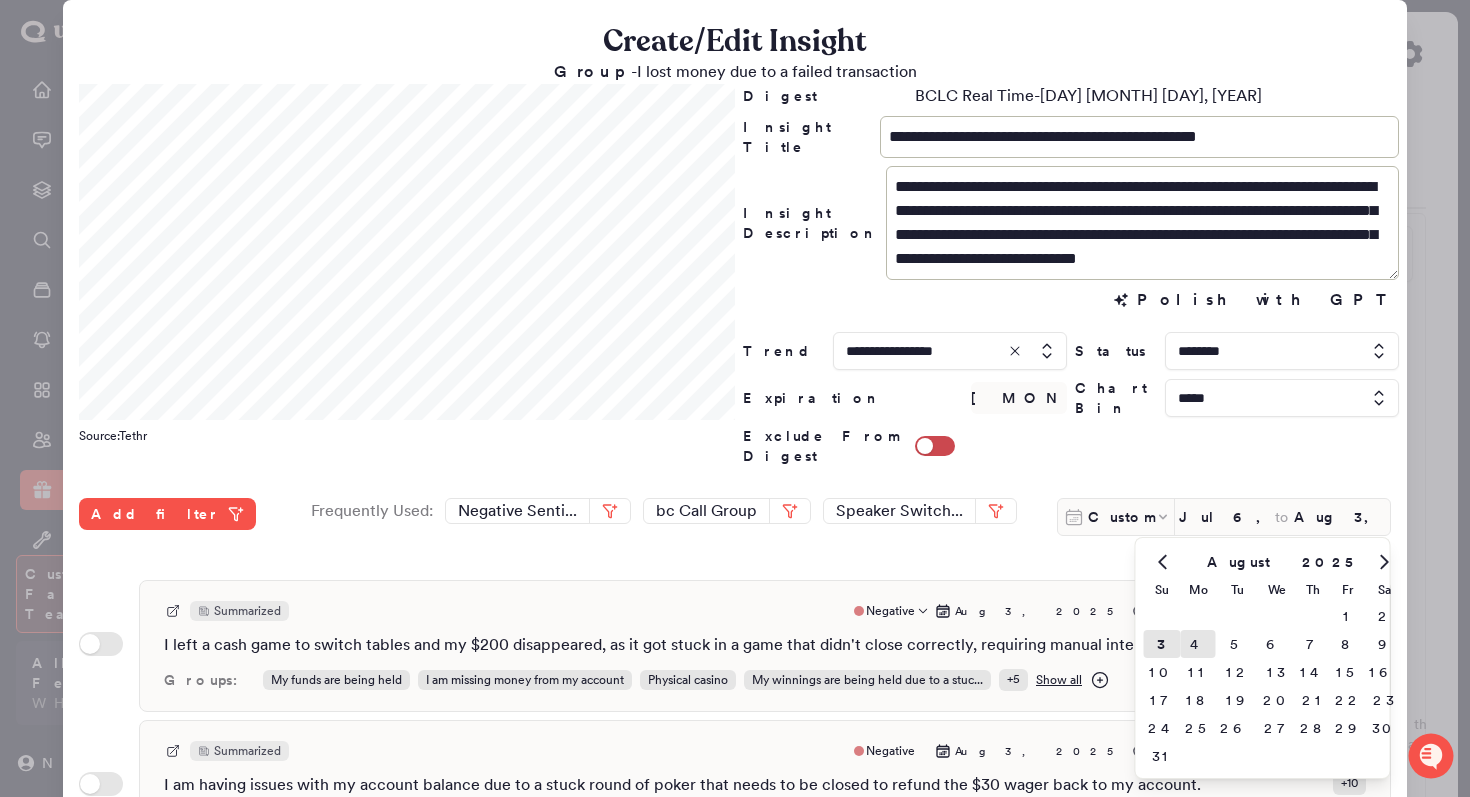click on "4" at bounding box center (1198, 644) 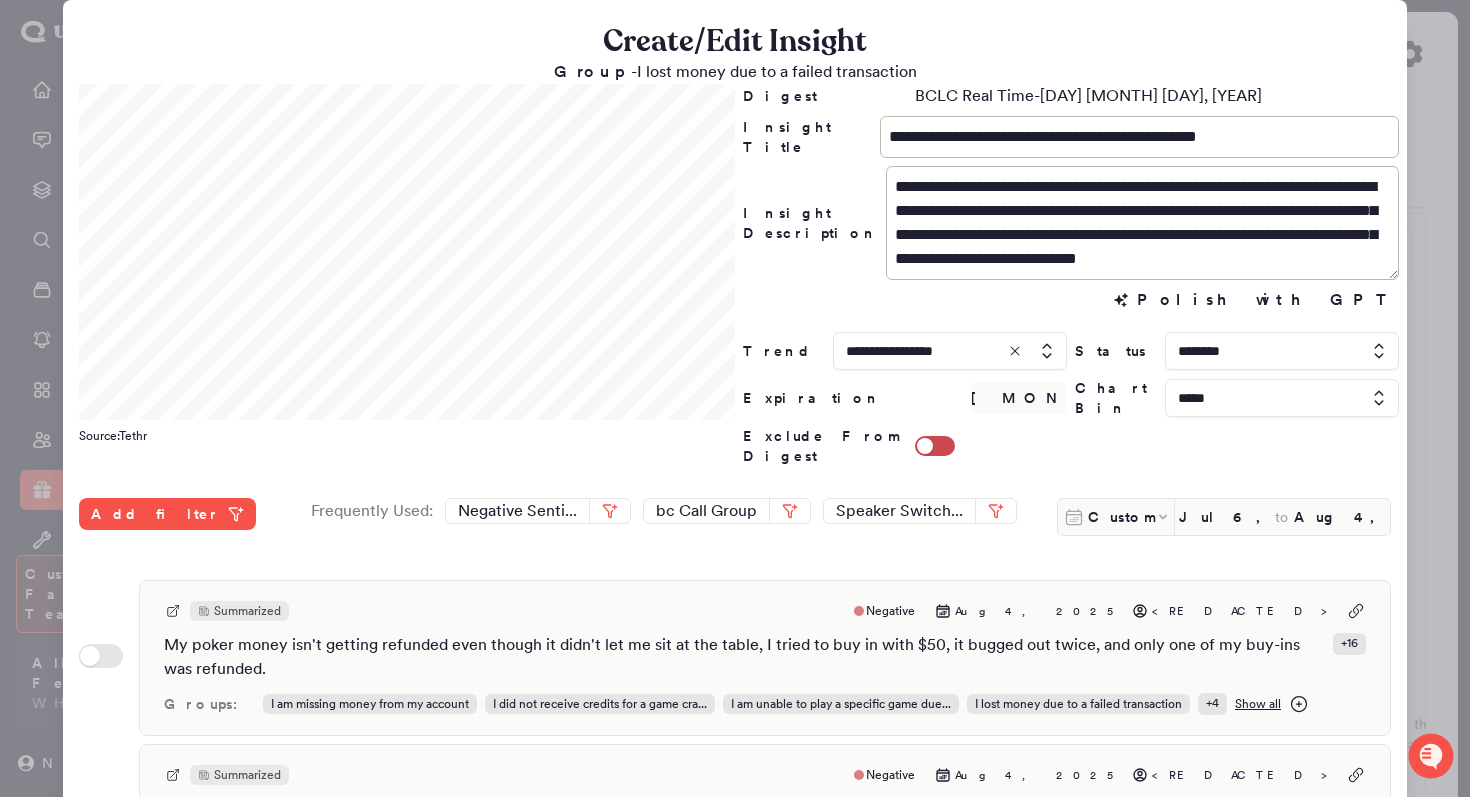 click on "Custom Jul 6, 2025 to Aug 4, 2025" at bounding box center (1224, 517) 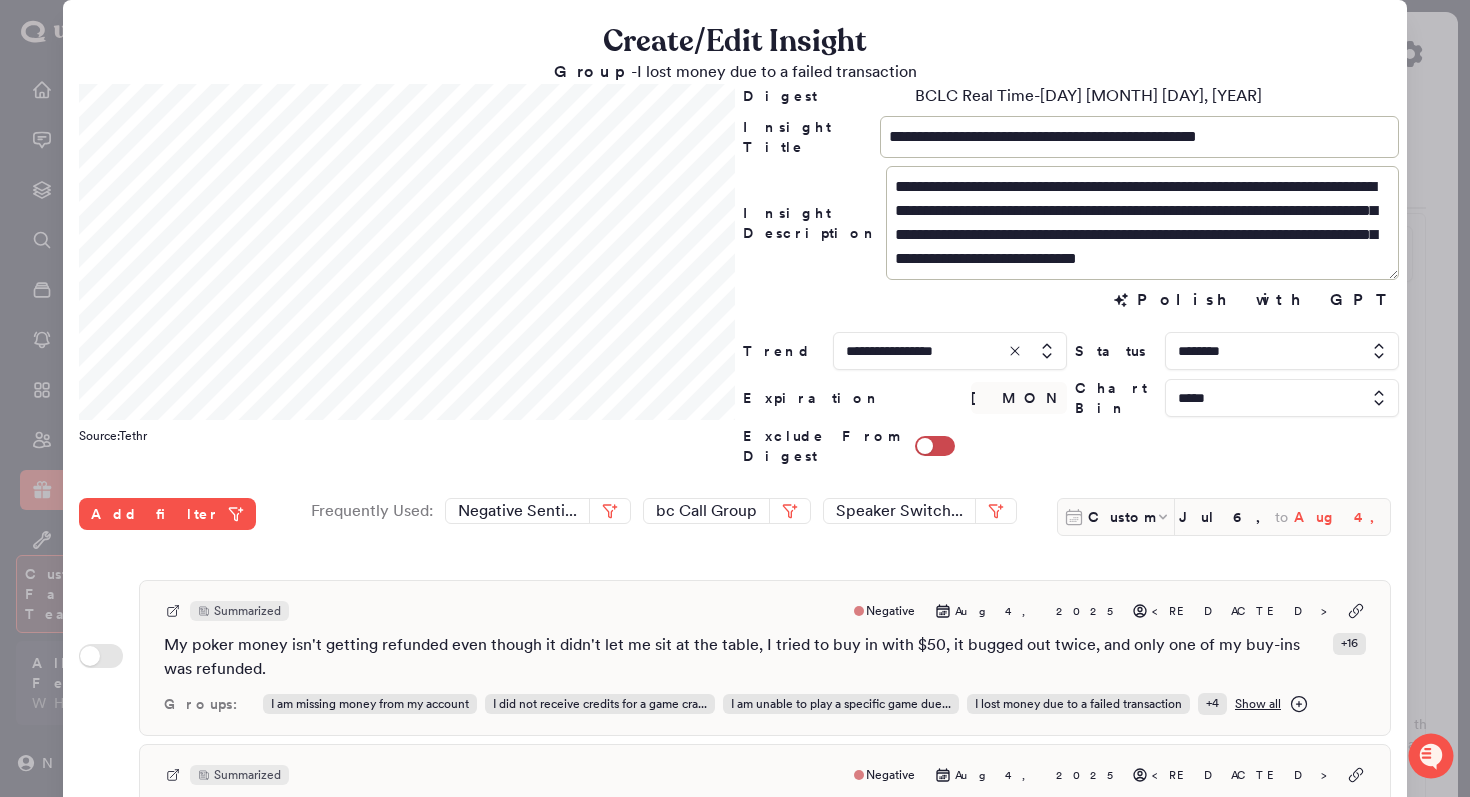 click on "Aug 4, 2025" at bounding box center (1342, 517) 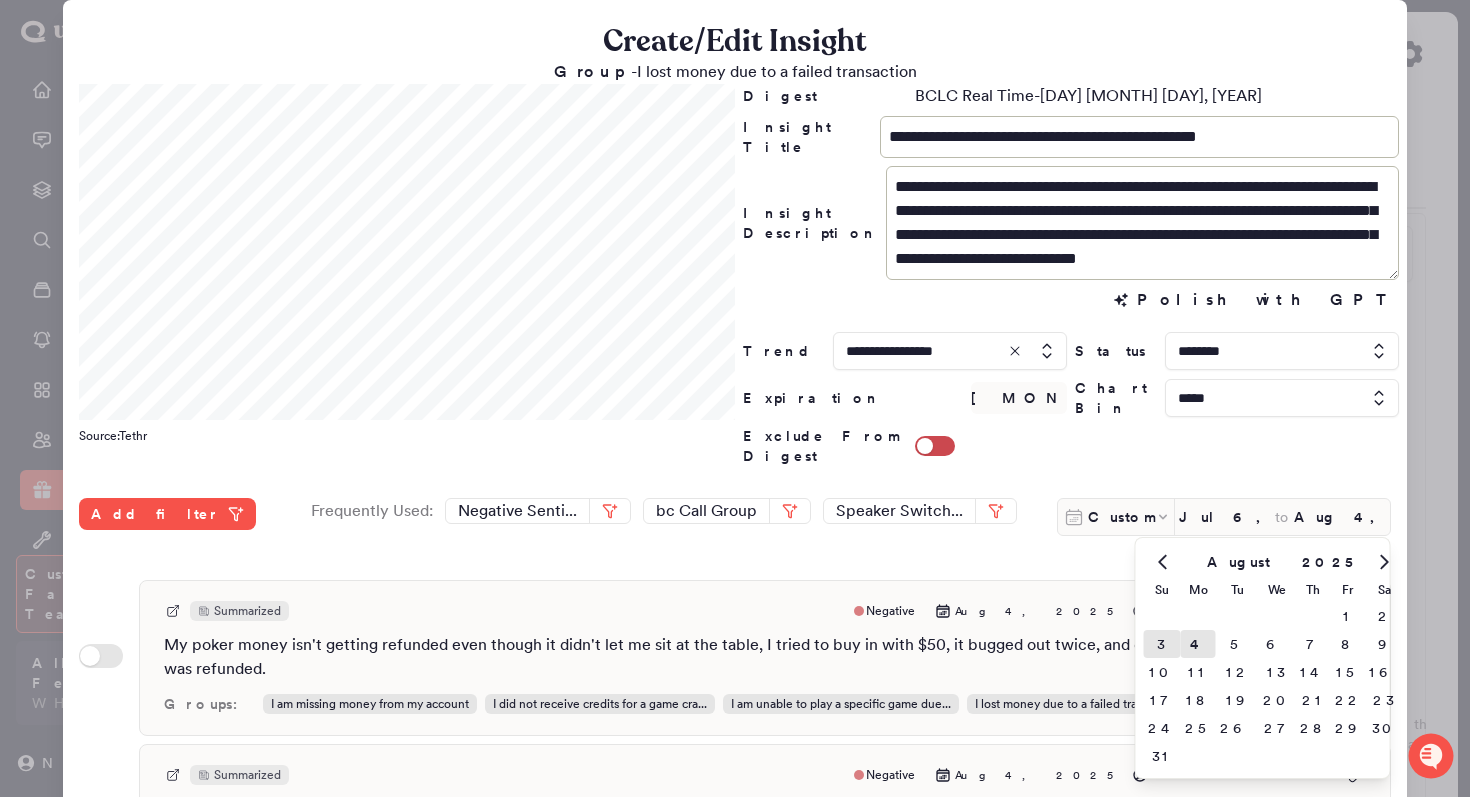 click on "3" at bounding box center (1162, 644) 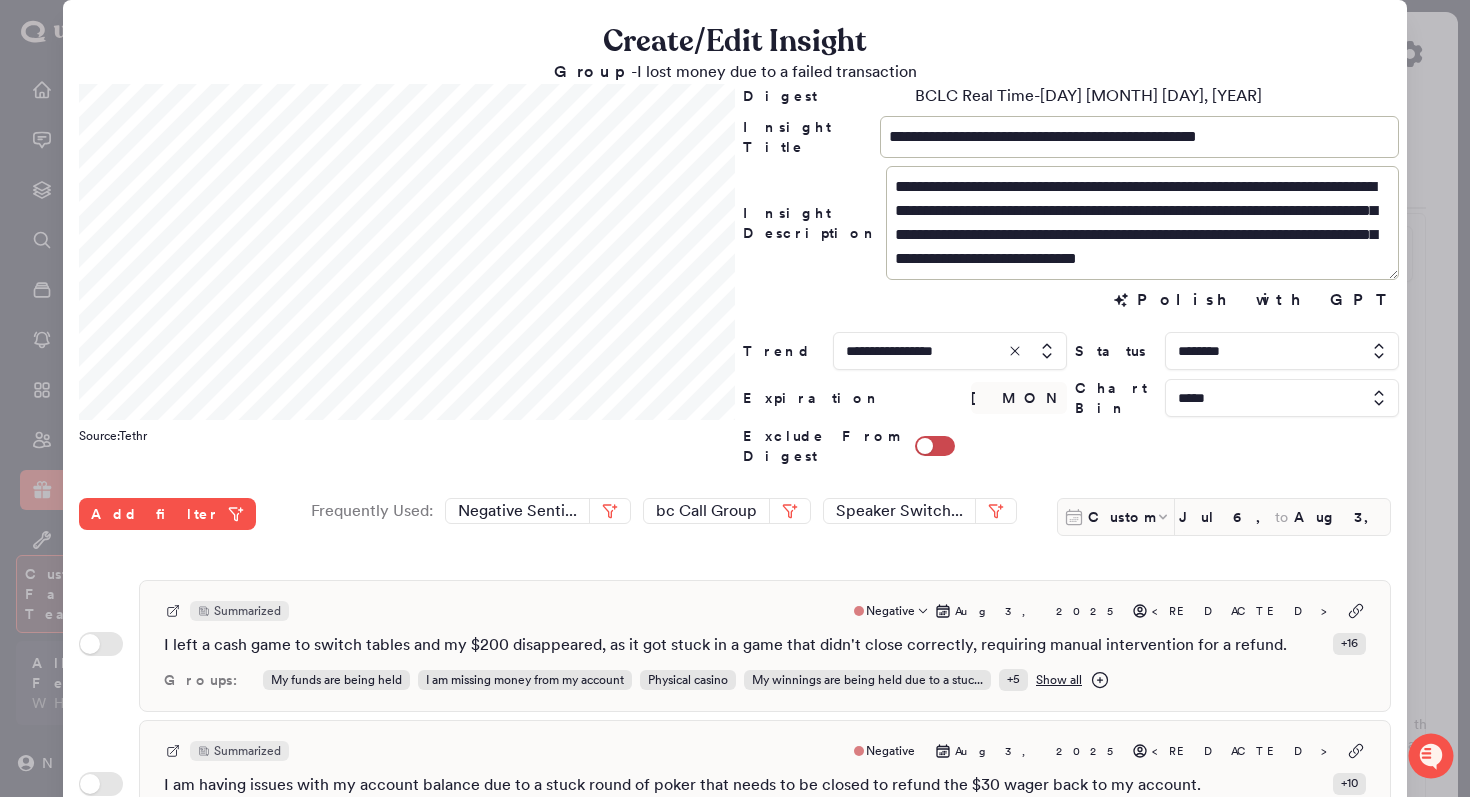scroll, scrollTop: 0, scrollLeft: 0, axis: both 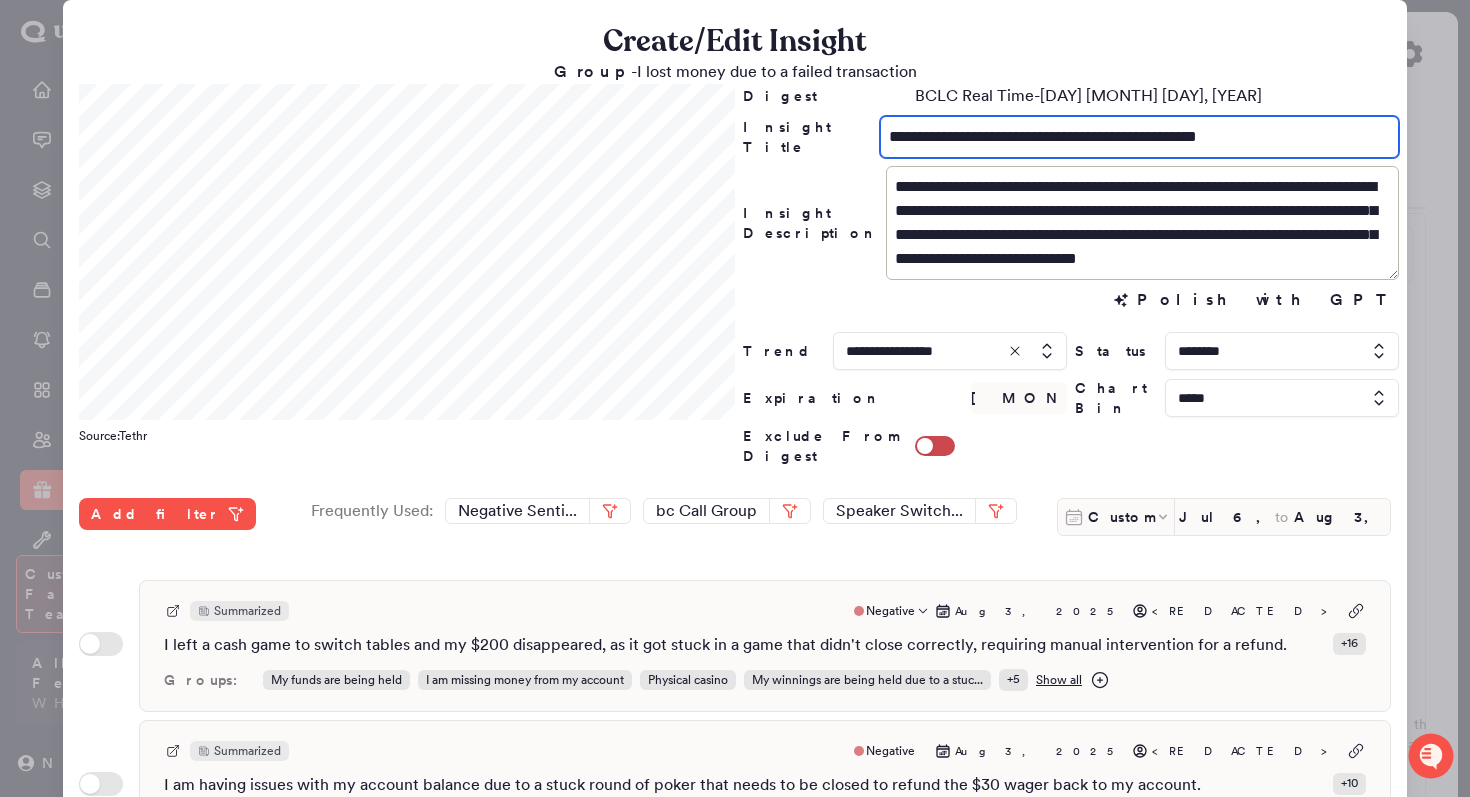 click on "**********" at bounding box center [1139, 137] 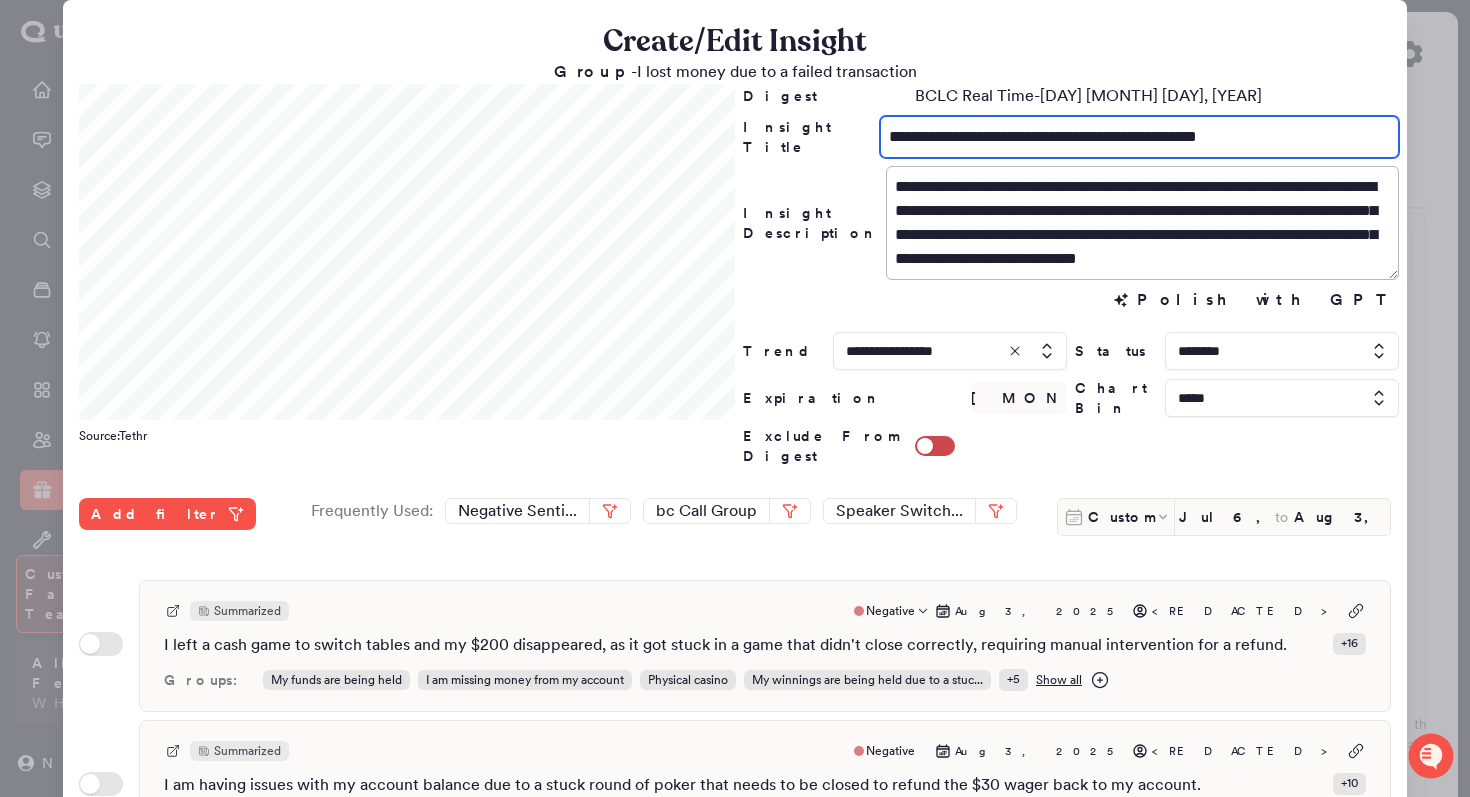 click on "**********" at bounding box center (1139, 137) 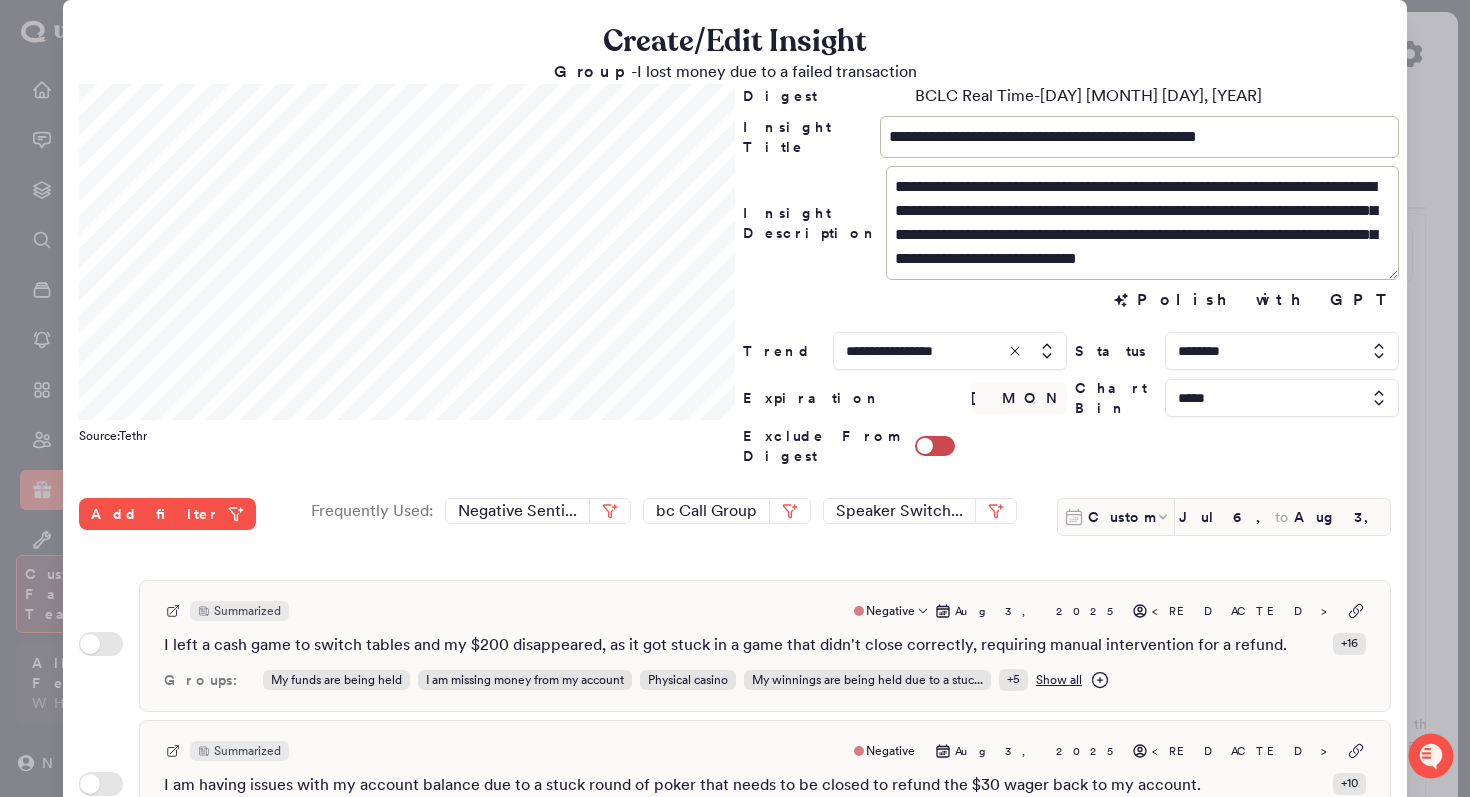 click on "**********" at bounding box center [1071, 275] 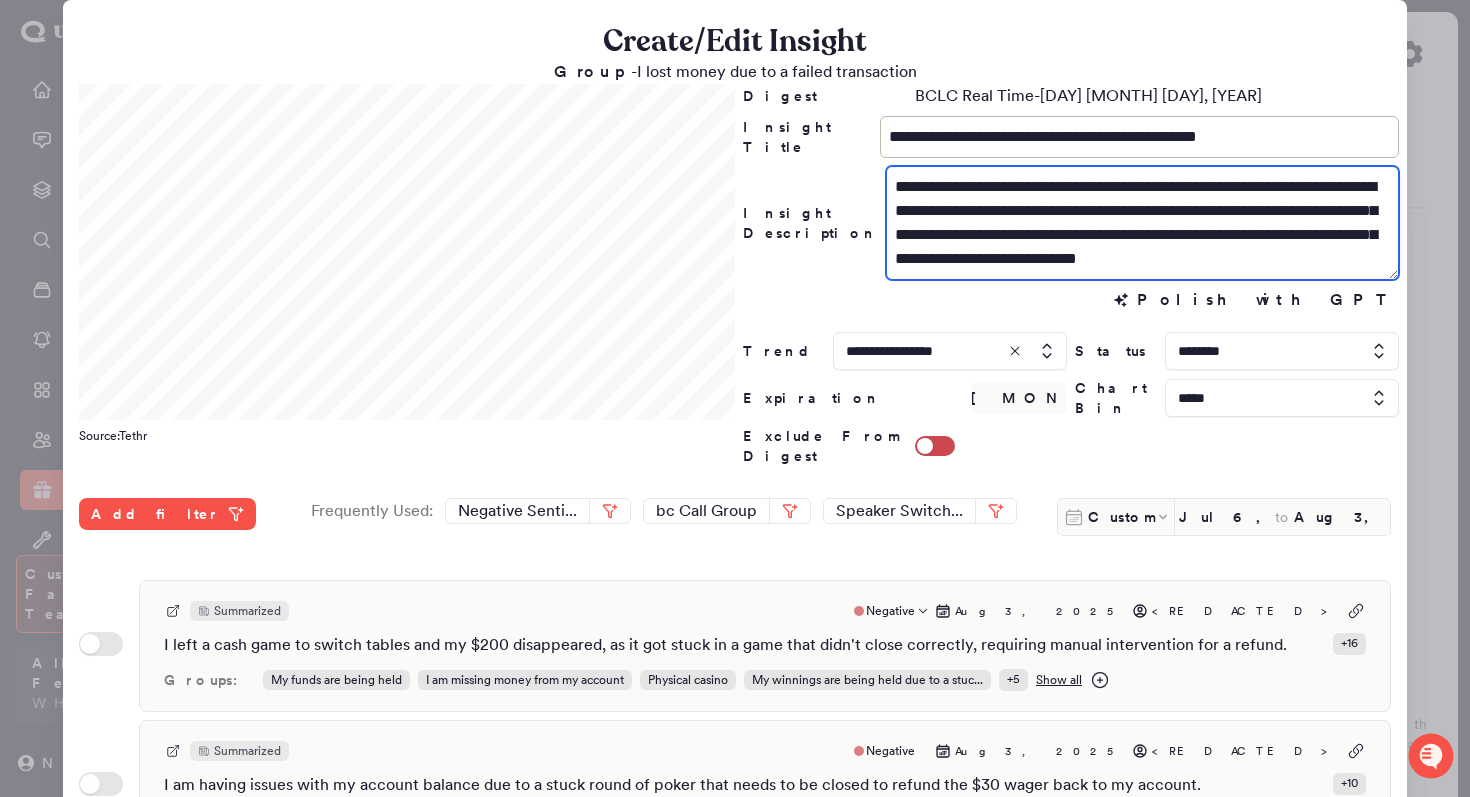 click on "**********" at bounding box center [1142, 223] 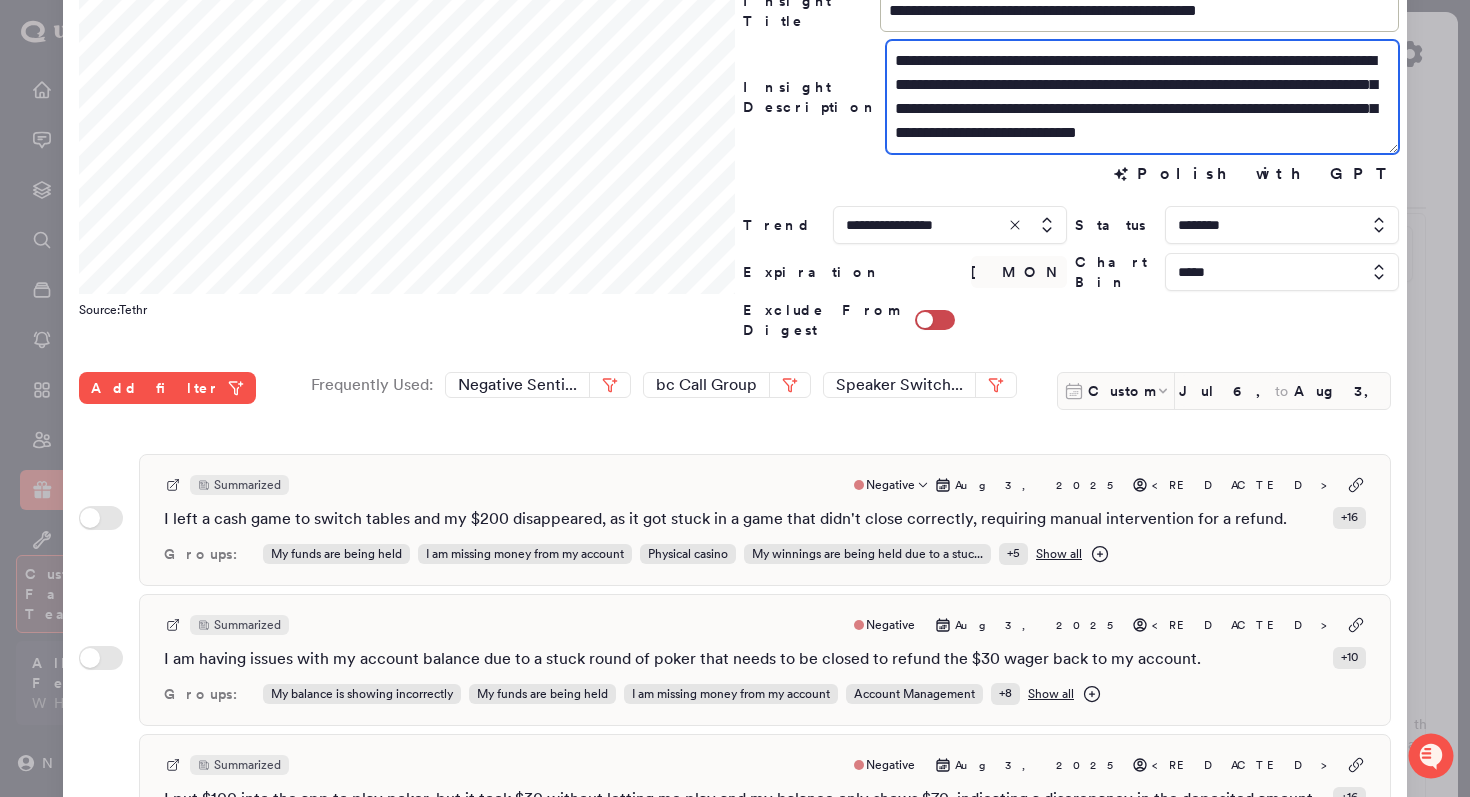 scroll, scrollTop: 495, scrollLeft: 0, axis: vertical 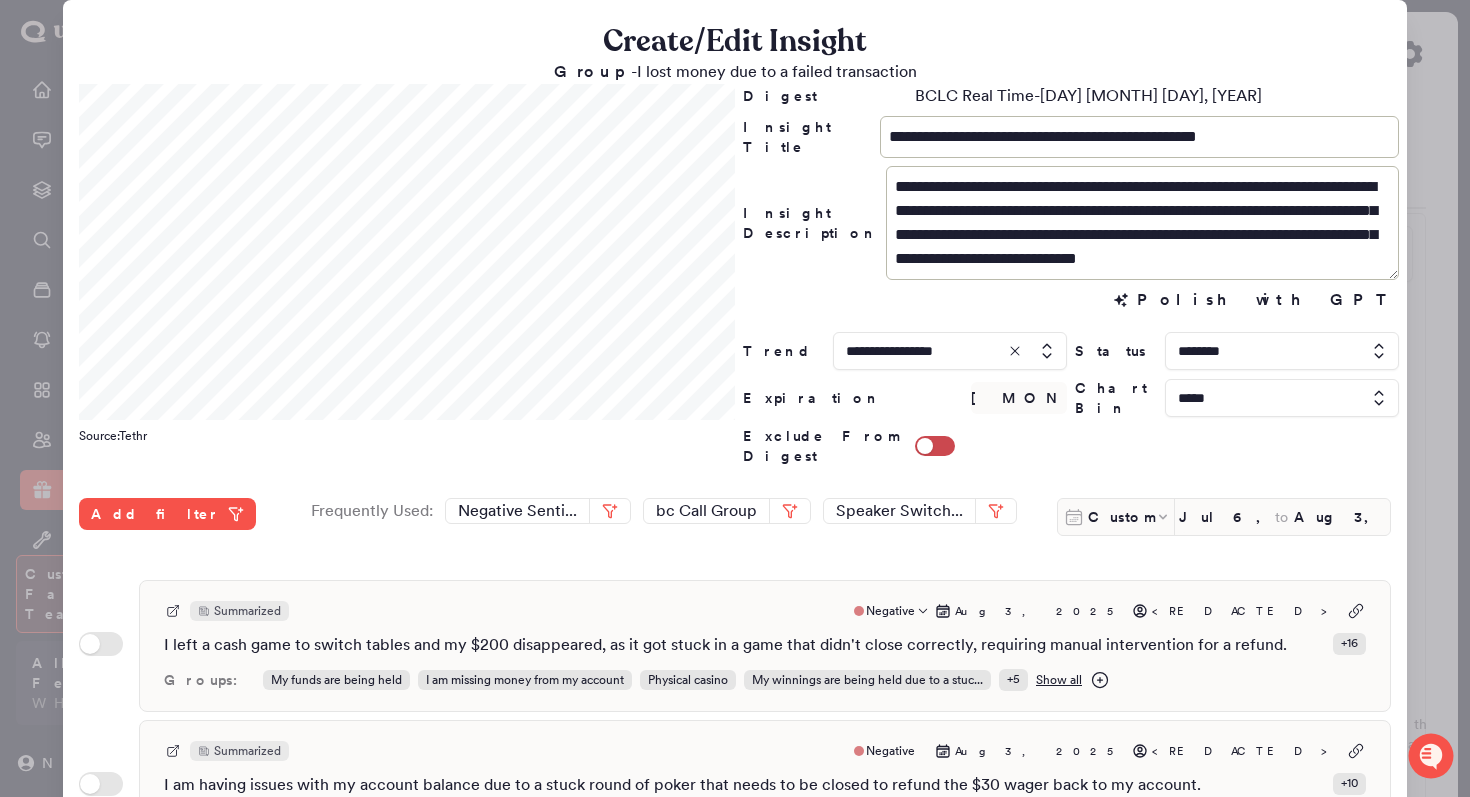click at bounding box center [735, 398] 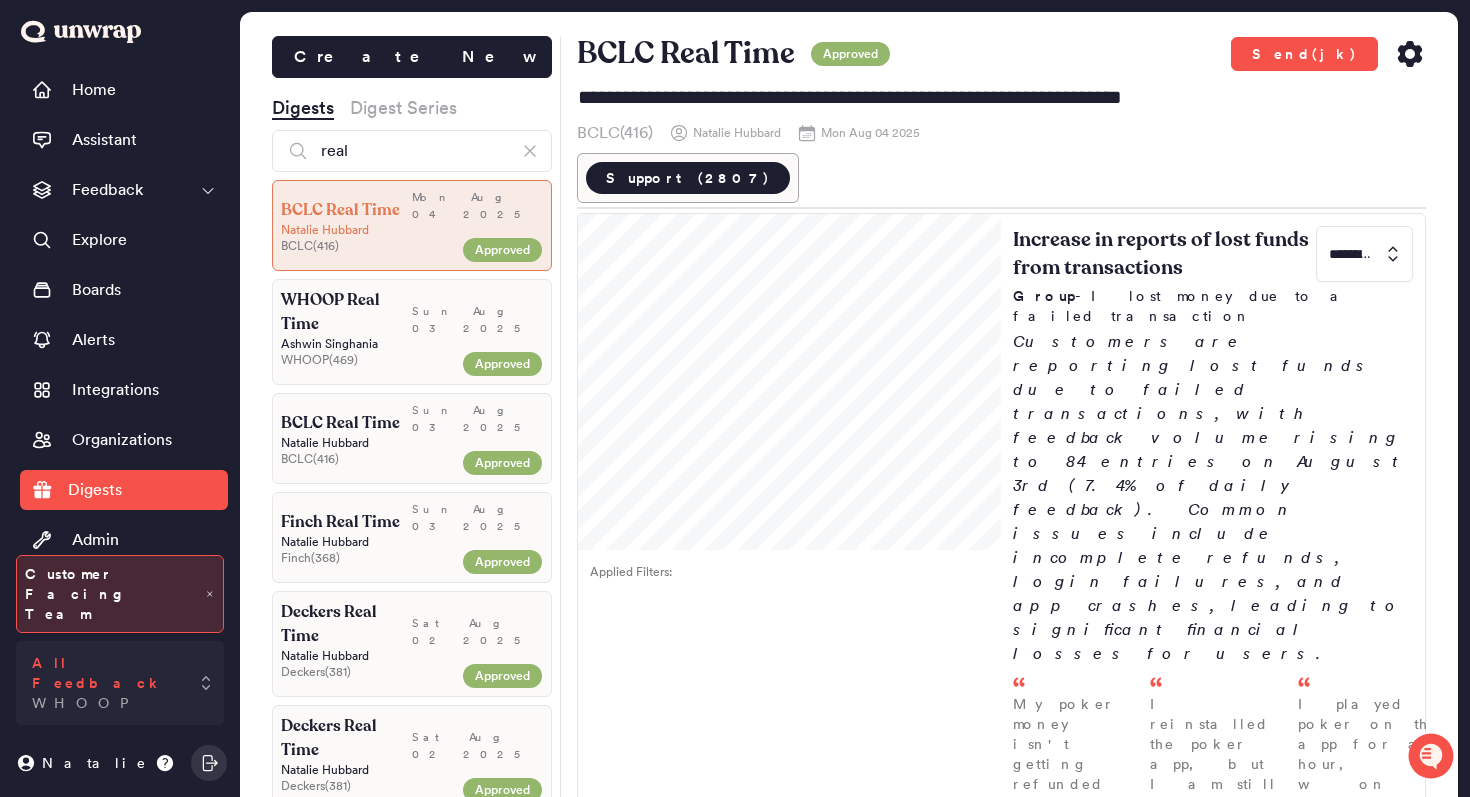 click on "All Feedback" at bounding box center [106, 673] 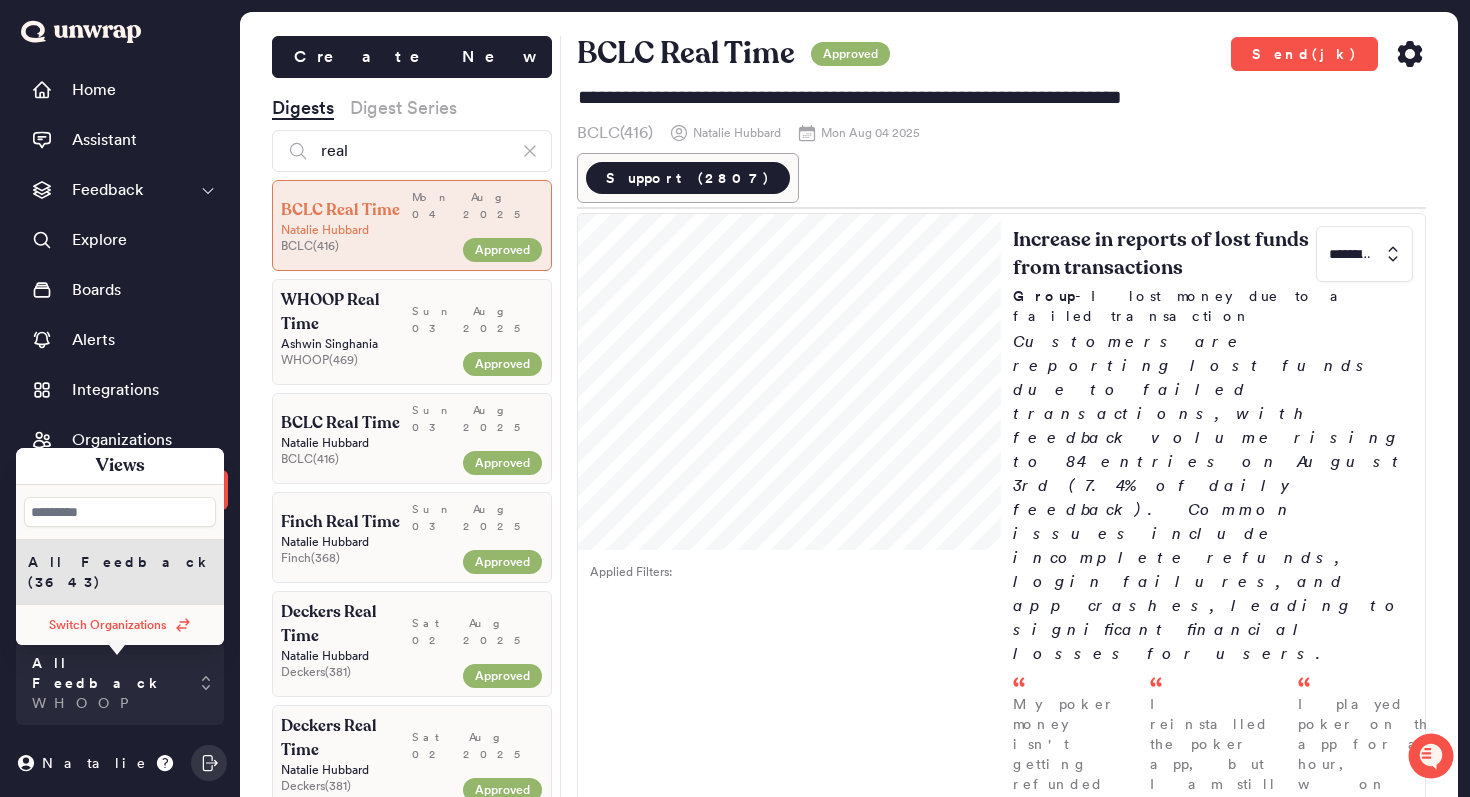 click on "Switch Organizations" at bounding box center [108, 625] 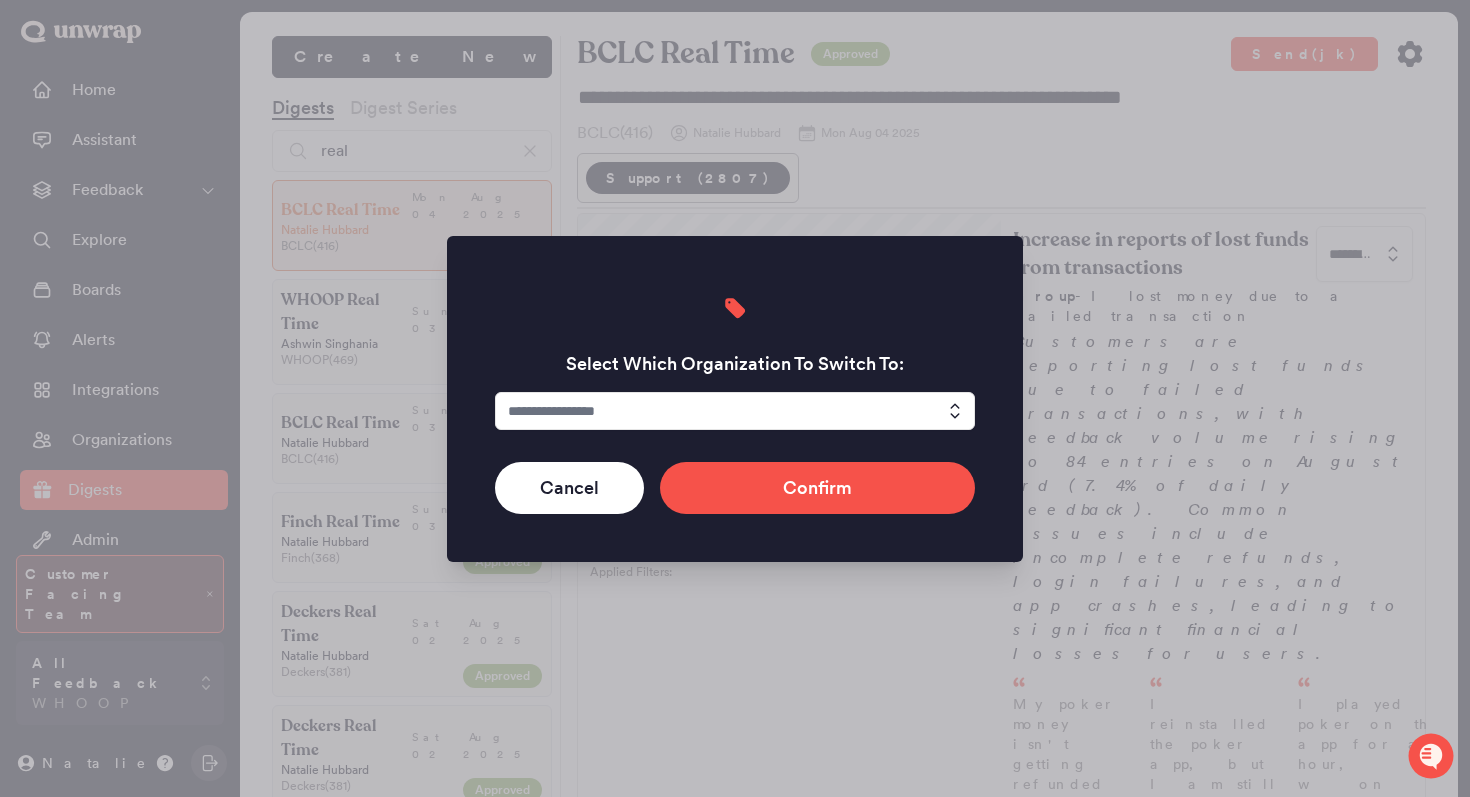 click on "Select Which Organization To Switch To:" at bounding box center [735, 364] 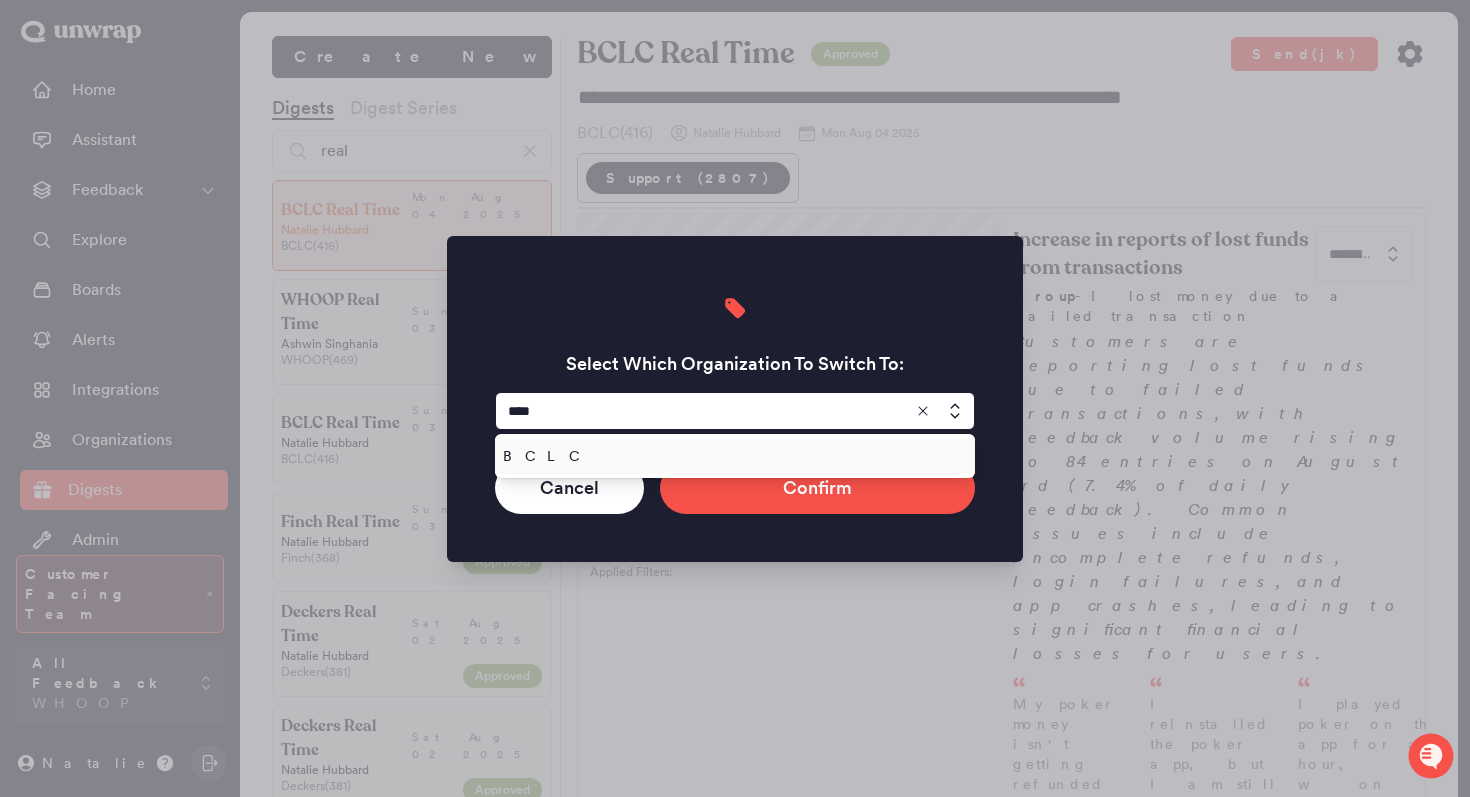 type on "****" 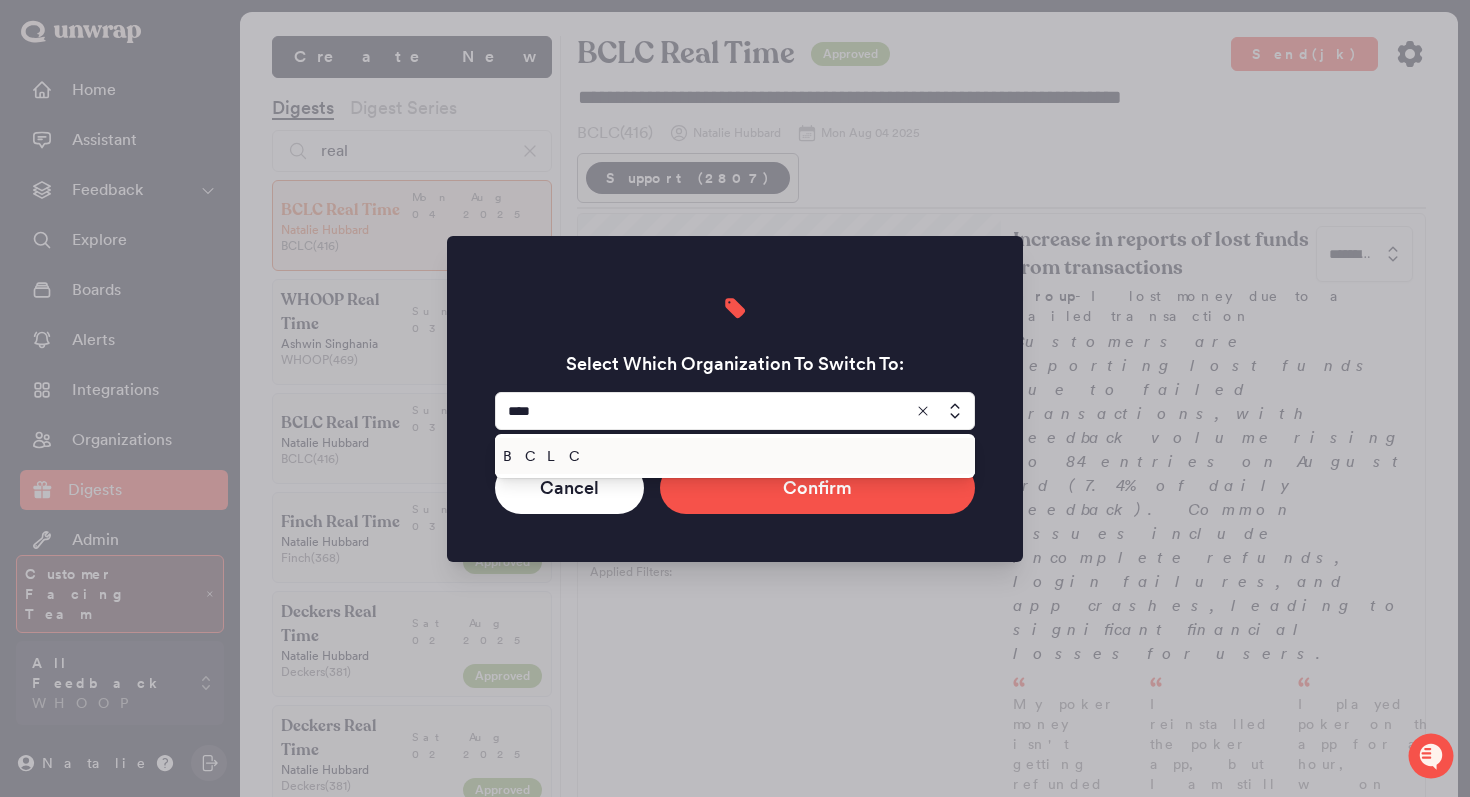 click on "BCLC" at bounding box center (731, 456) 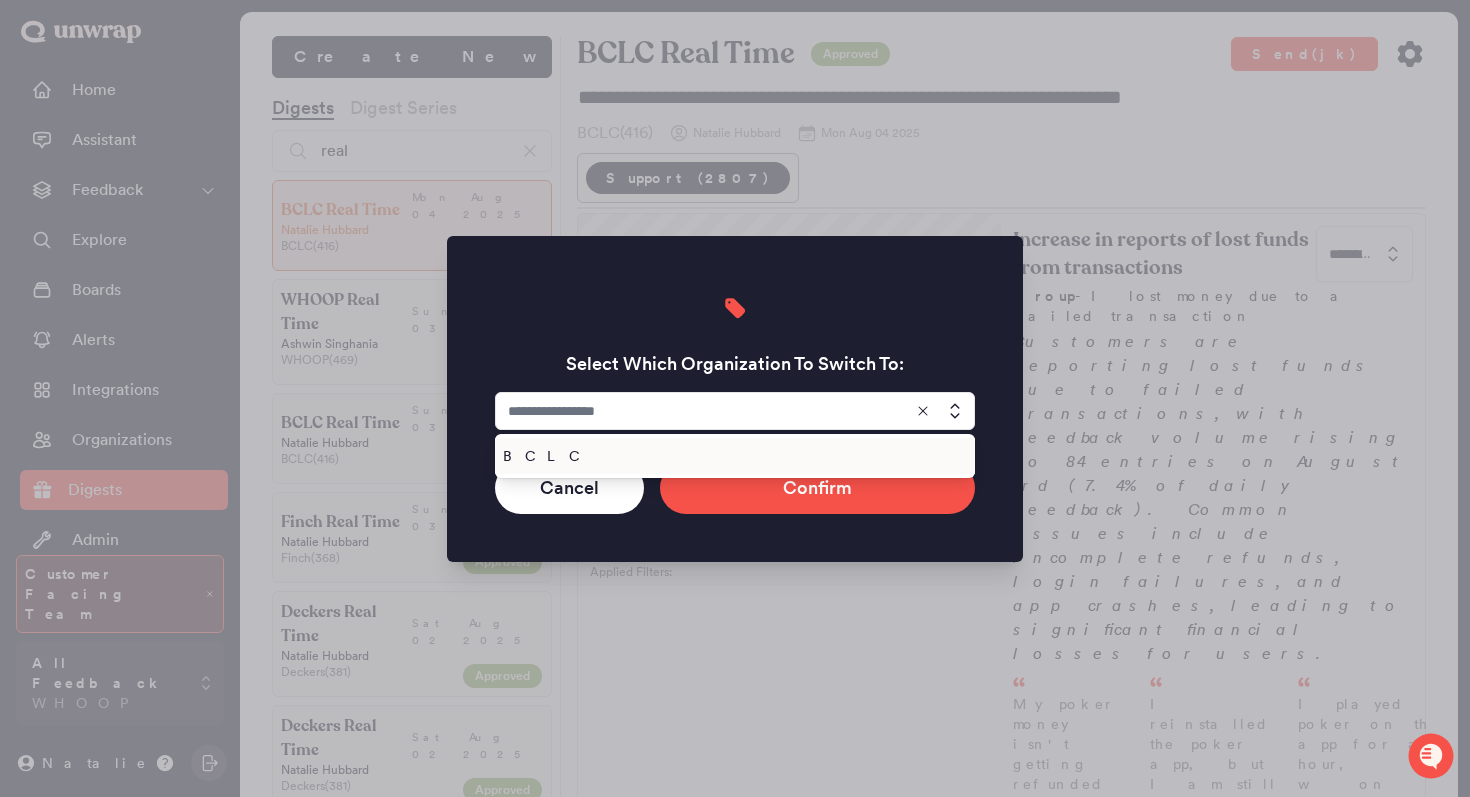 type on "****" 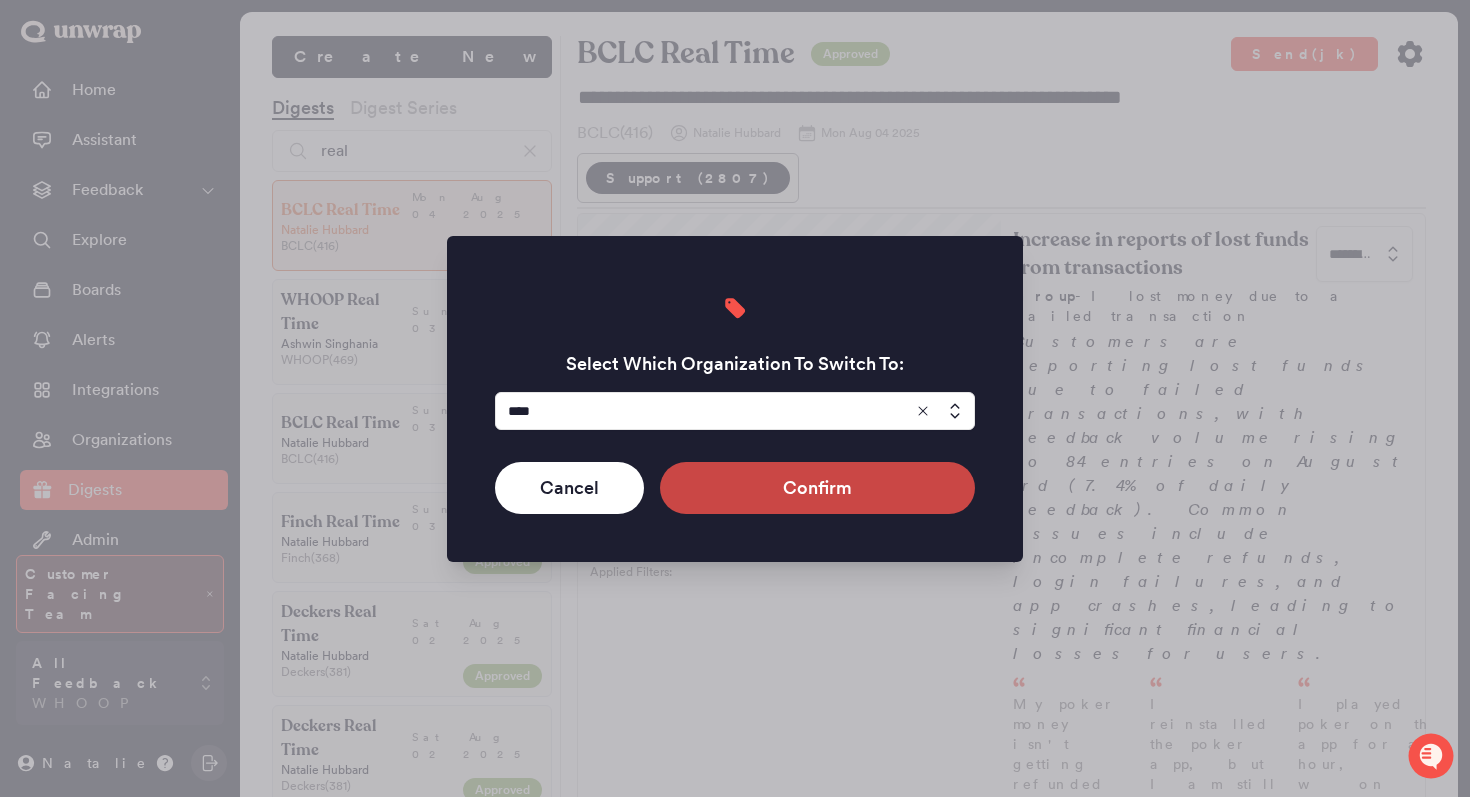 click on "Confirm" at bounding box center [817, 488] 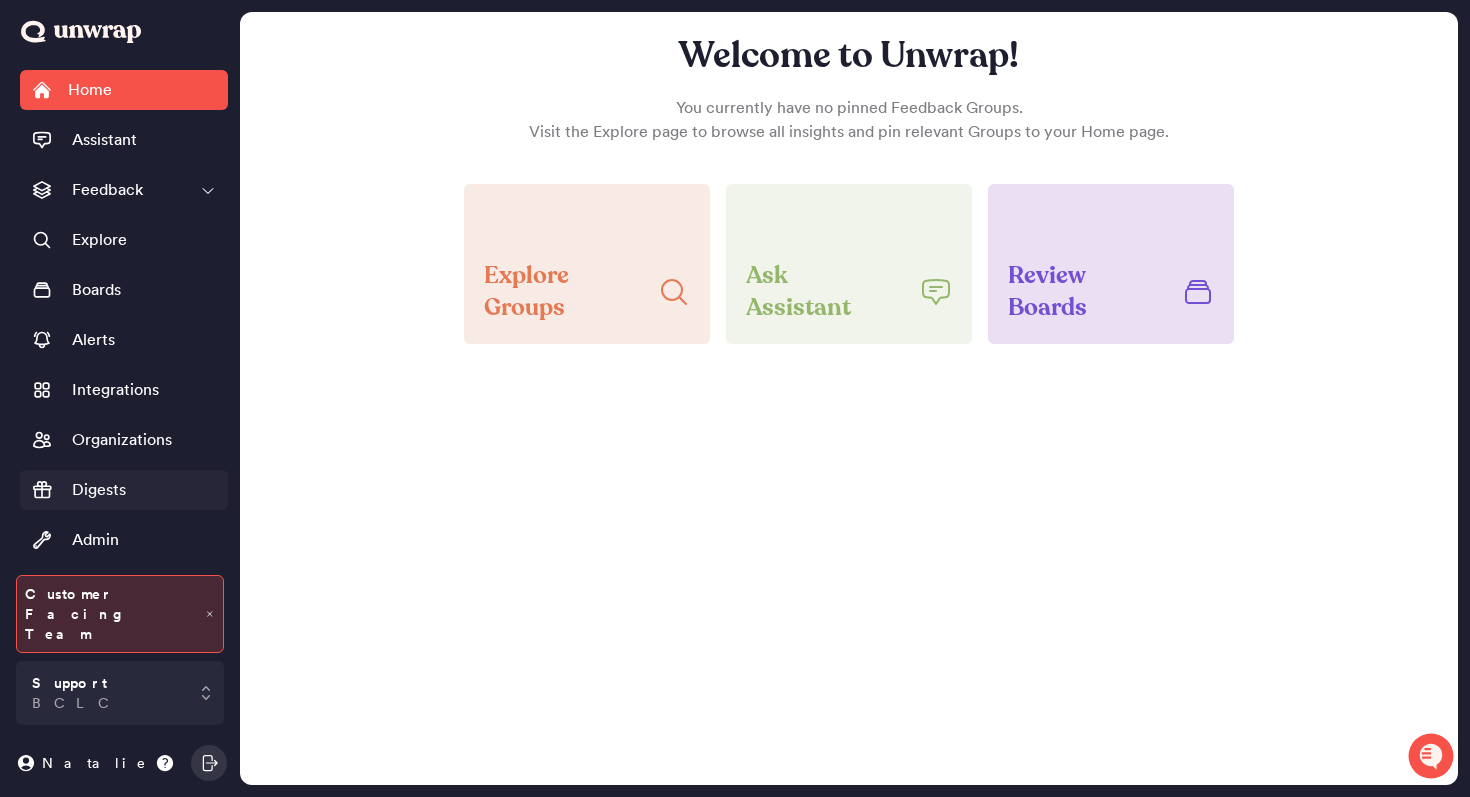 click on "Digests" at bounding box center (99, 490) 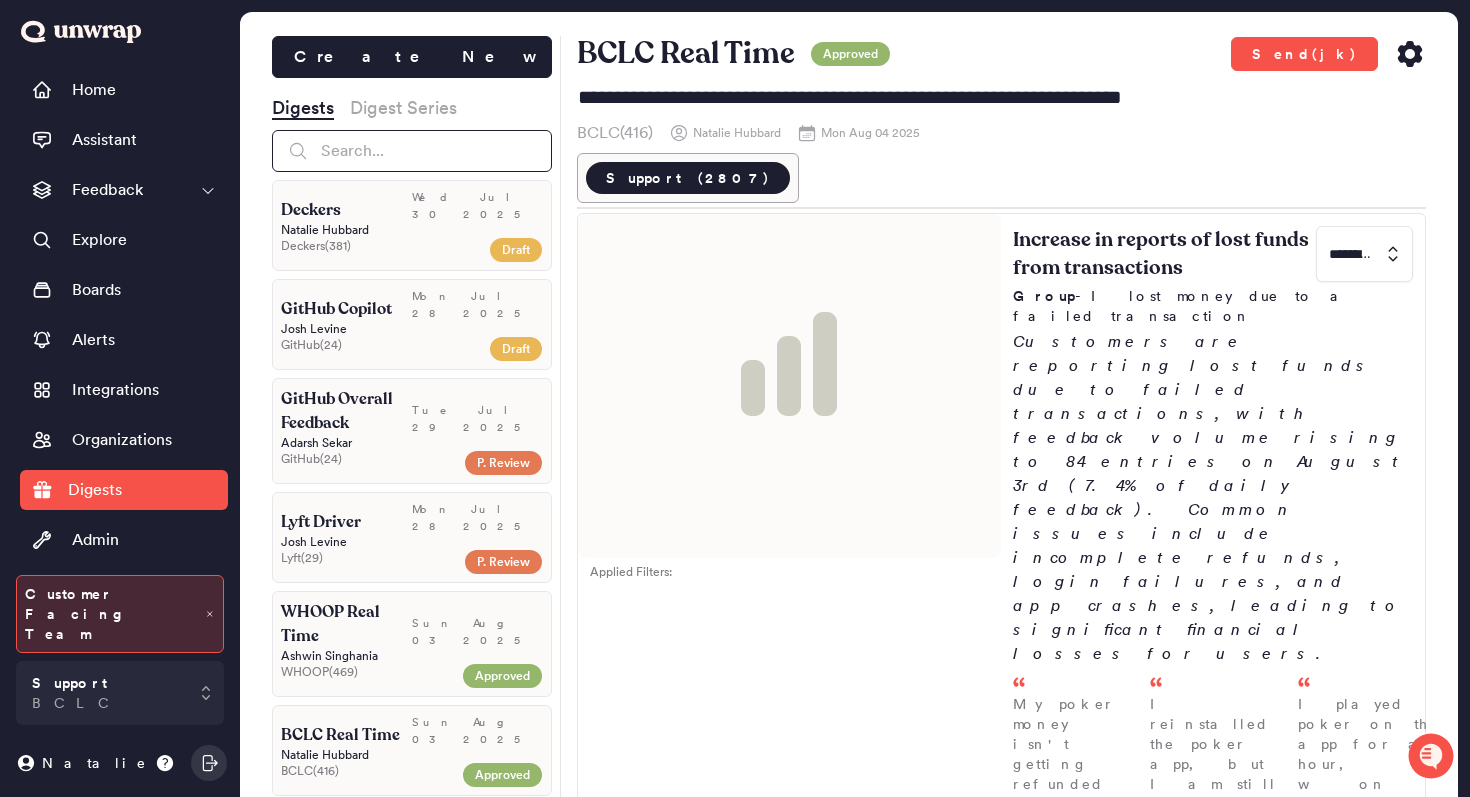 click at bounding box center [412, 151] 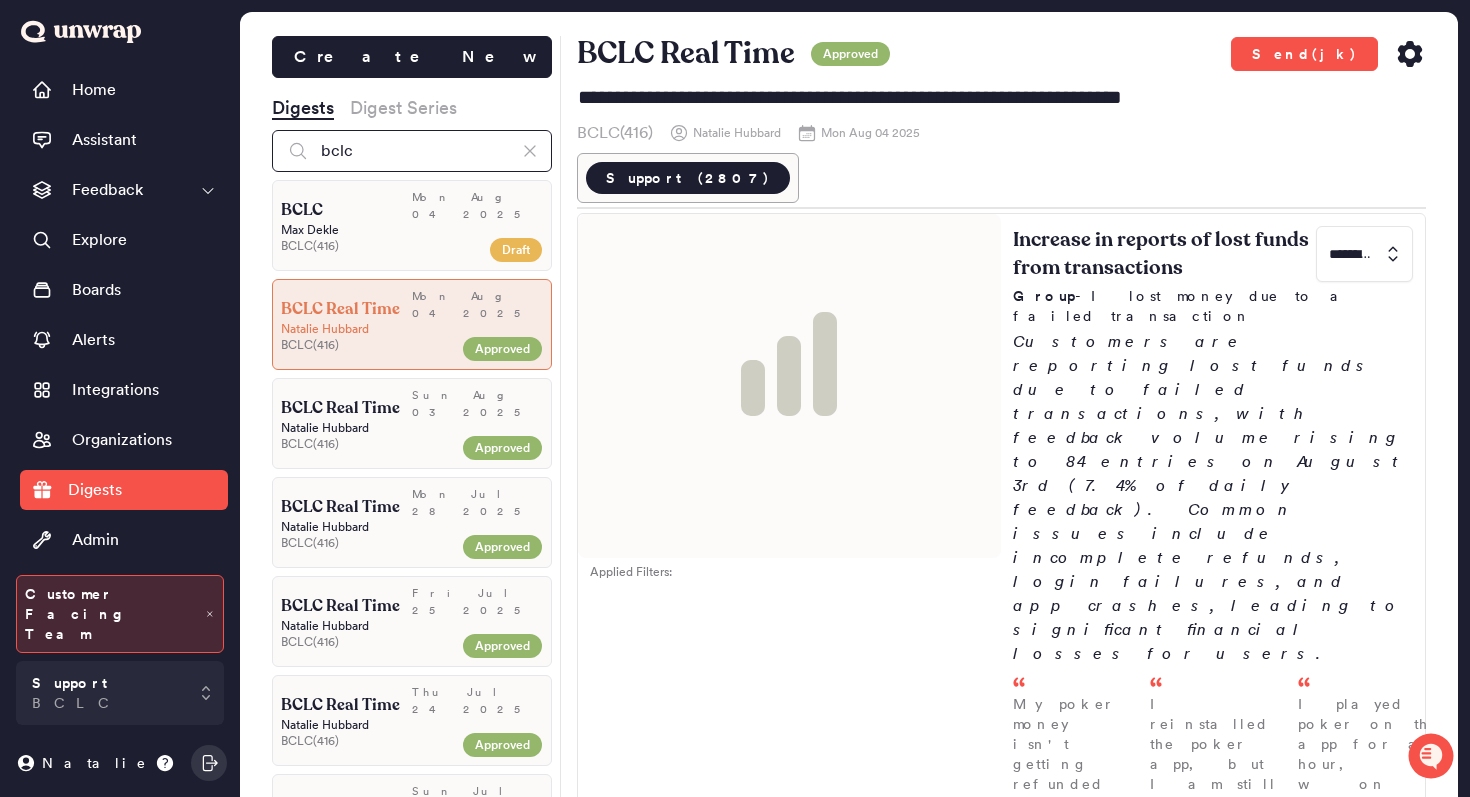 type on "bclc" 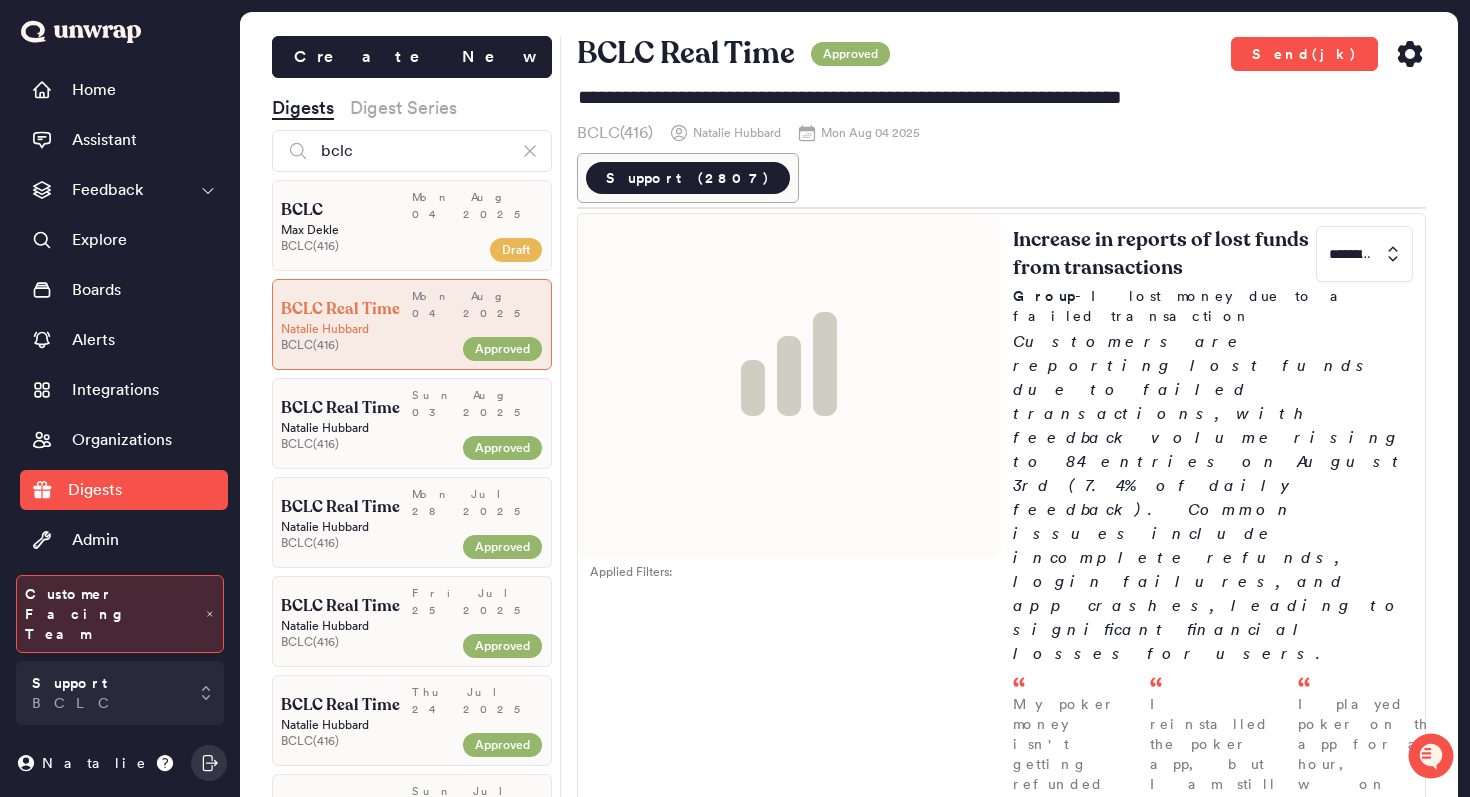 click on "BCLC" at bounding box center [346, 210] 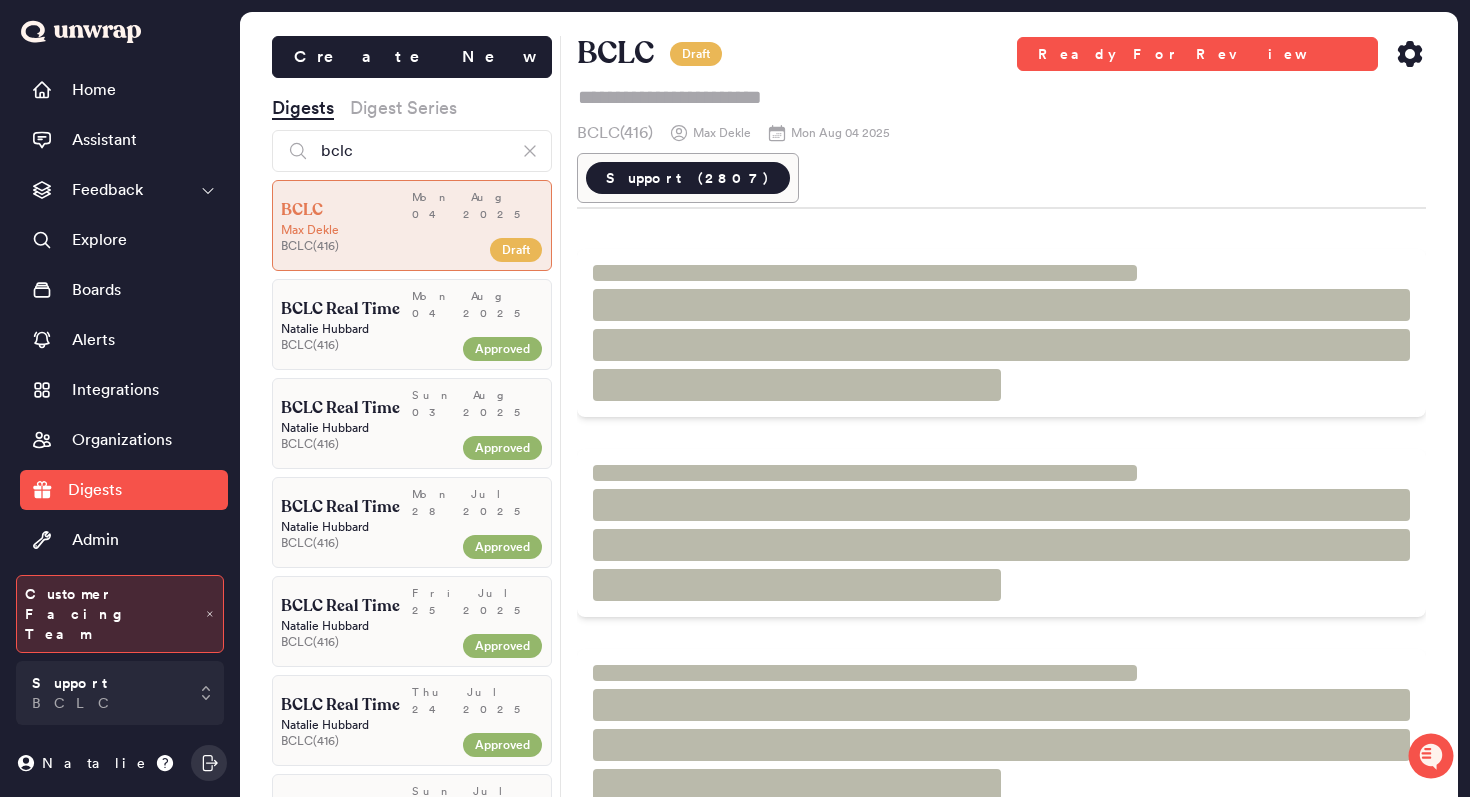 click on "Natalie   Hubbard" at bounding box center (412, 329) 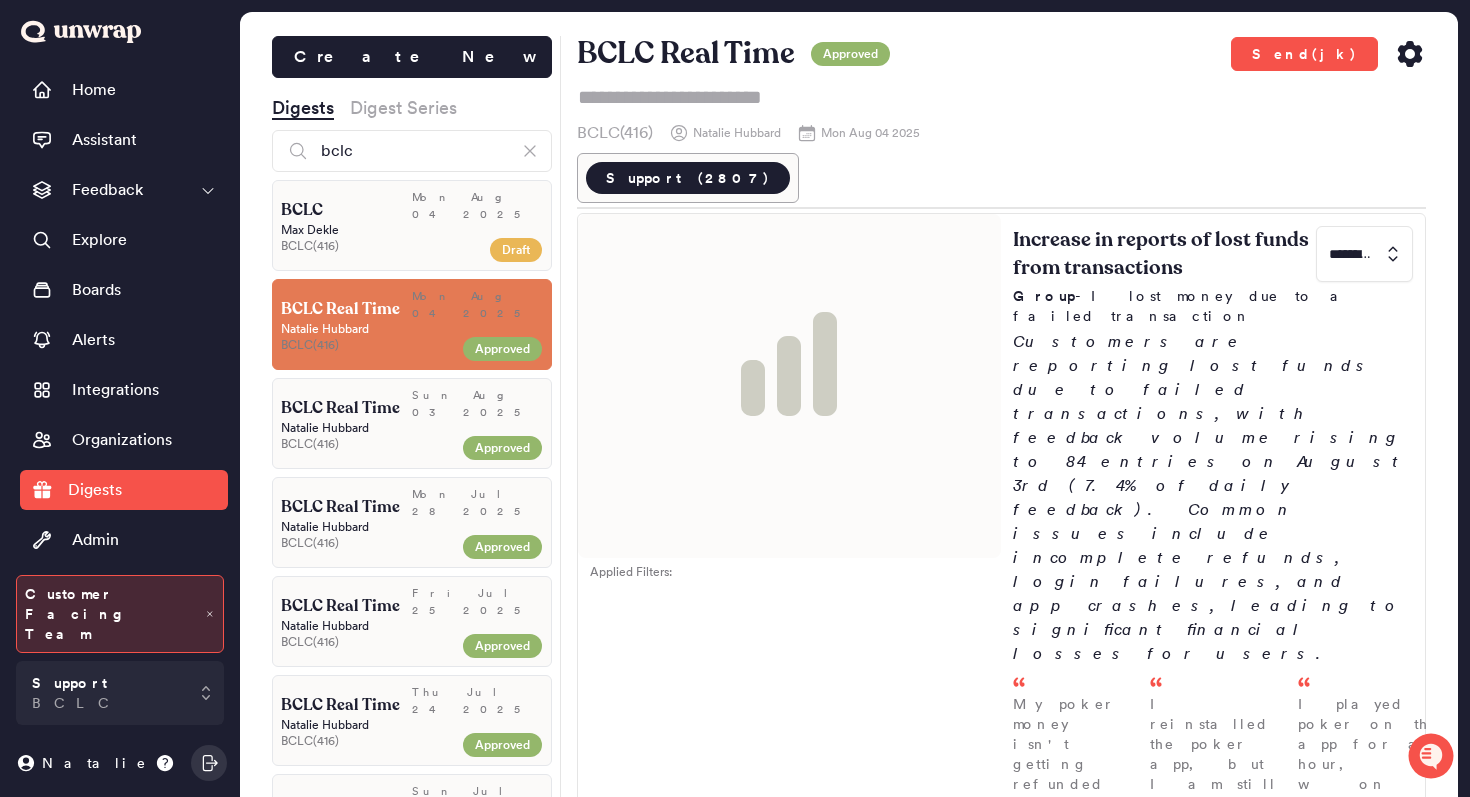 type on "**********" 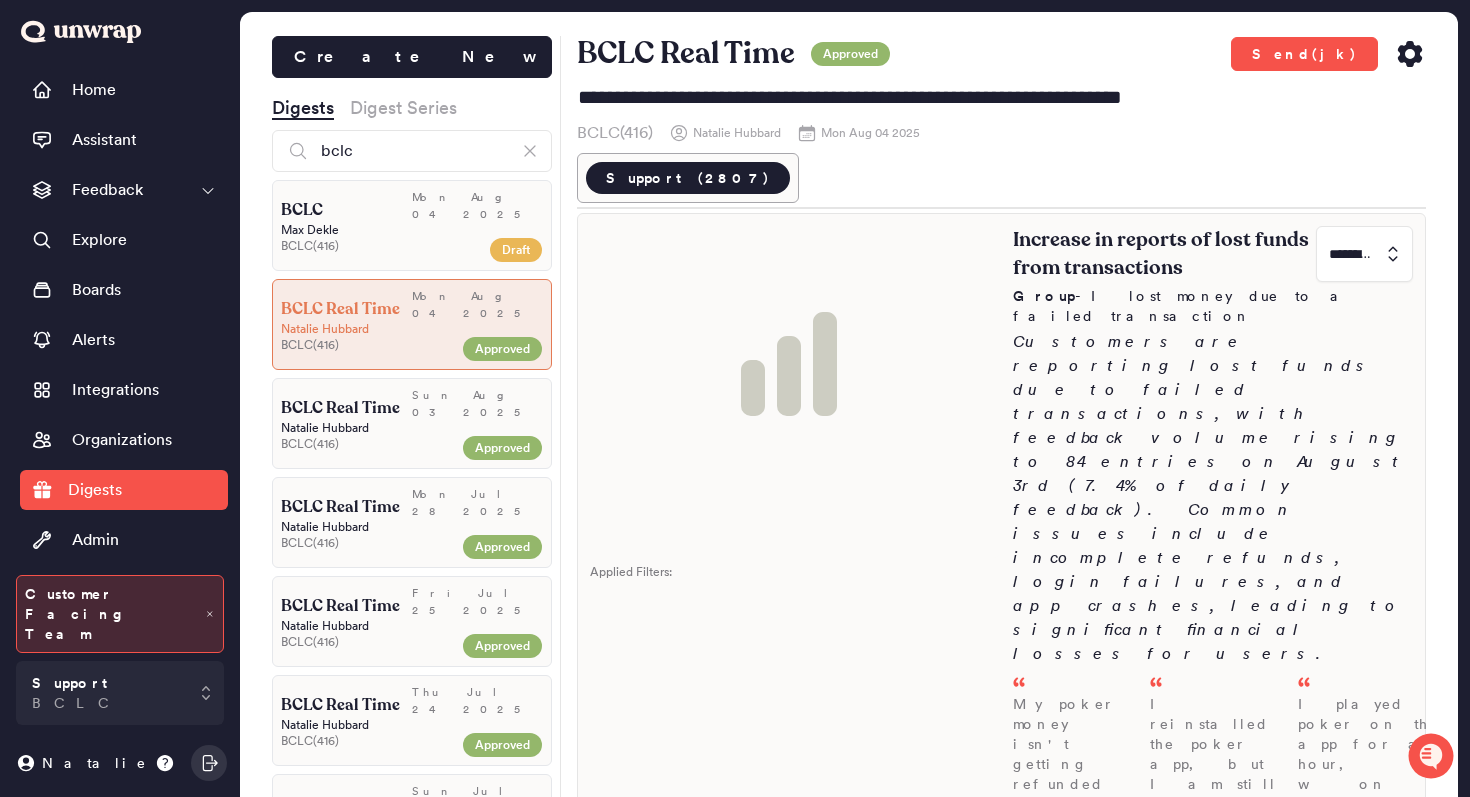 click on "Customers are reporting lost funds due to failed transactions, with feedback volume rising to 84 entries on August 3rd (7.4% of daily feedback). Common issues include incomplete refunds, login failures, and app crashes, leading to significant financial losses for users." at bounding box center (1213, 498) 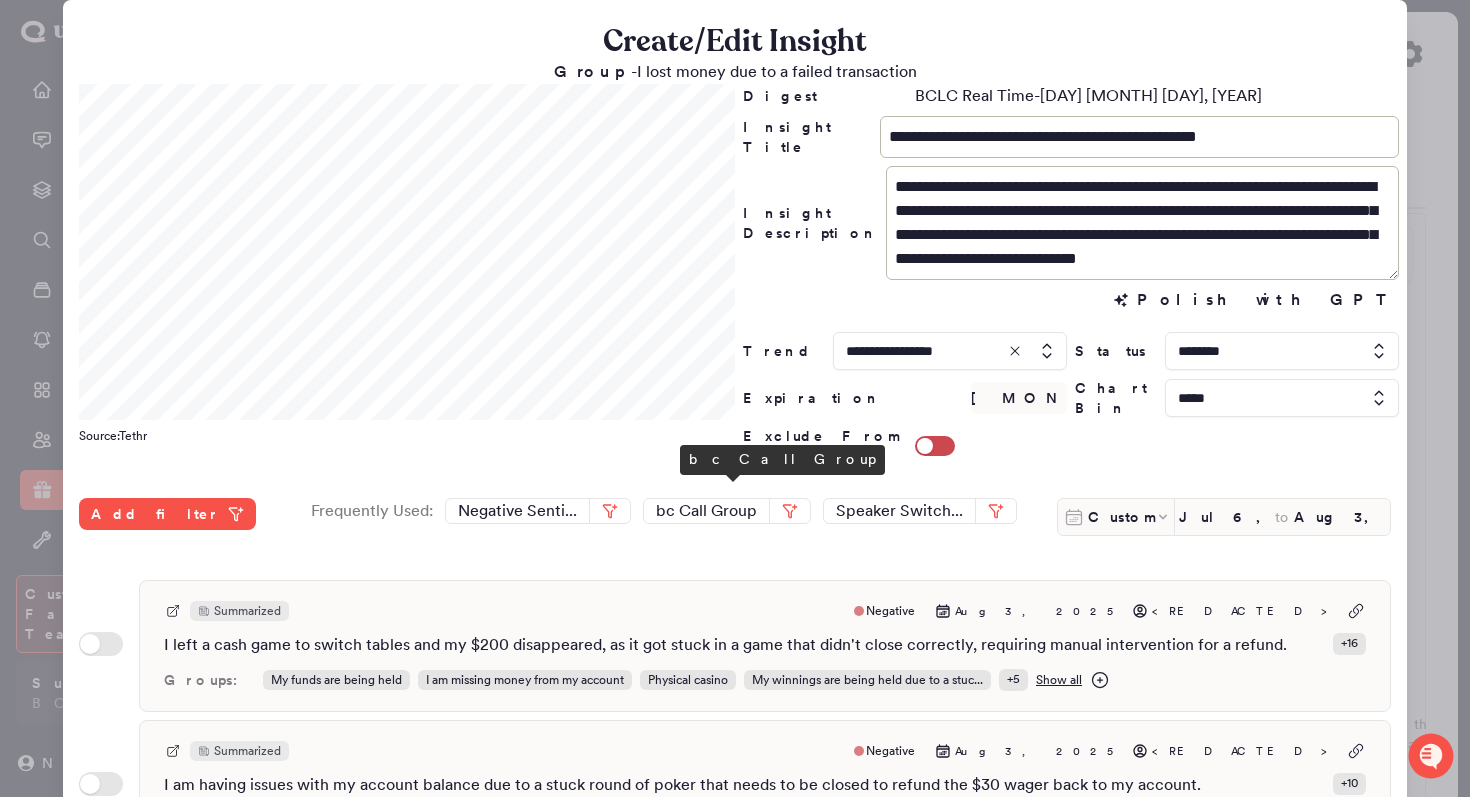 scroll, scrollTop: 83, scrollLeft: 0, axis: vertical 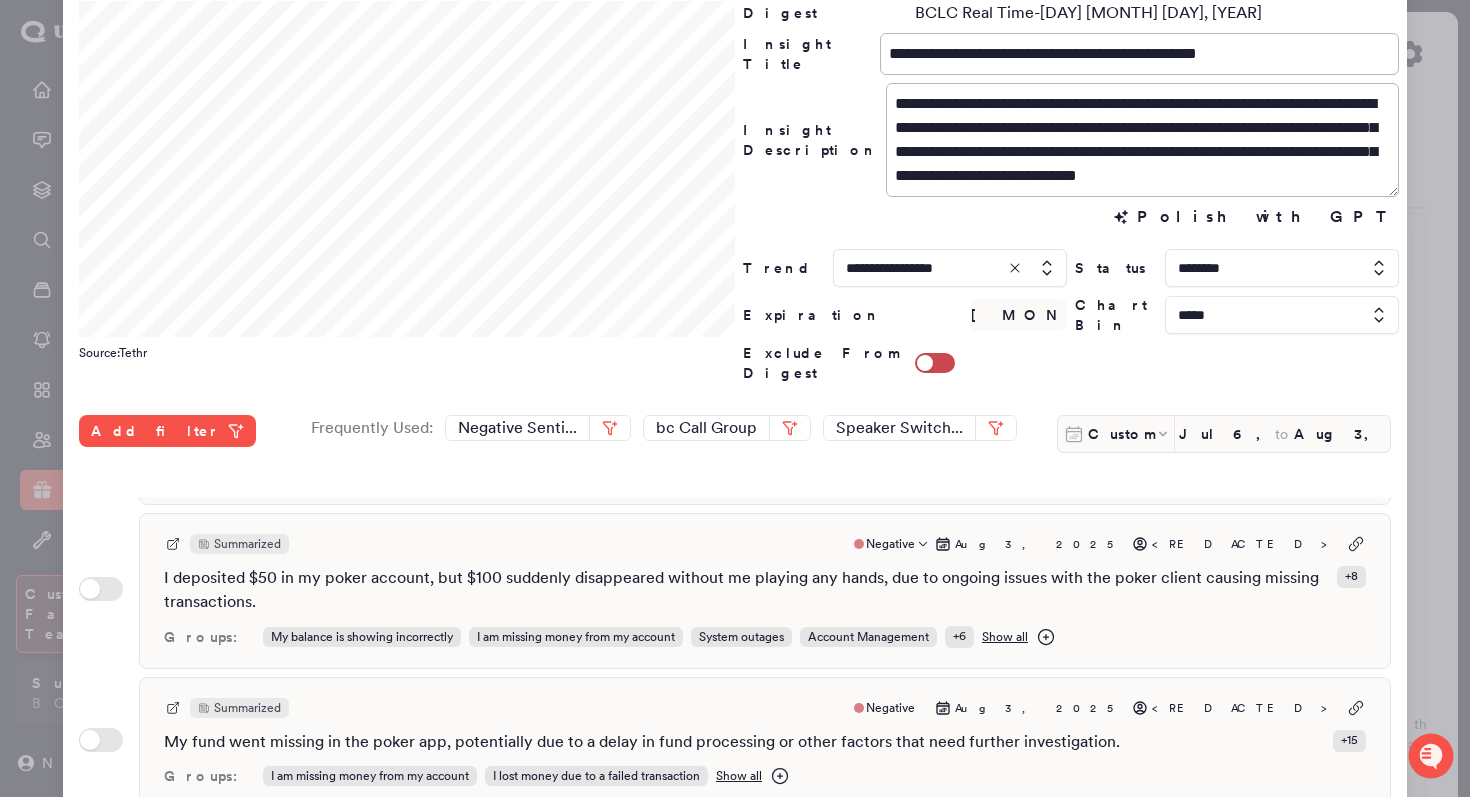 click on "I deposited $50 in my poker account, but $100 suddenly disappeared without me playing any hands, due to ongoing issues with the poker client causing missing transactions." at bounding box center (746, 590) 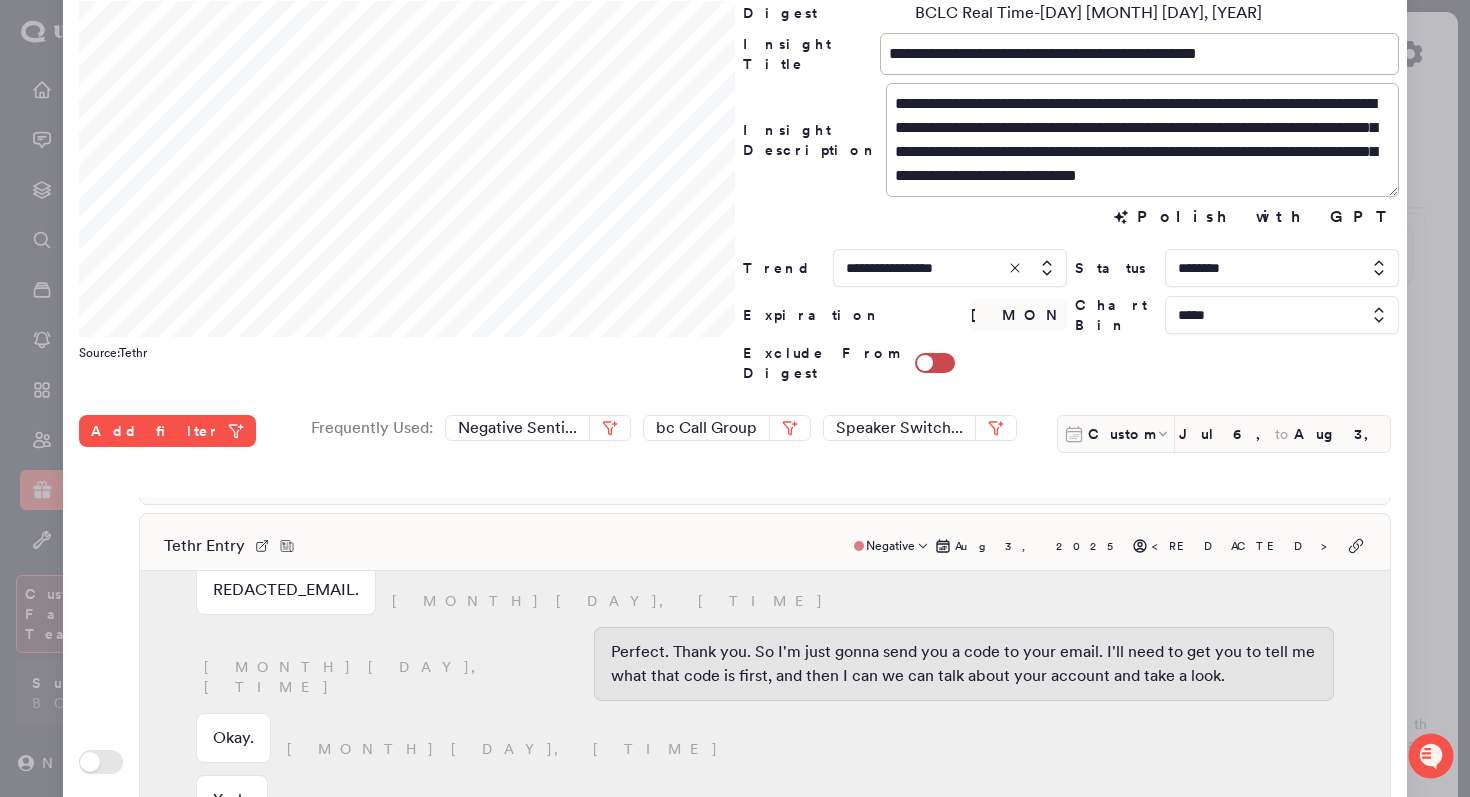 scroll, scrollTop: 727, scrollLeft: 0, axis: vertical 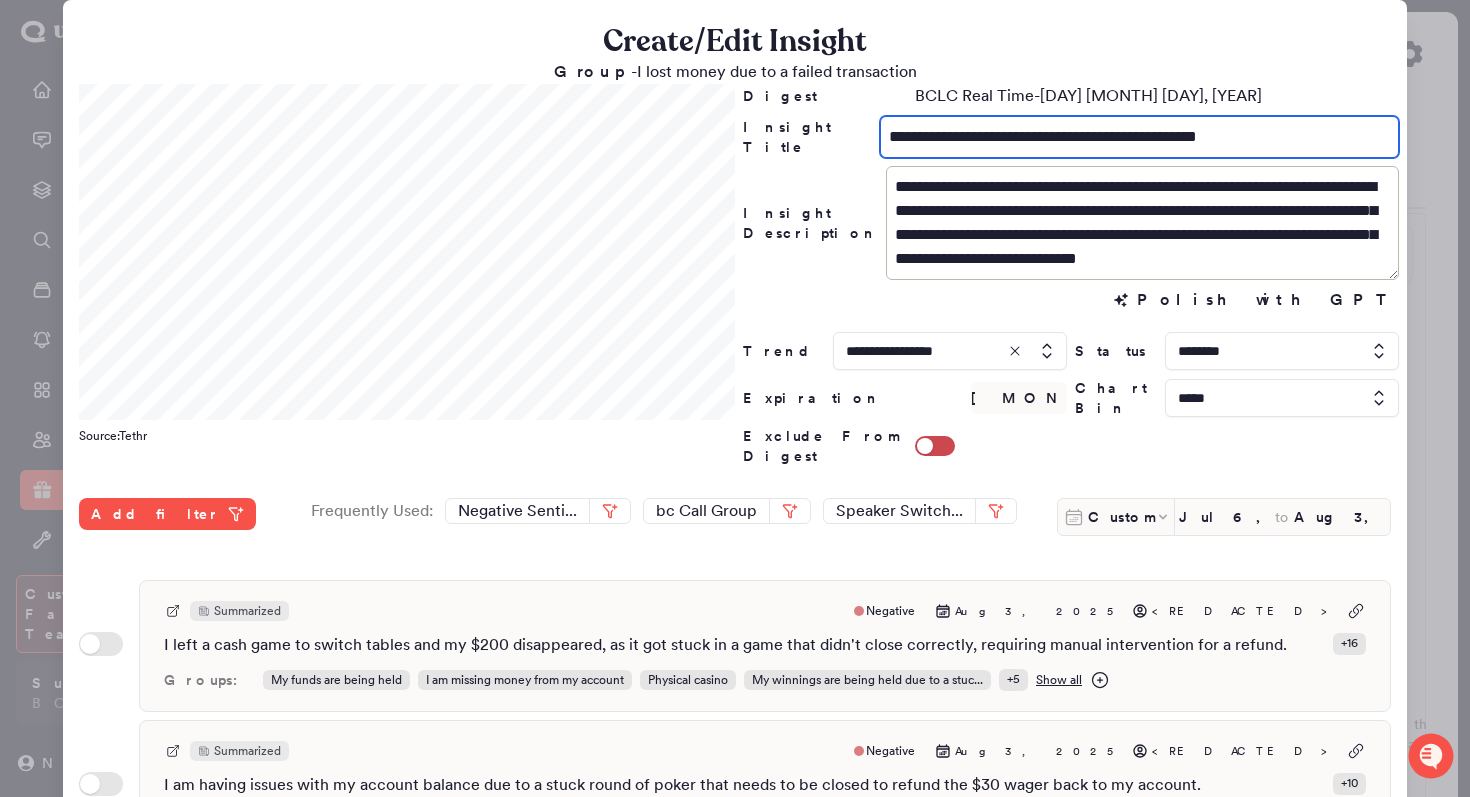 click on "**********" at bounding box center (1139, 137) 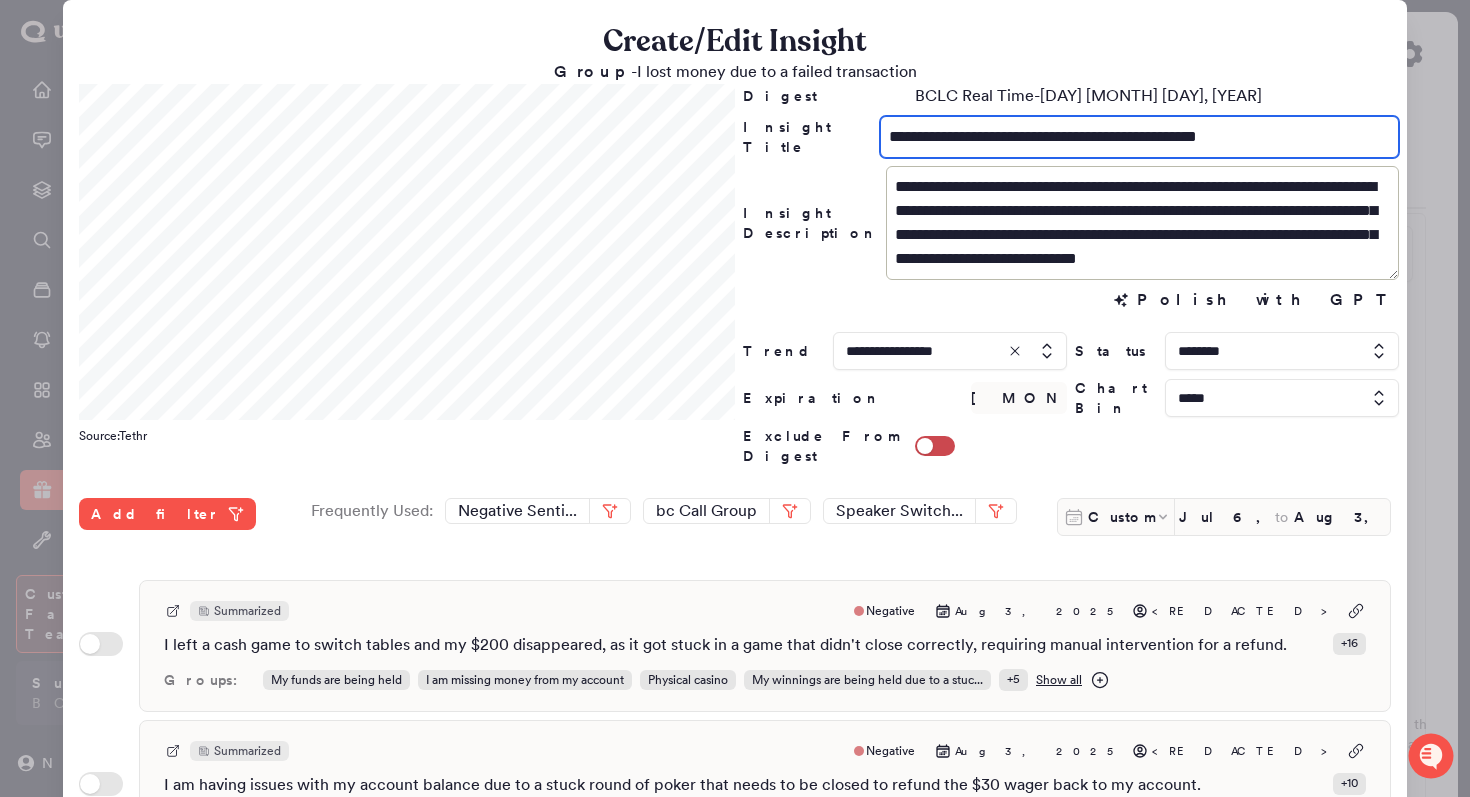 scroll, scrollTop: 24, scrollLeft: 0, axis: vertical 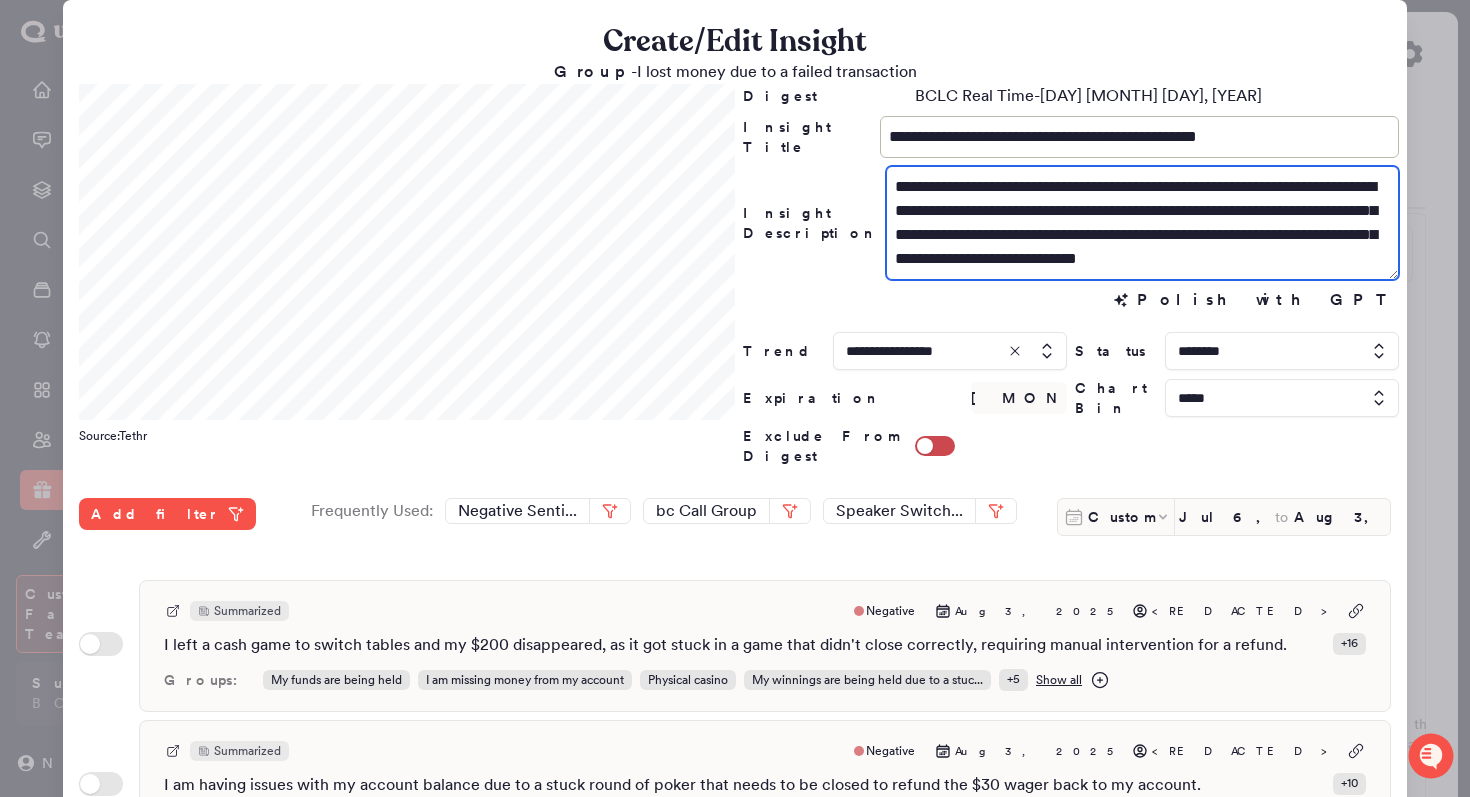 click on "**********" at bounding box center [1142, 223] 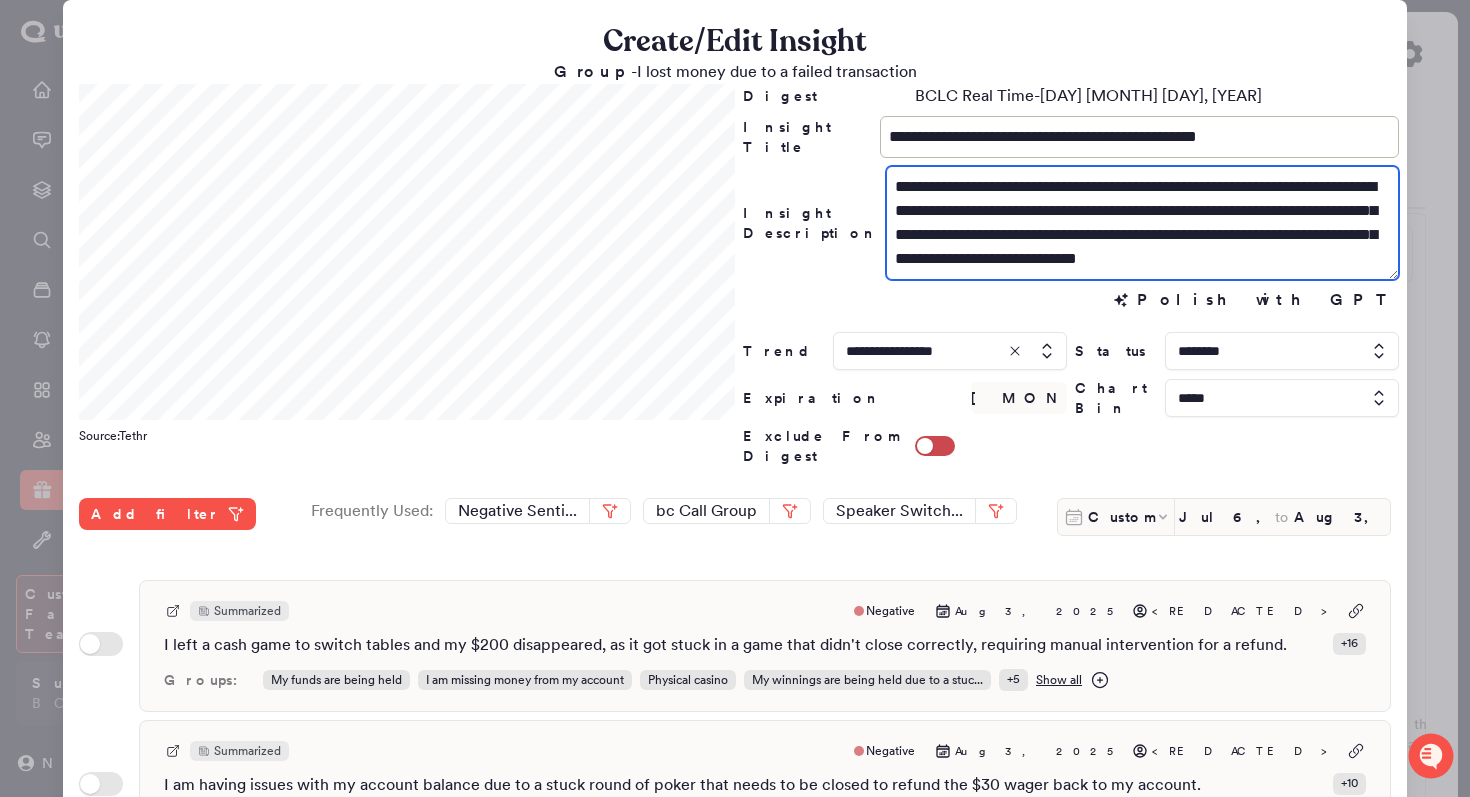 drag, startPoint x: 1066, startPoint y: 254, endPoint x: 1081, endPoint y: 251, distance: 15.297058 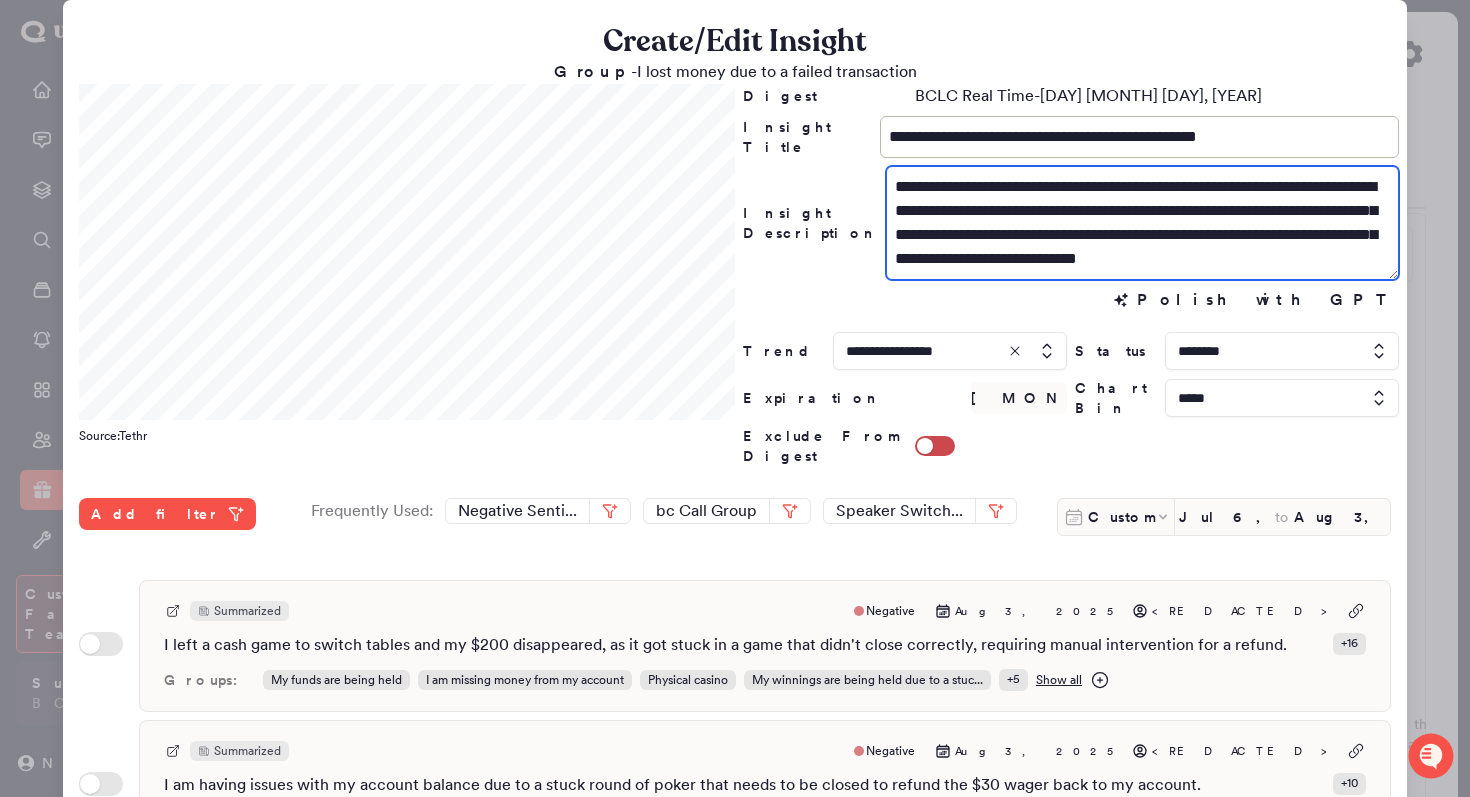 click on "**********" at bounding box center [1142, 223] 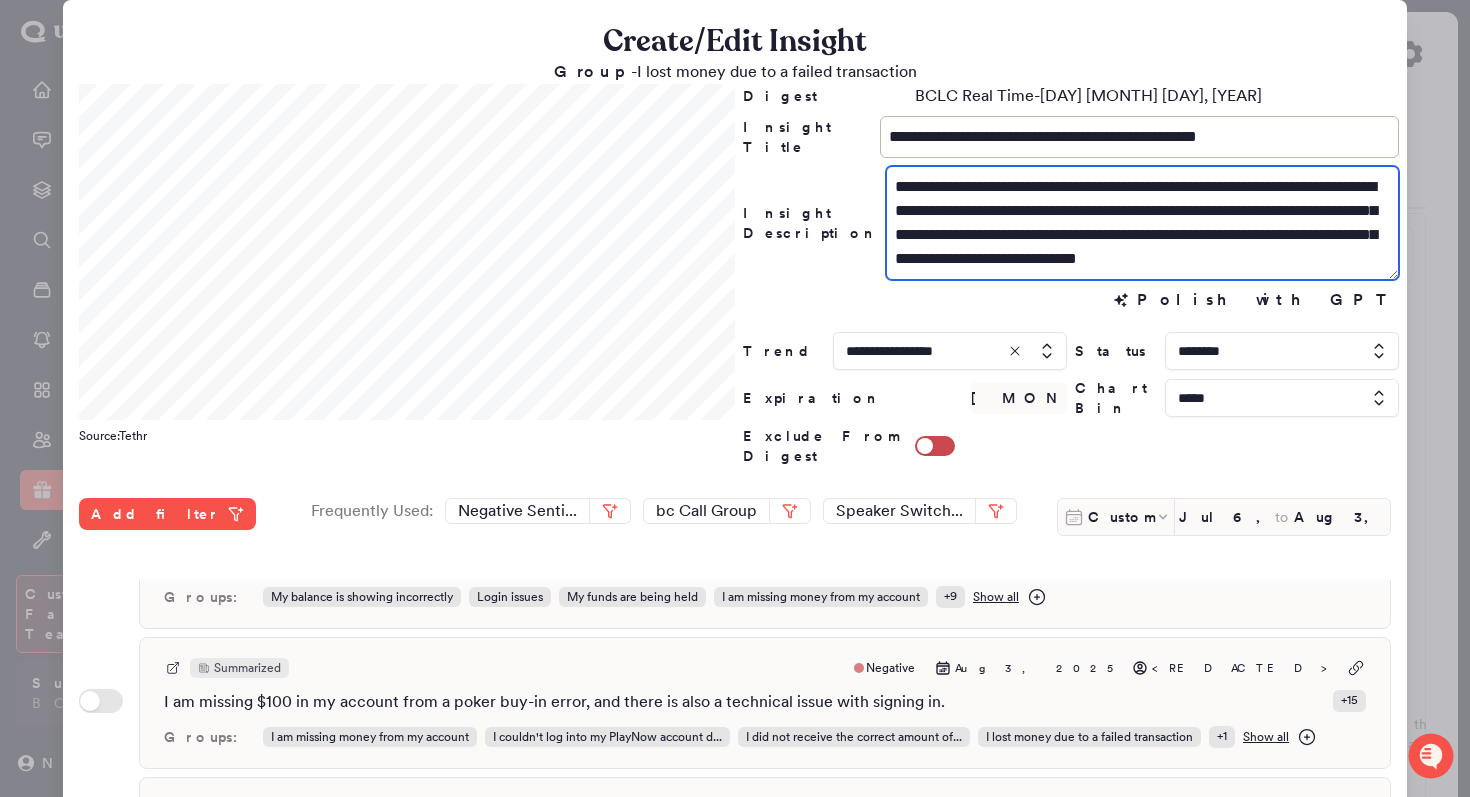 scroll, scrollTop: 693, scrollLeft: 0, axis: vertical 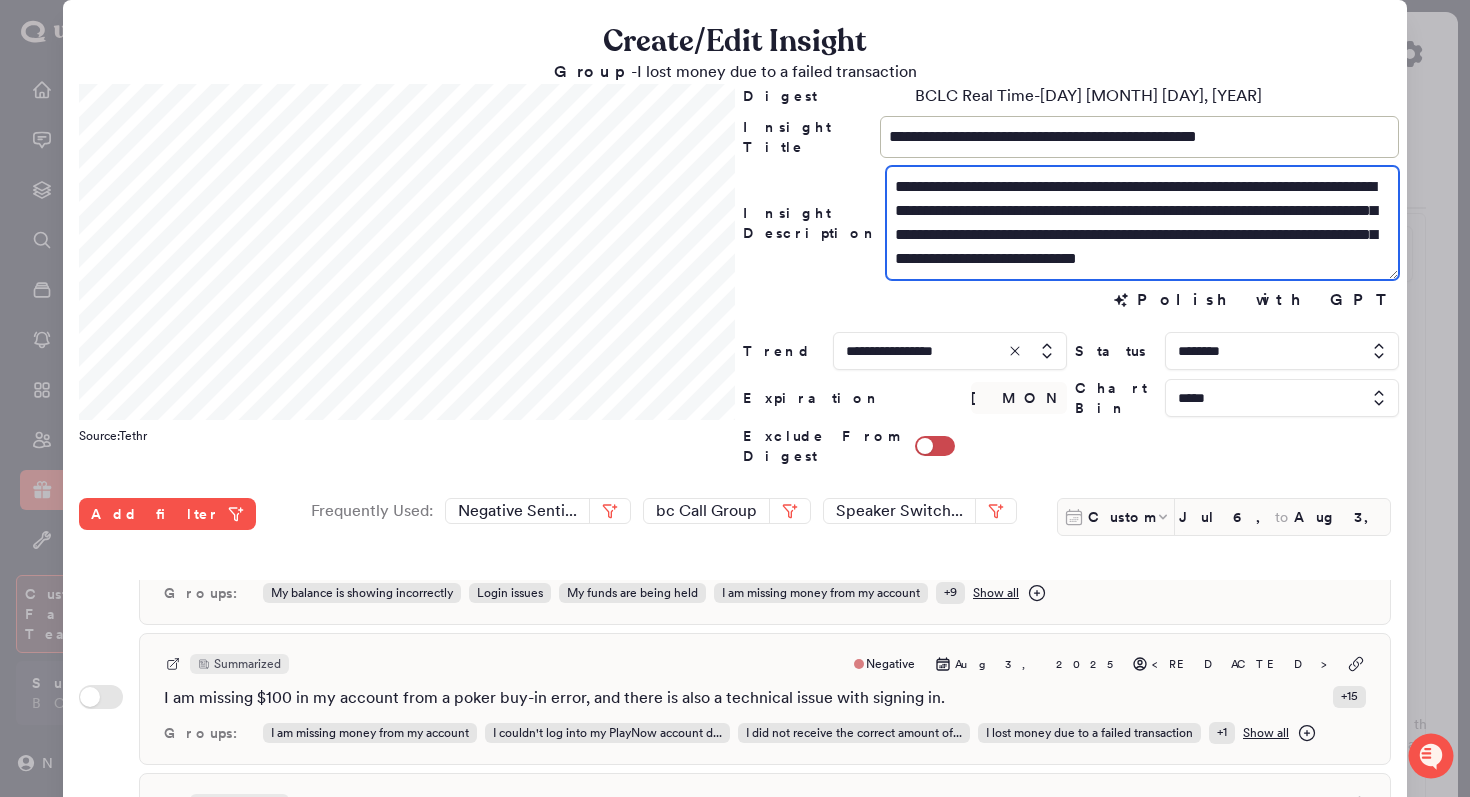 click on "**********" at bounding box center [1142, 223] 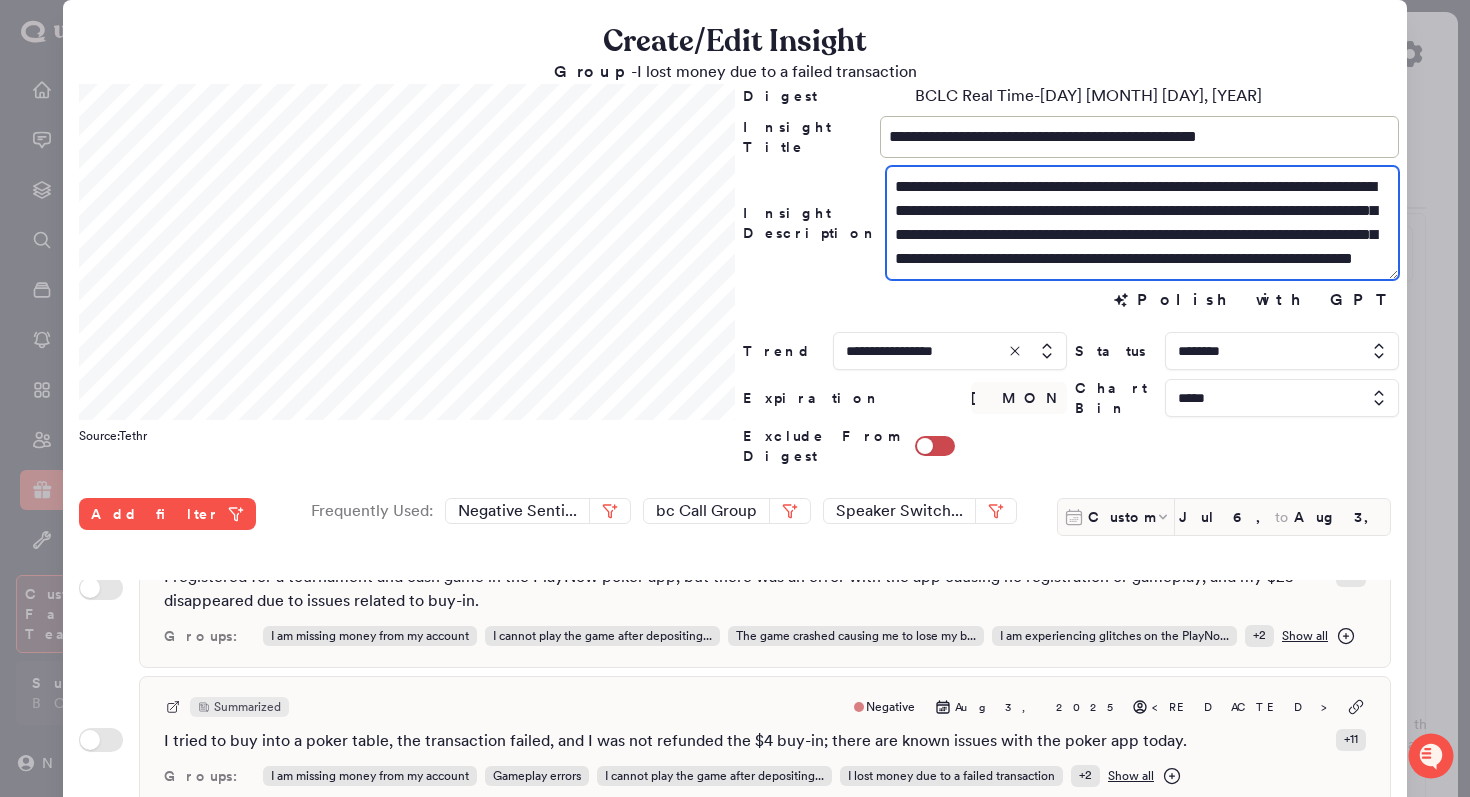 scroll, scrollTop: 992, scrollLeft: 0, axis: vertical 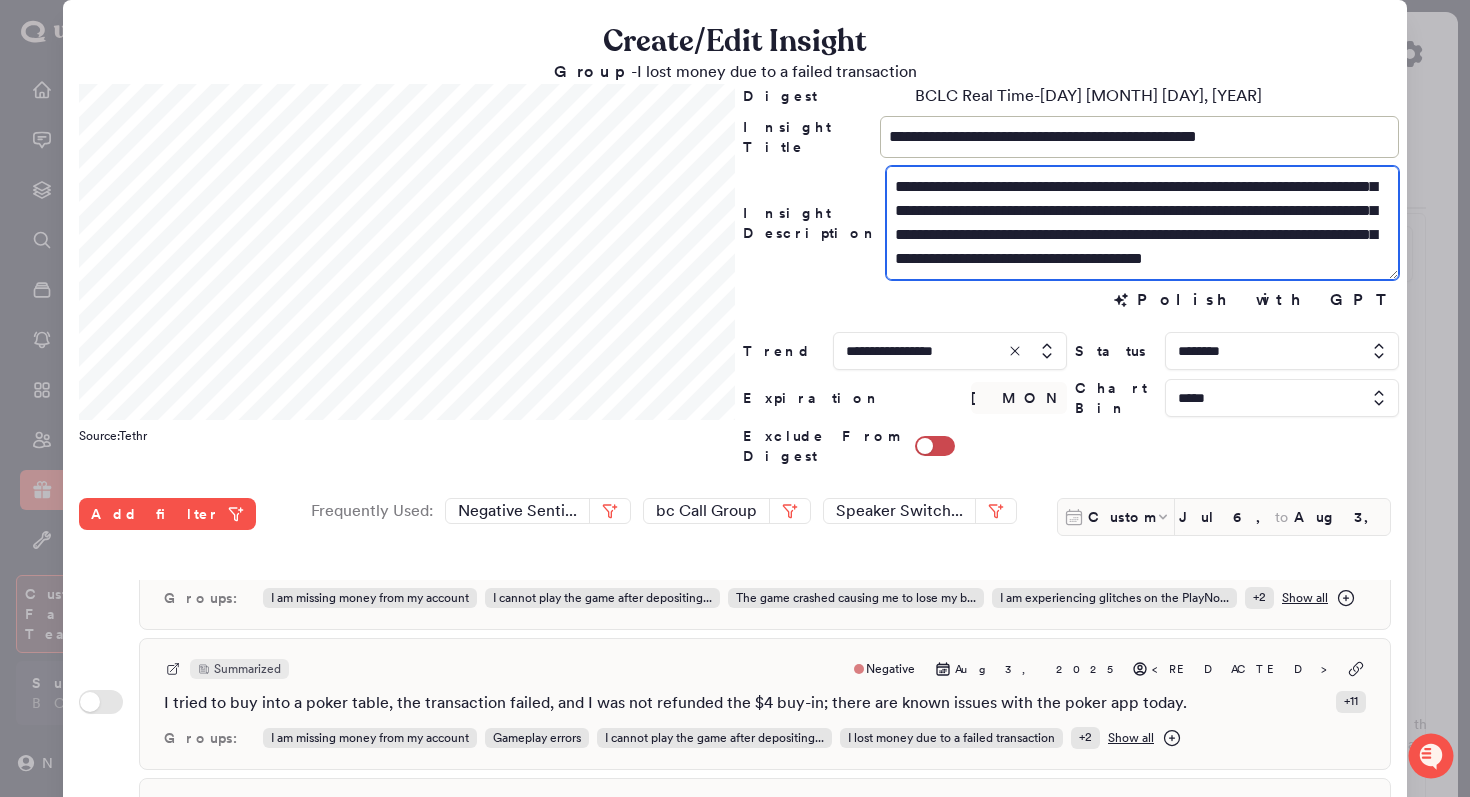 drag, startPoint x: 1229, startPoint y: 260, endPoint x: 839, endPoint y: 228, distance: 391.3106 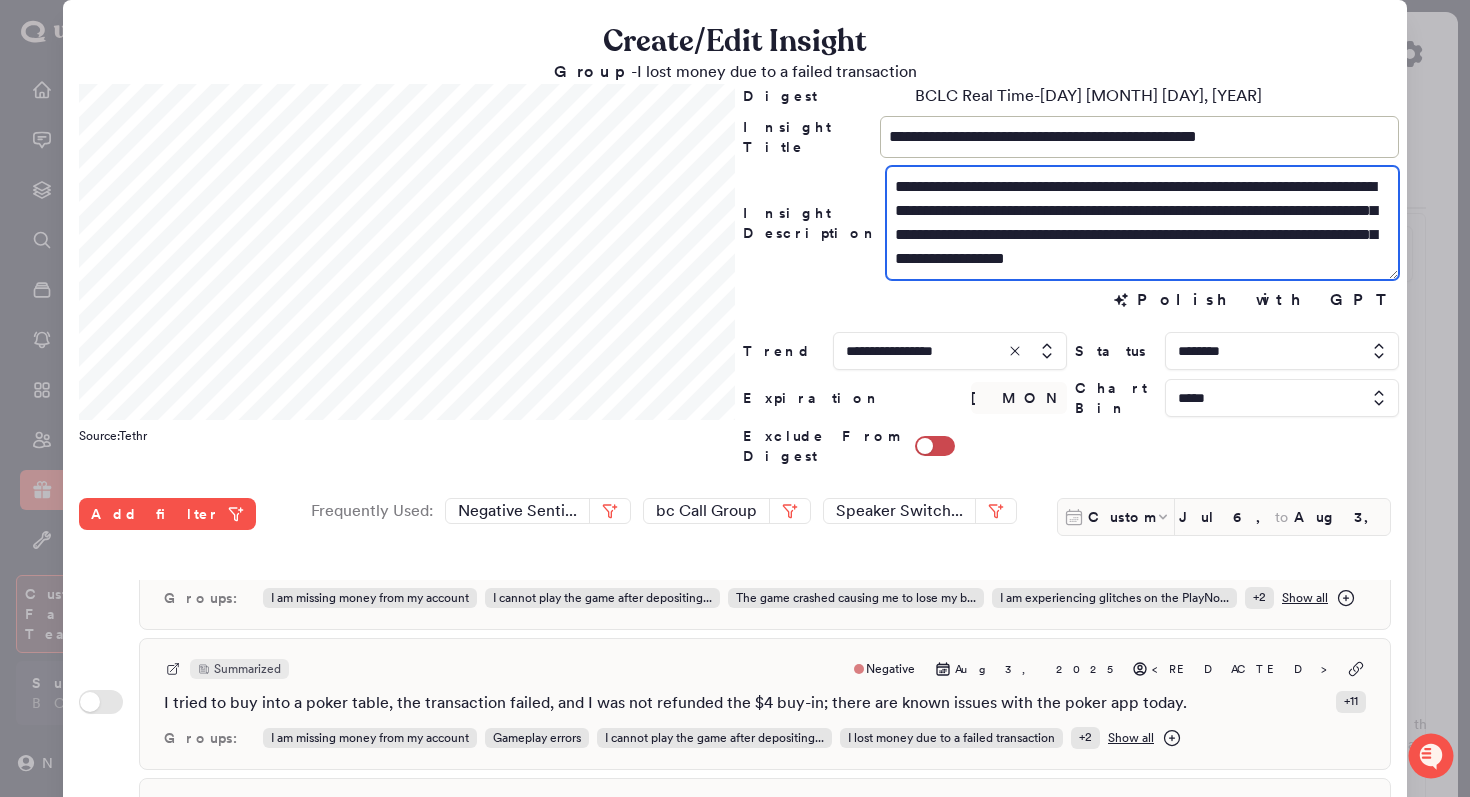 scroll, scrollTop: 0, scrollLeft: 0, axis: both 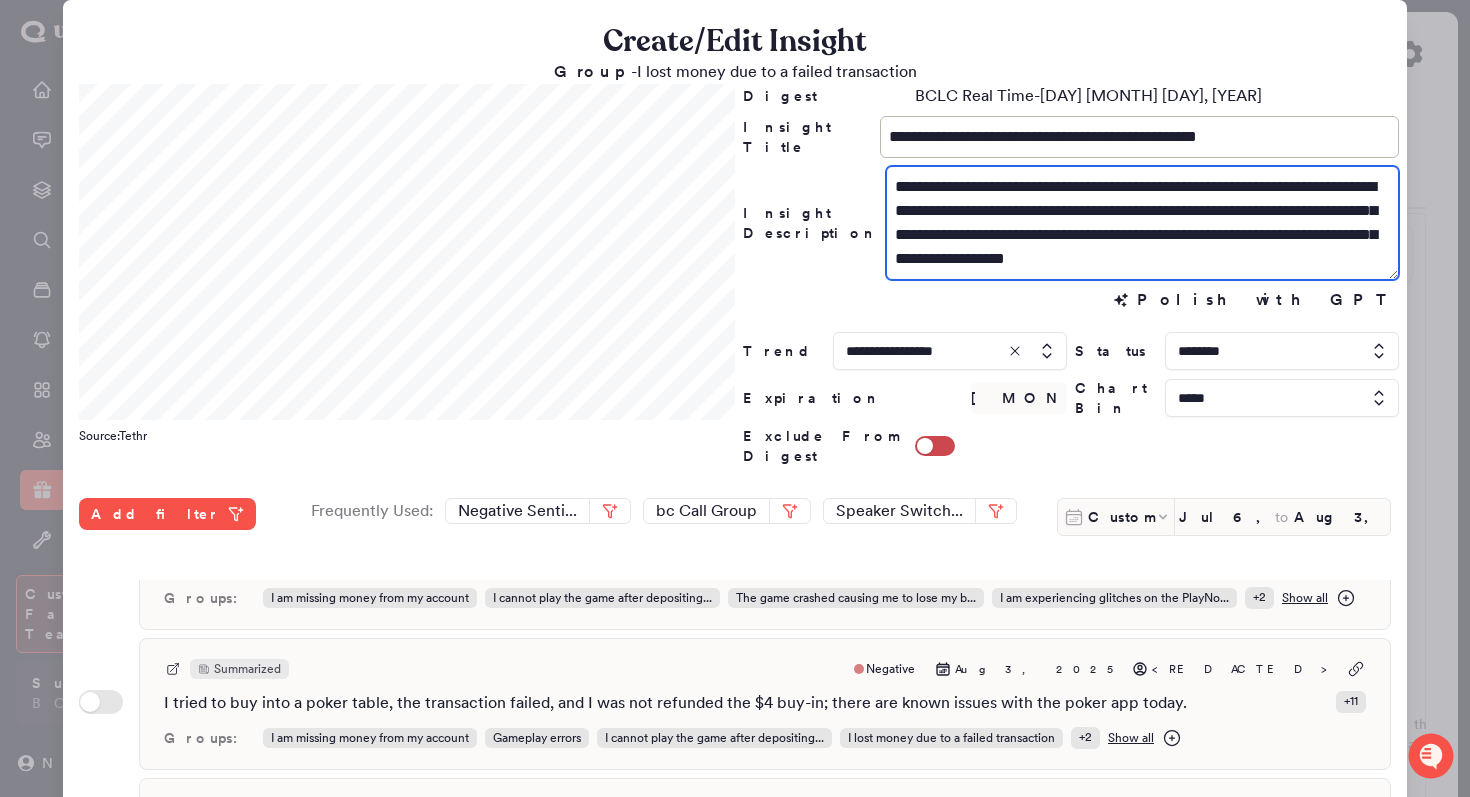 drag, startPoint x: 1324, startPoint y: 192, endPoint x: 1149, endPoint y: 198, distance: 175.10283 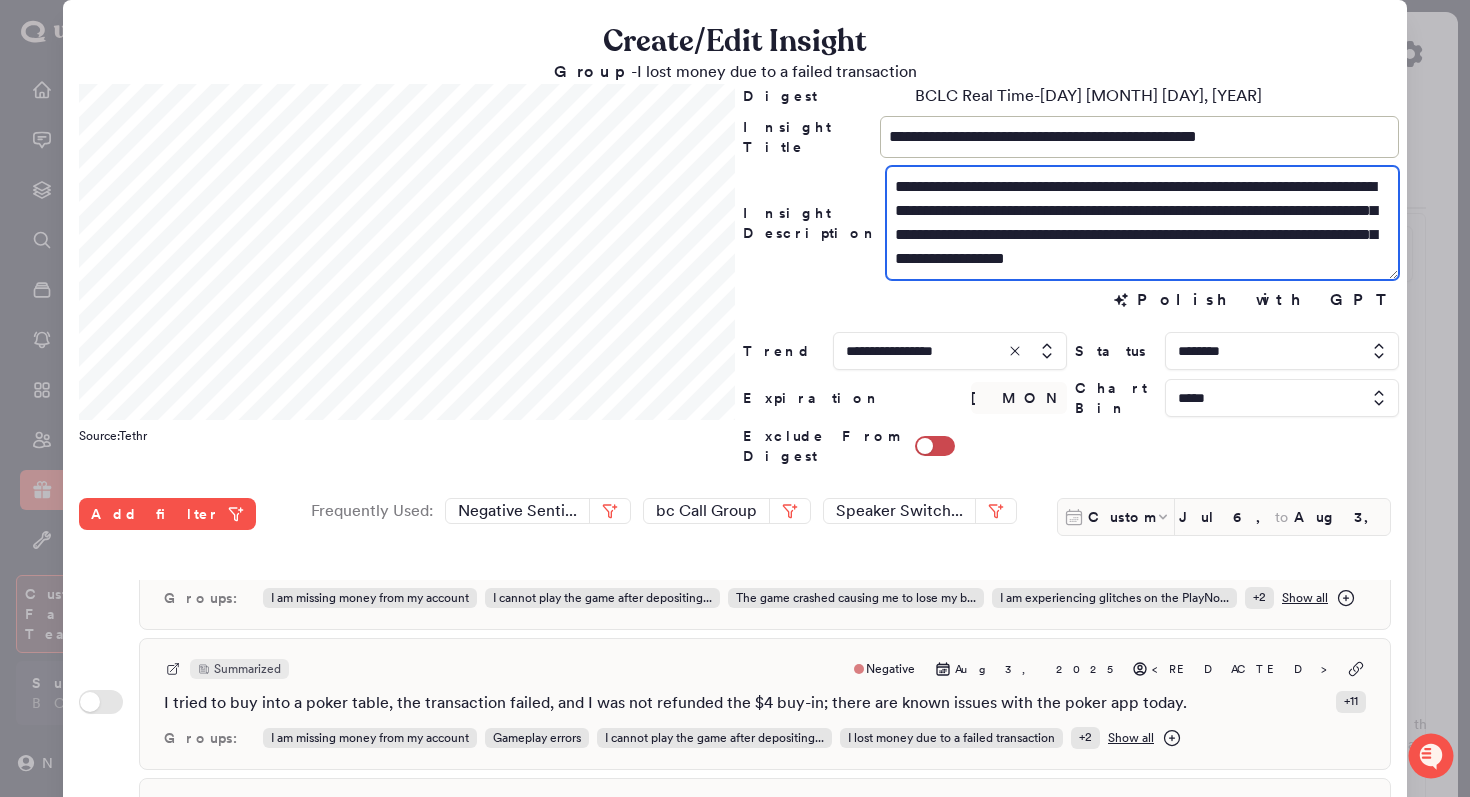 click on "**********" at bounding box center (1142, 223) 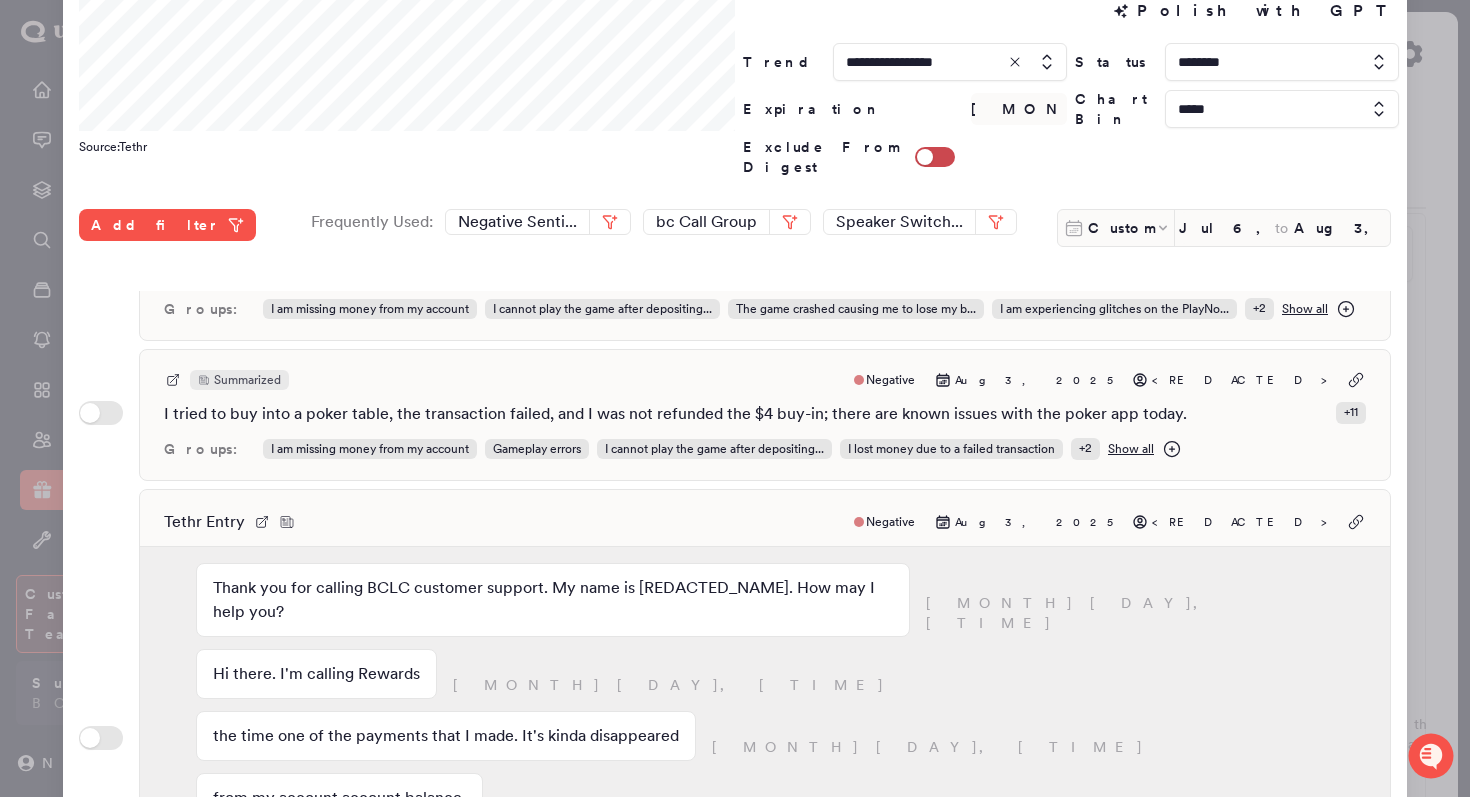 scroll, scrollTop: 531, scrollLeft: 0, axis: vertical 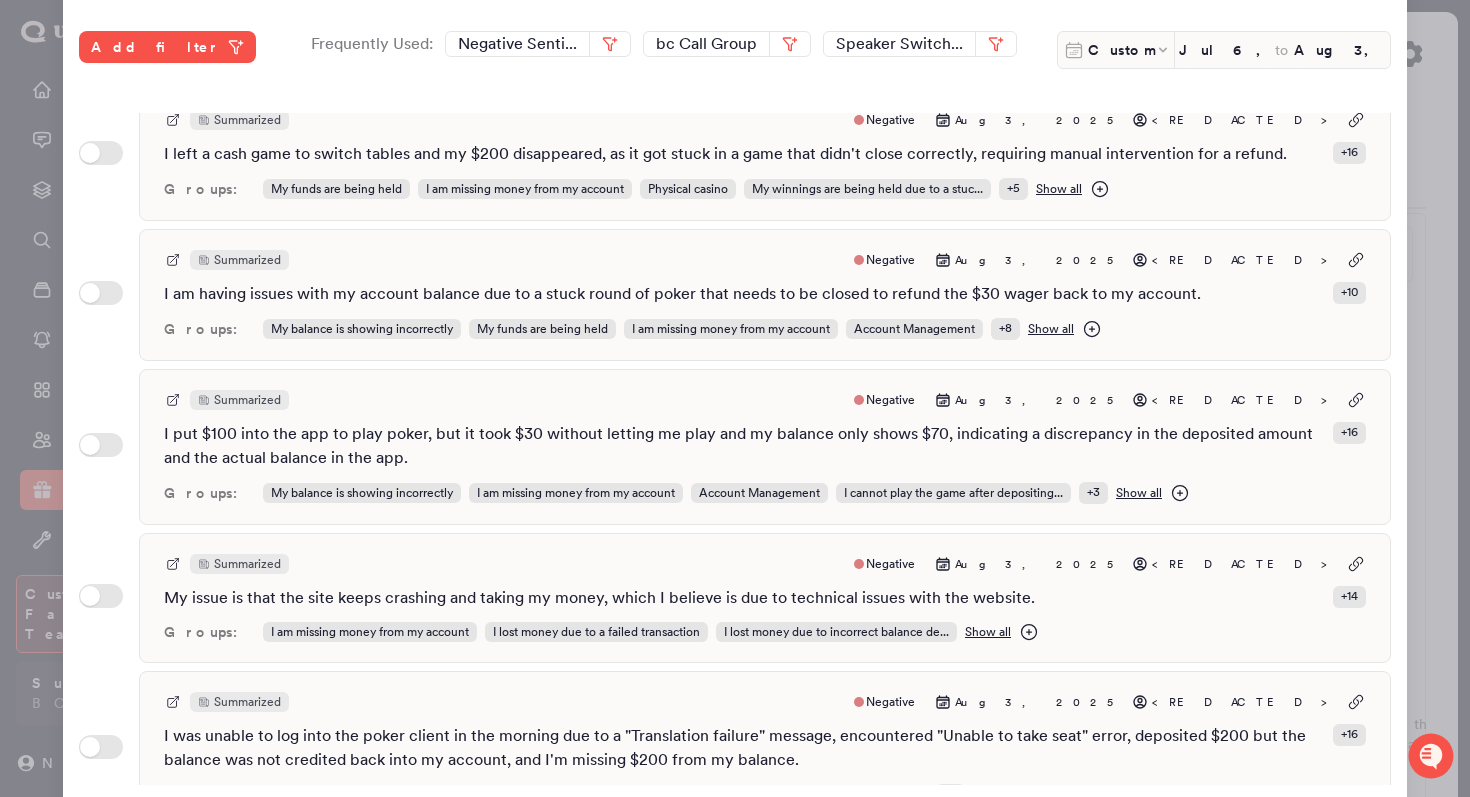 type on "**********" 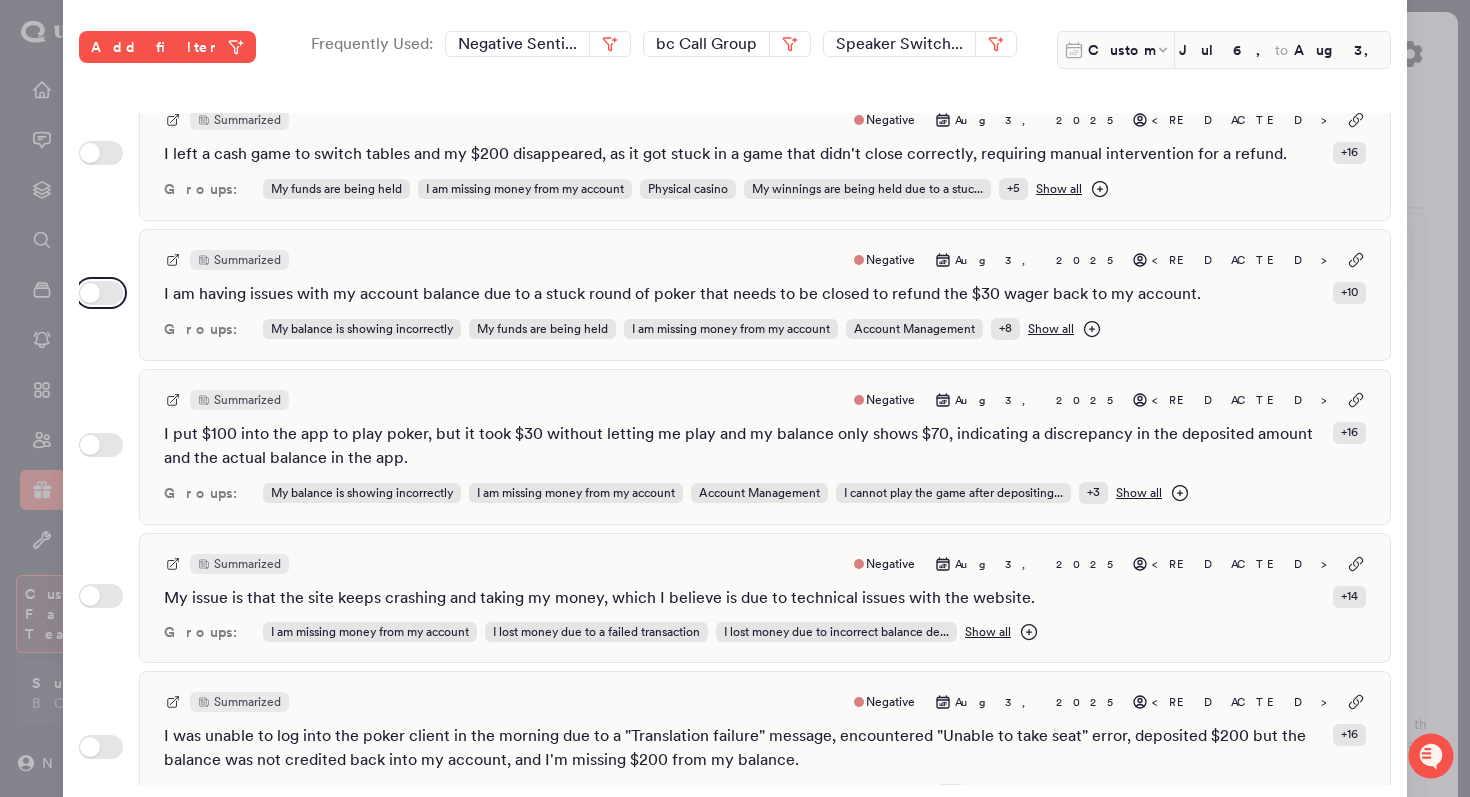 click on "Use setting" at bounding box center [101, 293] 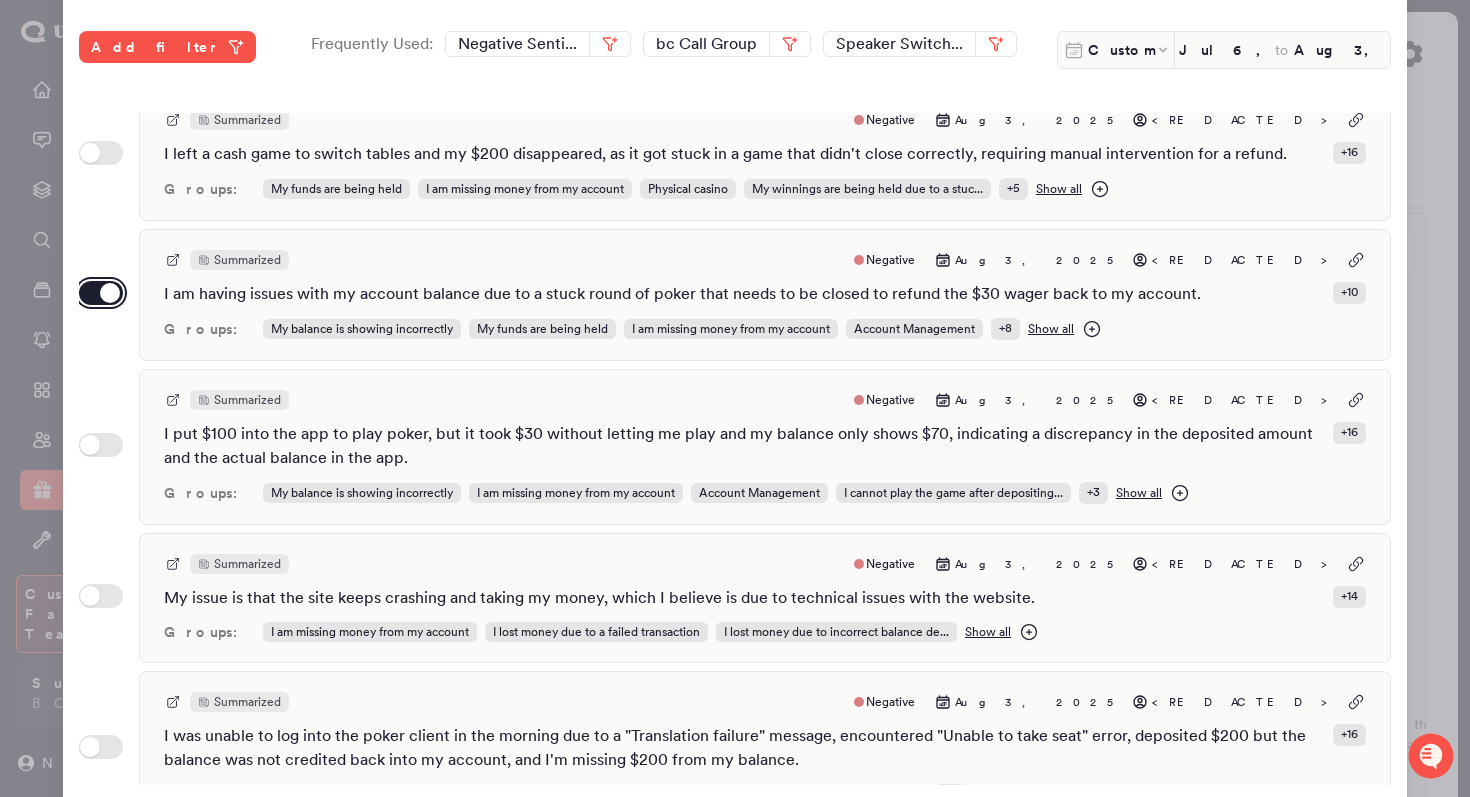 click on "Use setting" at bounding box center [101, 293] 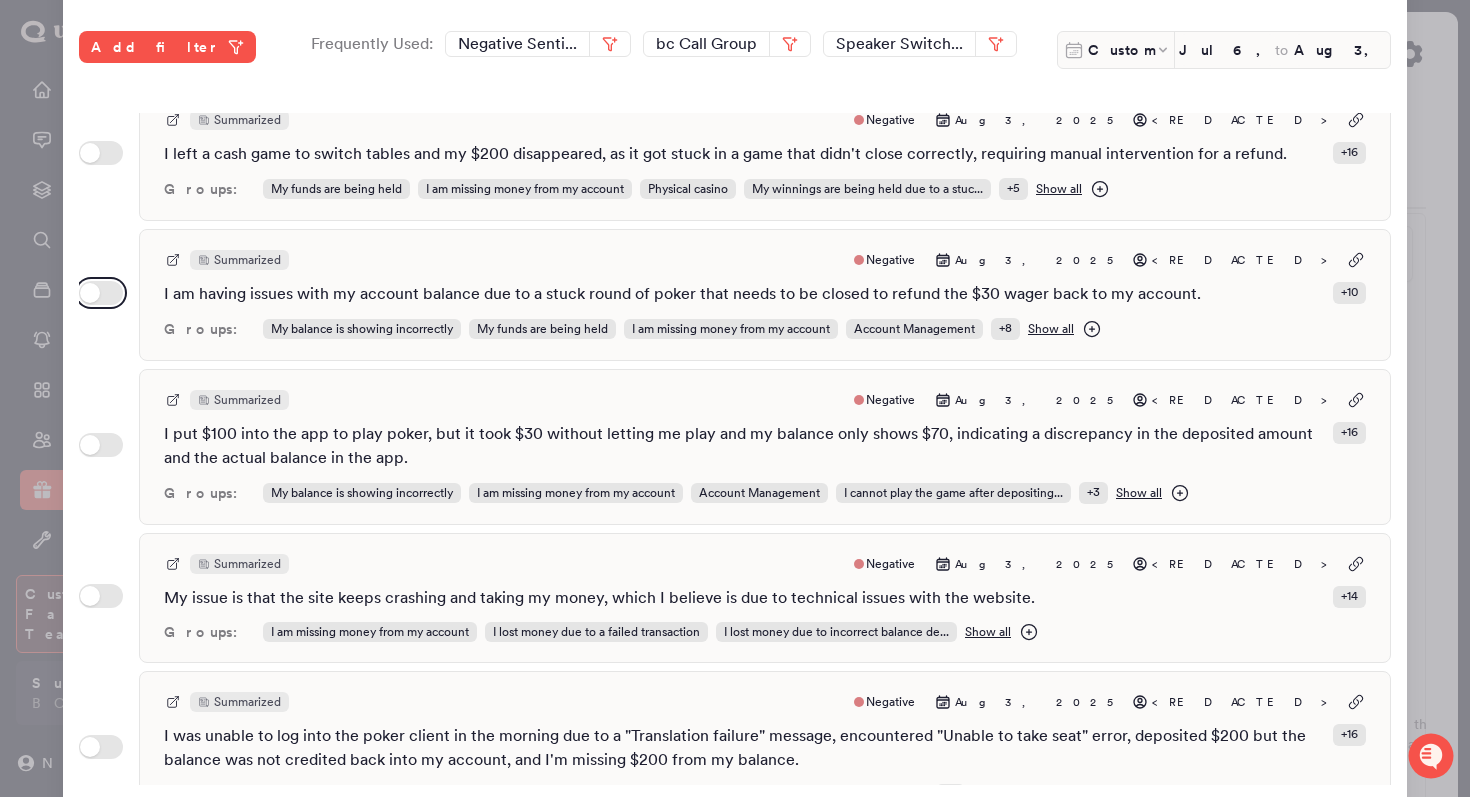 click on "Use setting" at bounding box center [101, 293] 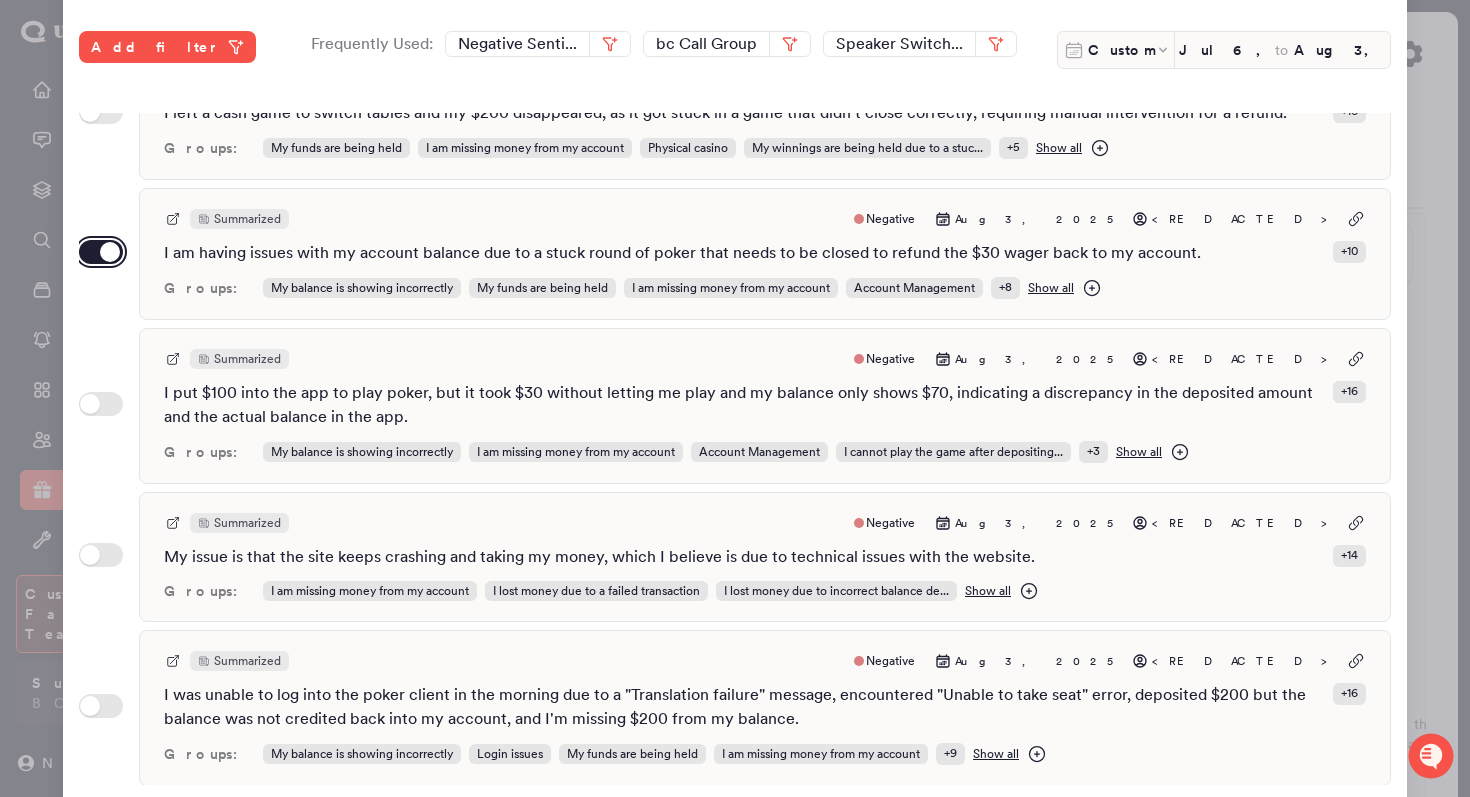 scroll, scrollTop: 69, scrollLeft: 0, axis: vertical 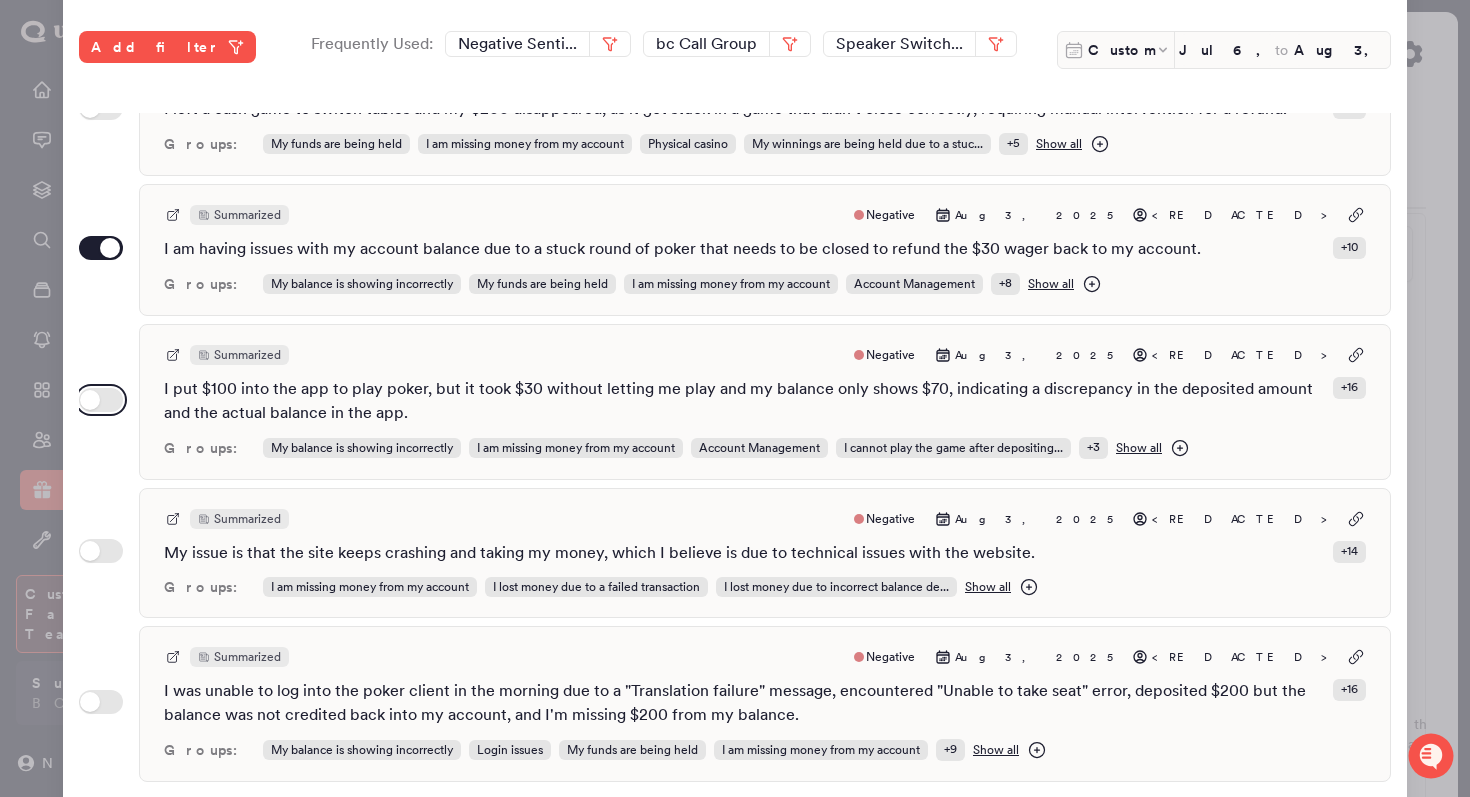 click on "Use setting" at bounding box center (101, 400) 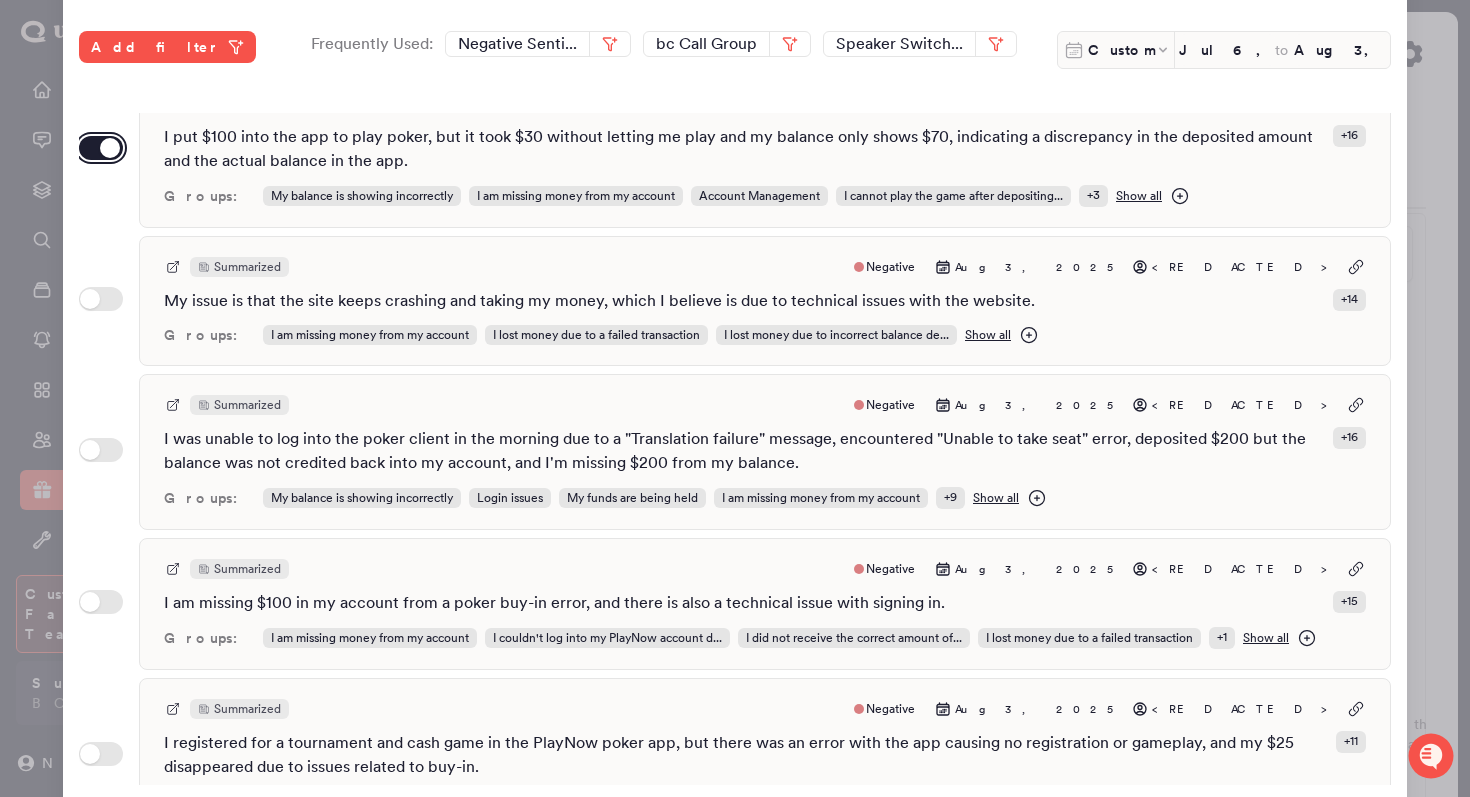 scroll, scrollTop: 341, scrollLeft: 0, axis: vertical 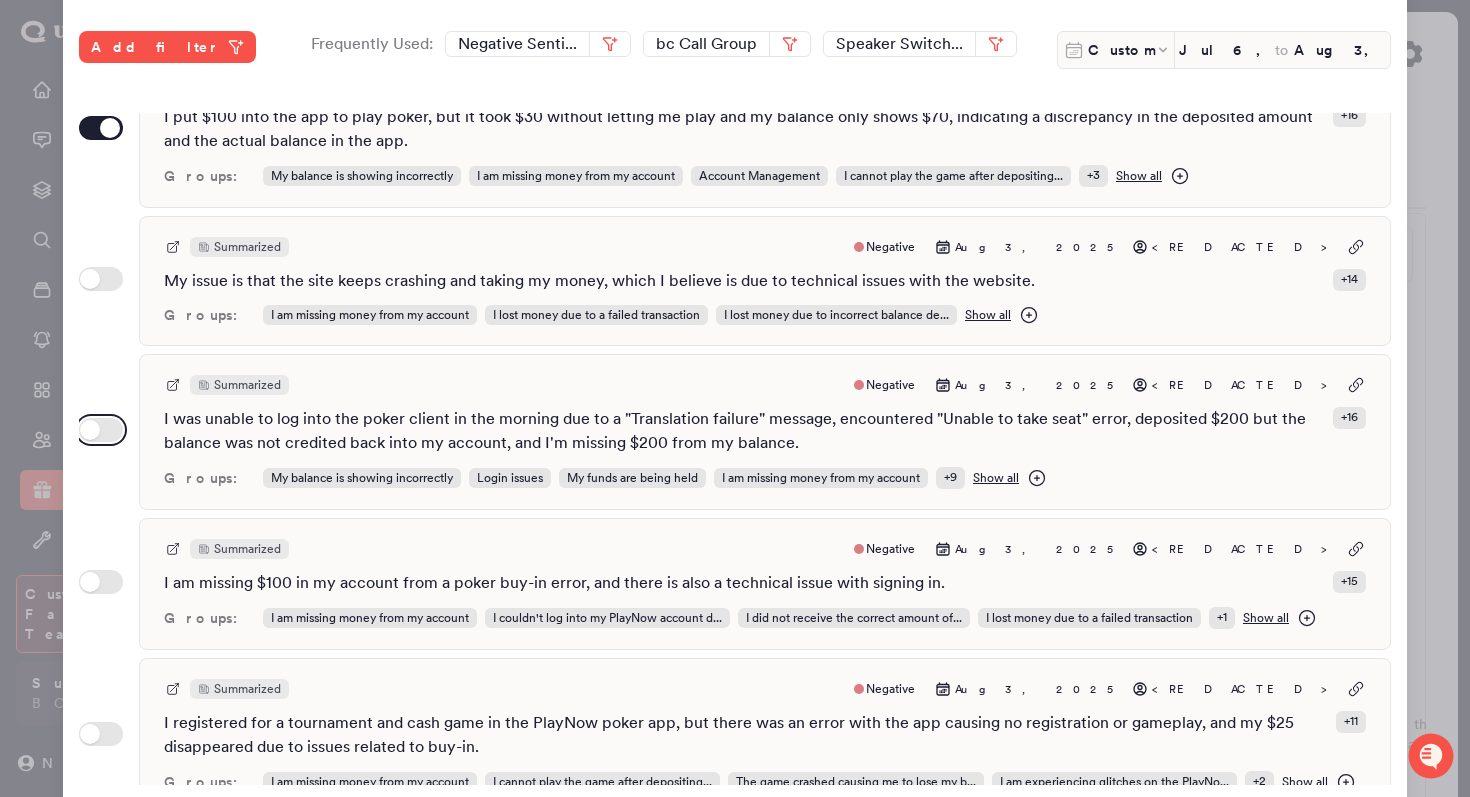 click on "Use setting" at bounding box center (101, 430) 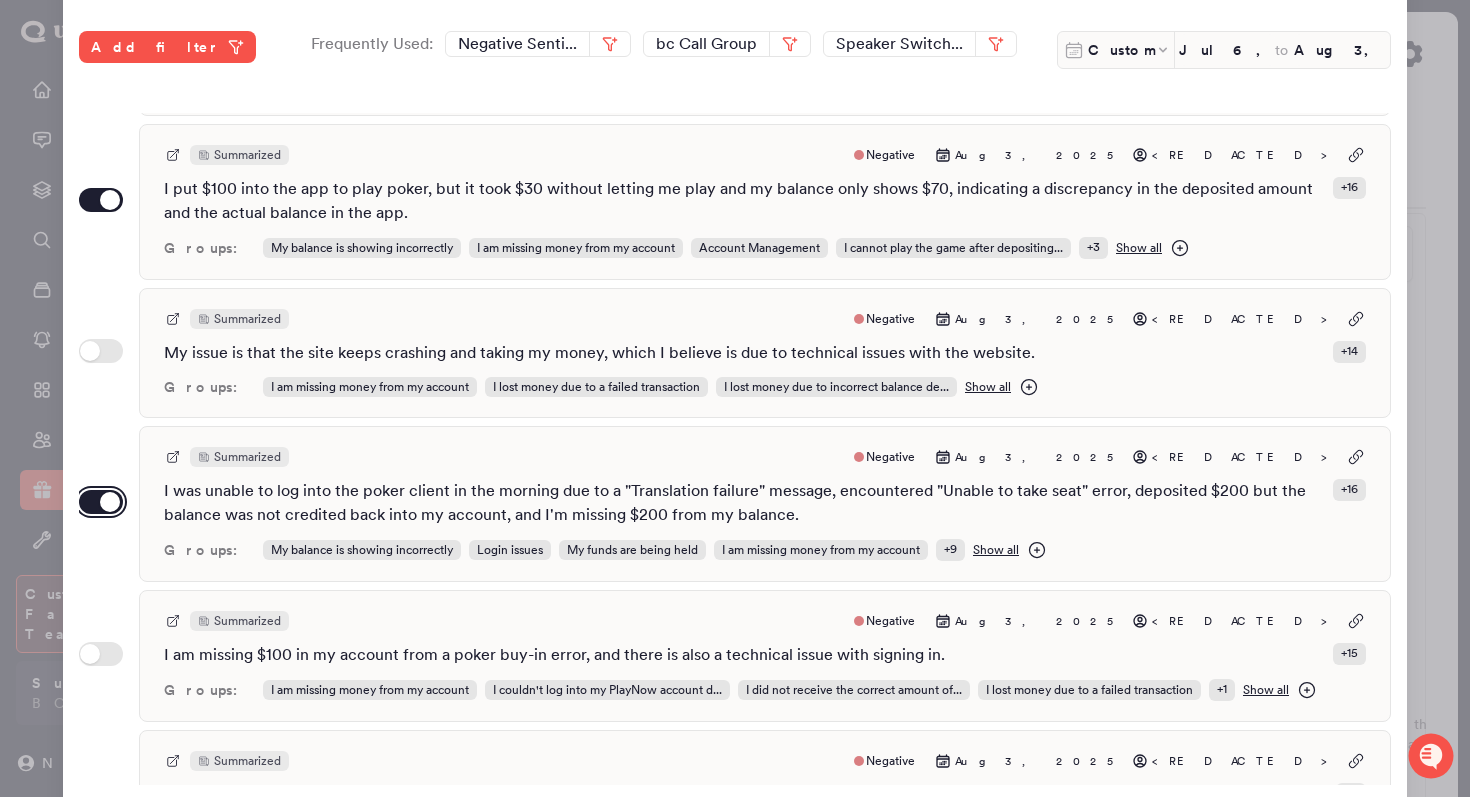 scroll, scrollTop: 198, scrollLeft: 0, axis: vertical 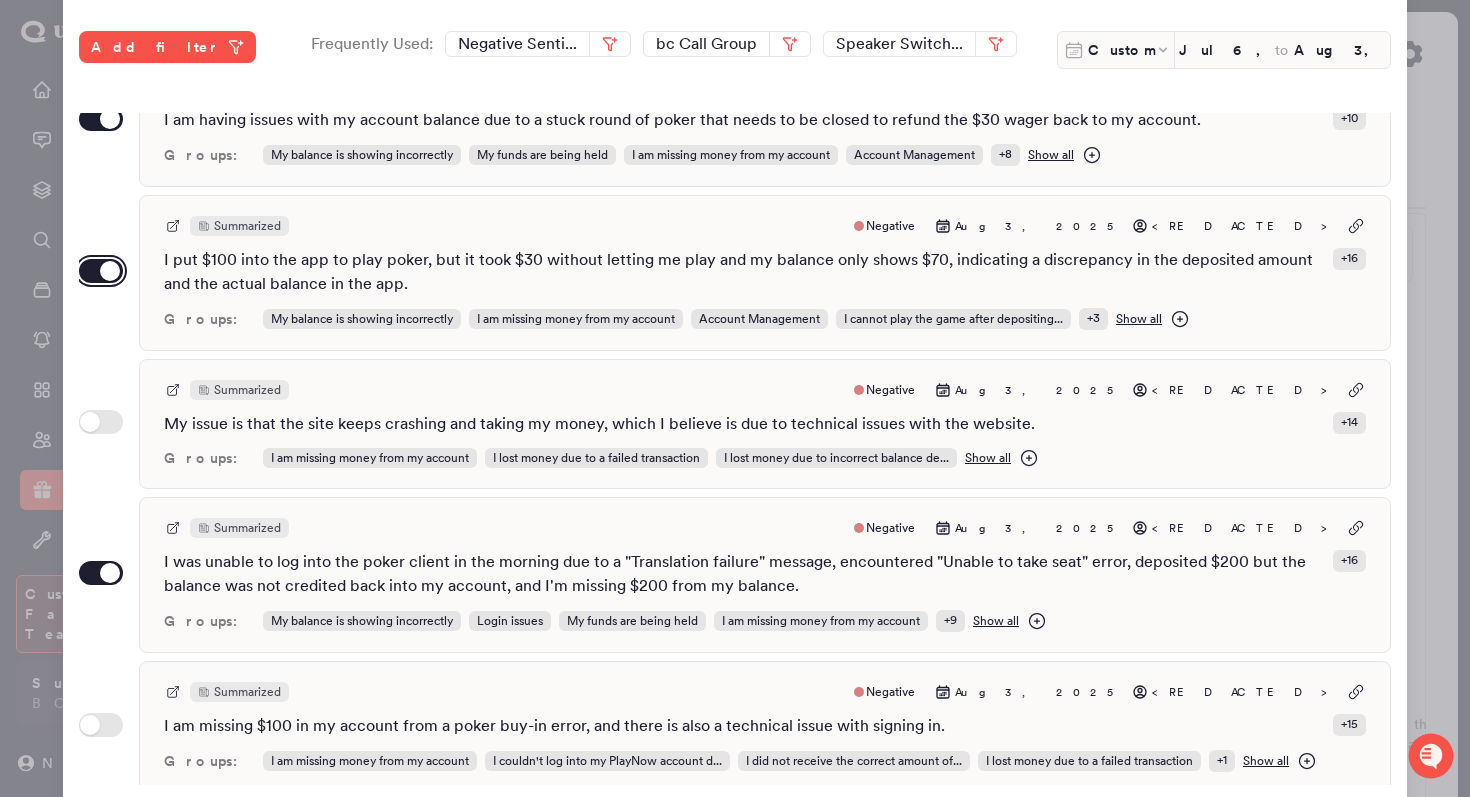 click on "Use setting" at bounding box center (101, 271) 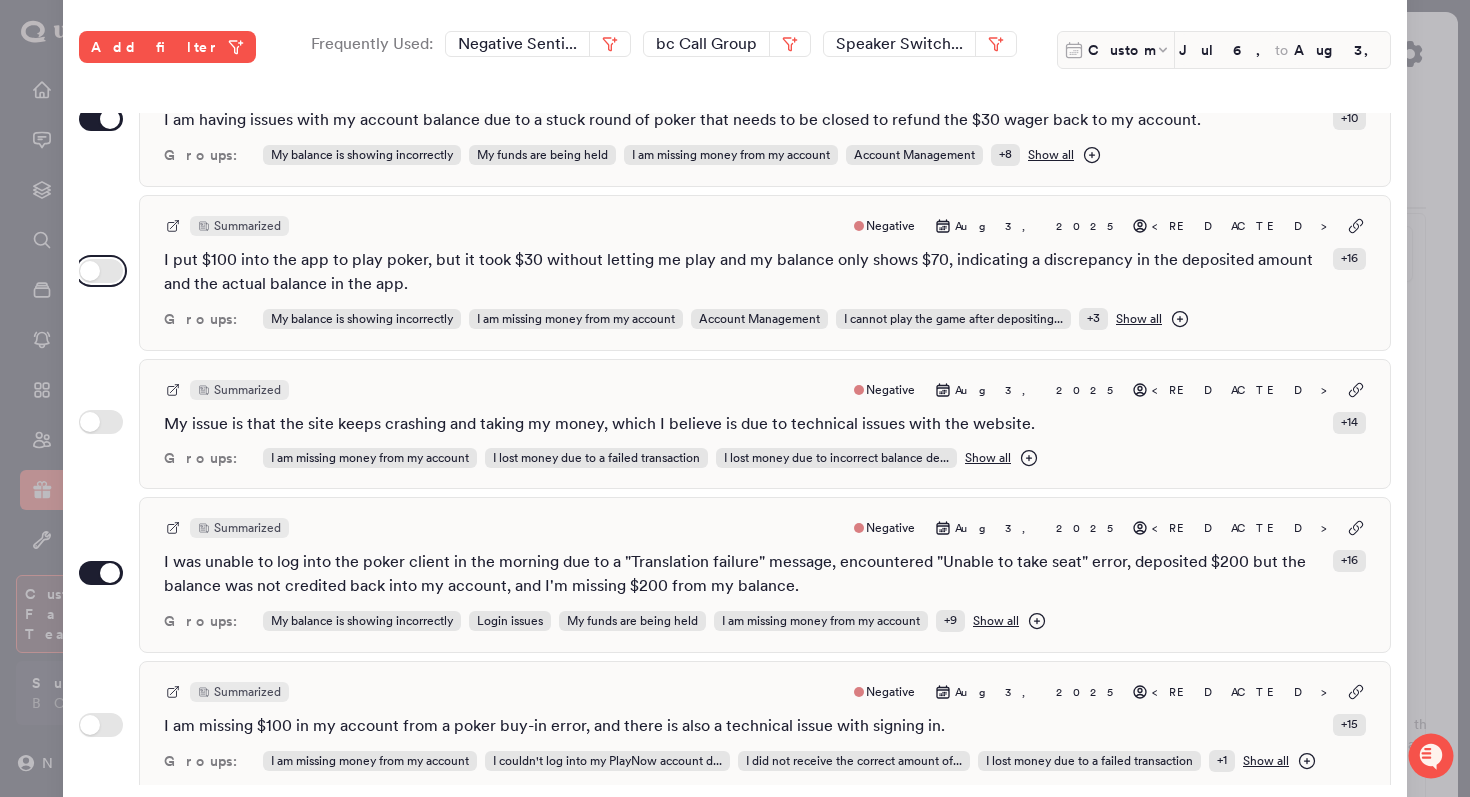 click on "Use setting" at bounding box center [101, 271] 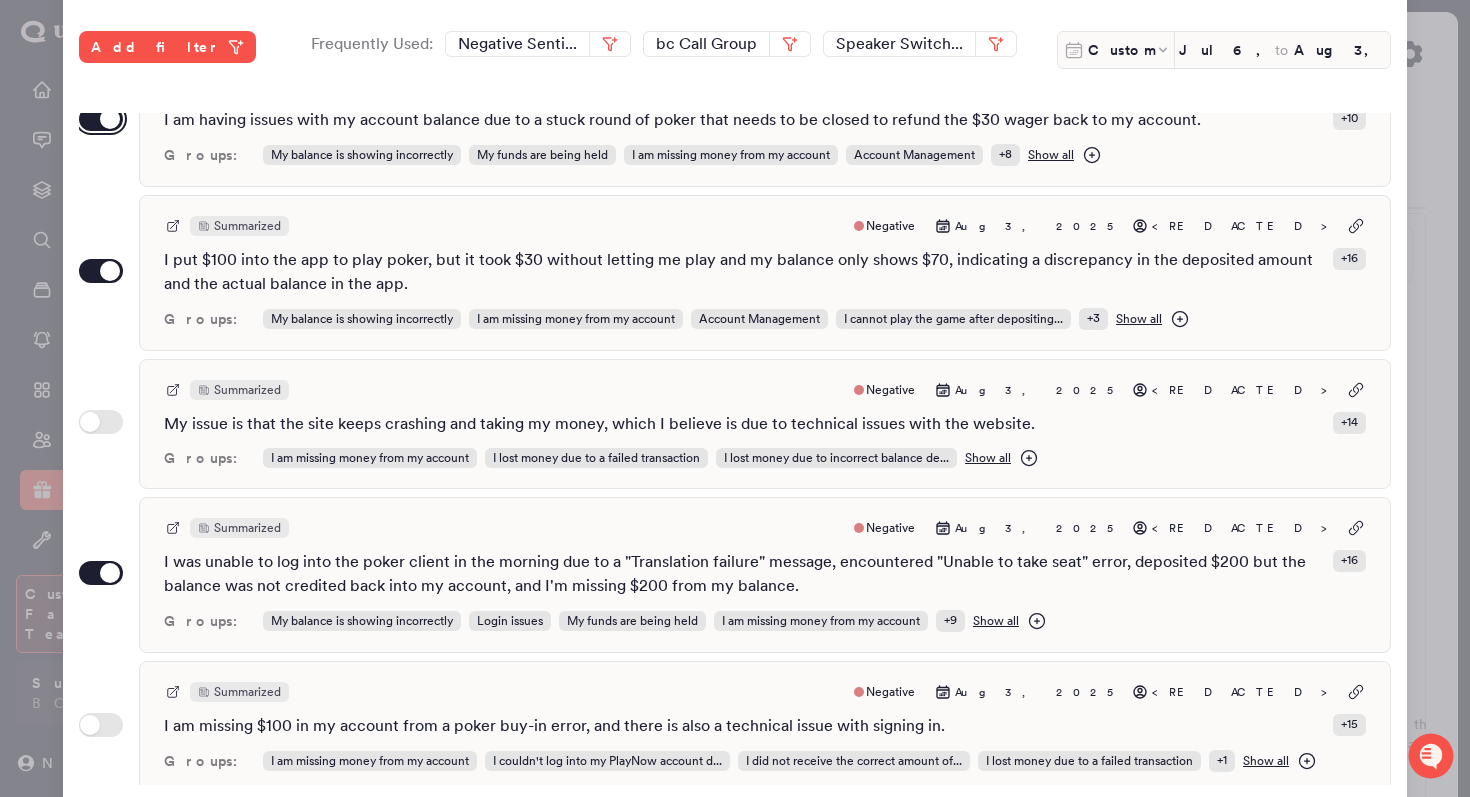 click on "Use setting" at bounding box center [101, 119] 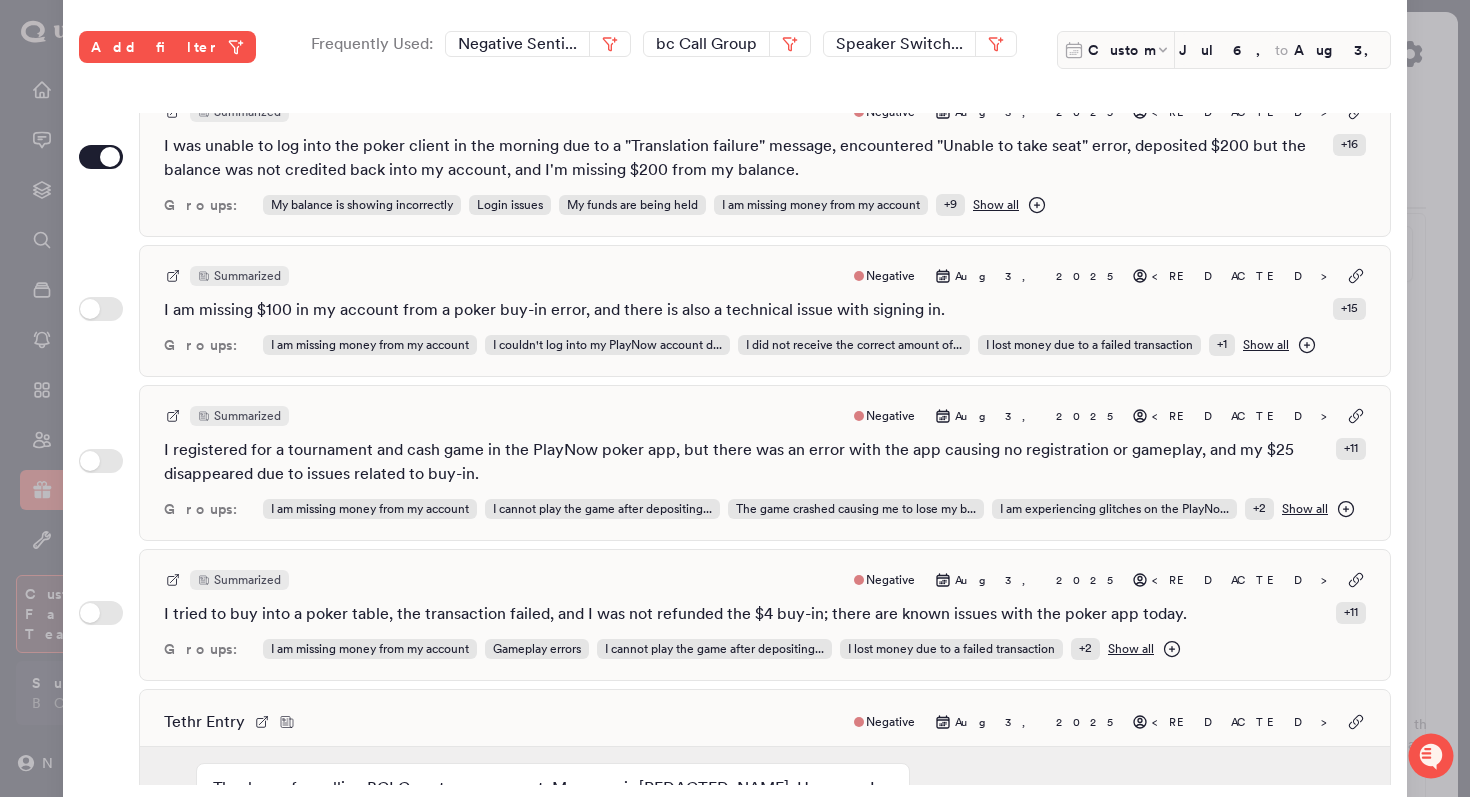 scroll, scrollTop: 638, scrollLeft: 0, axis: vertical 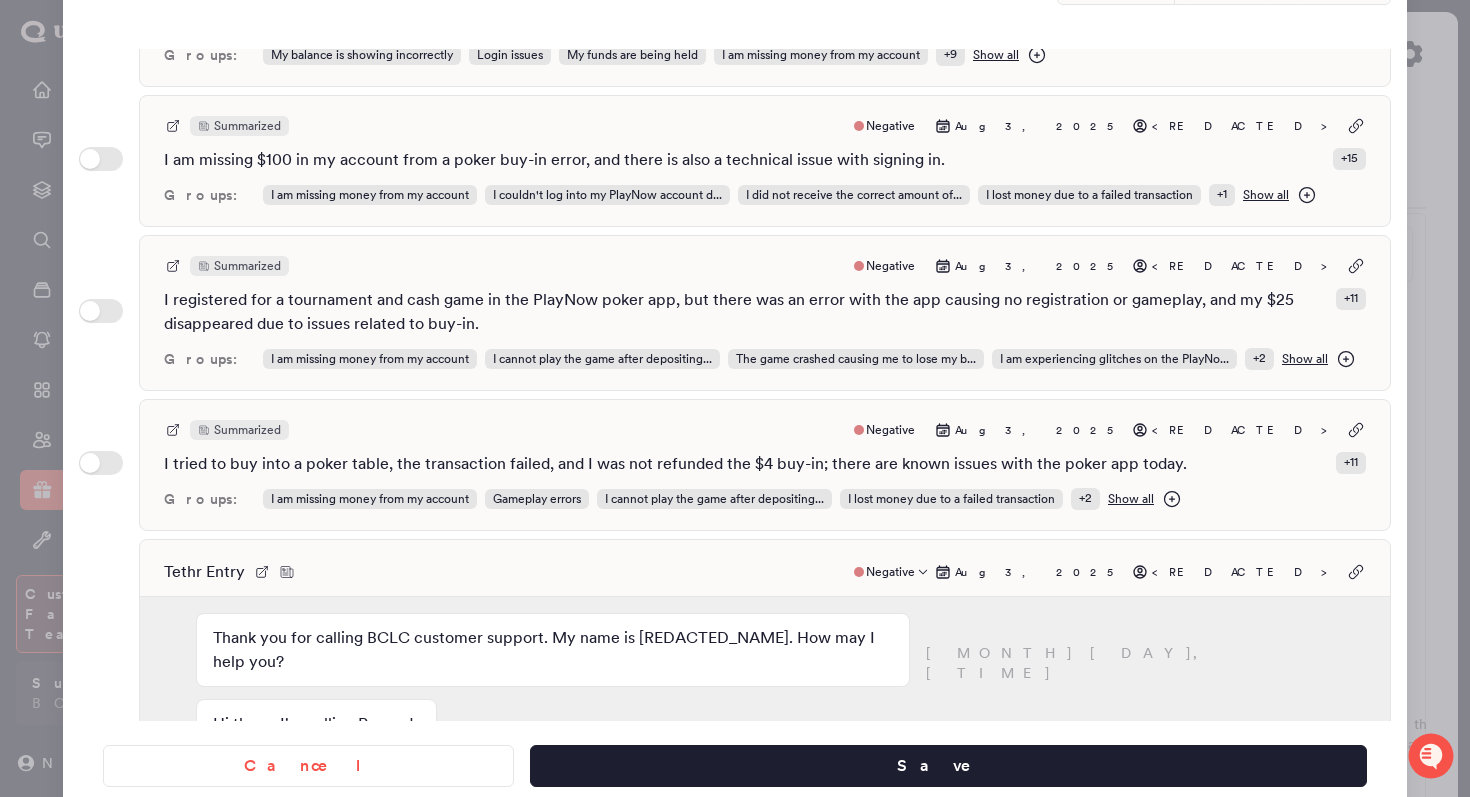 click on "Tethr Entry Negative Aug 3, 2025 <REDACTED> Thank you for calling BCLC customer support. My name is REDACTED_NAME. How may I help you? August 3, 10:31pm Hi there. I'm calling Rewards August 3, 10:31pm the time one of the payments that I made. It's kinda disappeared August 3, 10:31pm from my account account balance. August 3, 10:31pm August 3, 10:31pm Okay. So I'm trying to figure out what happened here Grand if you can help me about that. August 3, 10:31pm August 3, 10:31pm Yeah. Let's take a look. Let's see. Can I get your email address on your account? Yes. It's August 3, 10:31pm REDACTED_NAME, August 3, 10:31pm m a r j n, August 3, 10:31pm nestor, n e s t o r, August 3, 10:32pm REDACTED_EMAIL. August 3, 10:32pm August 3, 10:32pm Perfect. Thank you. So I'm just gonna send you a code to your email. I'll need to get you to tell me what that code is first, and then I can we can talk about your account and take a look. Okay. August 3, 10:32pm Yeah. August 3, 10:32pm So the code is six nine August 3, 10:32pm + 6" at bounding box center (765, 790) 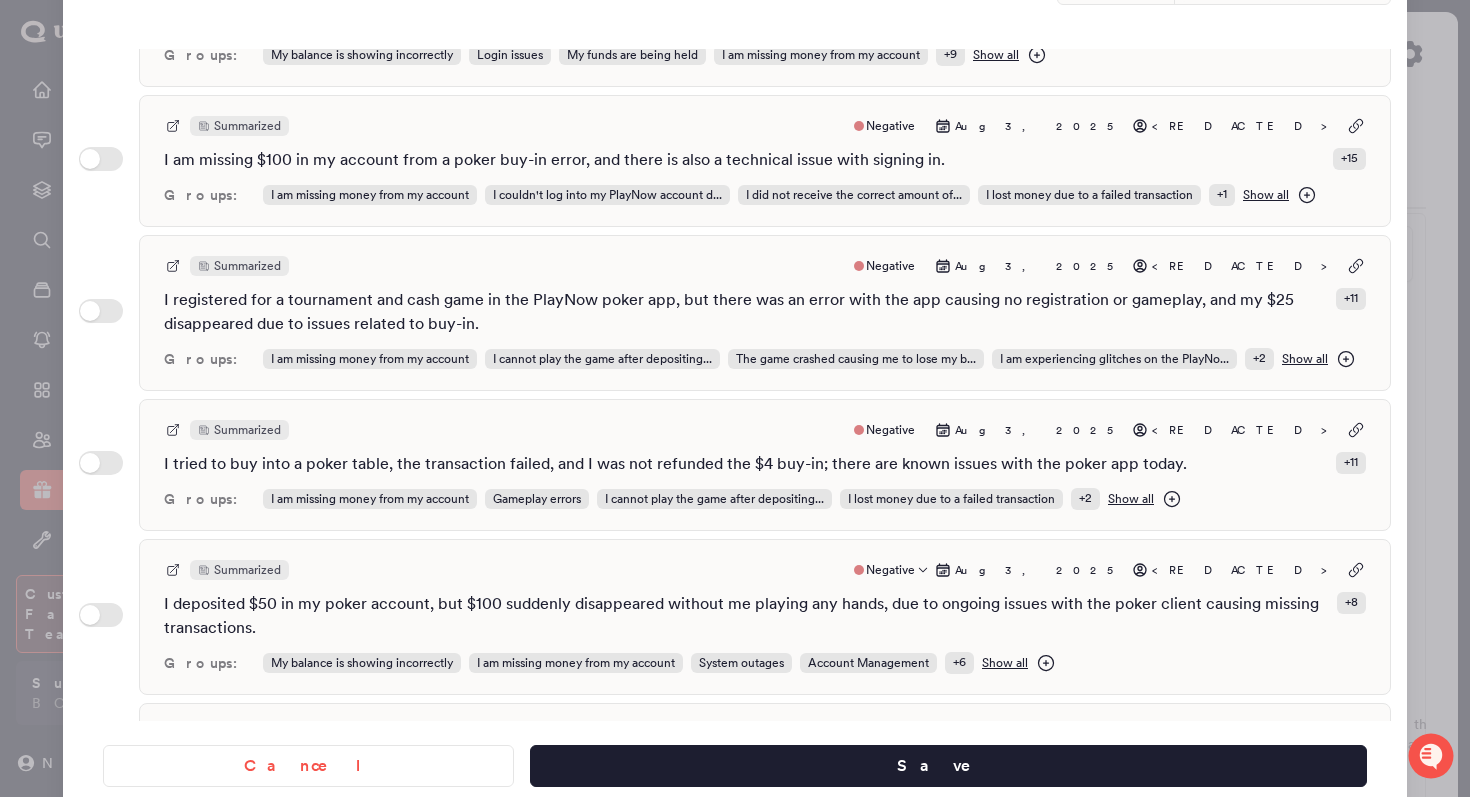 scroll, scrollTop: 766, scrollLeft: 0, axis: vertical 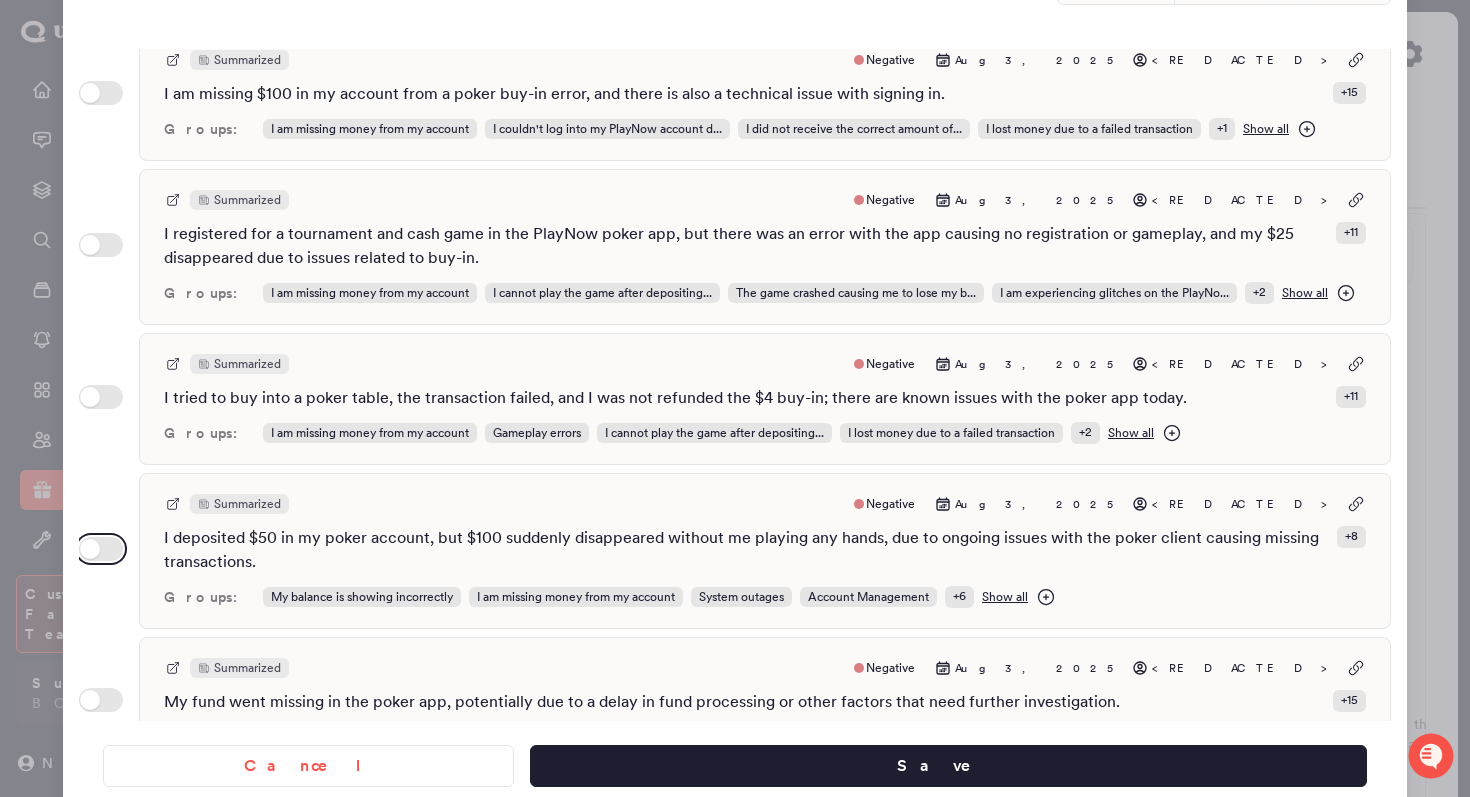 click on "Use setting" at bounding box center [101, 549] 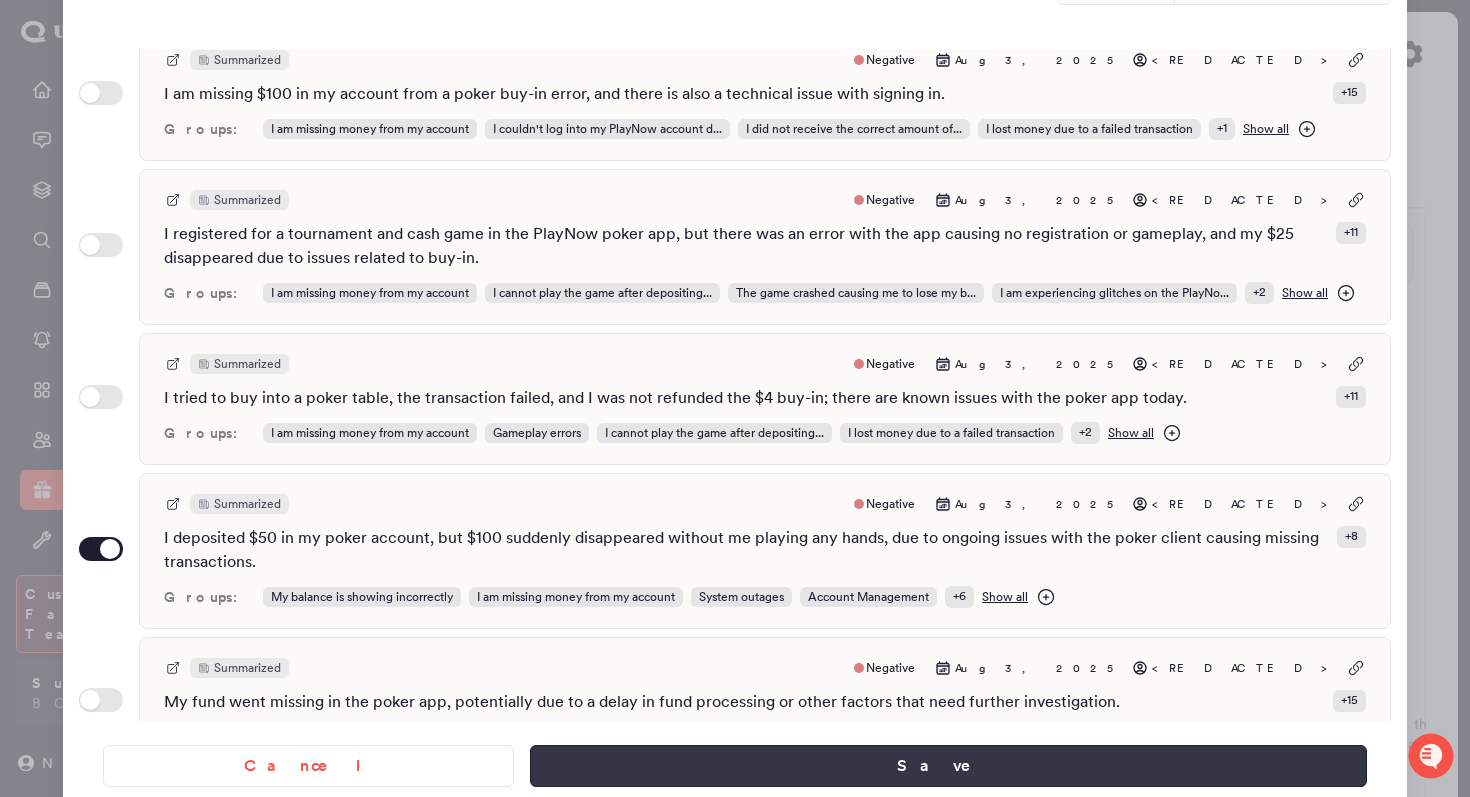 click on "Save" at bounding box center (948, 766) 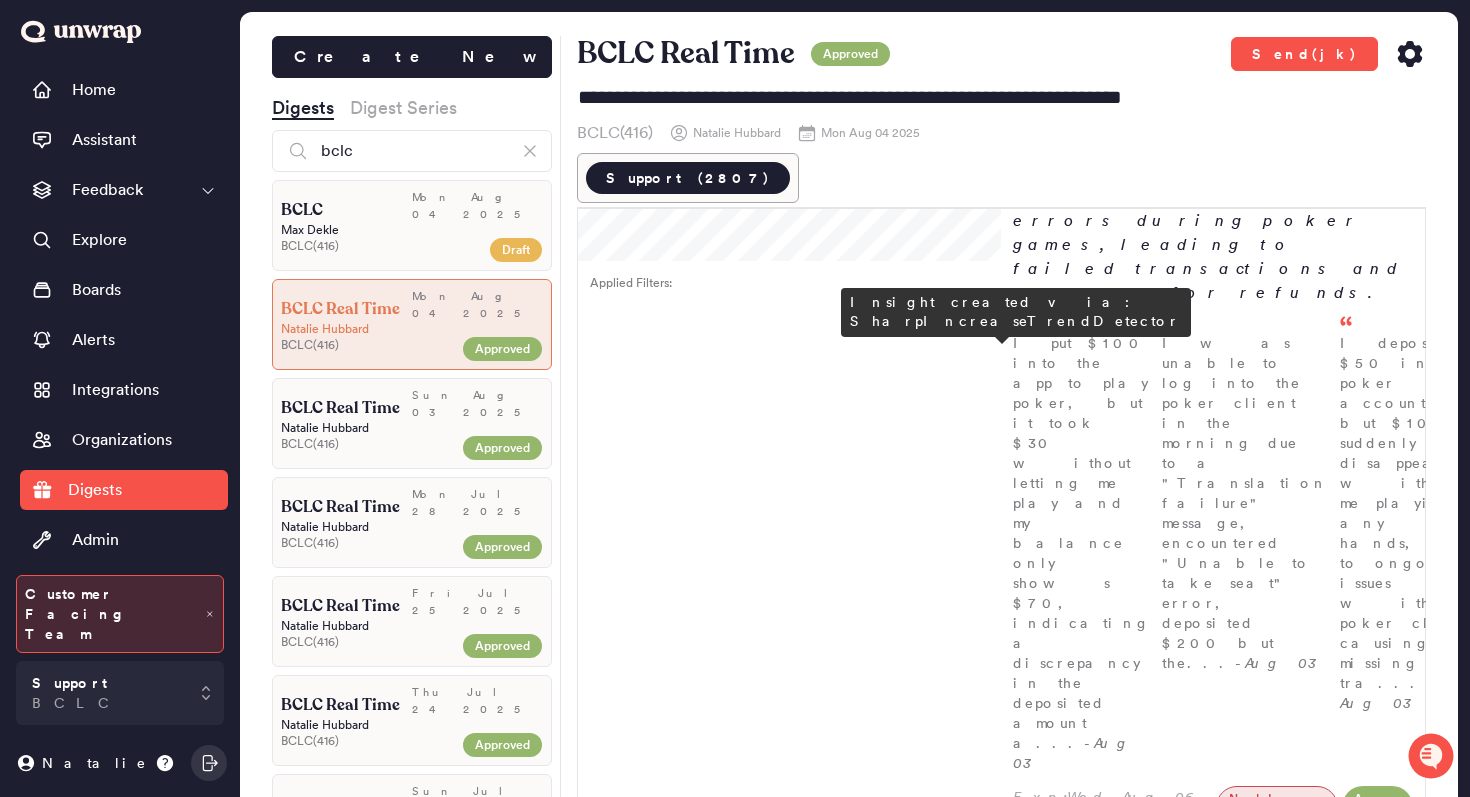 scroll, scrollTop: 241, scrollLeft: 0, axis: vertical 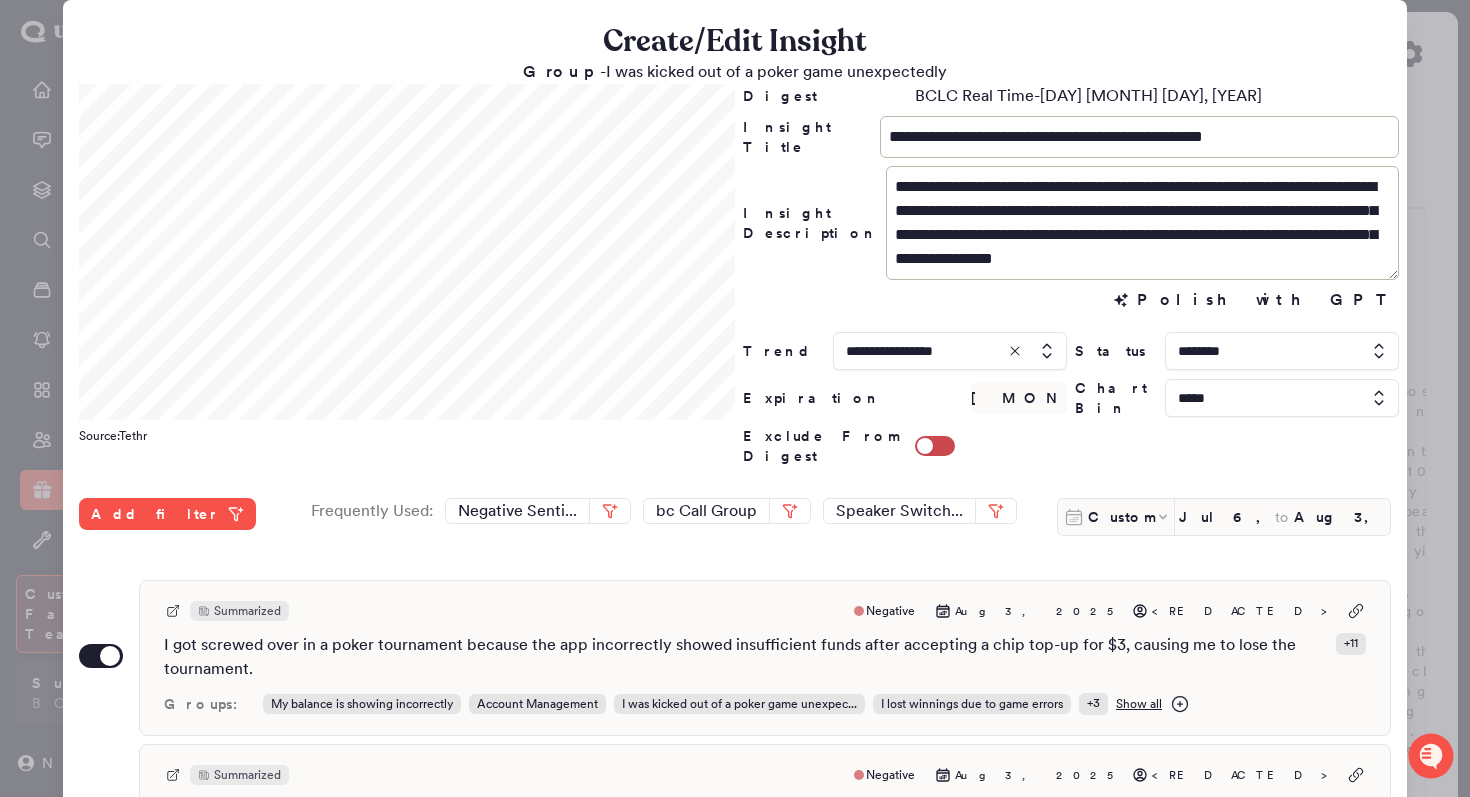 click at bounding box center [1282, 351] 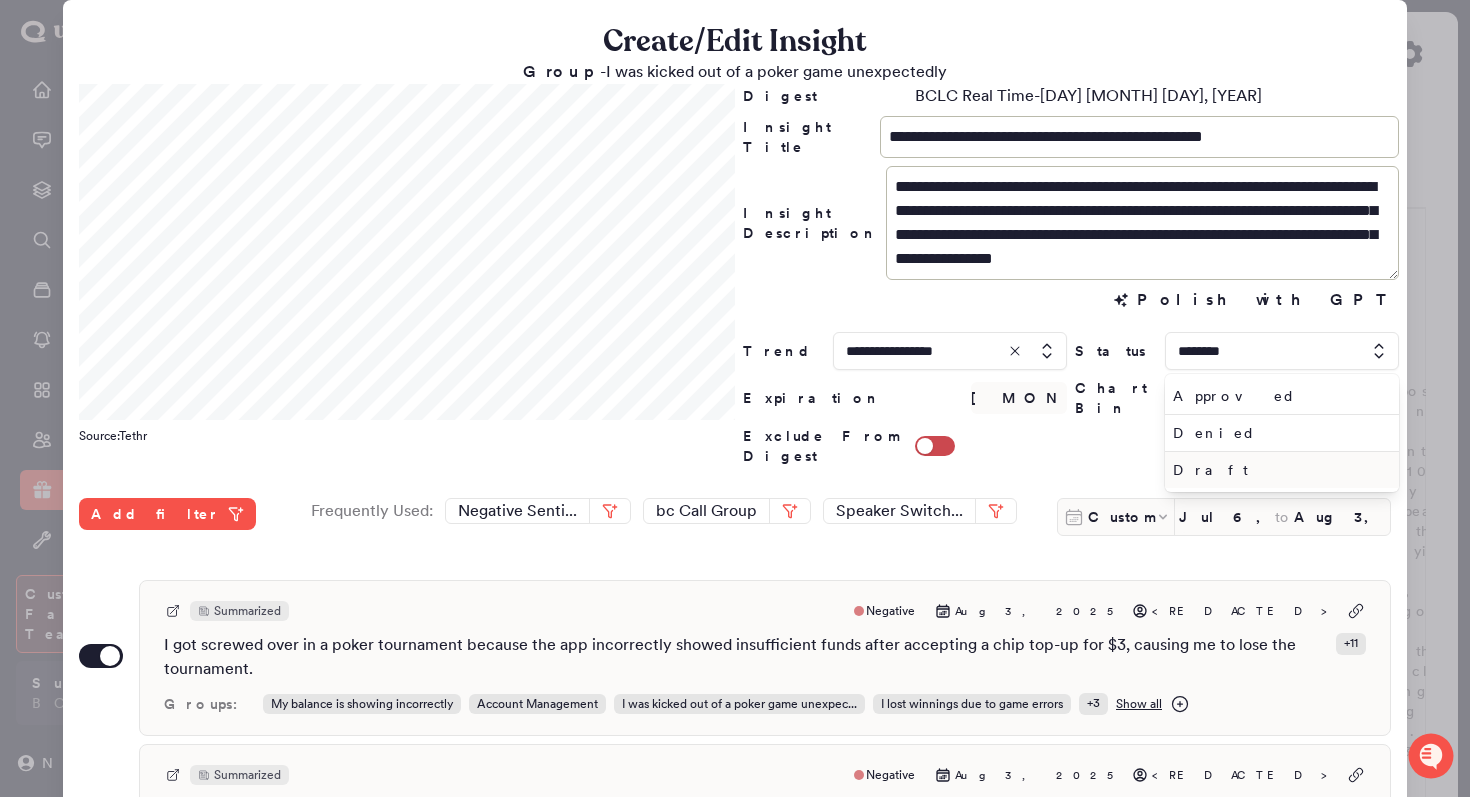click on "Draft" at bounding box center [1278, 470] 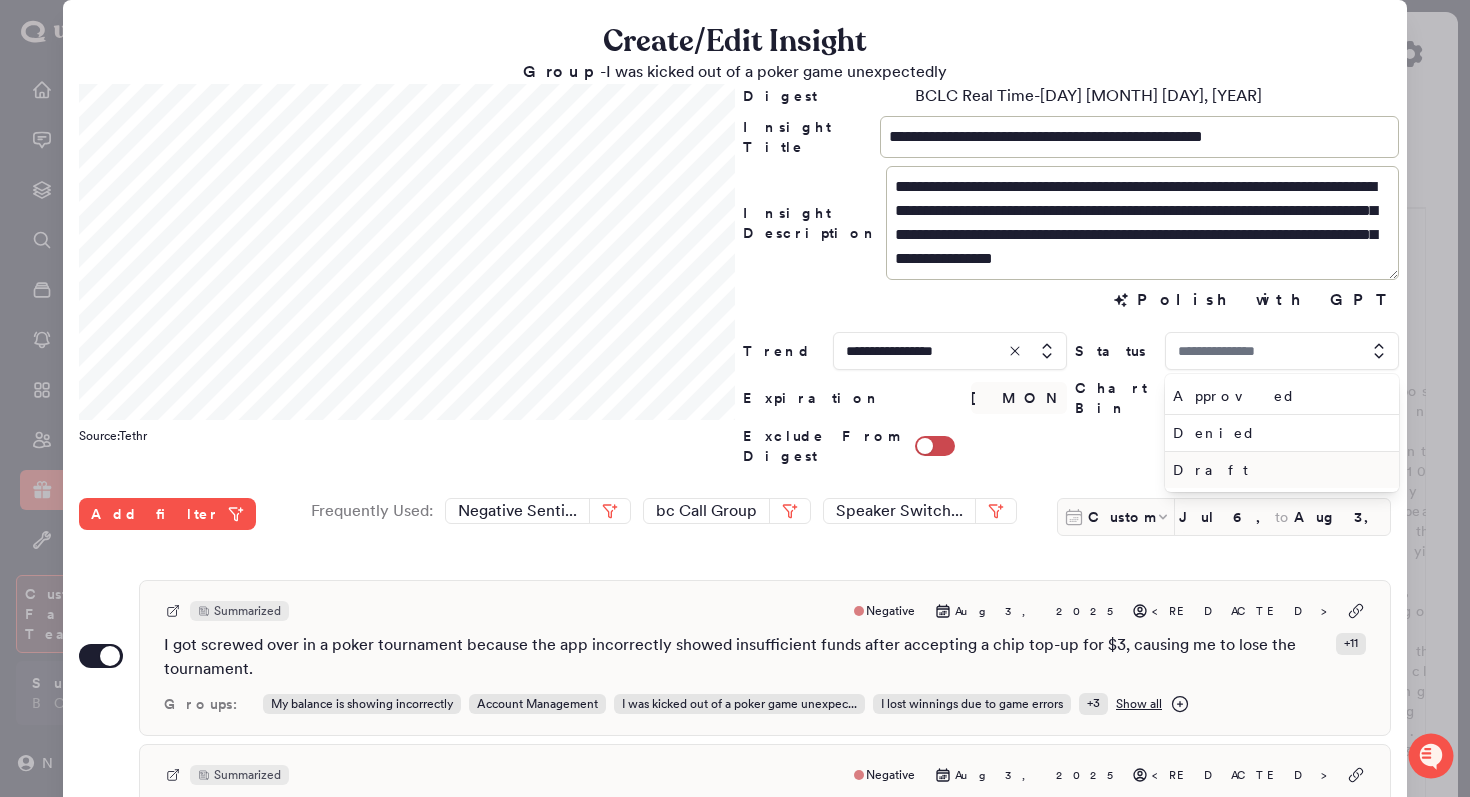 type on "*****" 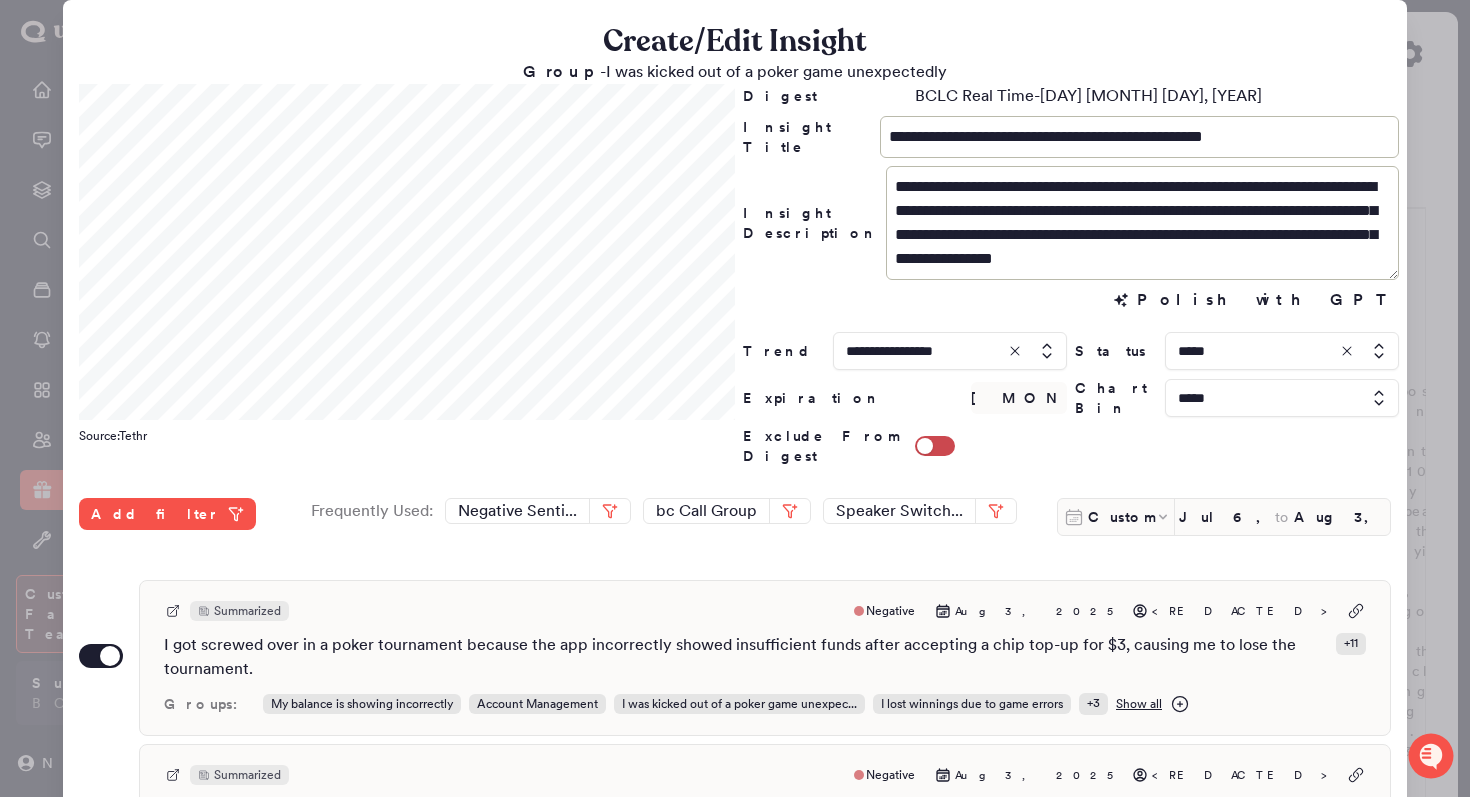 scroll, scrollTop: 531, scrollLeft: 0, axis: vertical 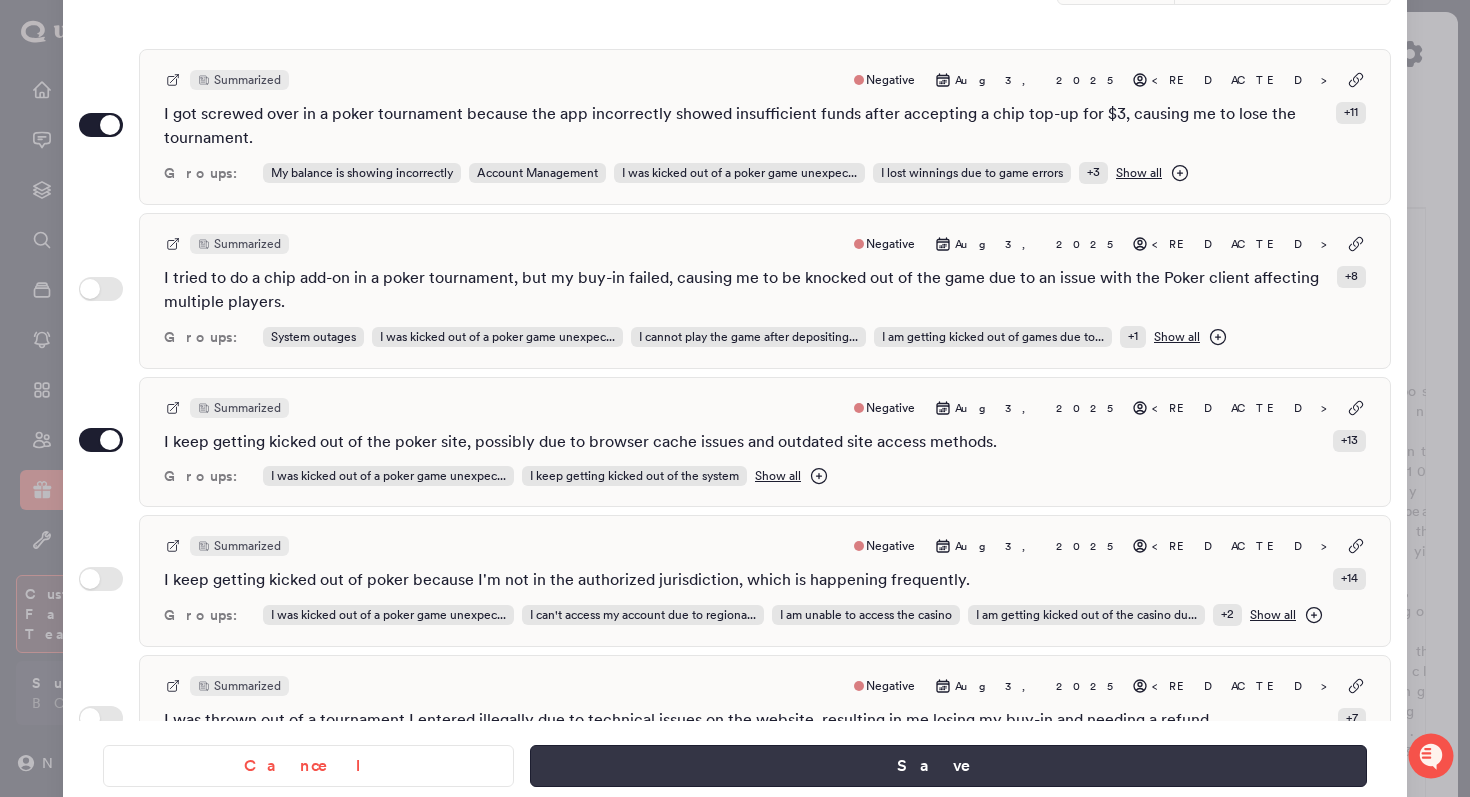 click on "Save" at bounding box center (948, 766) 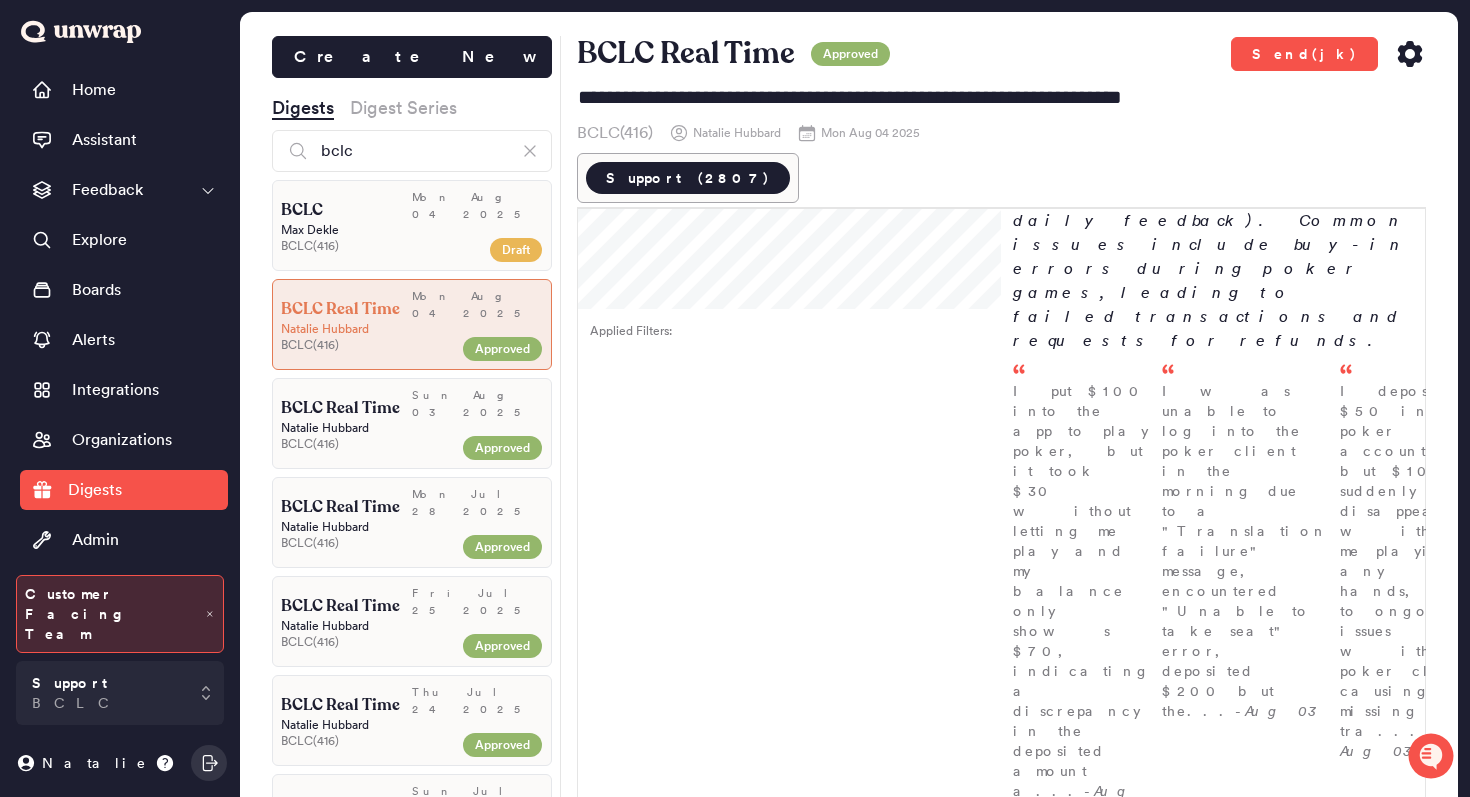 click at bounding box center (1410, 54) 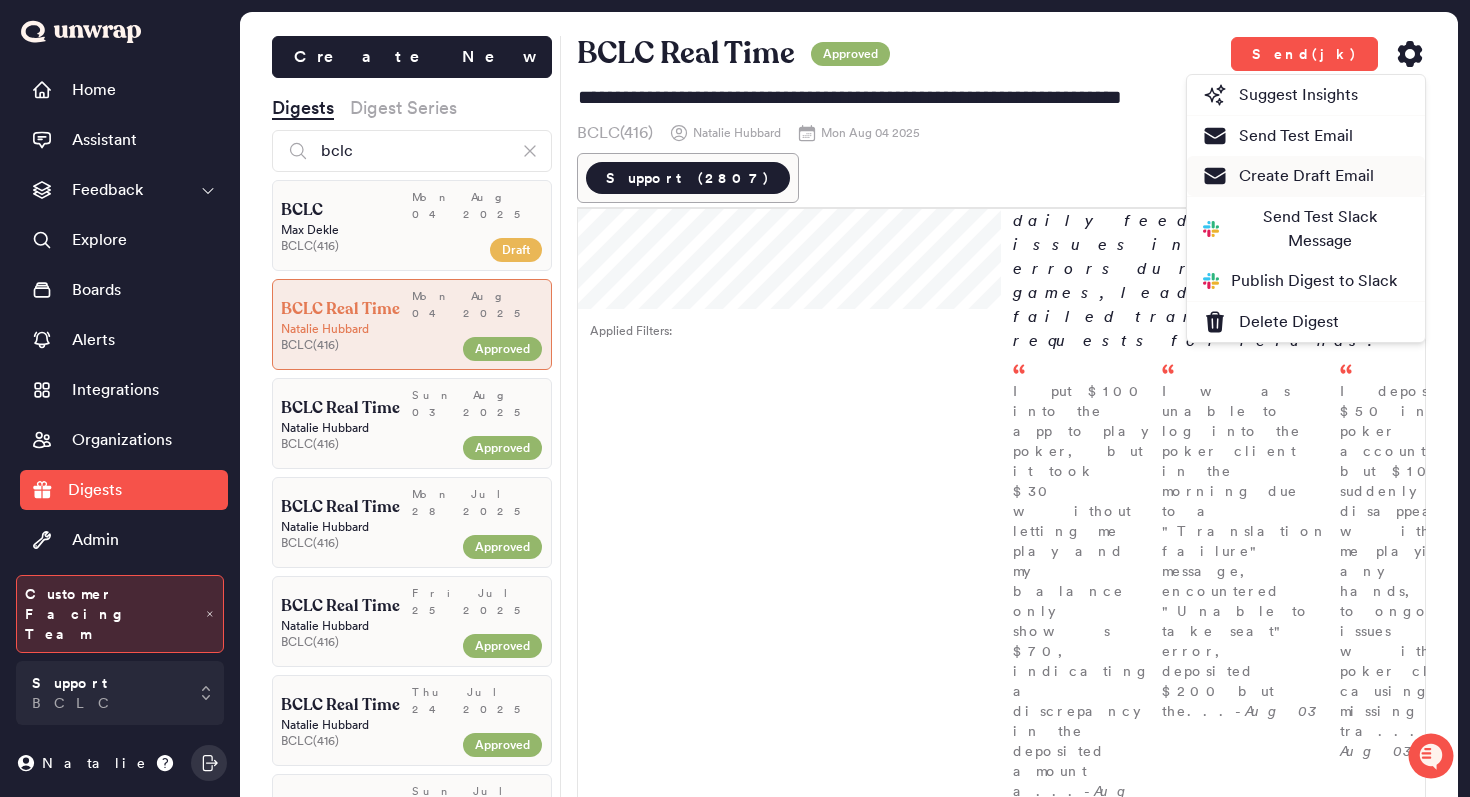click on "Create Draft Email" at bounding box center (1288, 176) 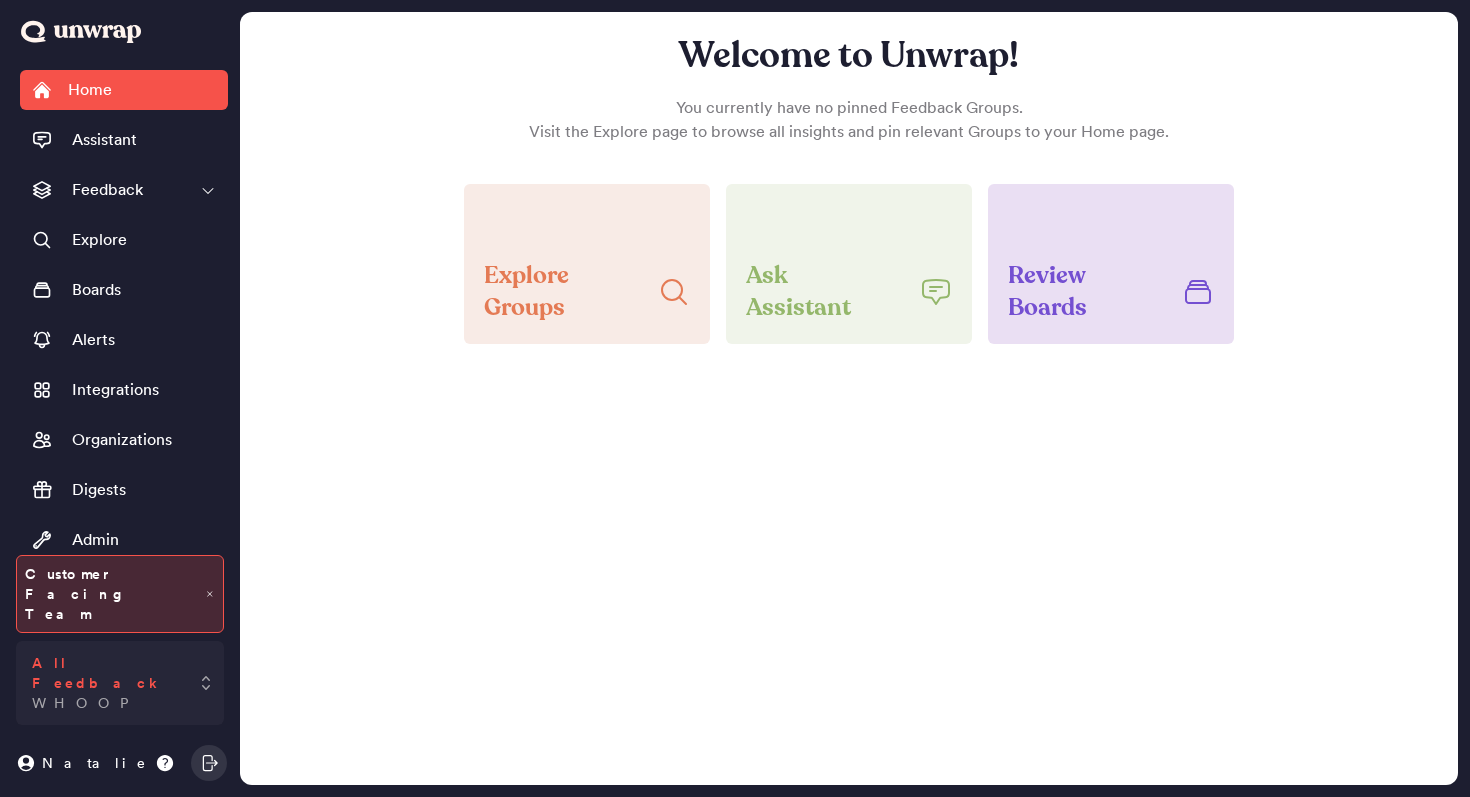 scroll, scrollTop: 0, scrollLeft: 0, axis: both 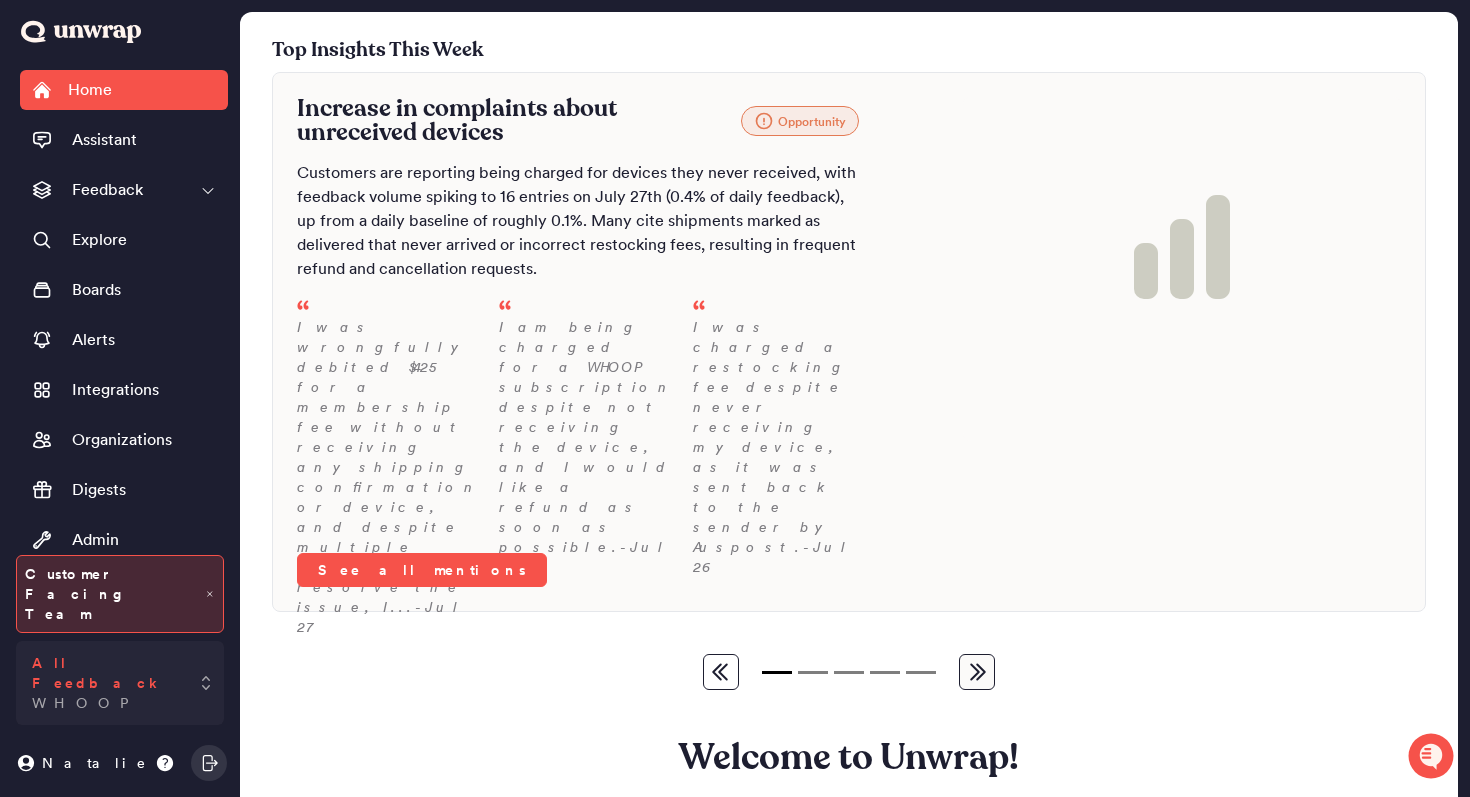 drag, startPoint x: 113, startPoint y: 701, endPoint x: 113, endPoint y: 666, distance: 35 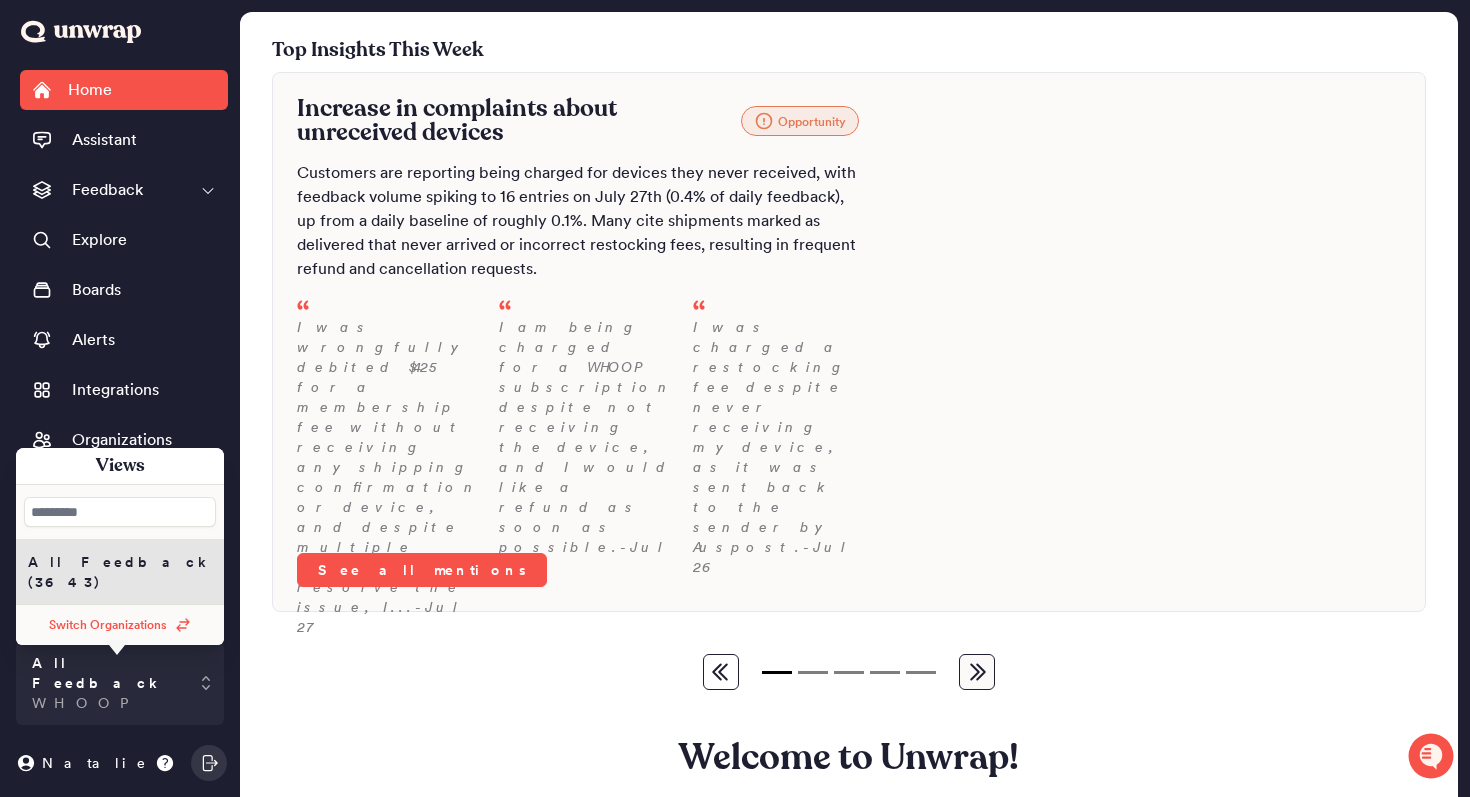 click on "Switch Organizations" at bounding box center [120, 625] 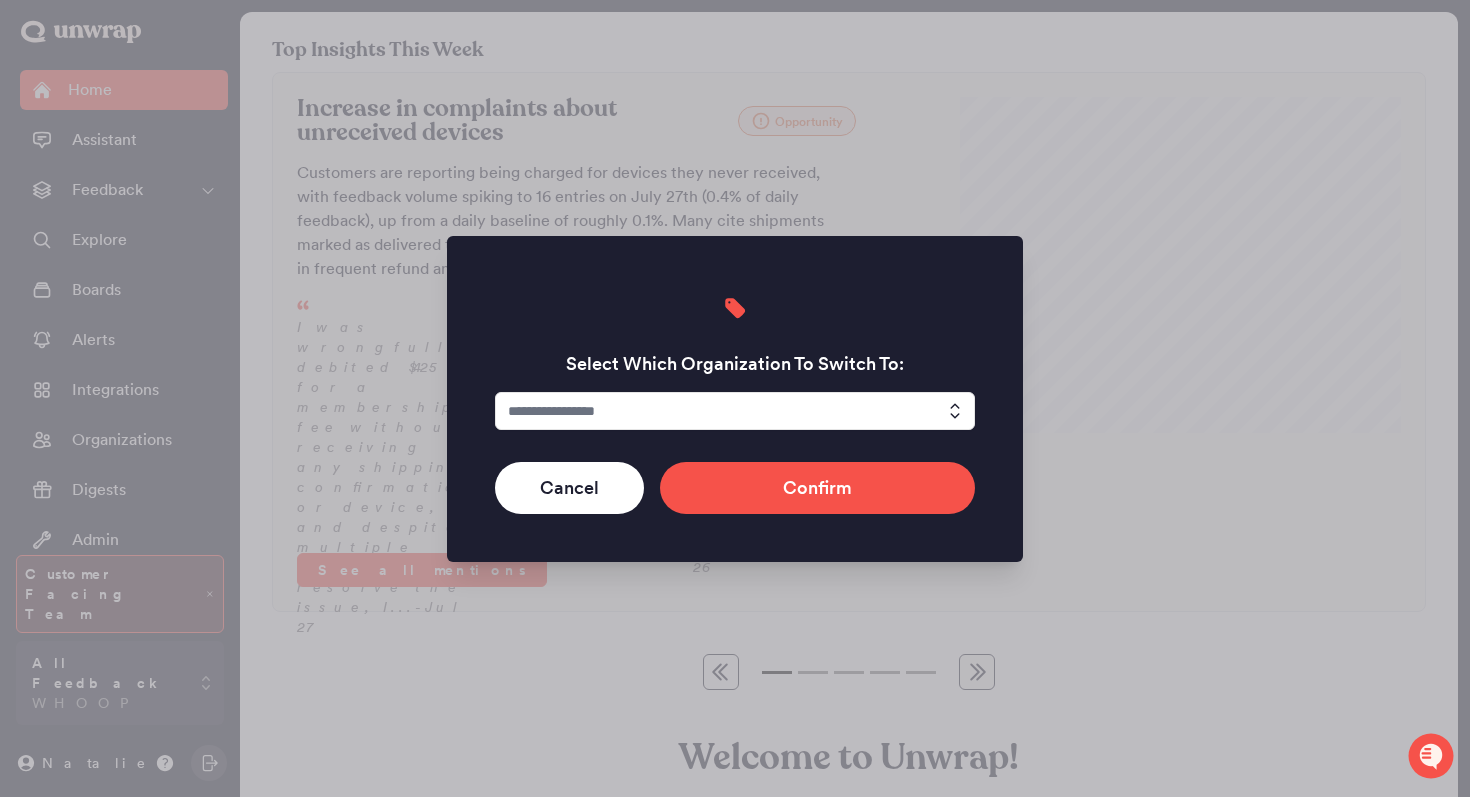 click at bounding box center (735, 411) 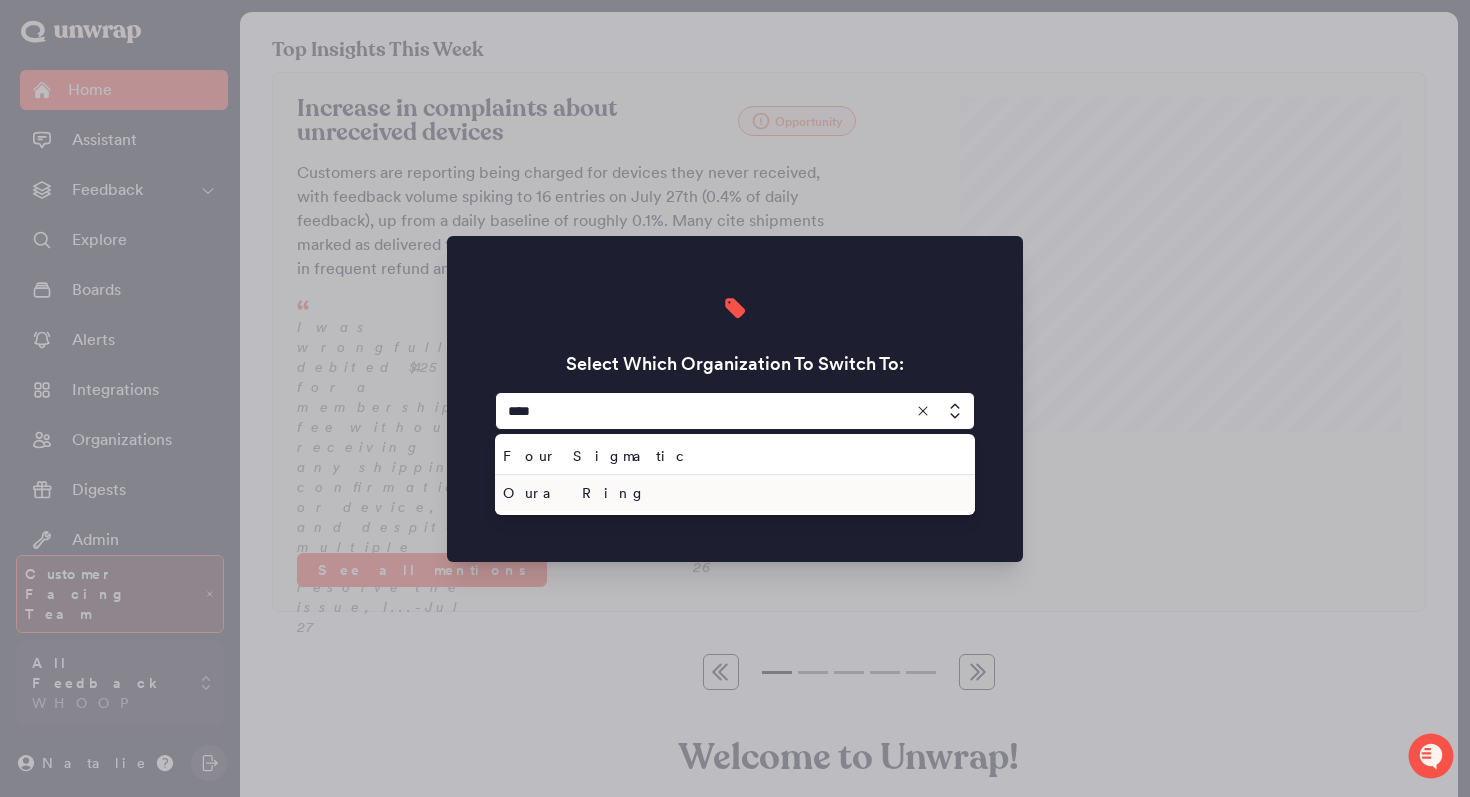 type on "****" 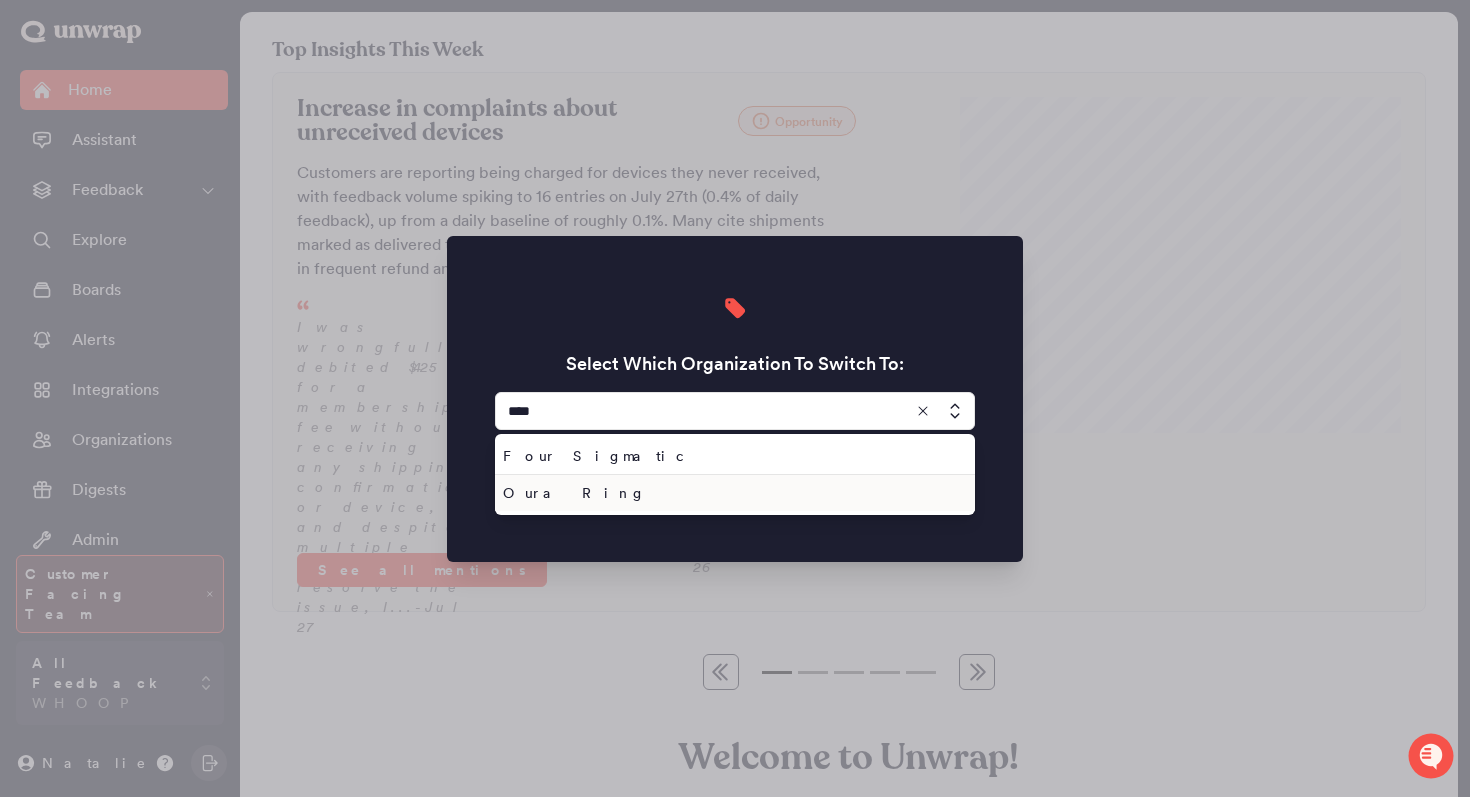 click on "Oura Ring" at bounding box center (731, 493) 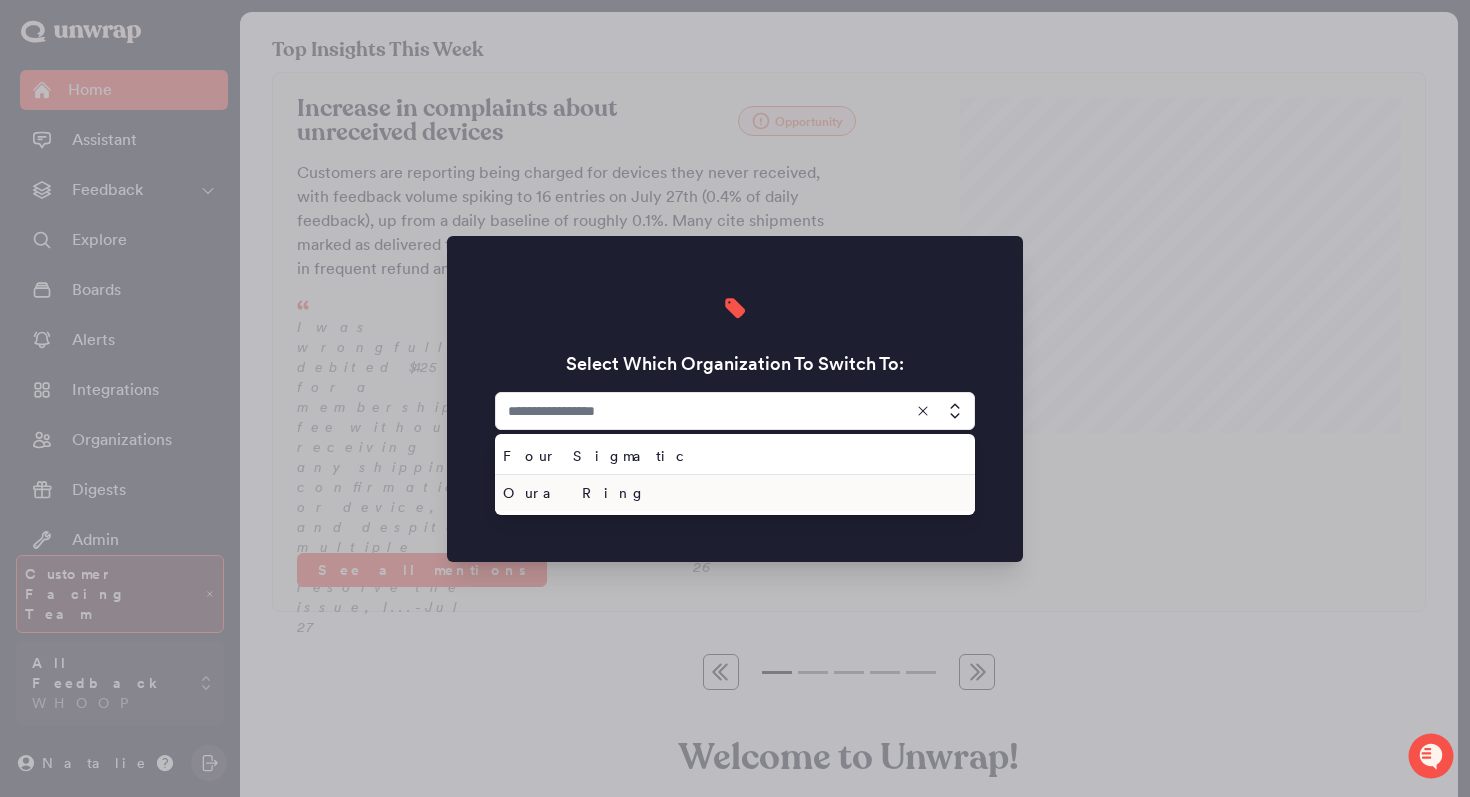 type on "*********" 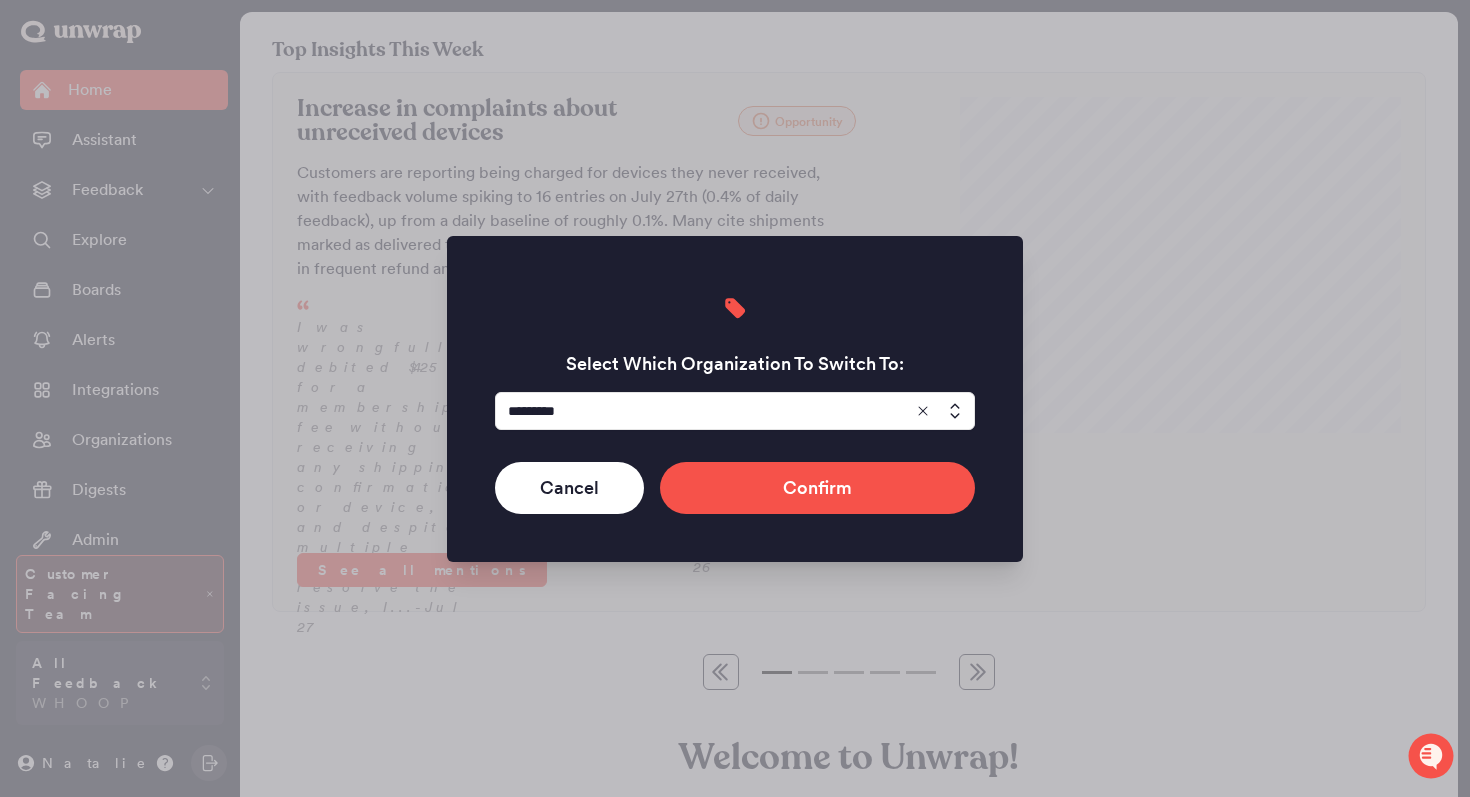 click on "Select Which Organization To Switch To: ********* Cancel Confirm" at bounding box center (735, 399) 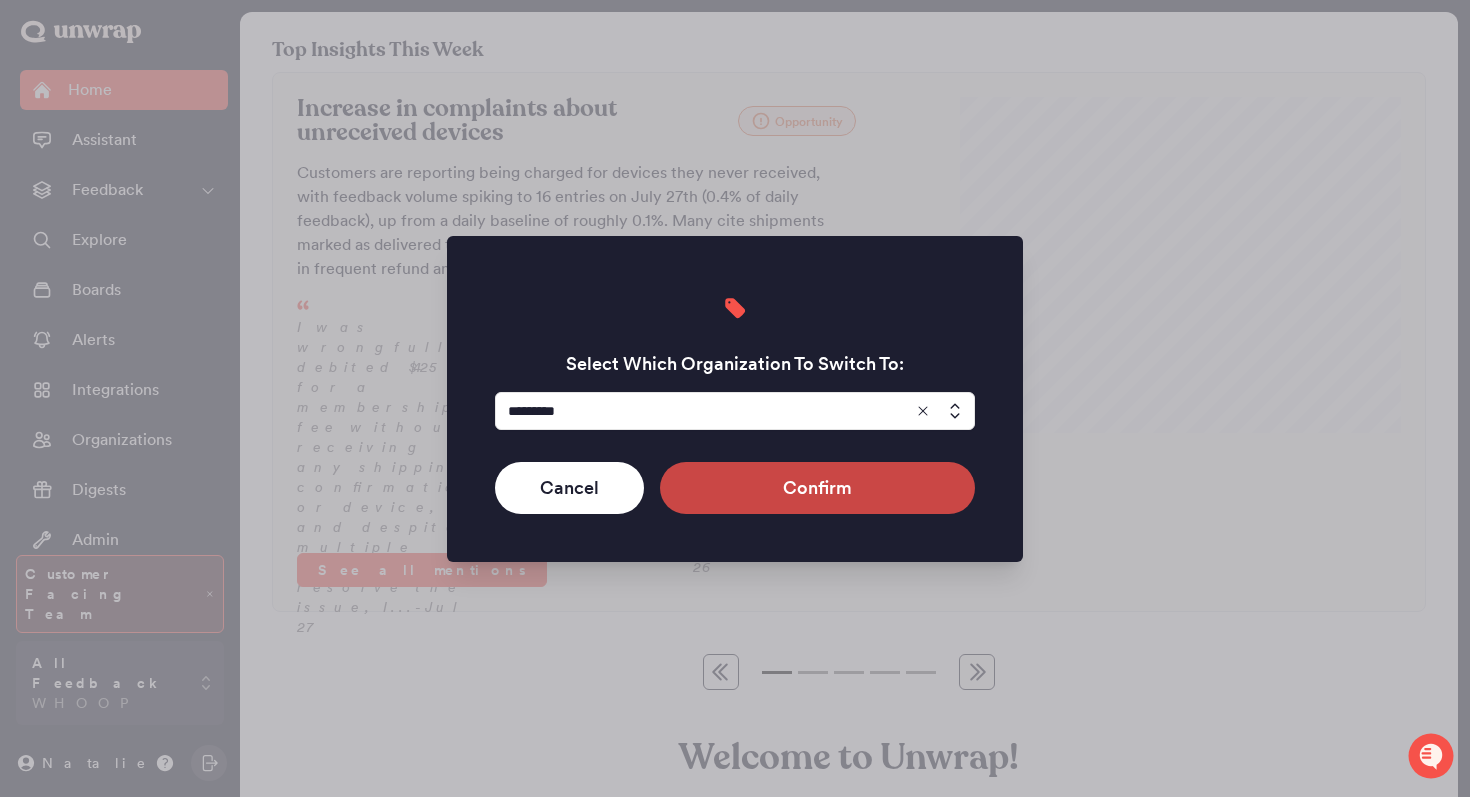 click on "Confirm" at bounding box center (817, 488) 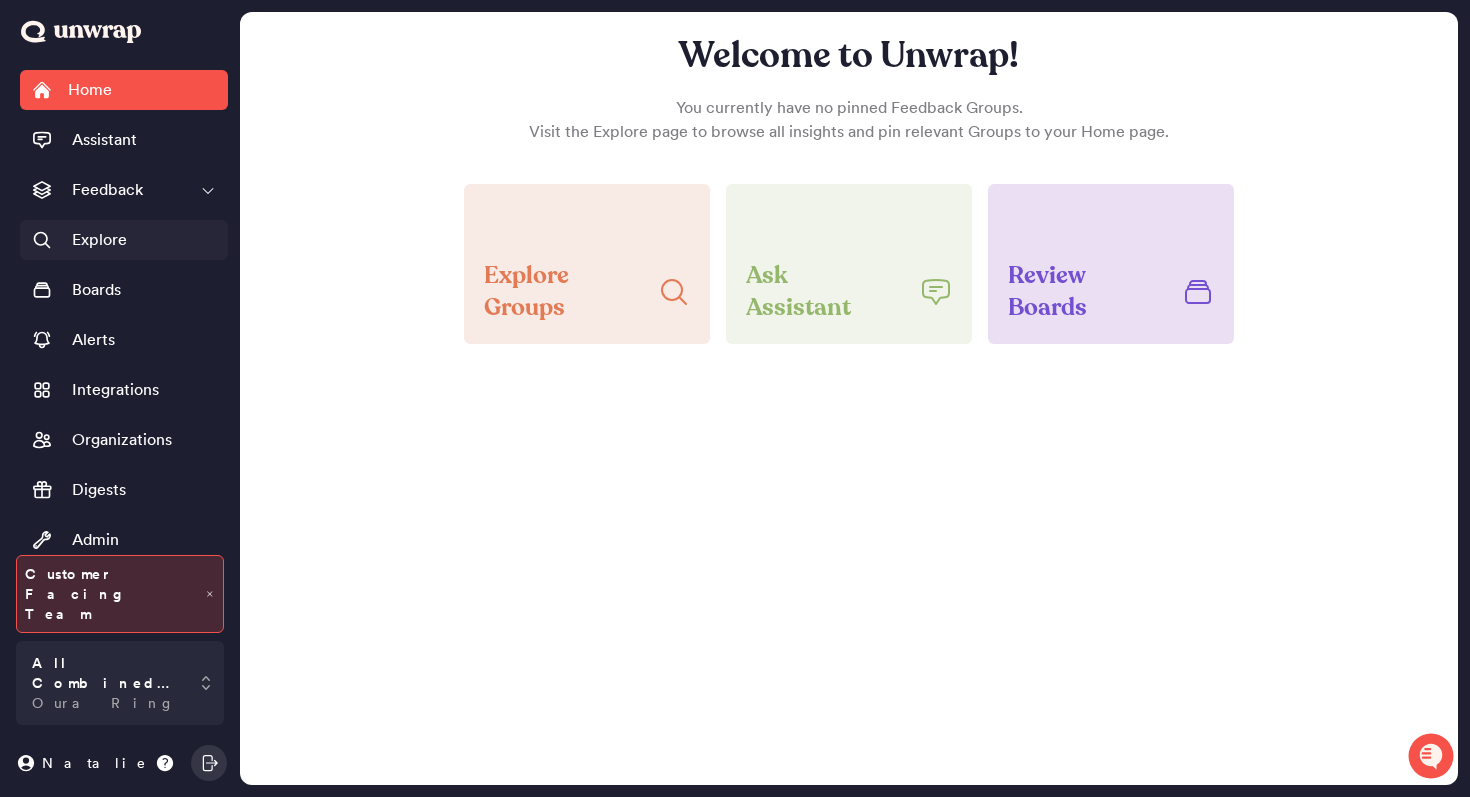 click on "Explore" at bounding box center (124, 240) 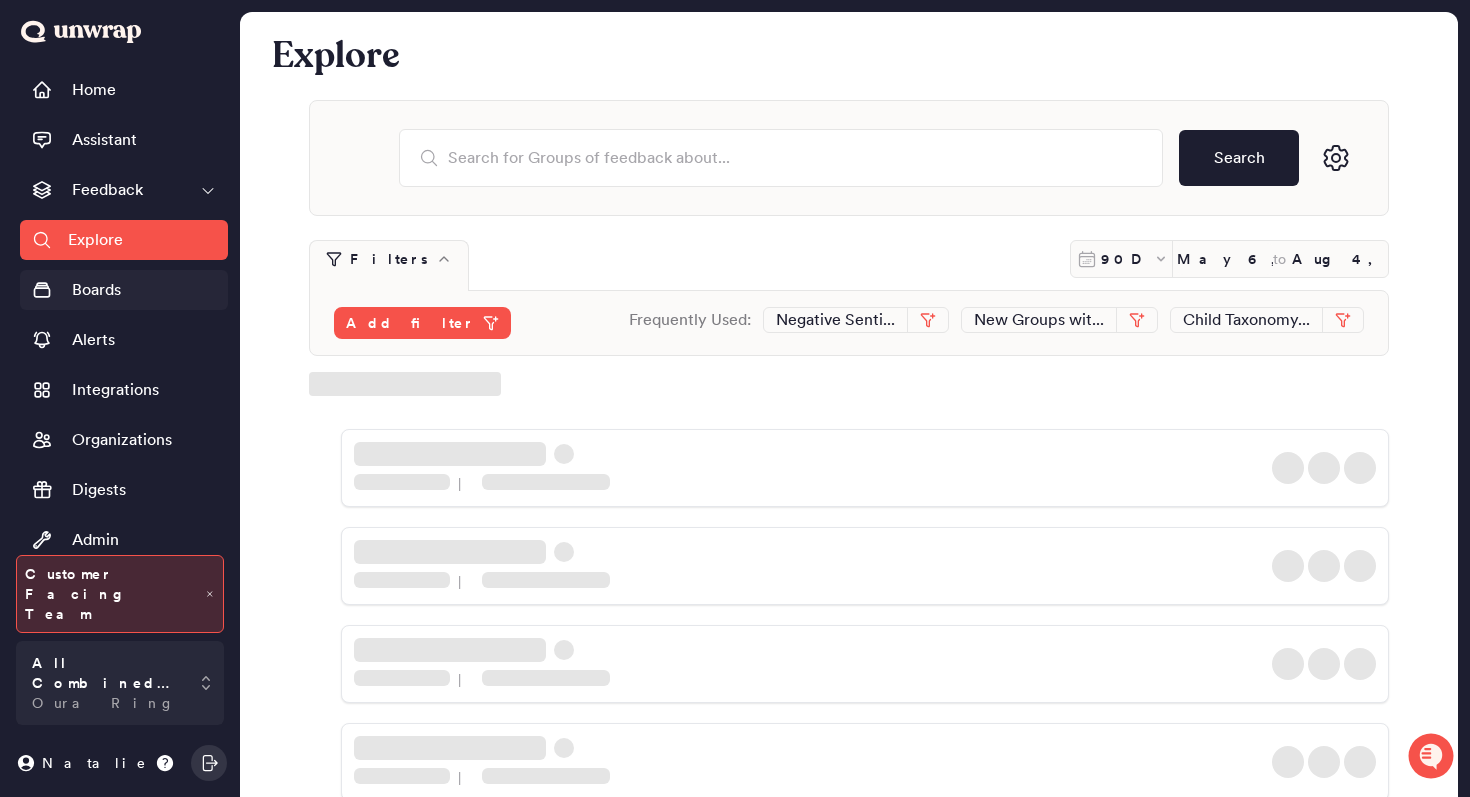 click on "Boards" at bounding box center [96, 290] 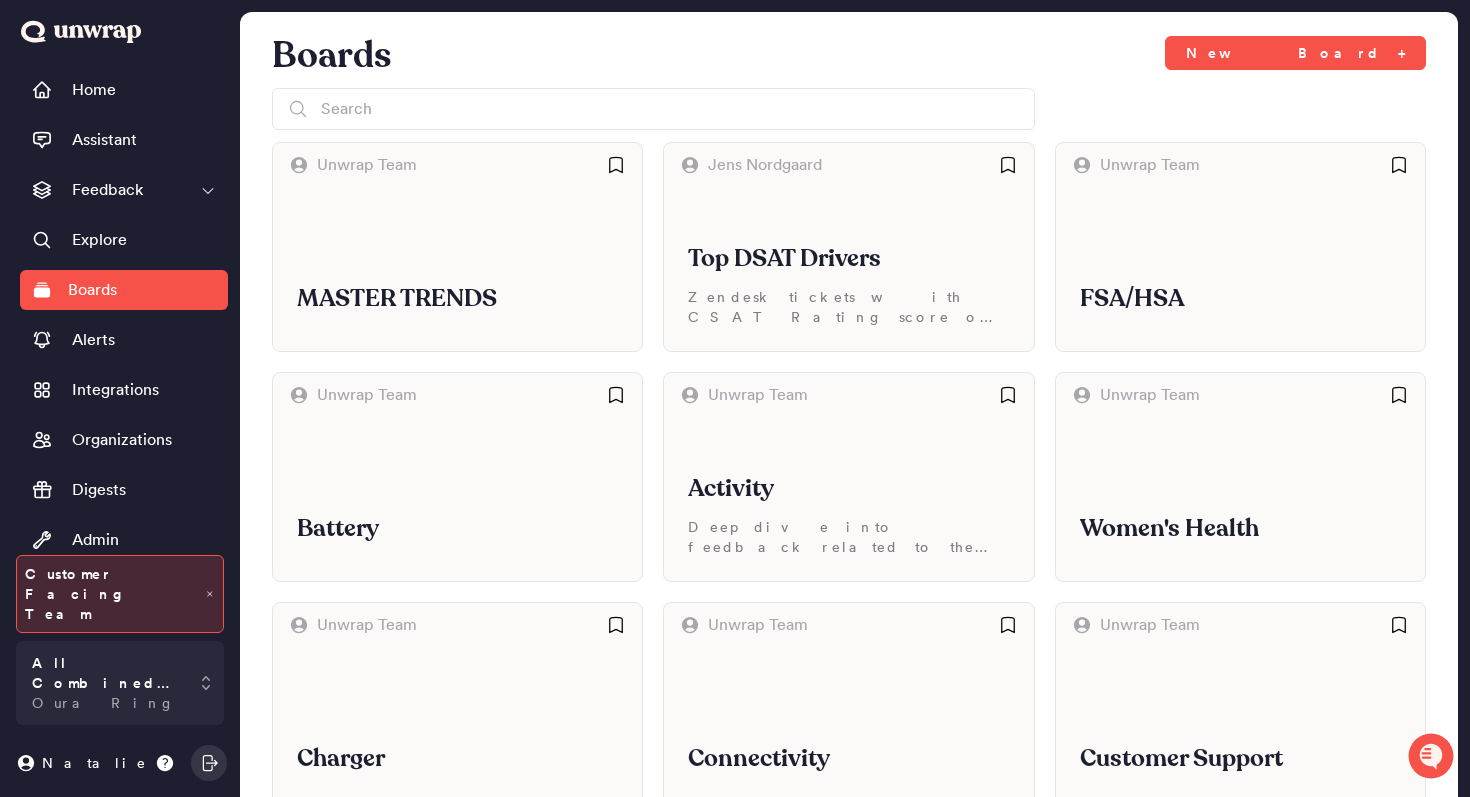 click on "MASTER TRENDS" at bounding box center [457, 299] 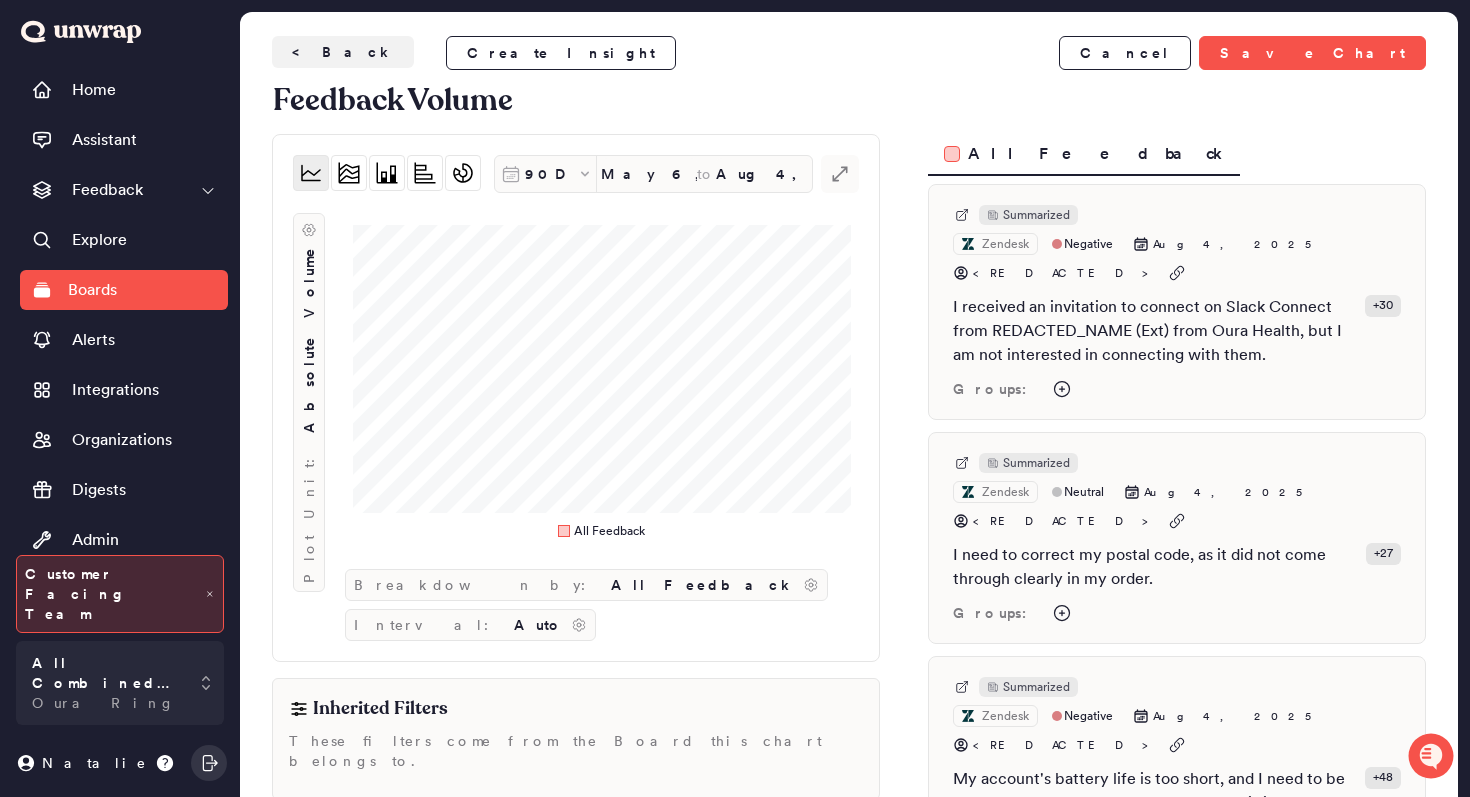 drag, startPoint x: 801, startPoint y: 791, endPoint x: 801, endPoint y: 780, distance: 11 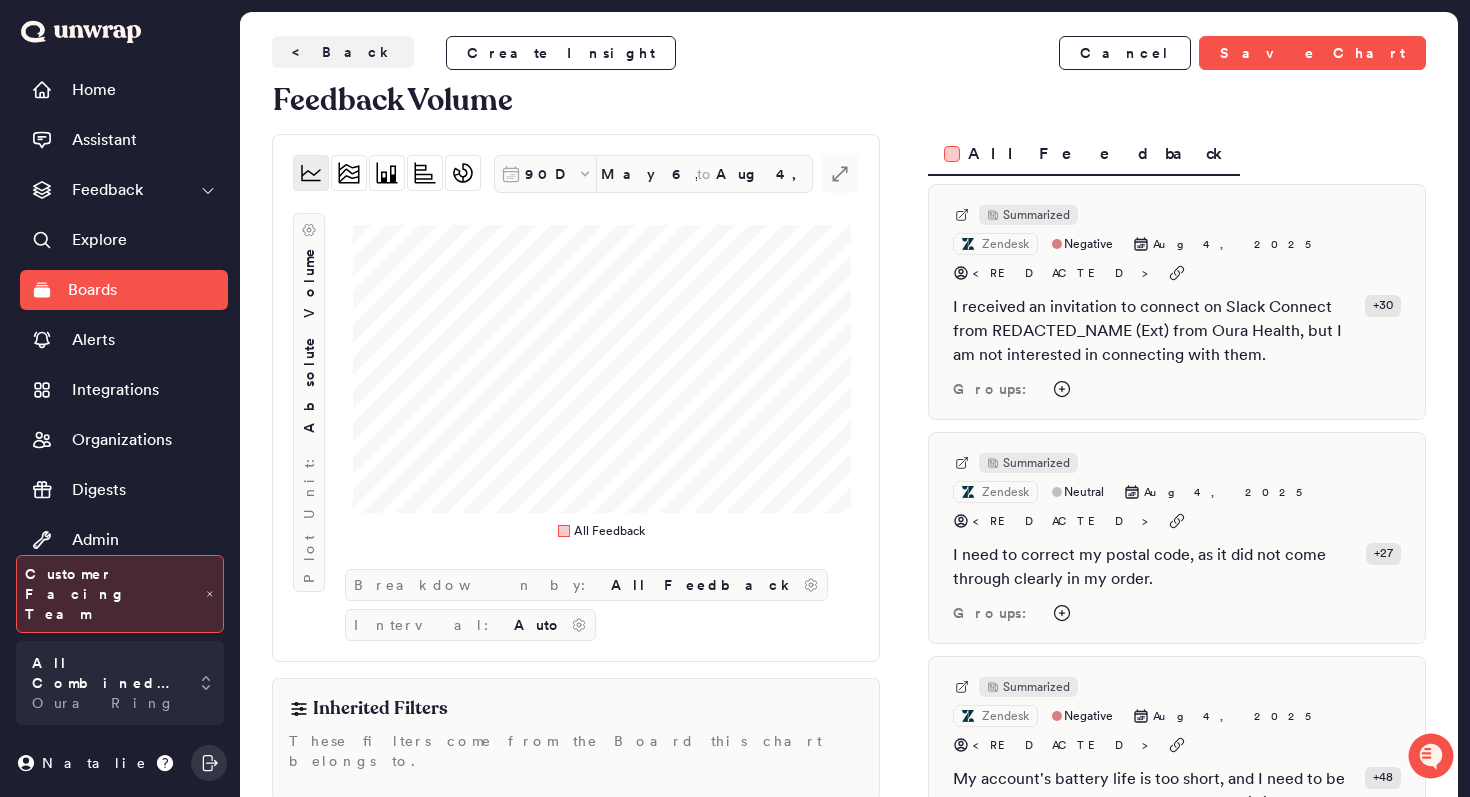 click on "Add filter" at bounding box center [762, 852] 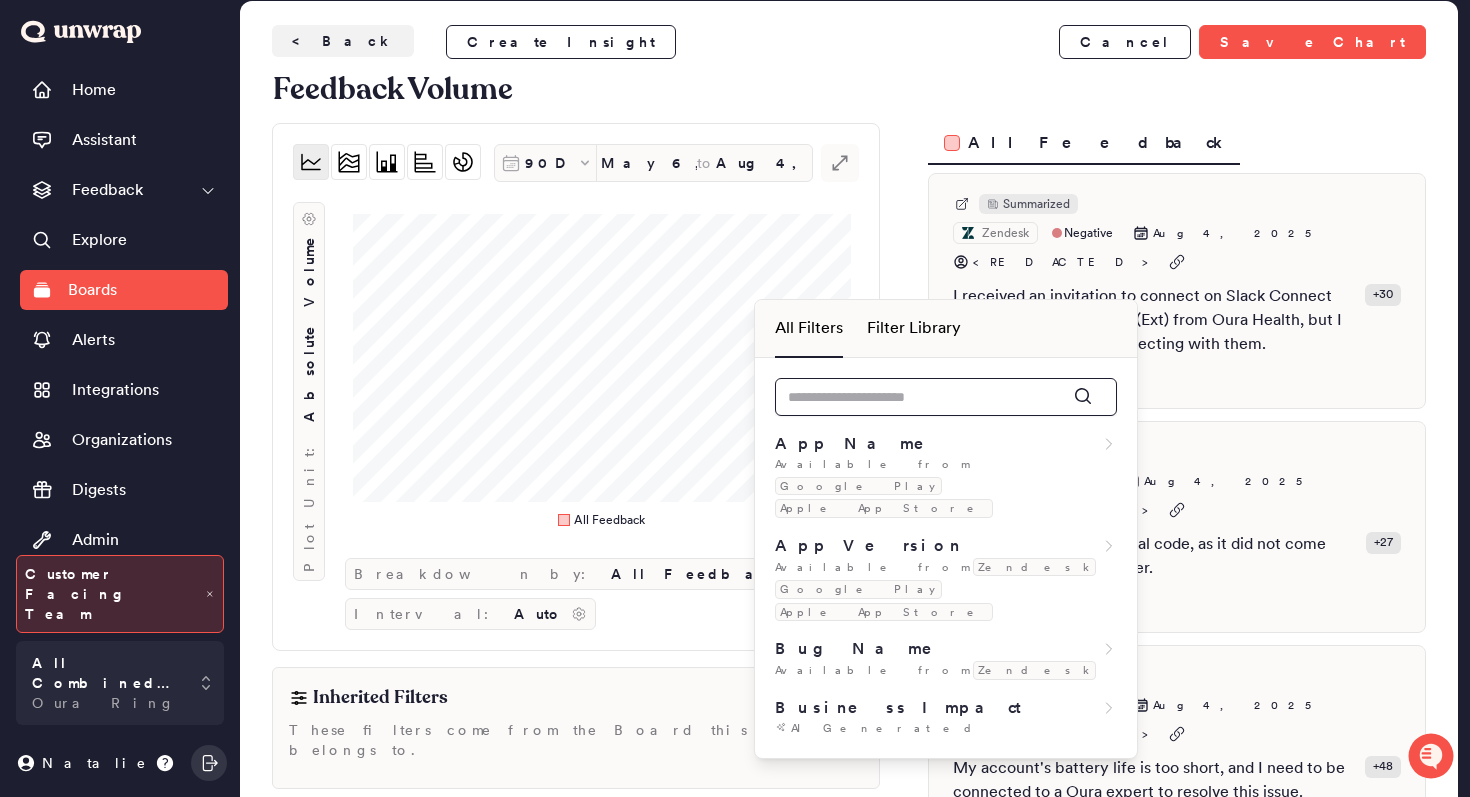 click at bounding box center [946, 397] 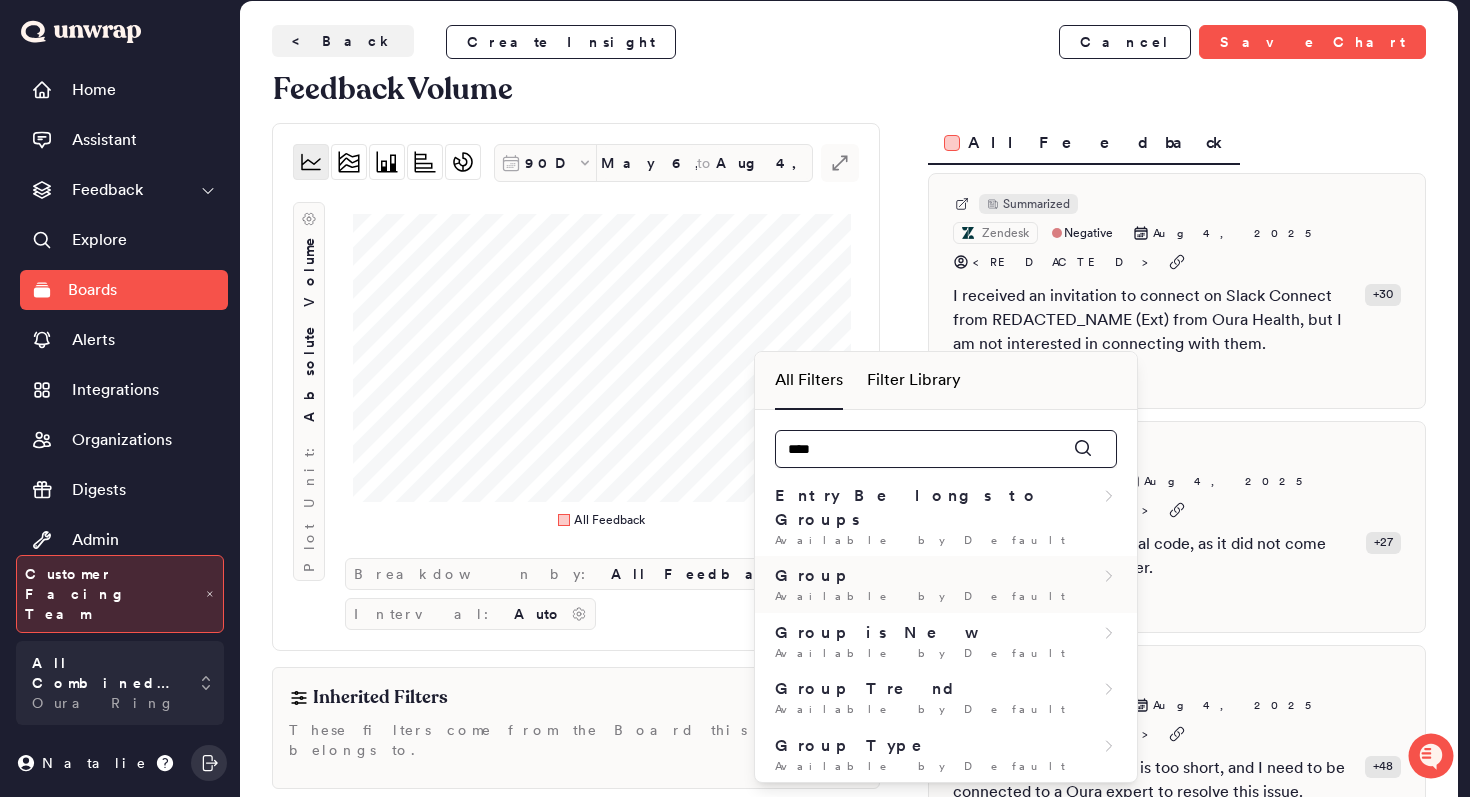 type on "****" 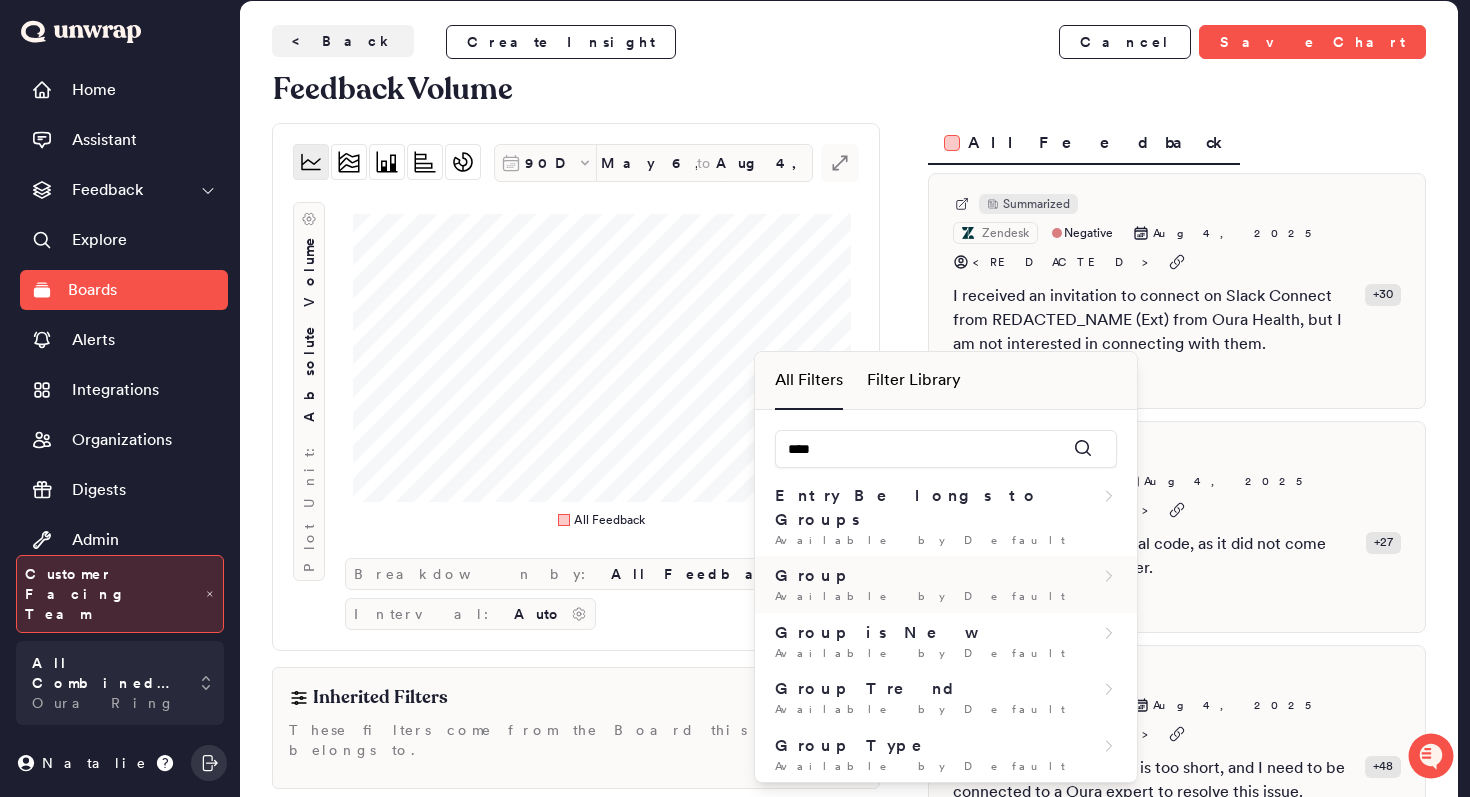click on "Available by Default" at bounding box center [946, 596] 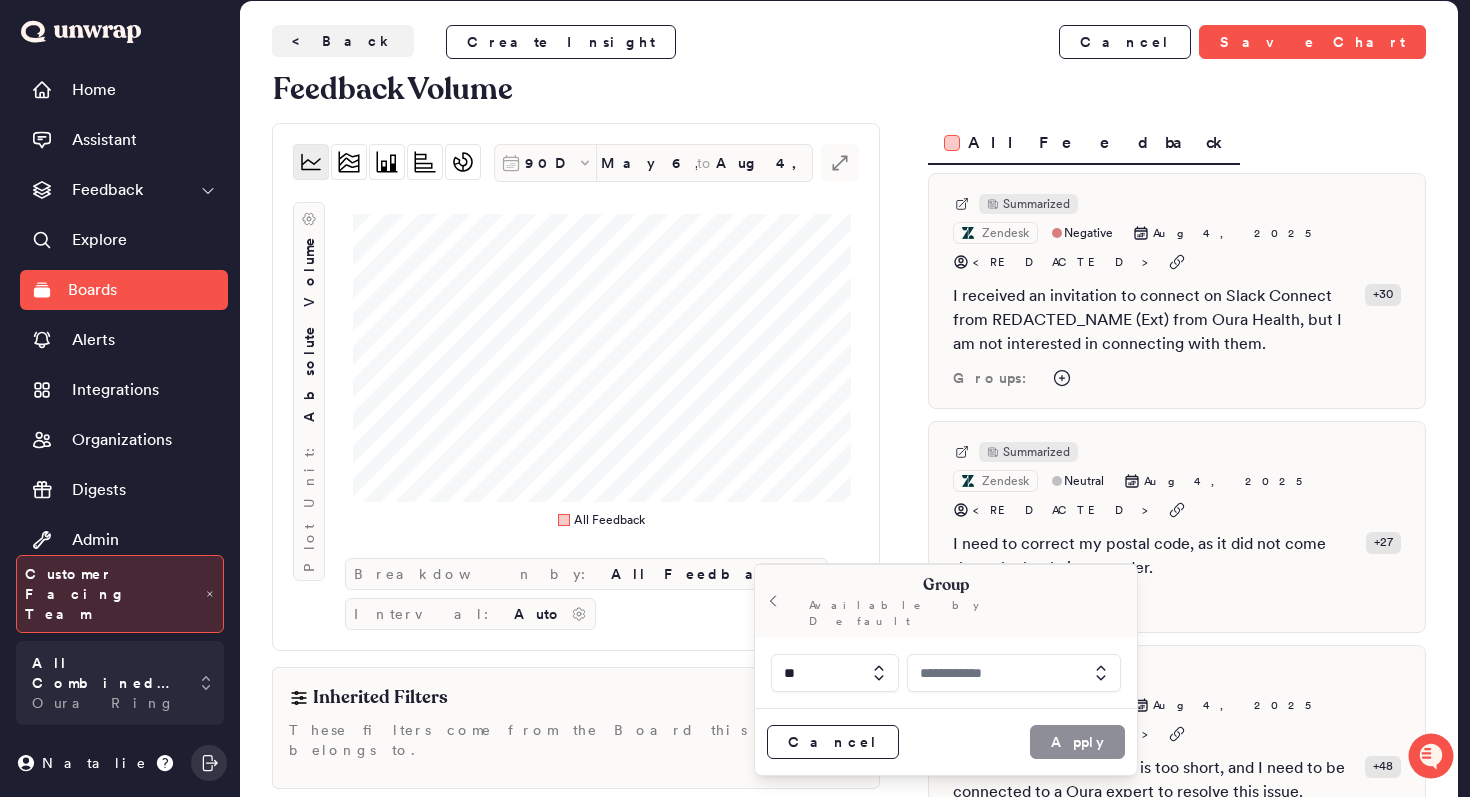 click at bounding box center [1014, 673] 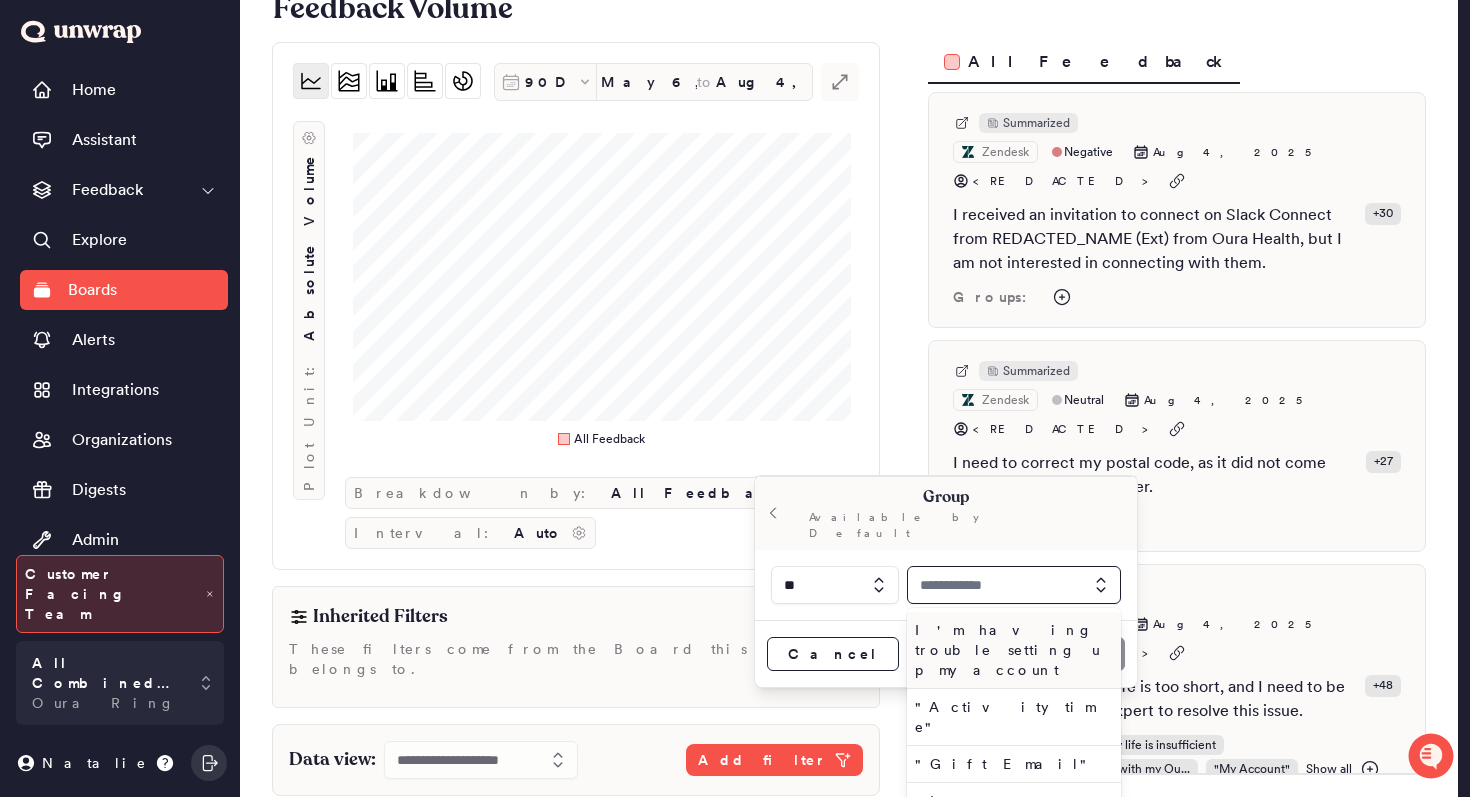 scroll, scrollTop: 99, scrollLeft: 0, axis: vertical 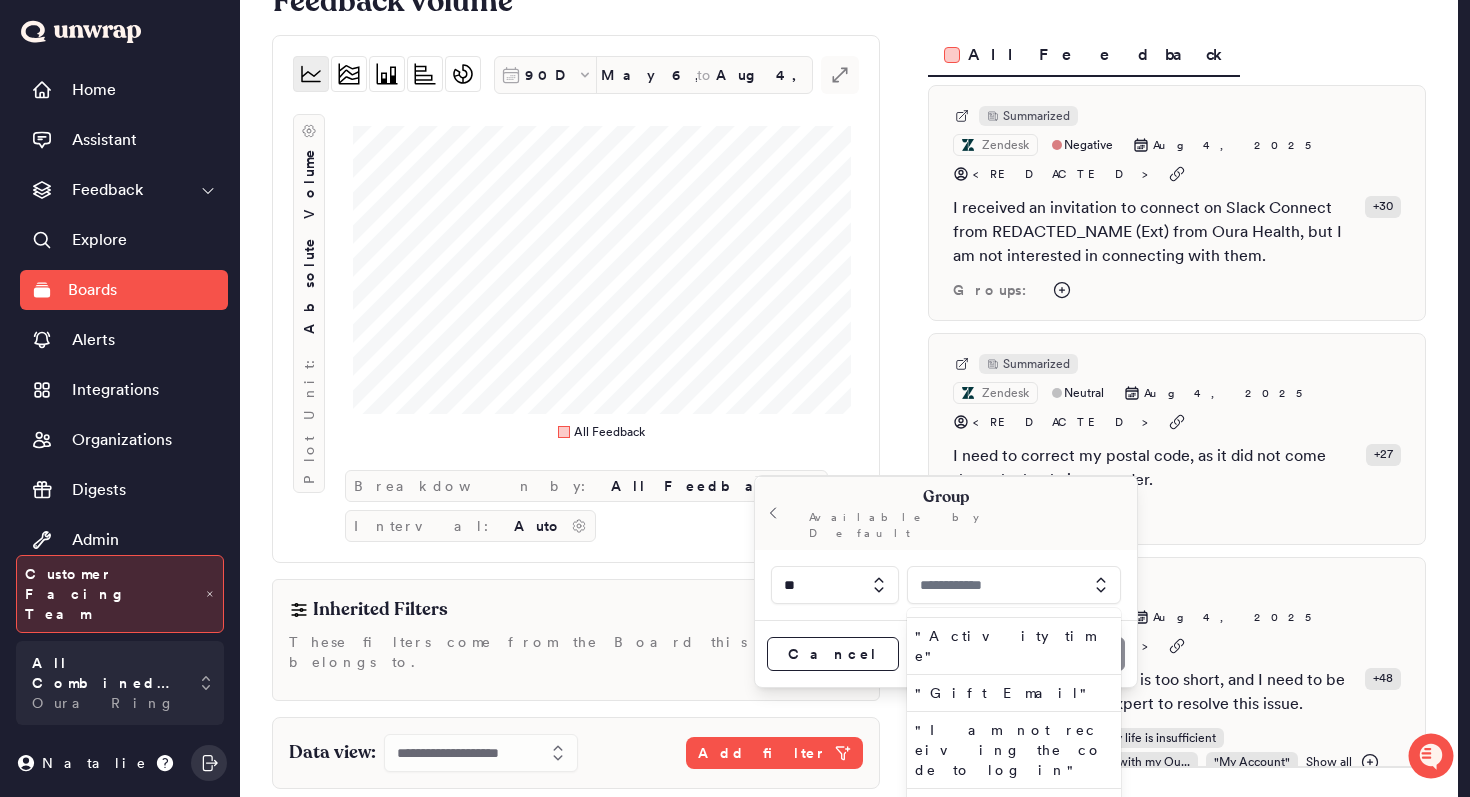 click on "Plot Unit: Absolute Volume" at bounding box center [309, 282] 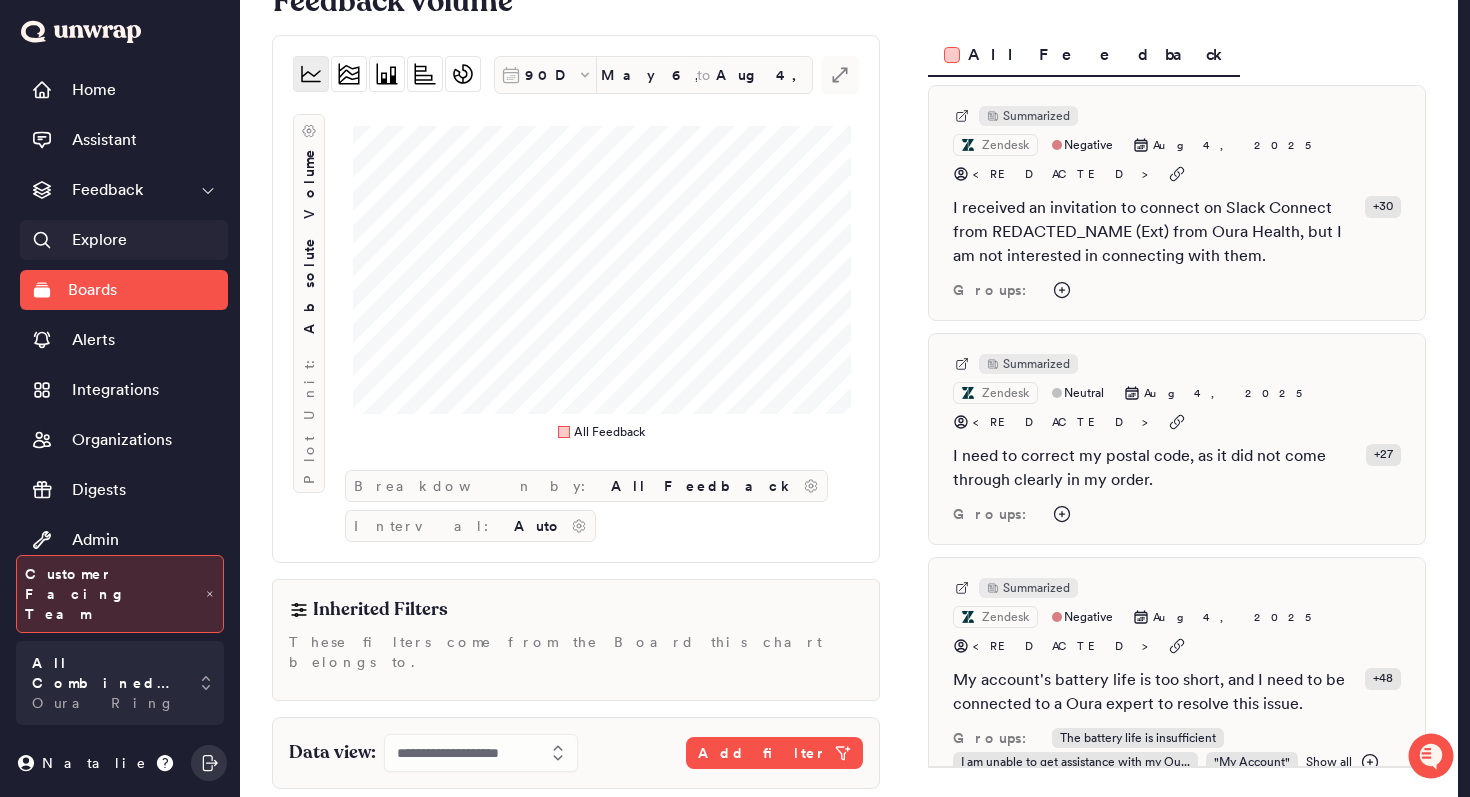 click on "Explore" at bounding box center (99, 240) 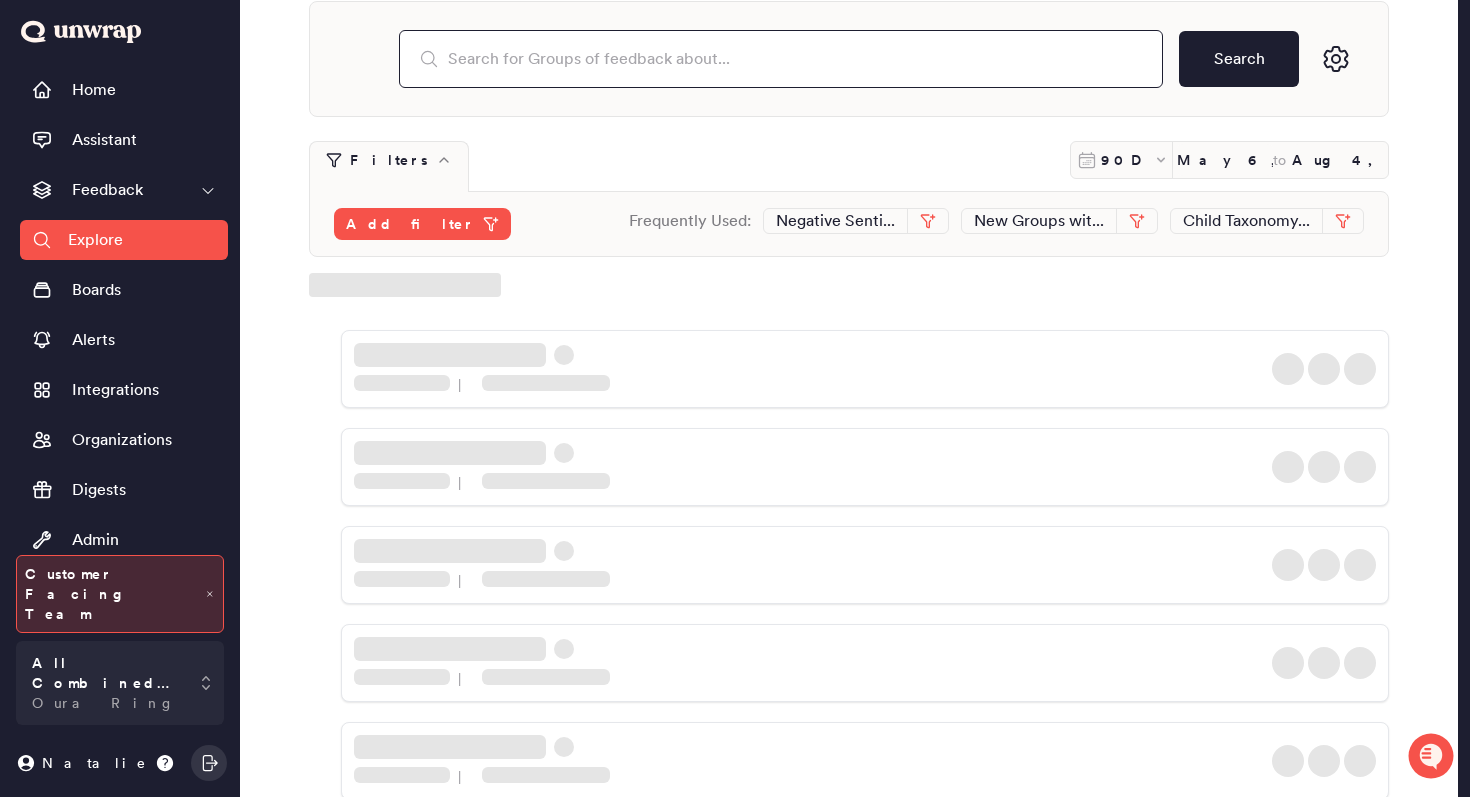 click at bounding box center [781, 59] 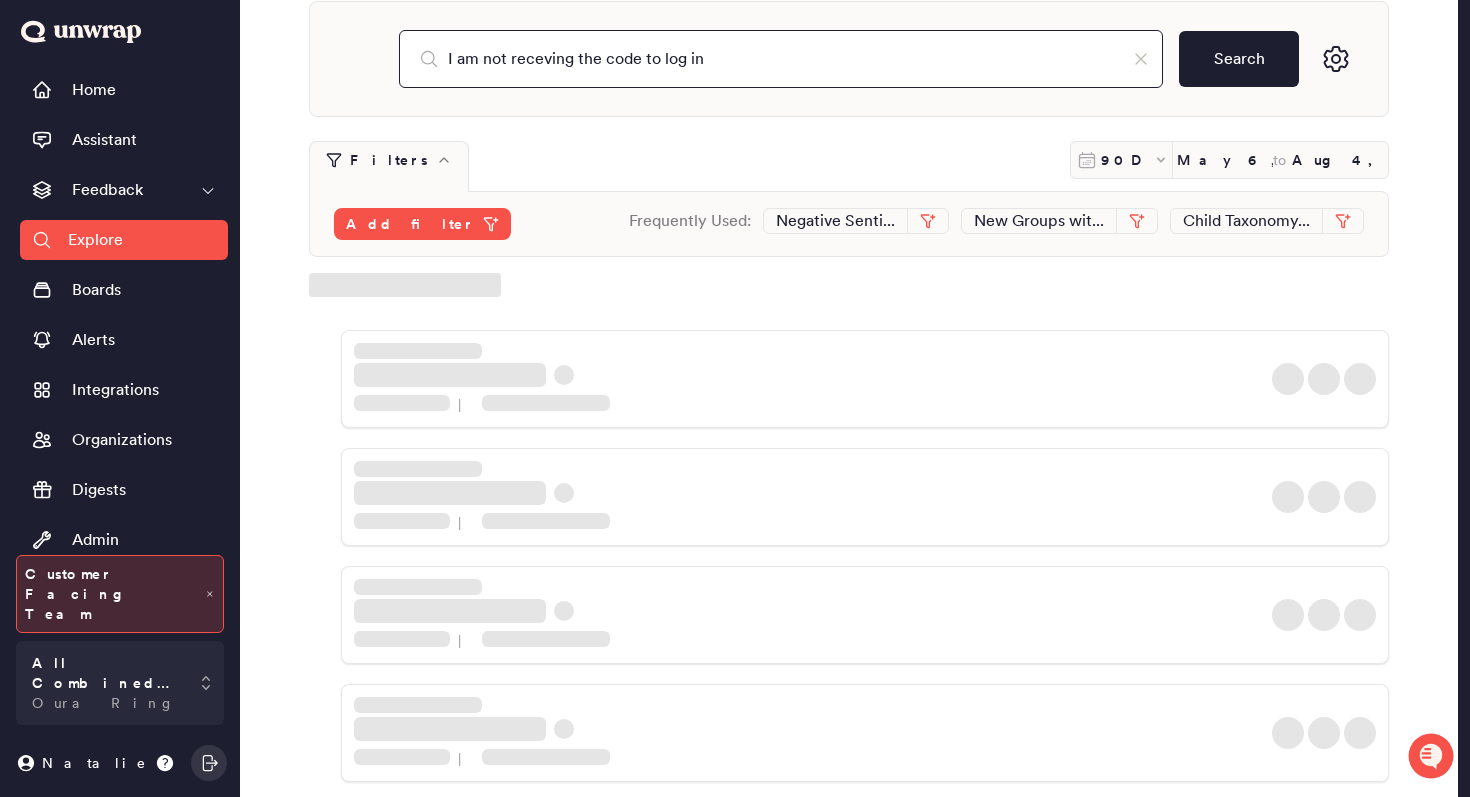 click on "I am not receving the code to log in" at bounding box center (781, 59) 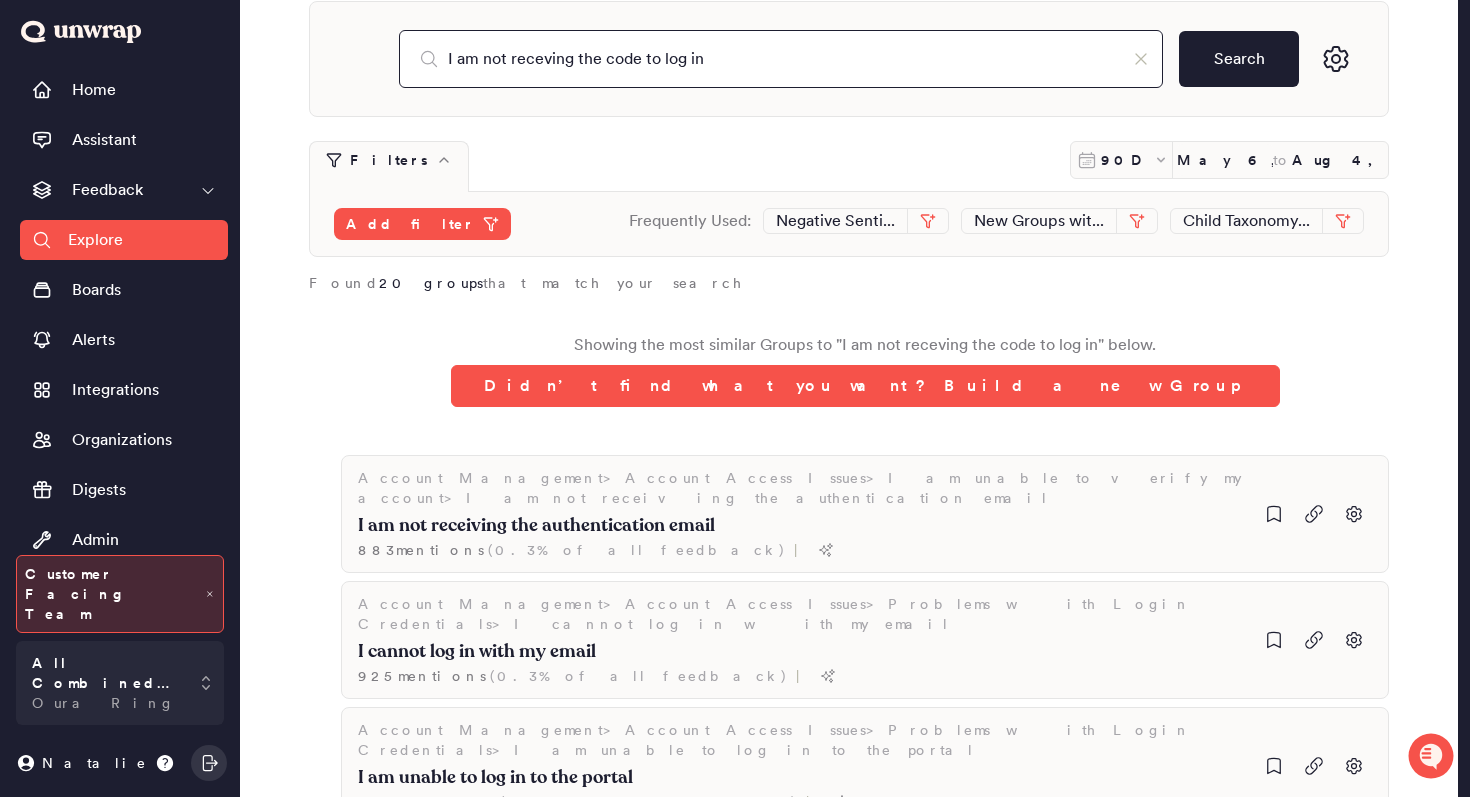 click on "I am not receving the code to log in" at bounding box center [781, 59] 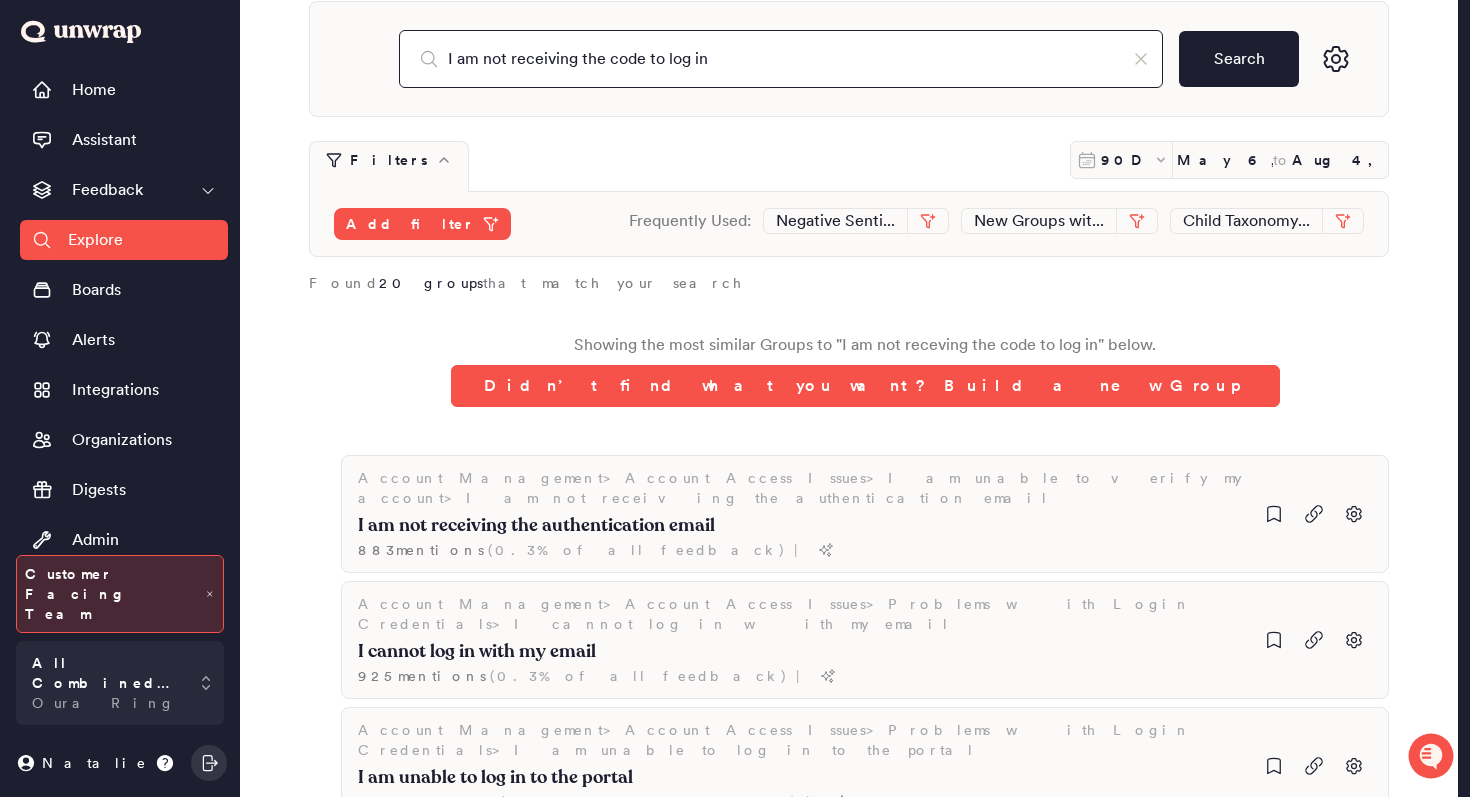 click on "I am not receiving the code to log in" at bounding box center (781, 59) 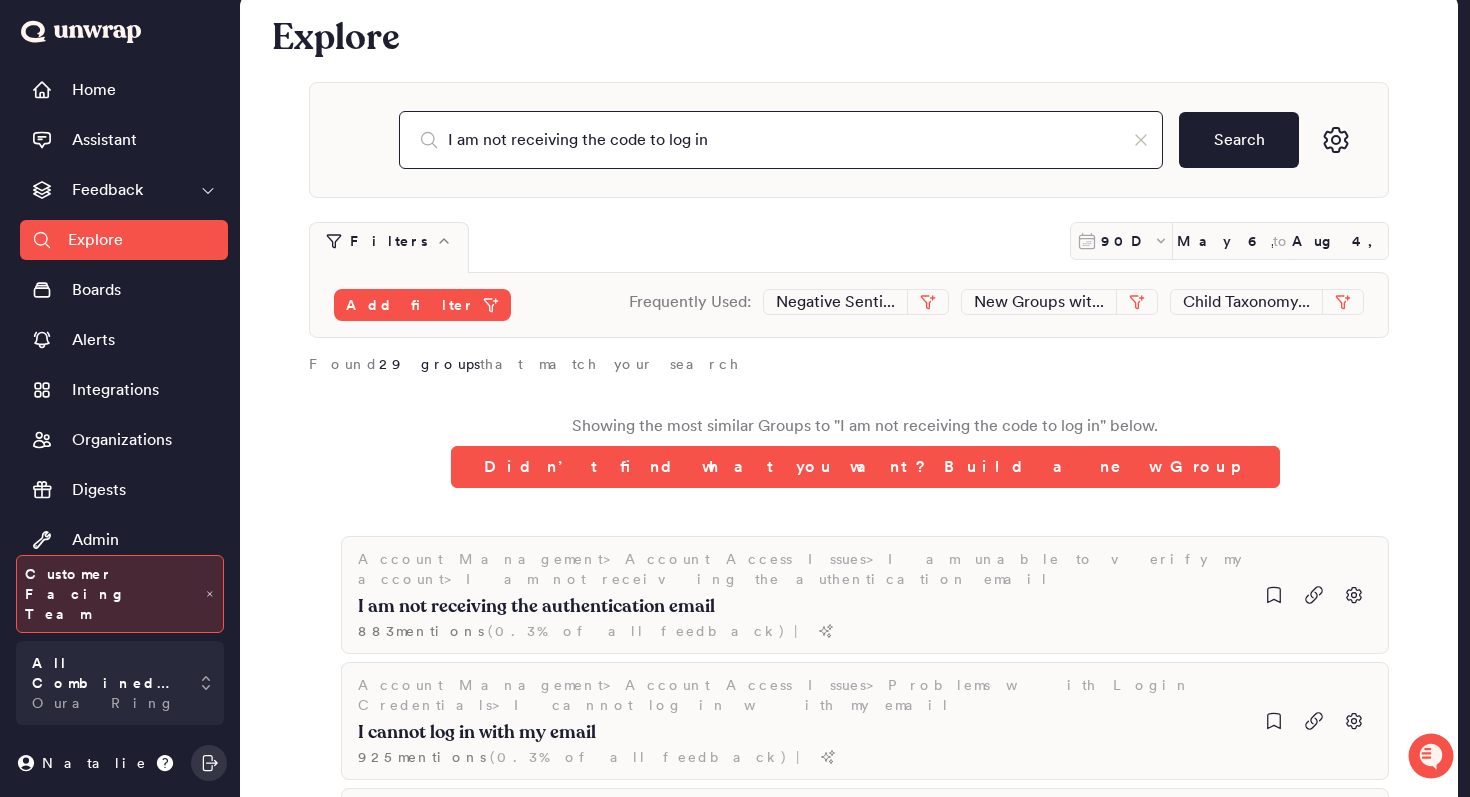 scroll, scrollTop: 0, scrollLeft: 0, axis: both 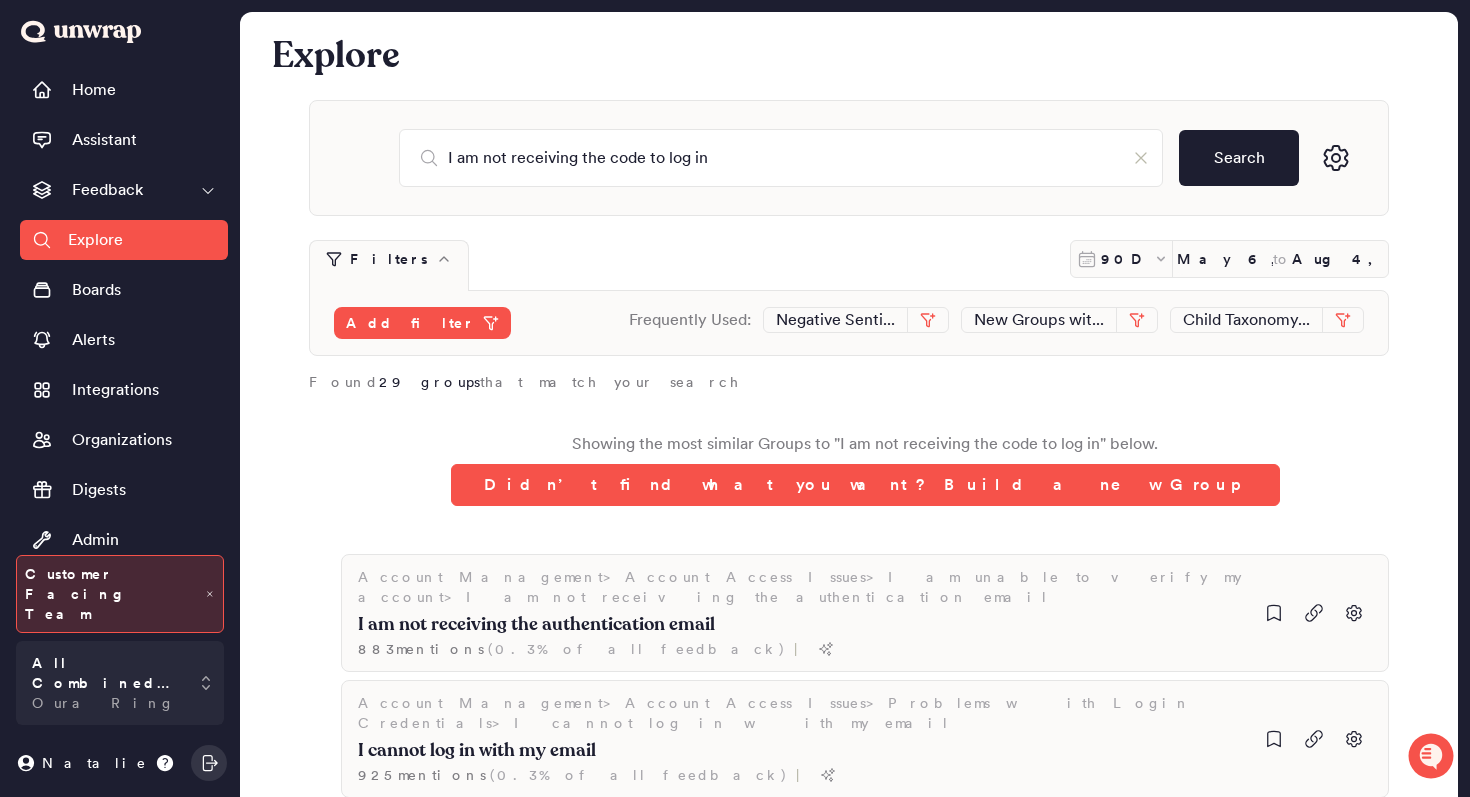 click on "I am not receiving the code to log in Search Filters 90D May 6, 2025 to Aug 4, 2025 Add filter Frequently Used: Negative Senti... New Groups wit... Child Taxonomy... Found  29 groups  that match your search Showing the most similar Groups to " I am not receiving the code to log in " below.  Didn’t find what you want? Build a new Group Account Management  >  Account Access Issues  >  I am unable to verify my account  >  I am not receiving the authentication email I am not receiving the authentication email 883  mention s   ( 0.3% of all feedback ) | Account Management  >  Account Access Issues  >  Problems with Login Credentials  >  I cannot log in with my email I cannot log in with my email 925  mention s   ( 0.3% of all feedback ) | Account Management  >  Account Access Issues  >  Difficulties with Two-Factor Authentication  >  I am having trouble receiving the one-time passcode I am having trouble receiving the one-time passcode 742  mention s   ( 0.3% of all feedback ) | Account Management  >   >   >  s" at bounding box center [849, 2186] 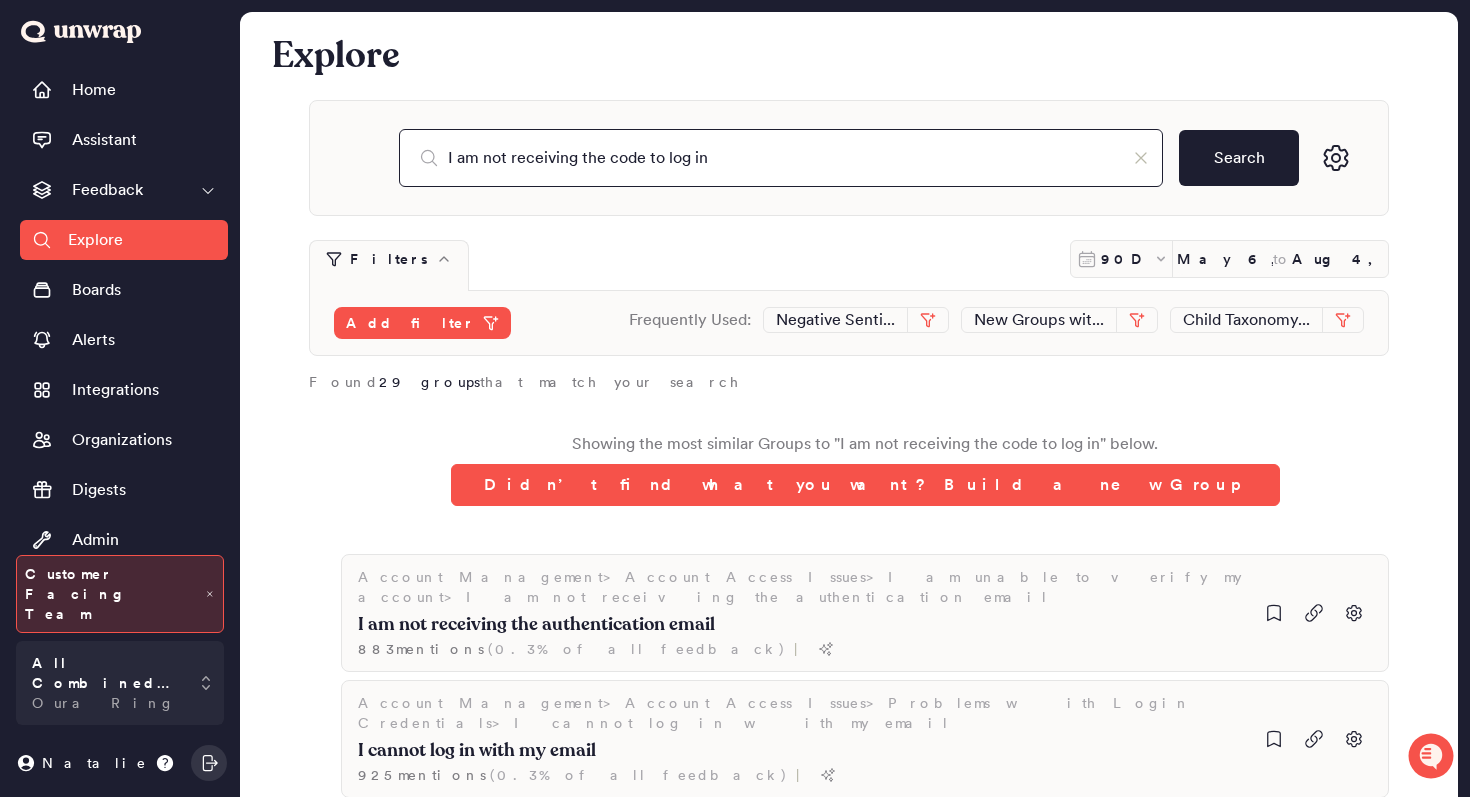 click on "I am not receiving the code to log in" at bounding box center [781, 158] 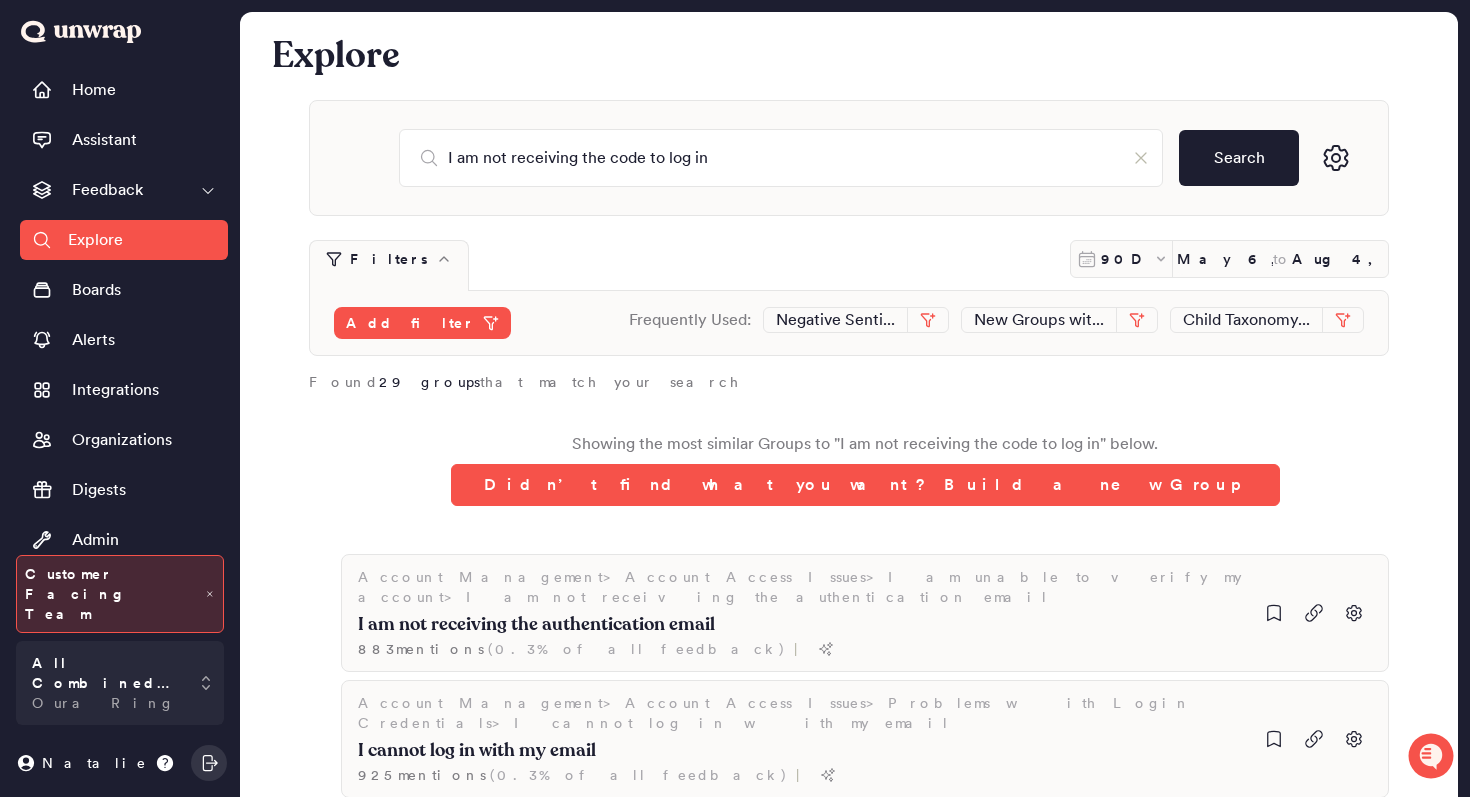 click on "Explore" at bounding box center [849, 52] 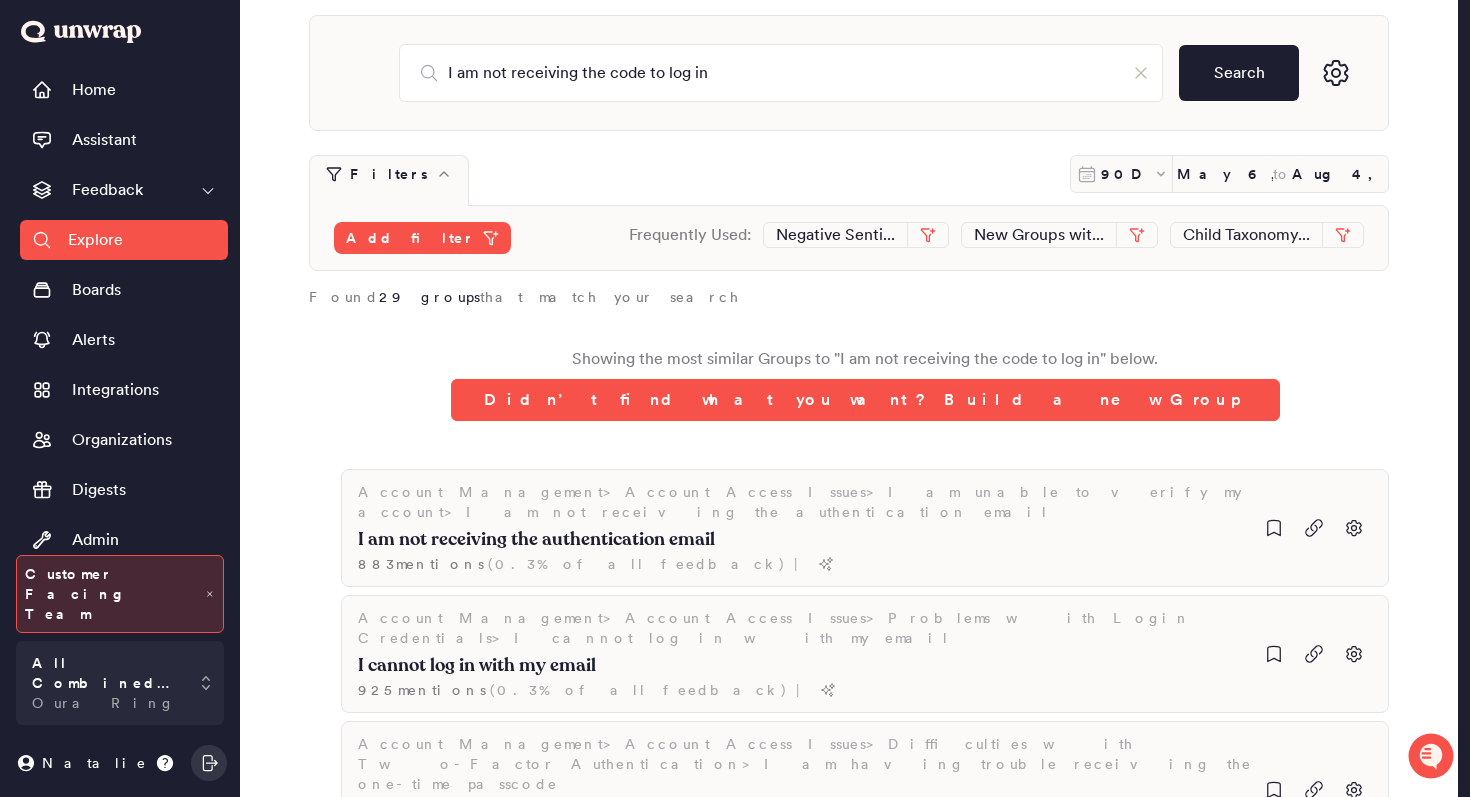 scroll, scrollTop: 95, scrollLeft: 0, axis: vertical 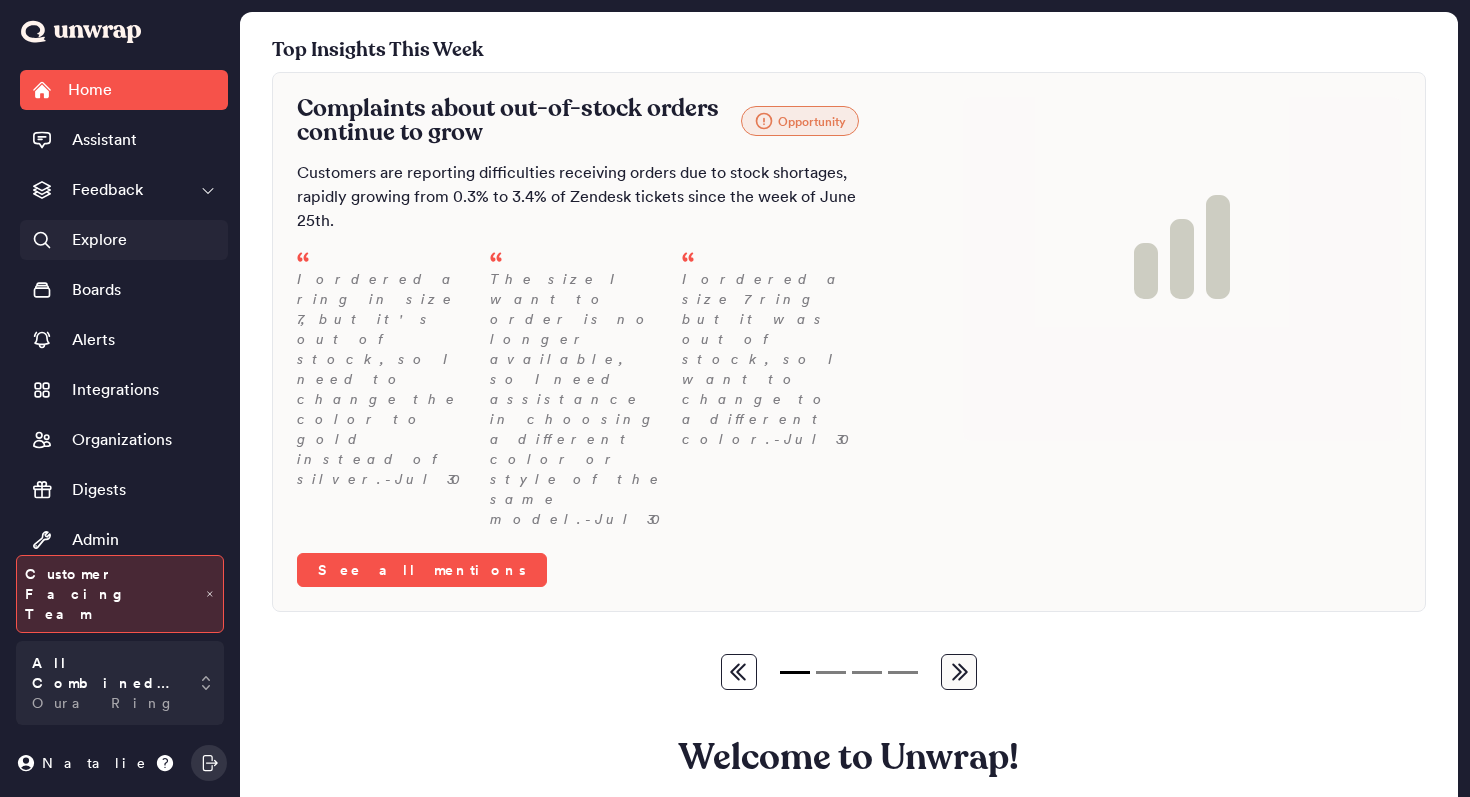 click on "Explore" at bounding box center (124, 240) 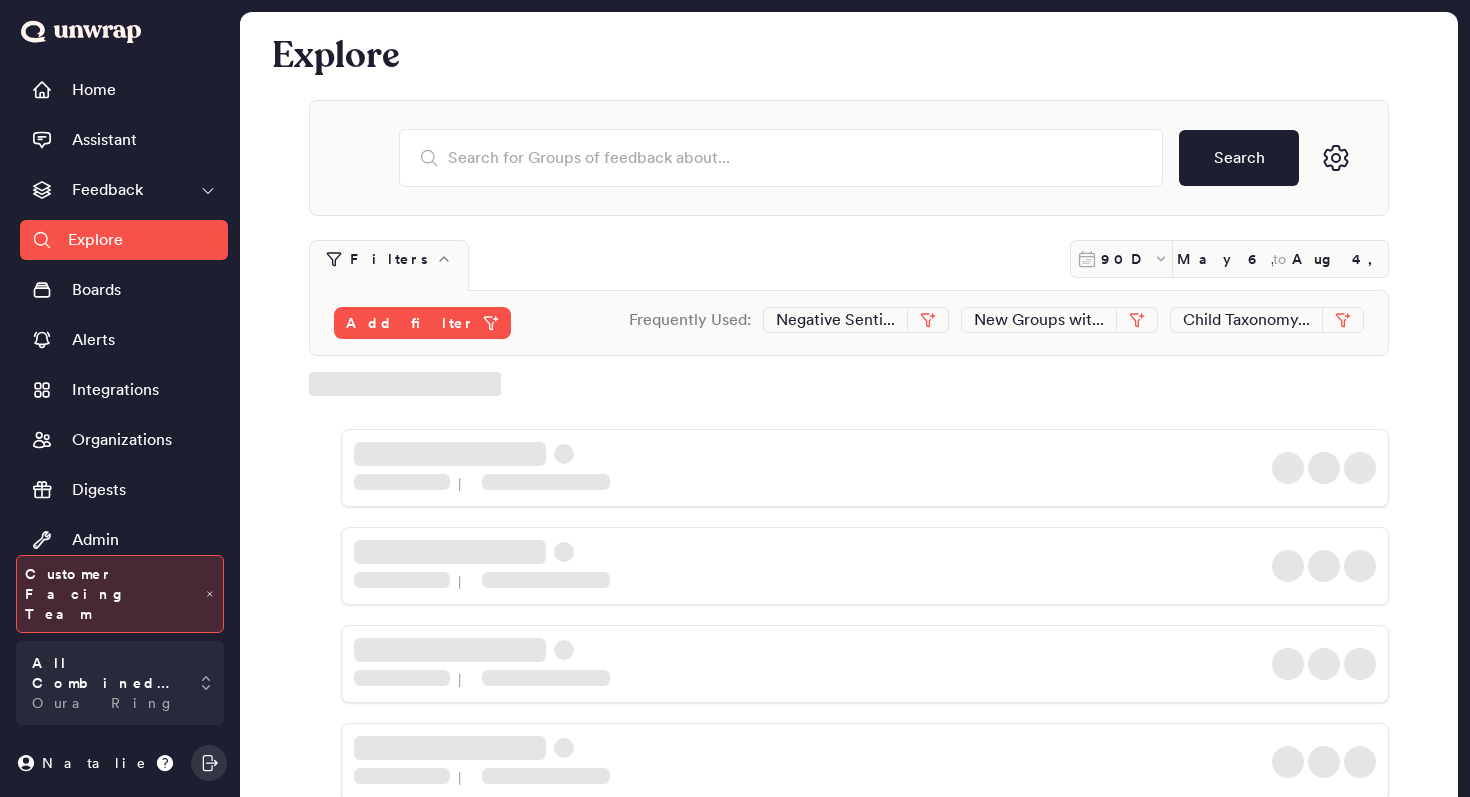 scroll, scrollTop: 0, scrollLeft: 0, axis: both 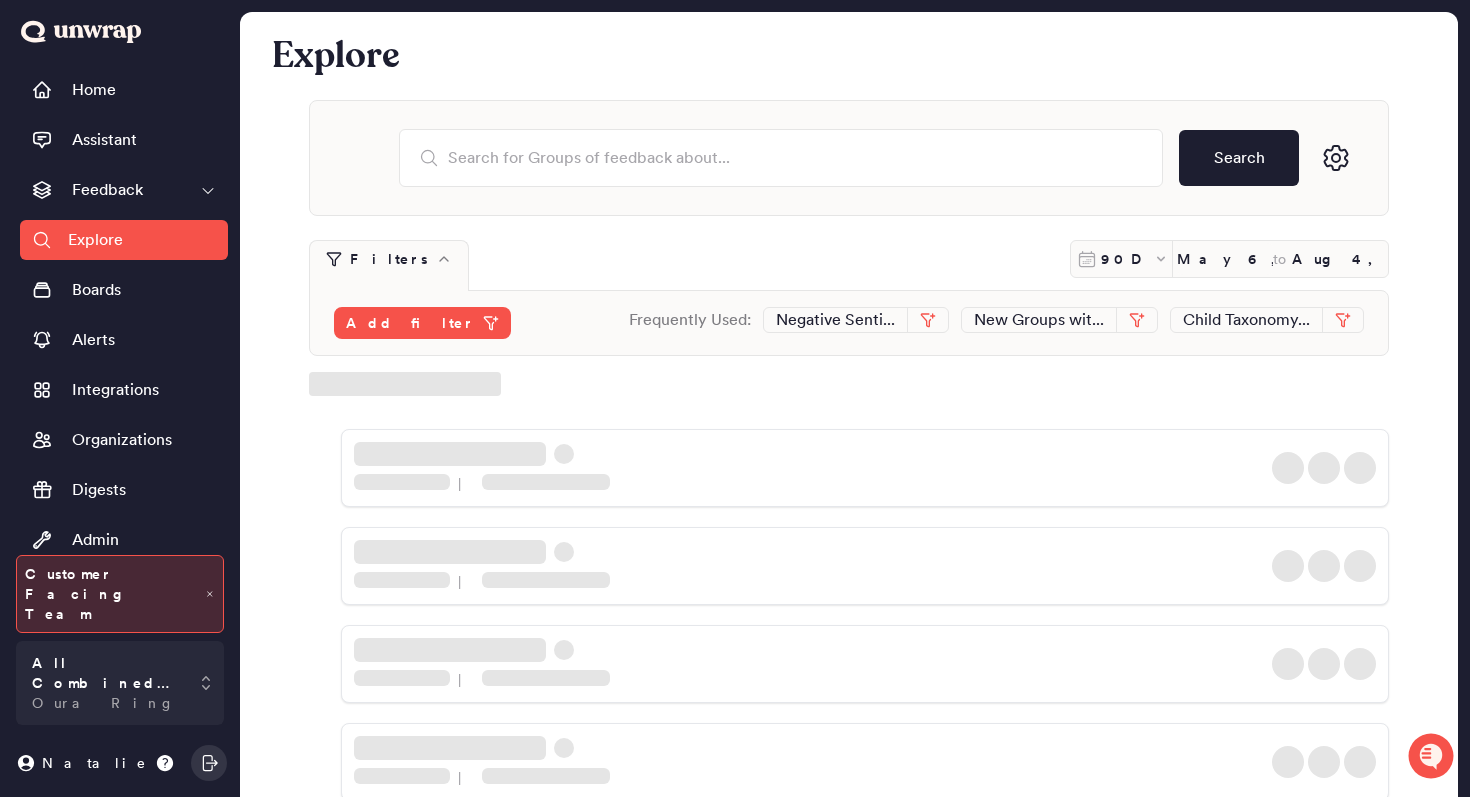 click on "Search Filters 90D May 6, 2025 to Aug 4, 2025 Add filter Frequently Used: Negative Senti... New Groups wit... Child Taxonomy... | | | | | | | | | | | | | | | | | | | |" at bounding box center [849, 1250] 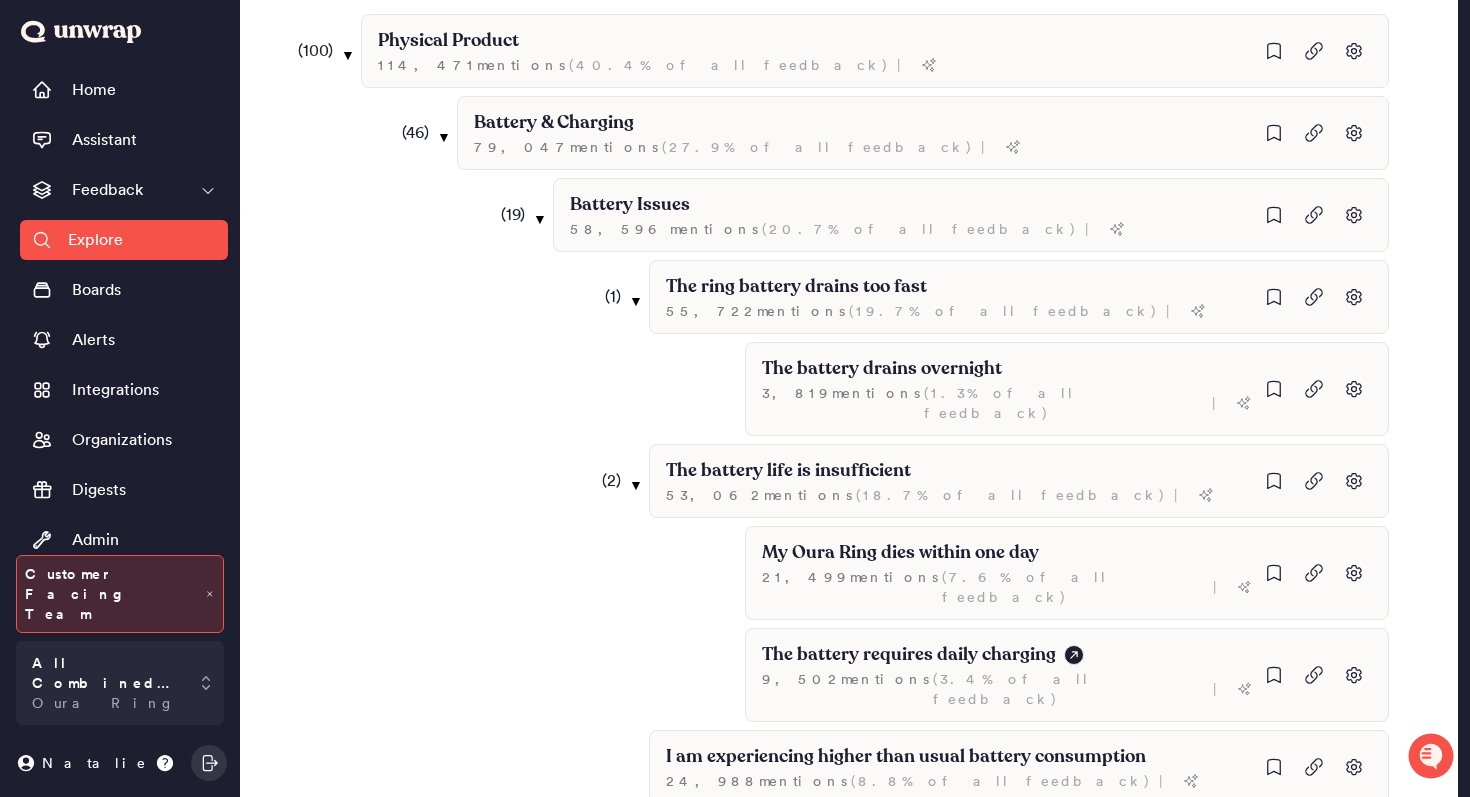 scroll, scrollTop: 0, scrollLeft: 0, axis: both 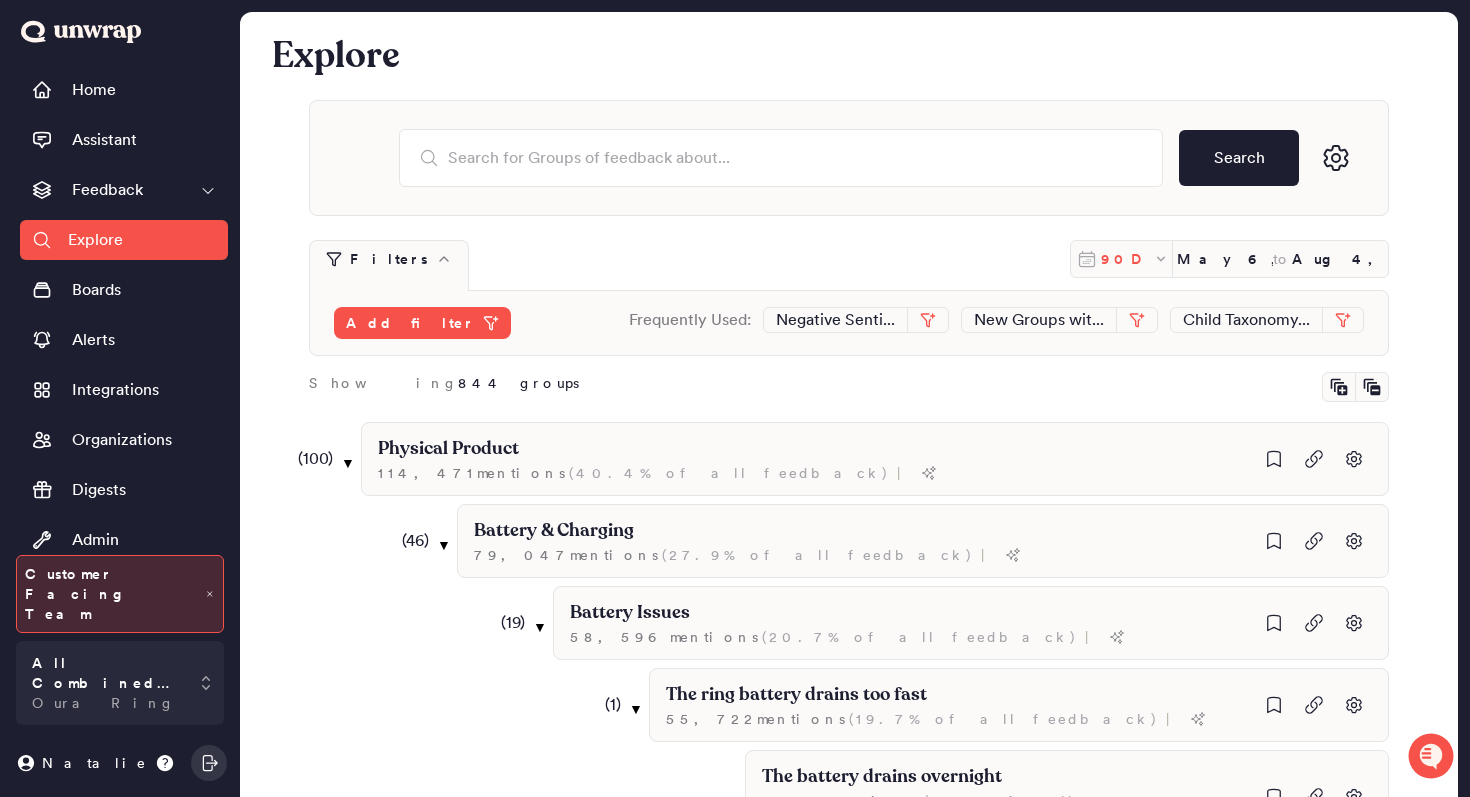 click on "90D" at bounding box center [1127, 259] 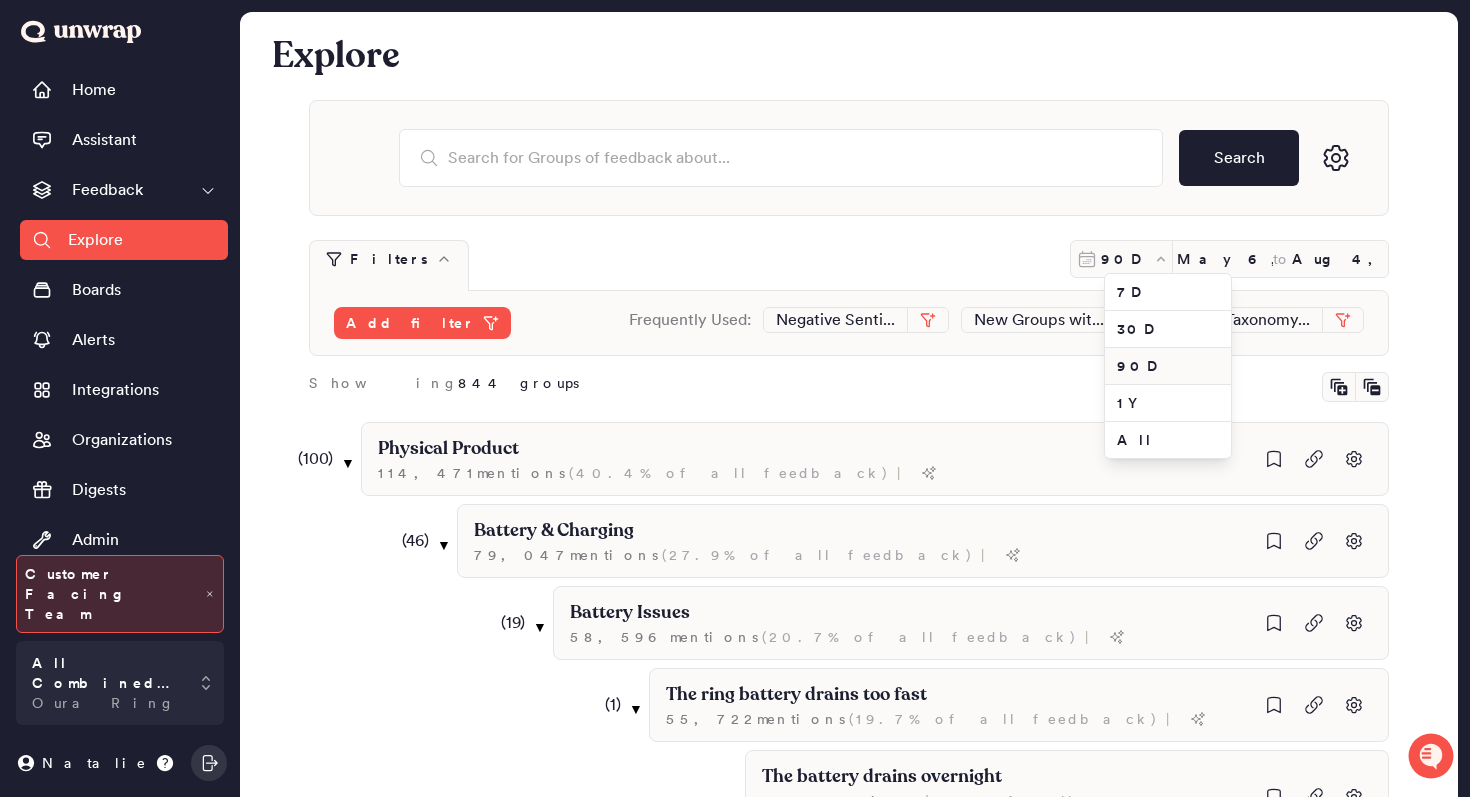 click on "All" at bounding box center [1168, 440] 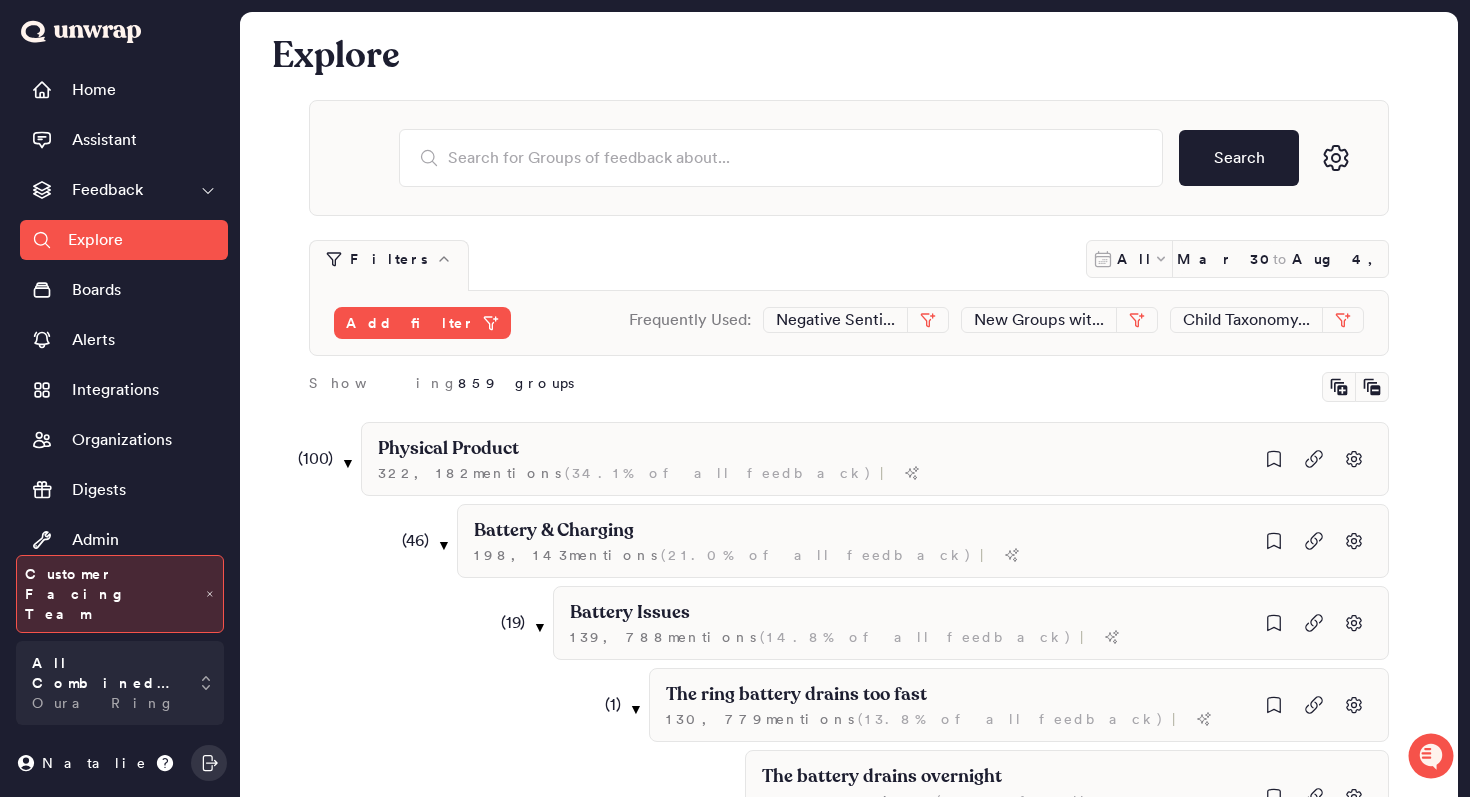 click on "( 100 ) ▼ Physical Product 322,182  mention s   ( 34.1% of all feedback ) | ( 46 ) ▼ Battery & Charging 198,143  mention s   ( 21.0% of all feedback ) | ( 19 ) ▼ Battery Issues 139,788  mention s   ( 14.8% of all feedback ) | ( 1 ) ▼ The ring battery drains too fast 130,779  mention s   ( 13.8% of all feedback ) | The battery drains overnight 12,219  mention s   ( 1.3% of all feedback ) | ( 2 ) ▼ The battery life is insufficient 124,197  mention s   ( 13.1% of all feedback ) | My Oura Ring dies within one day 49,582  mention s   ( 5.2% of all feedback ) | The battery requires daily charging 21,158  mention s   ( 2.2% of all feedback ) | I am experiencing higher than usual battery consumption 59,380  mention s   ( 6.3% of all feedback ) | The battery life of my Oura 3 is inconsistent 54,478  mention s   ( 5.8% of all feedback ) | ( 2 ) ▼ My battery life has decreased significantly 4,758  mention s   ( 0.5% of all feedback ) | My device's battery is lasting less than 24 hours 1,859  mention s   ( )" at bounding box center [849, 36513] 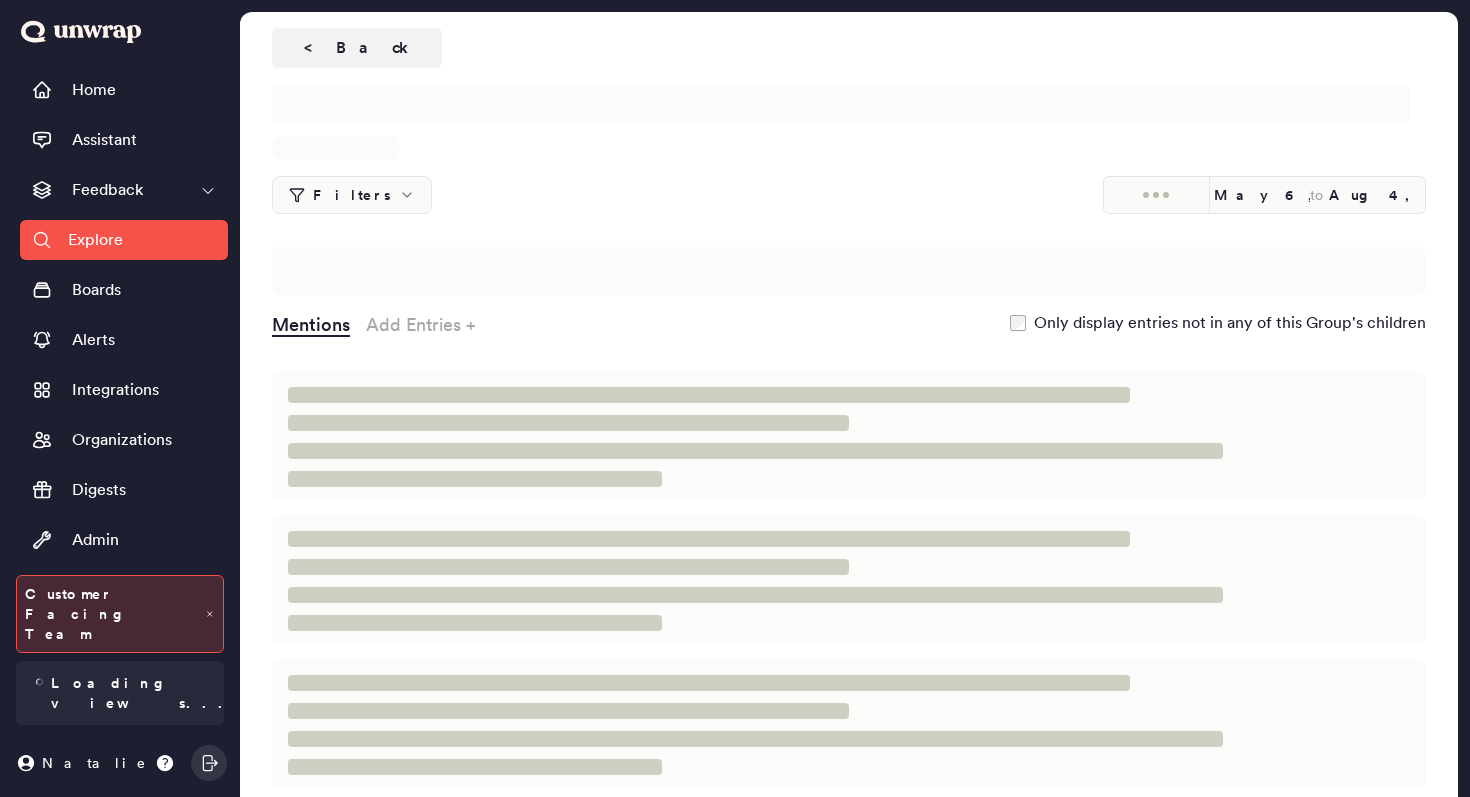scroll, scrollTop: 0, scrollLeft: 0, axis: both 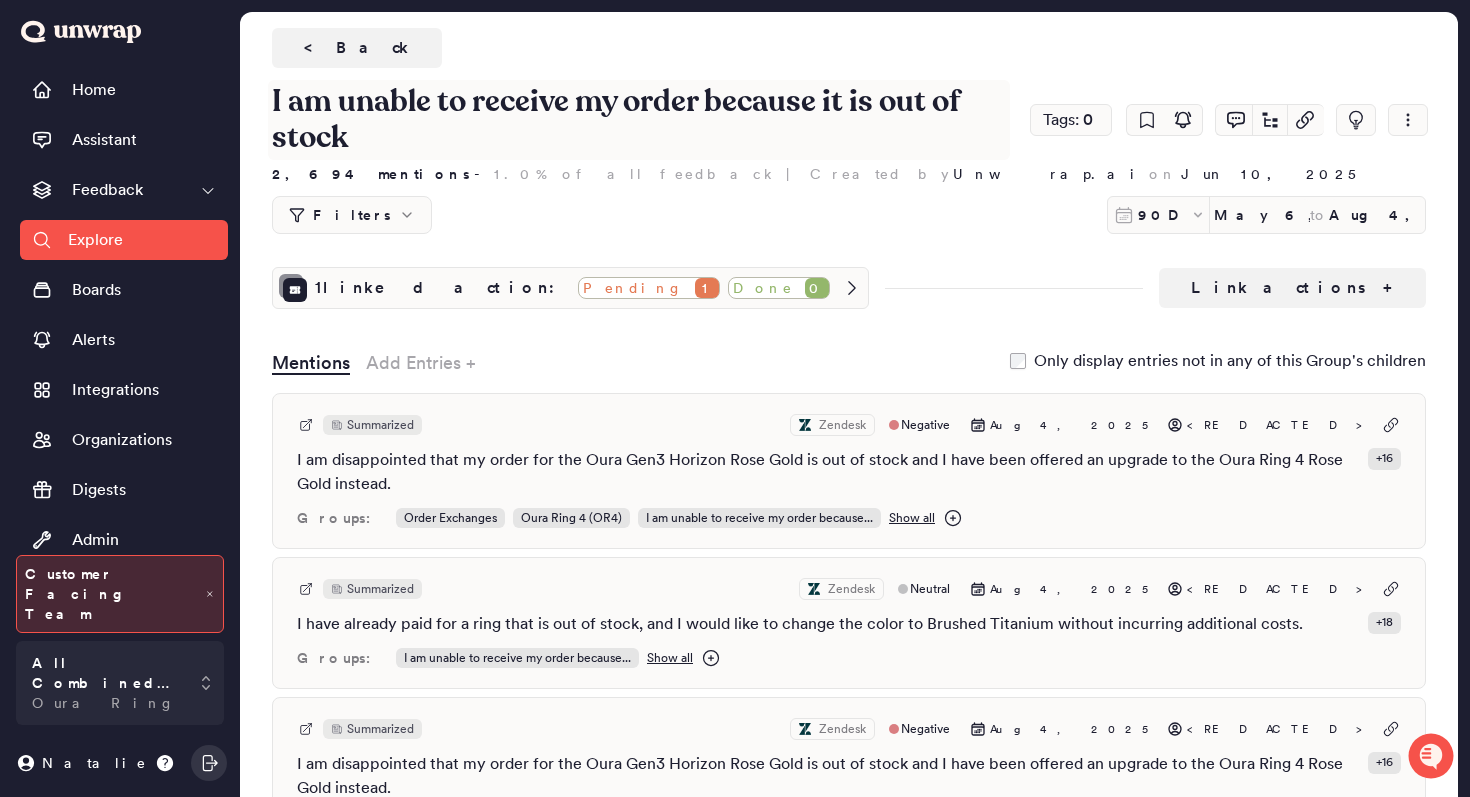 click on "I am unable to receive my order because it is out of stock" at bounding box center (639, 120) 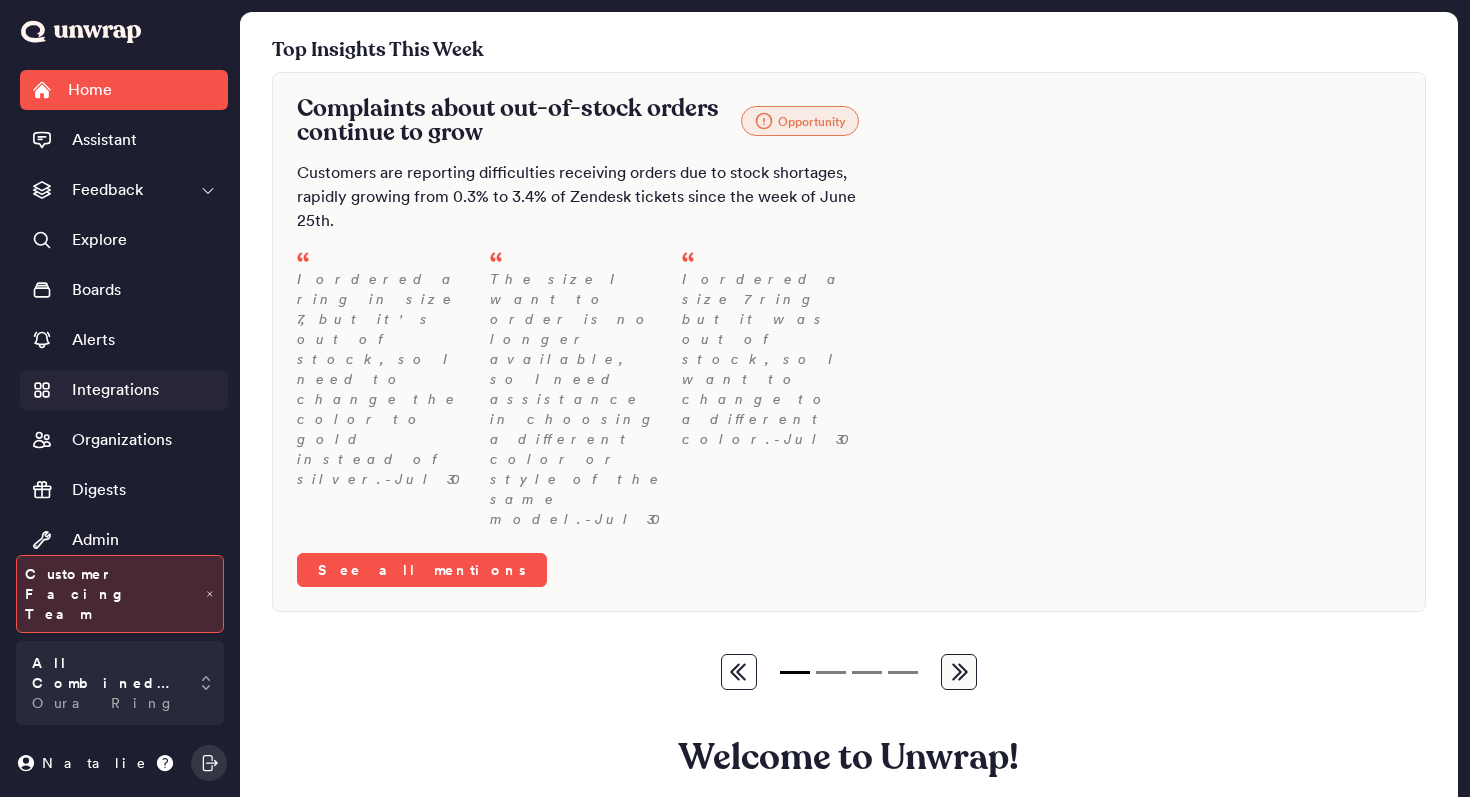 scroll, scrollTop: 0, scrollLeft: 0, axis: both 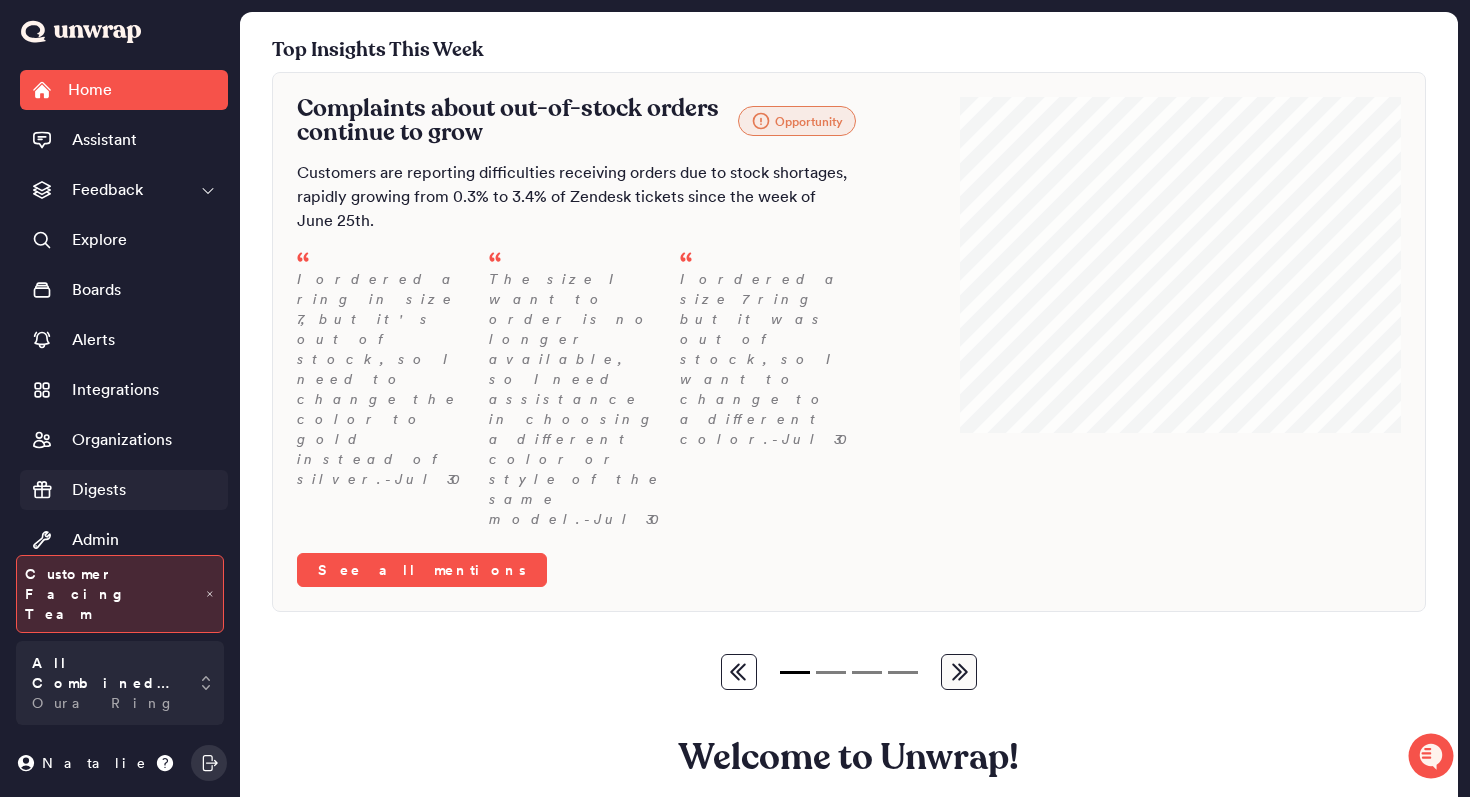 click on "Digests" at bounding box center [124, 490] 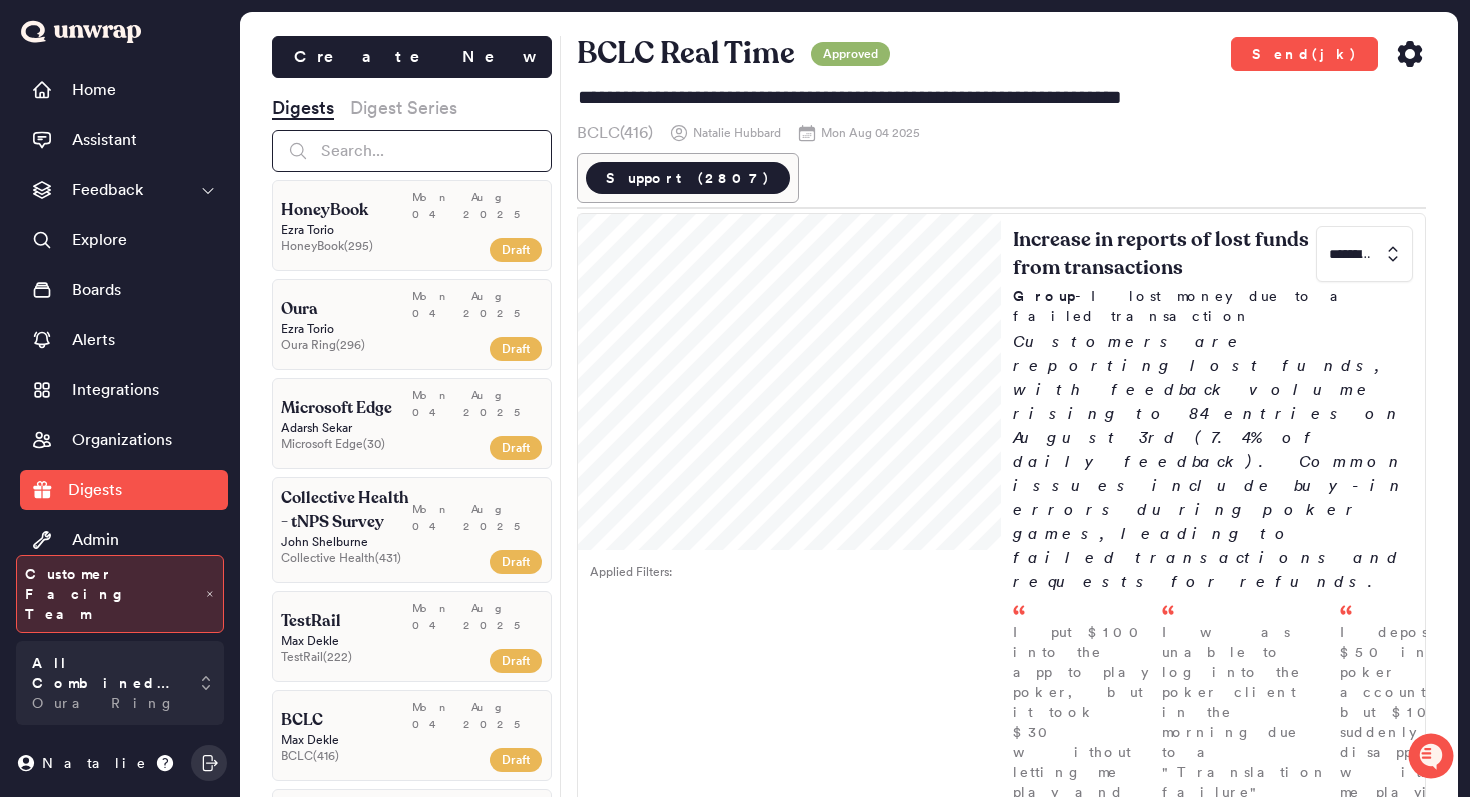 click at bounding box center (412, 151) 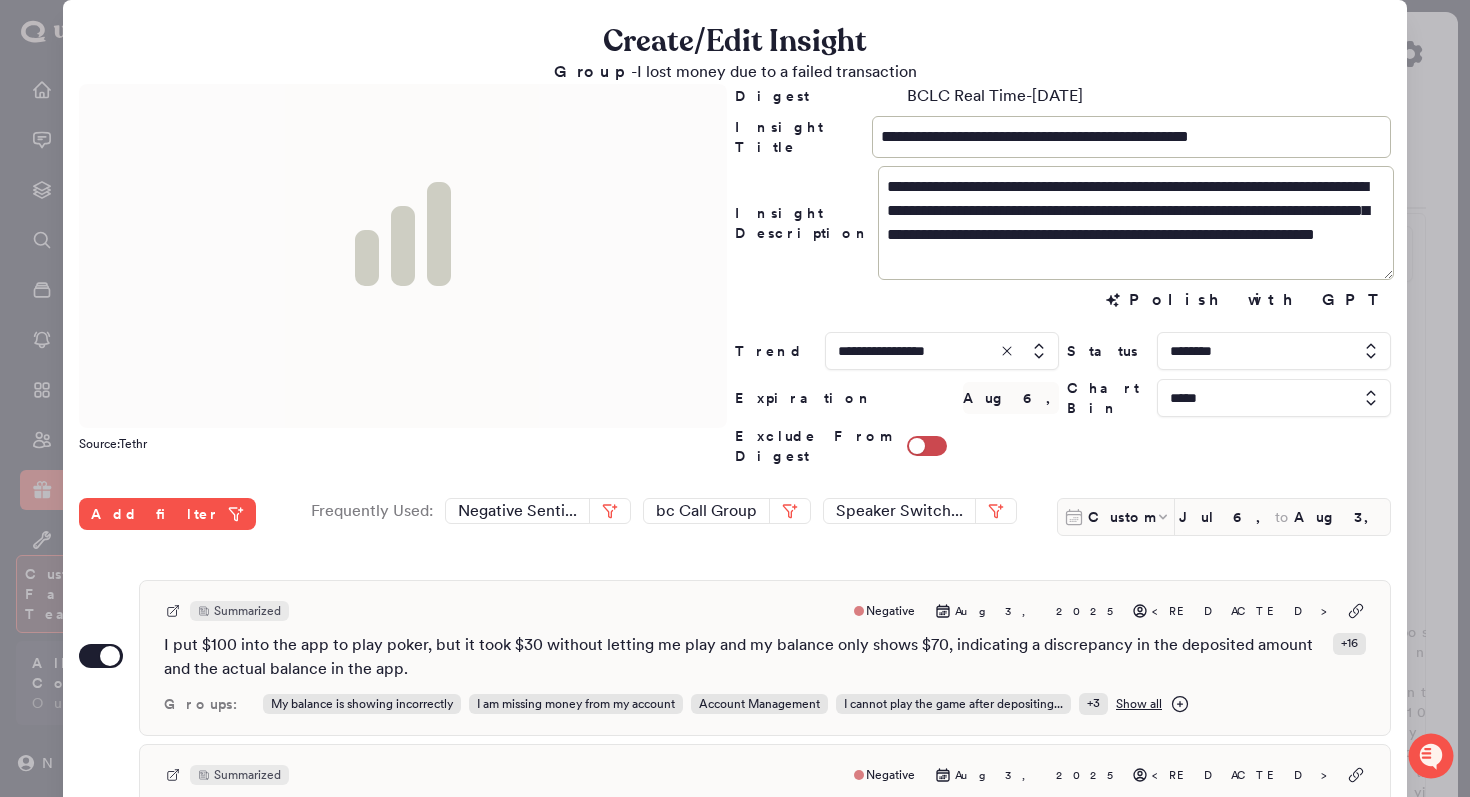 click at bounding box center (735, 398) 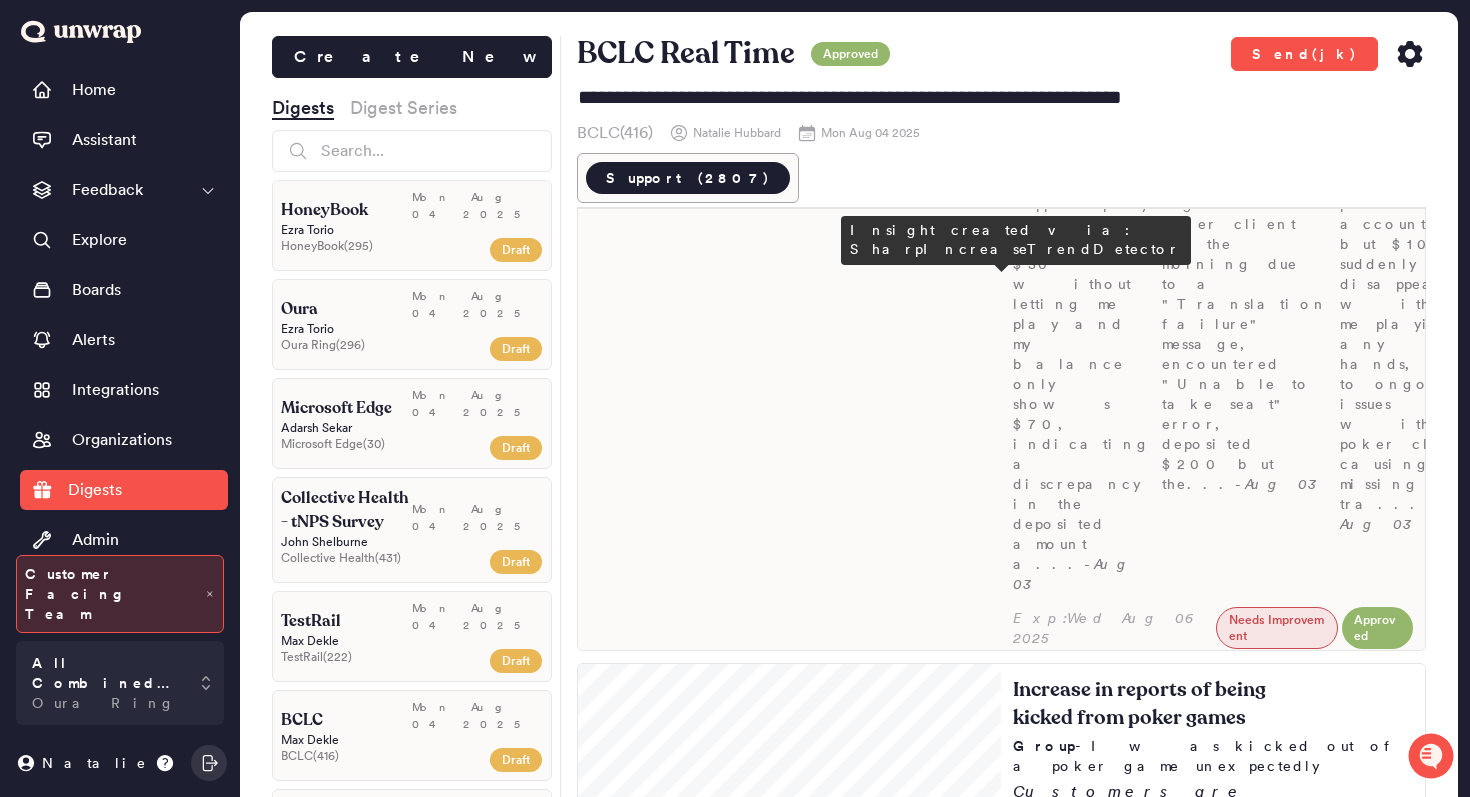 scroll, scrollTop: 472, scrollLeft: 0, axis: vertical 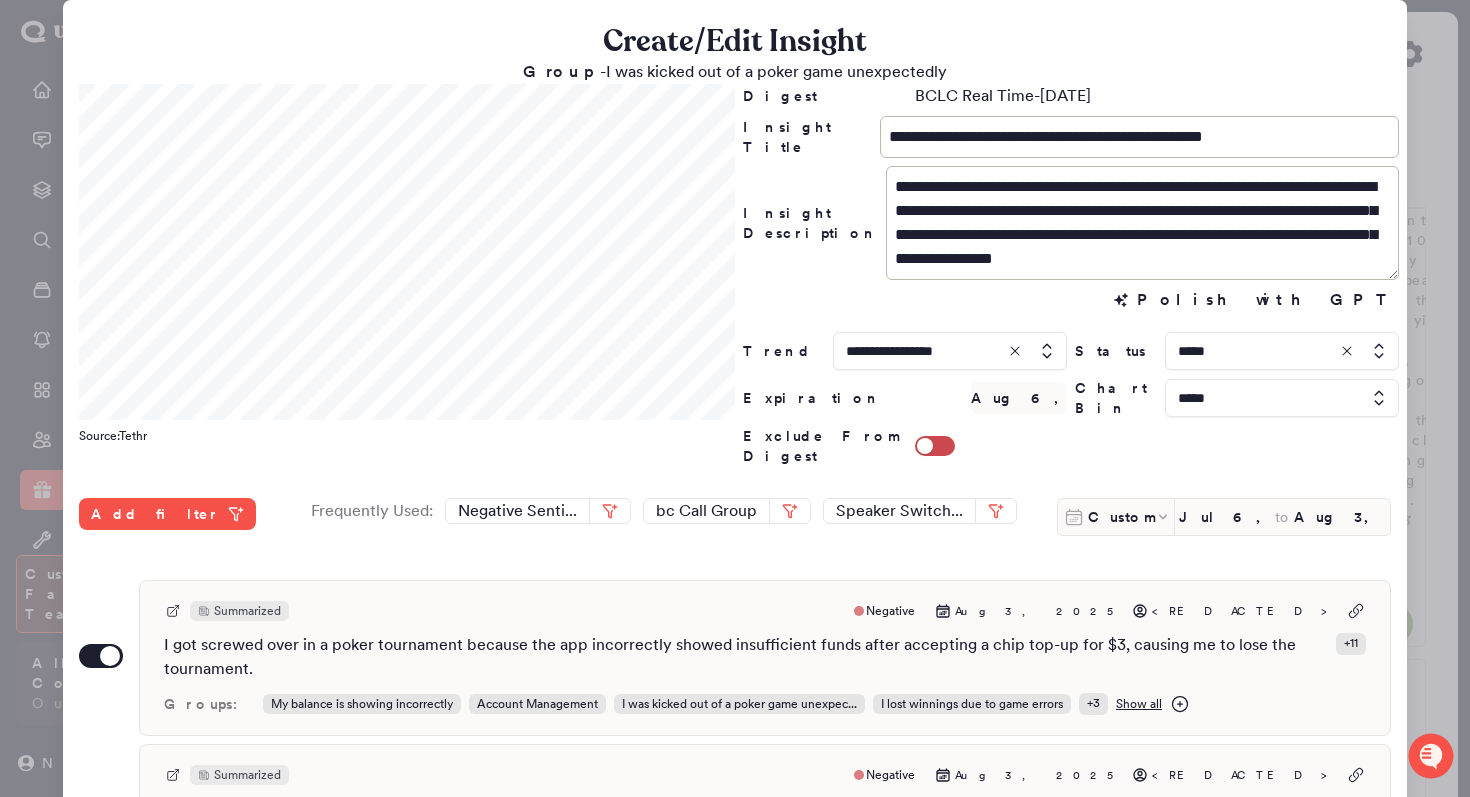 click at bounding box center [735, 398] 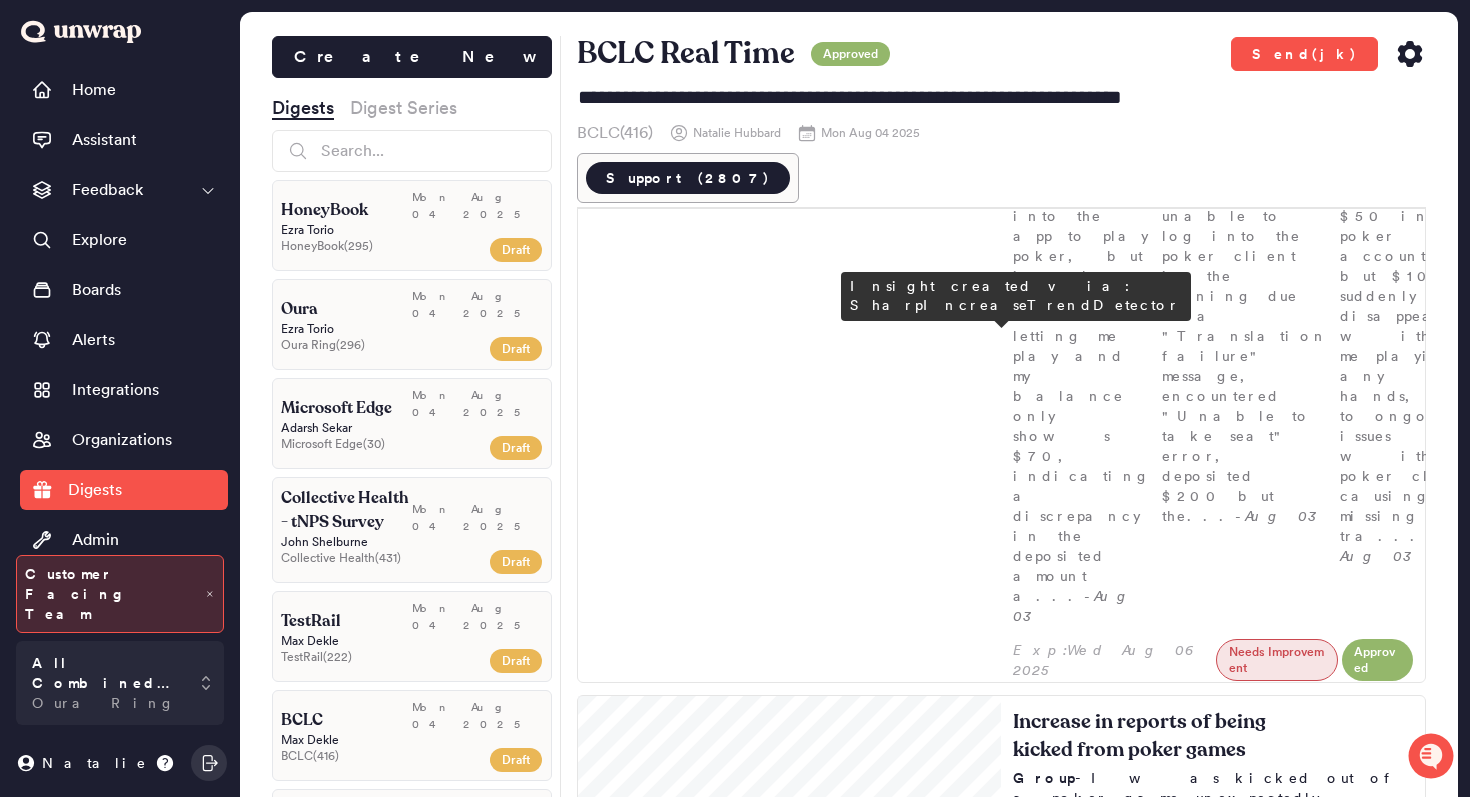 scroll, scrollTop: 472, scrollLeft: 0, axis: vertical 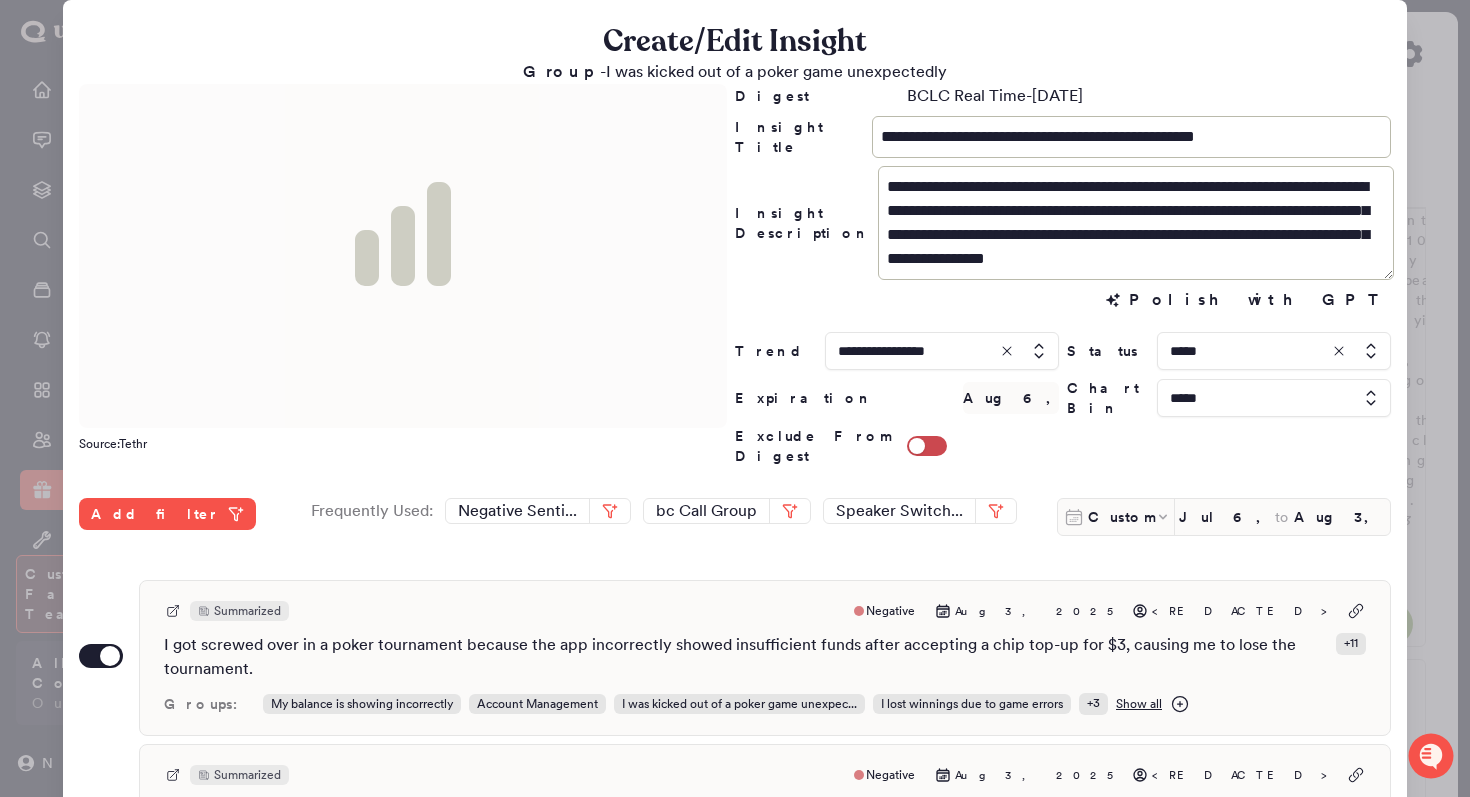 click at bounding box center [735, 398] 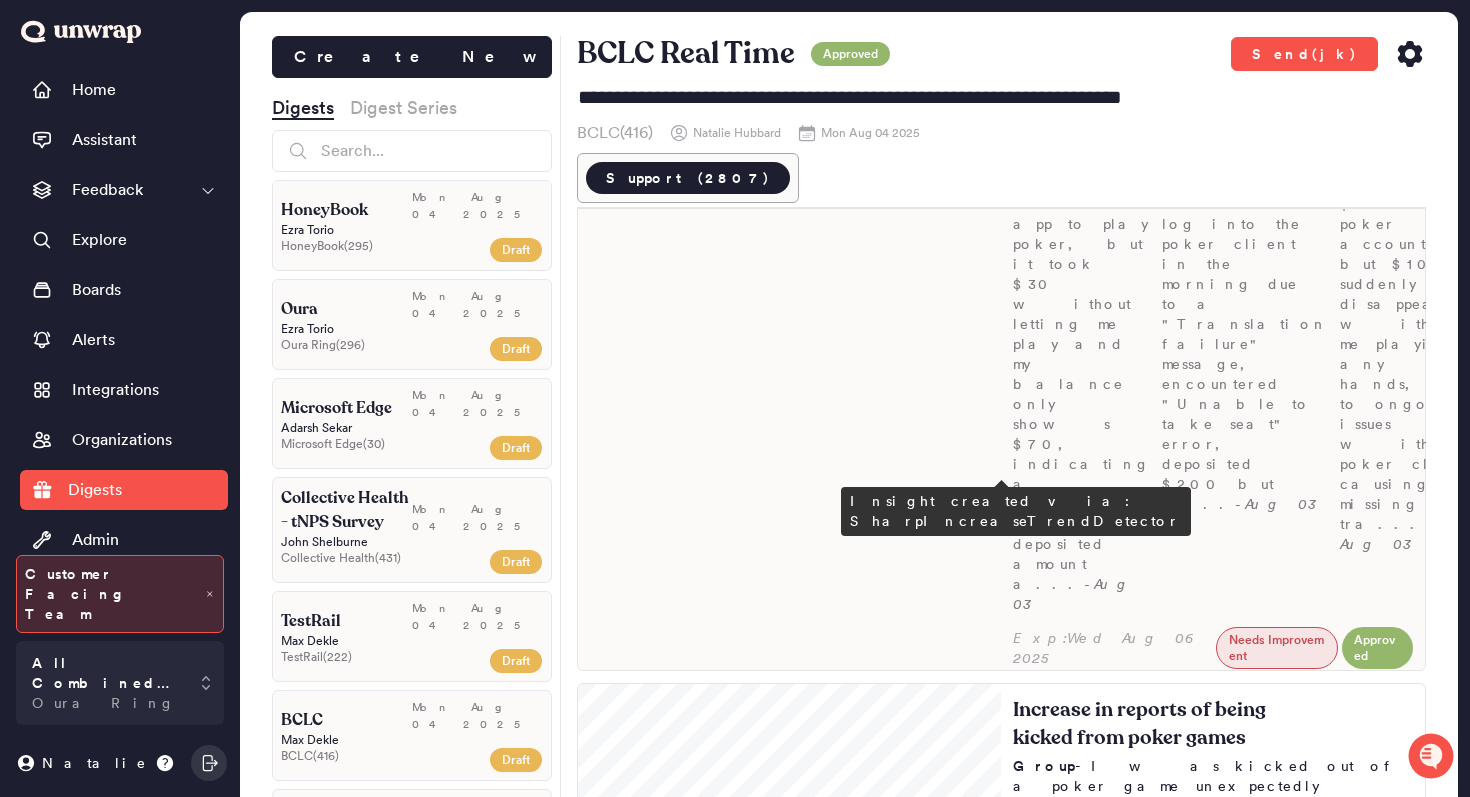 scroll, scrollTop: 472, scrollLeft: 0, axis: vertical 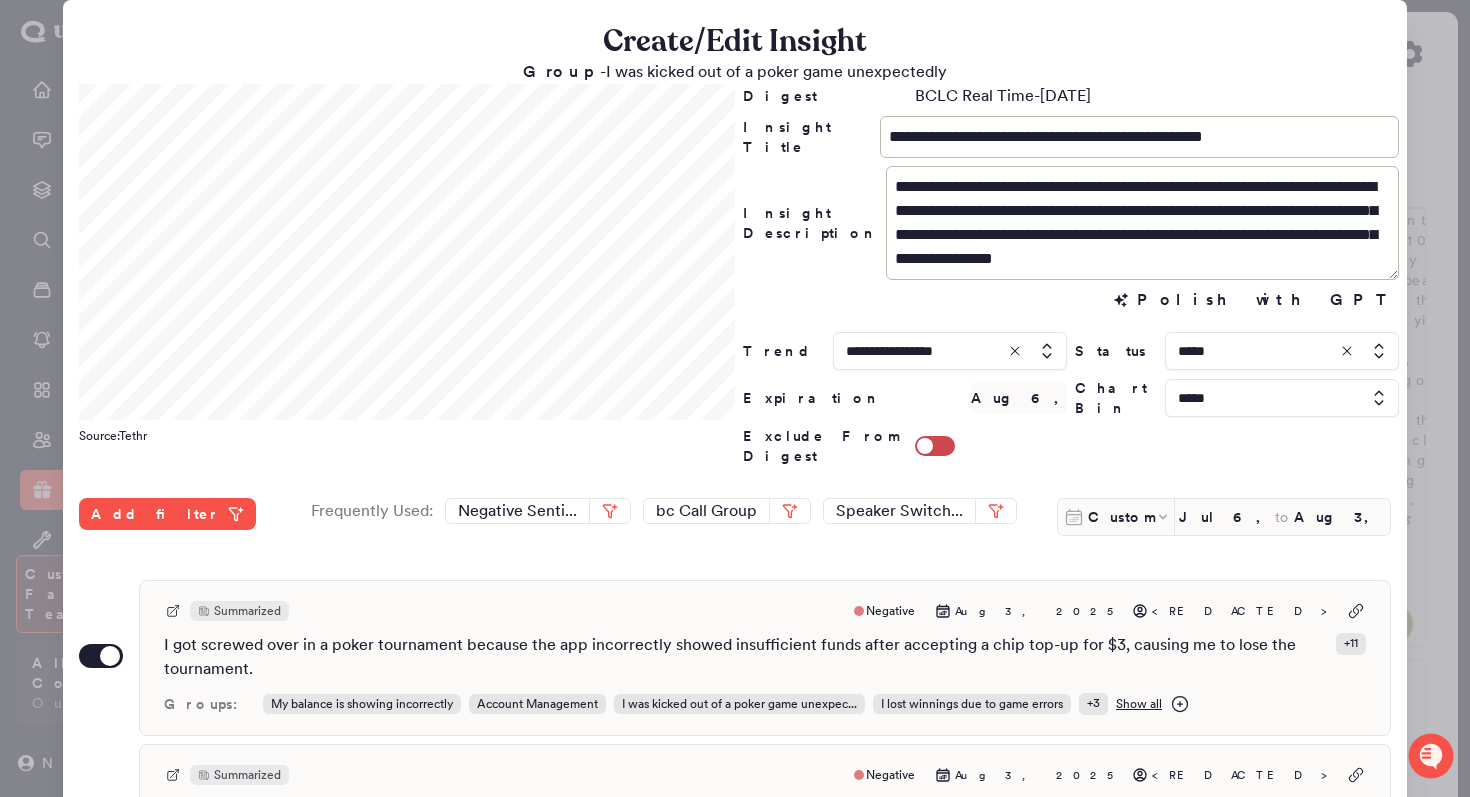 click at bounding box center [735, 398] 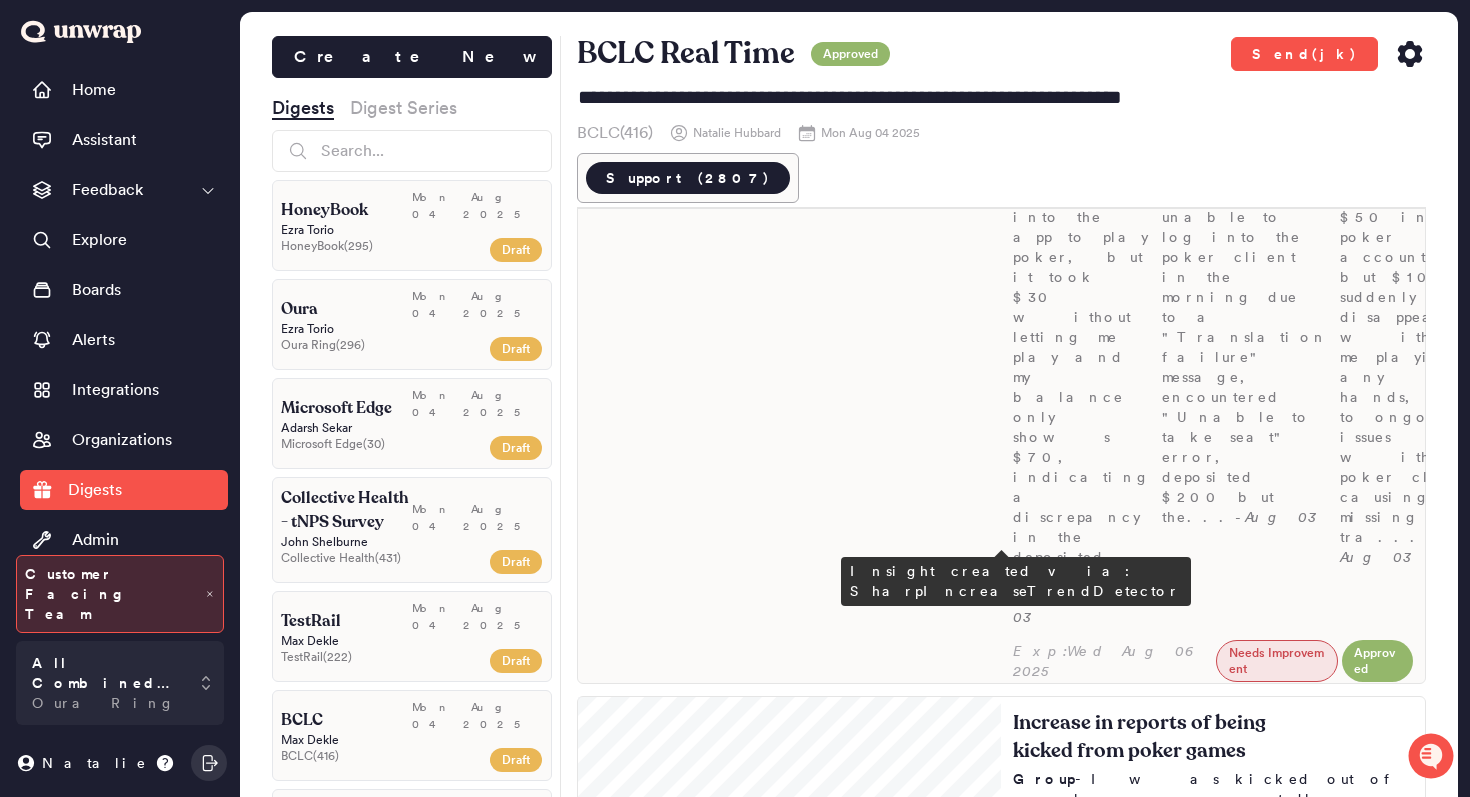 scroll, scrollTop: 472, scrollLeft: 0, axis: vertical 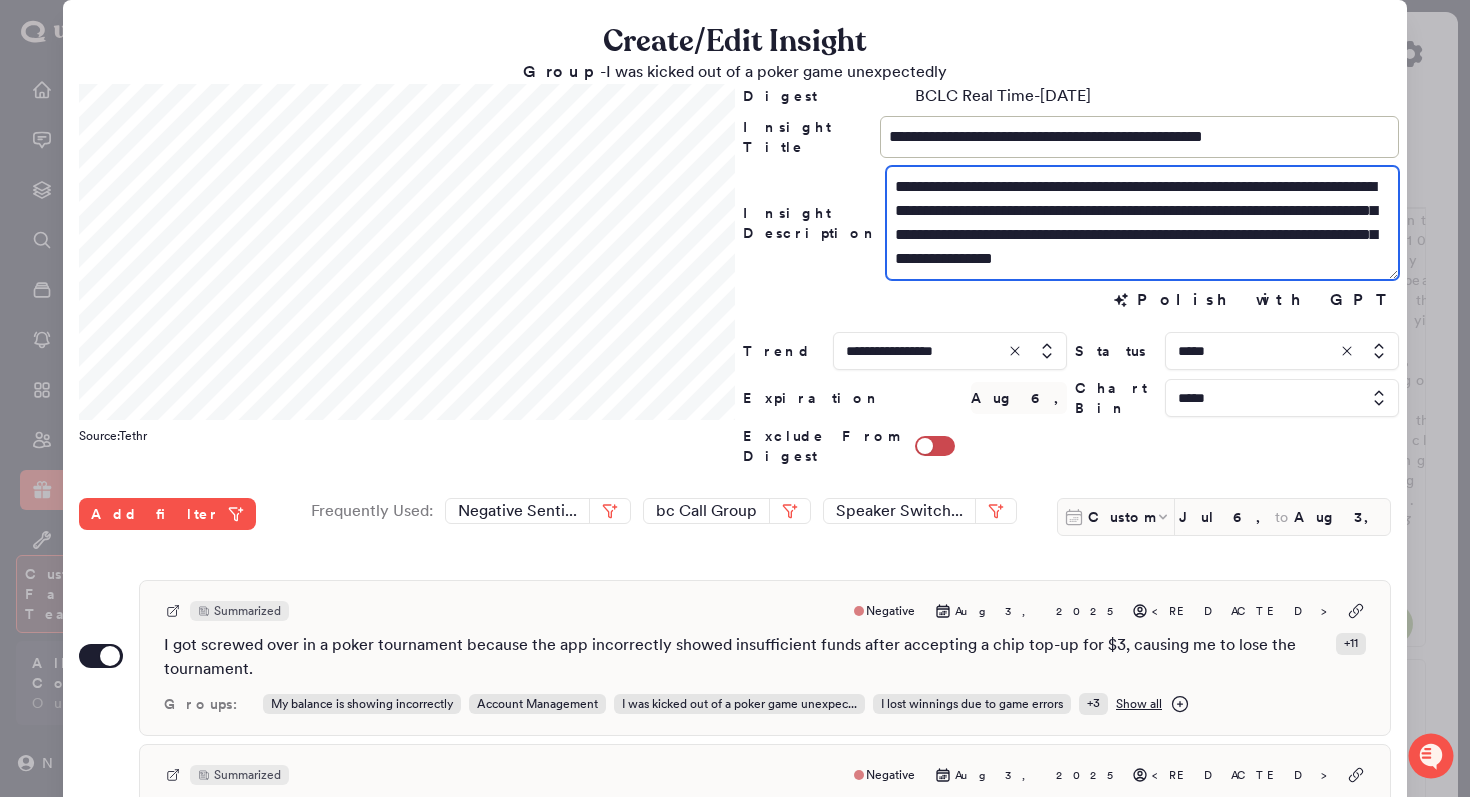 drag, startPoint x: 1006, startPoint y: 234, endPoint x: 896, endPoint y: 154, distance: 136.01471 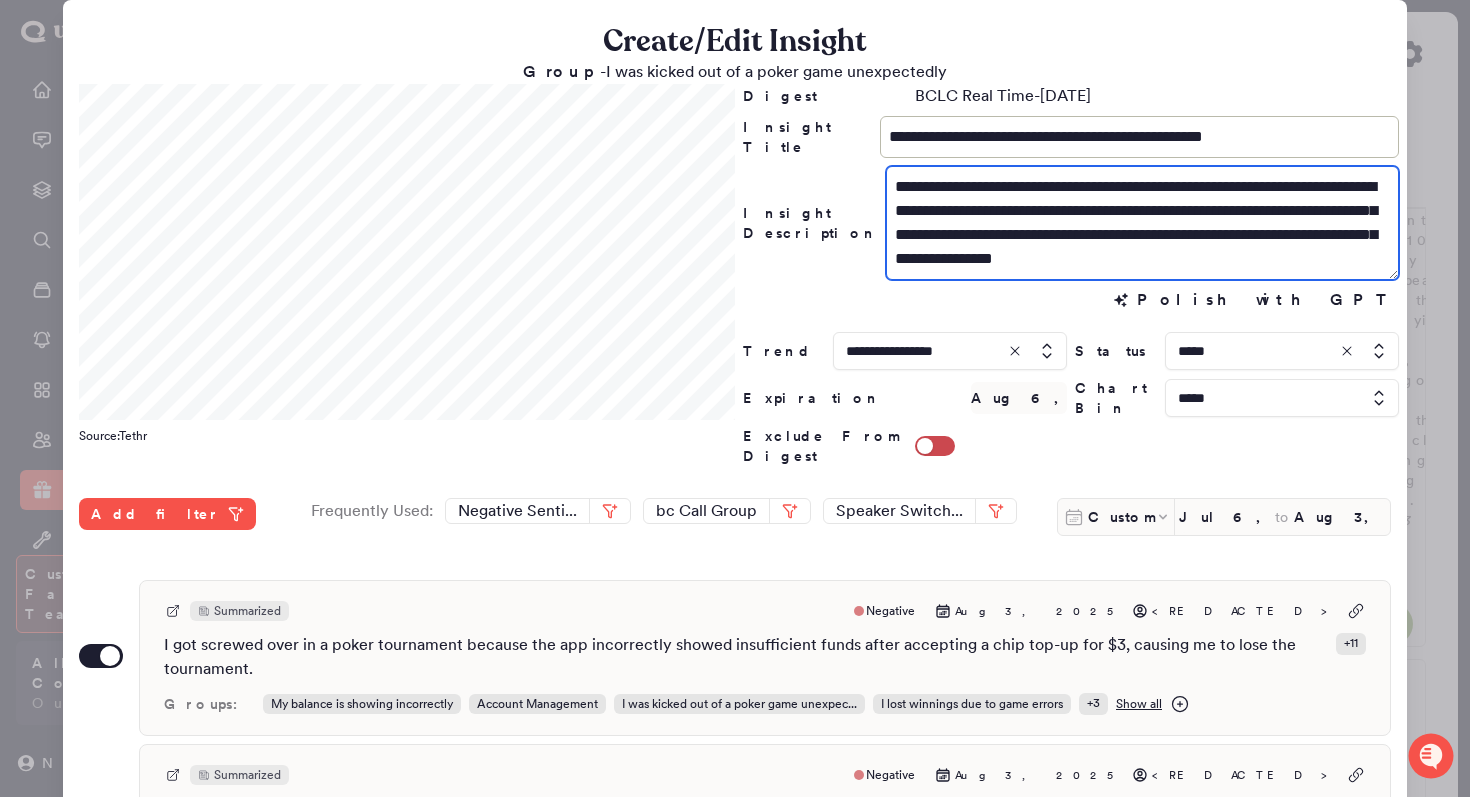 click on "**********" at bounding box center (1071, 275) 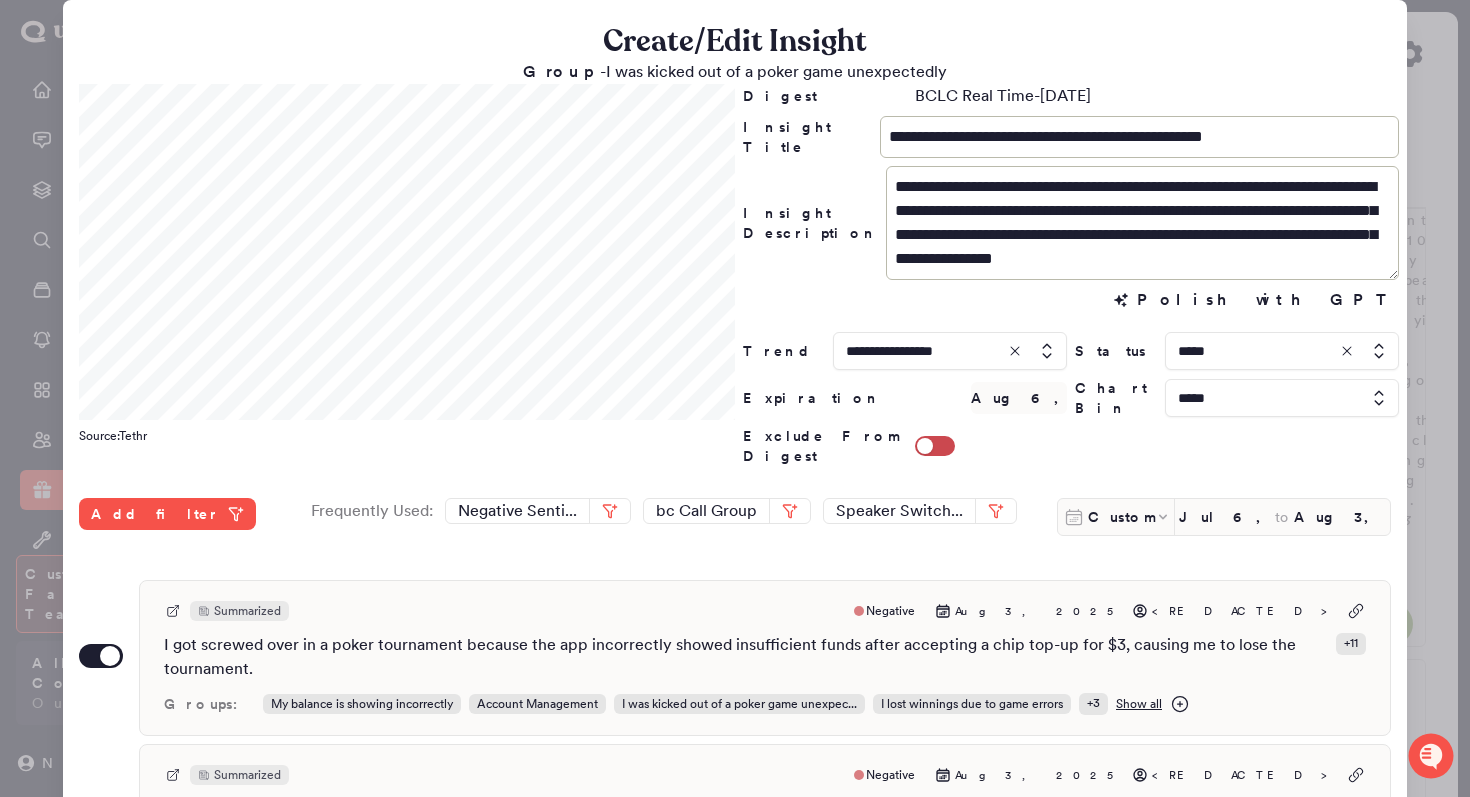 click at bounding box center (735, 398) 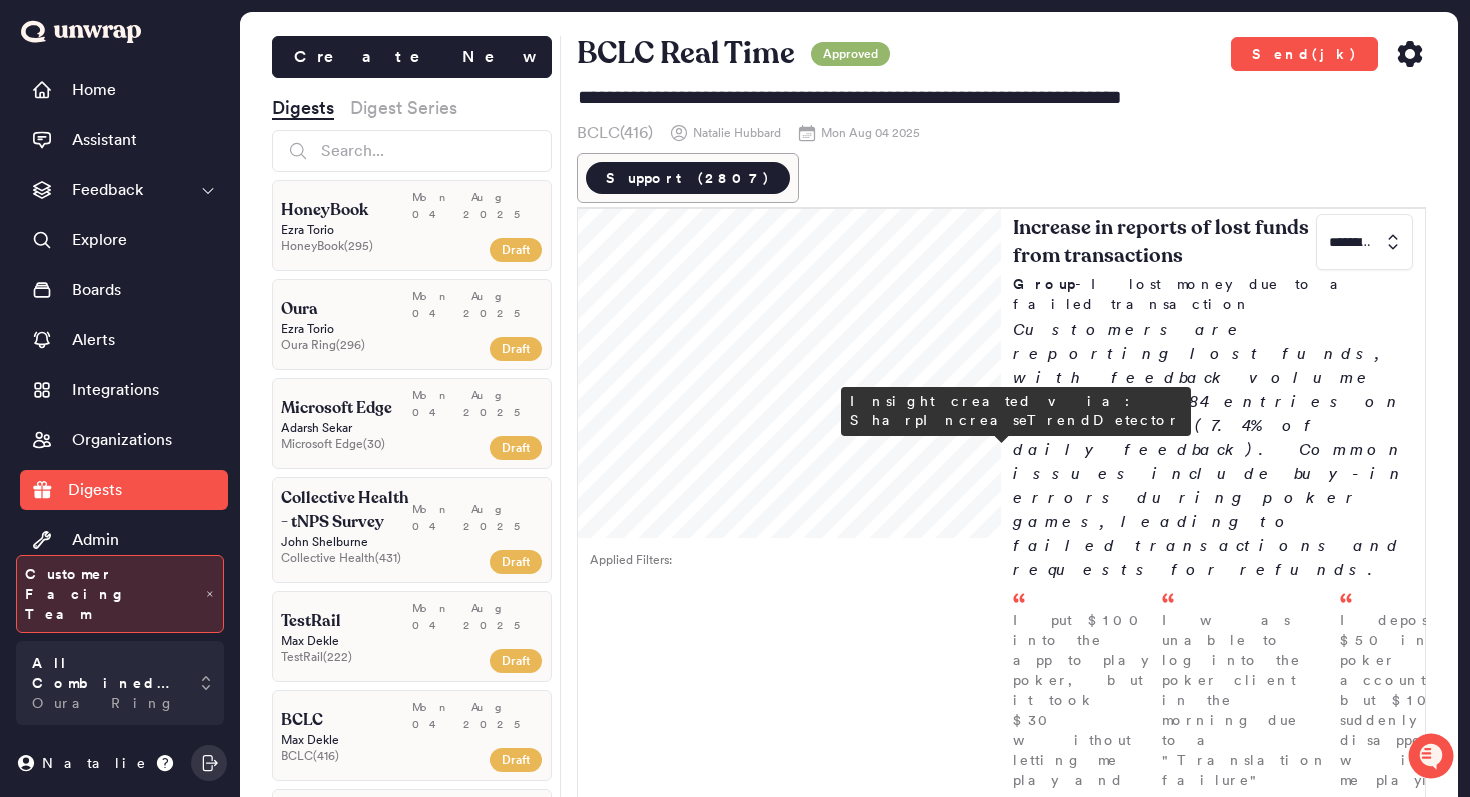 scroll, scrollTop: 0, scrollLeft: 0, axis: both 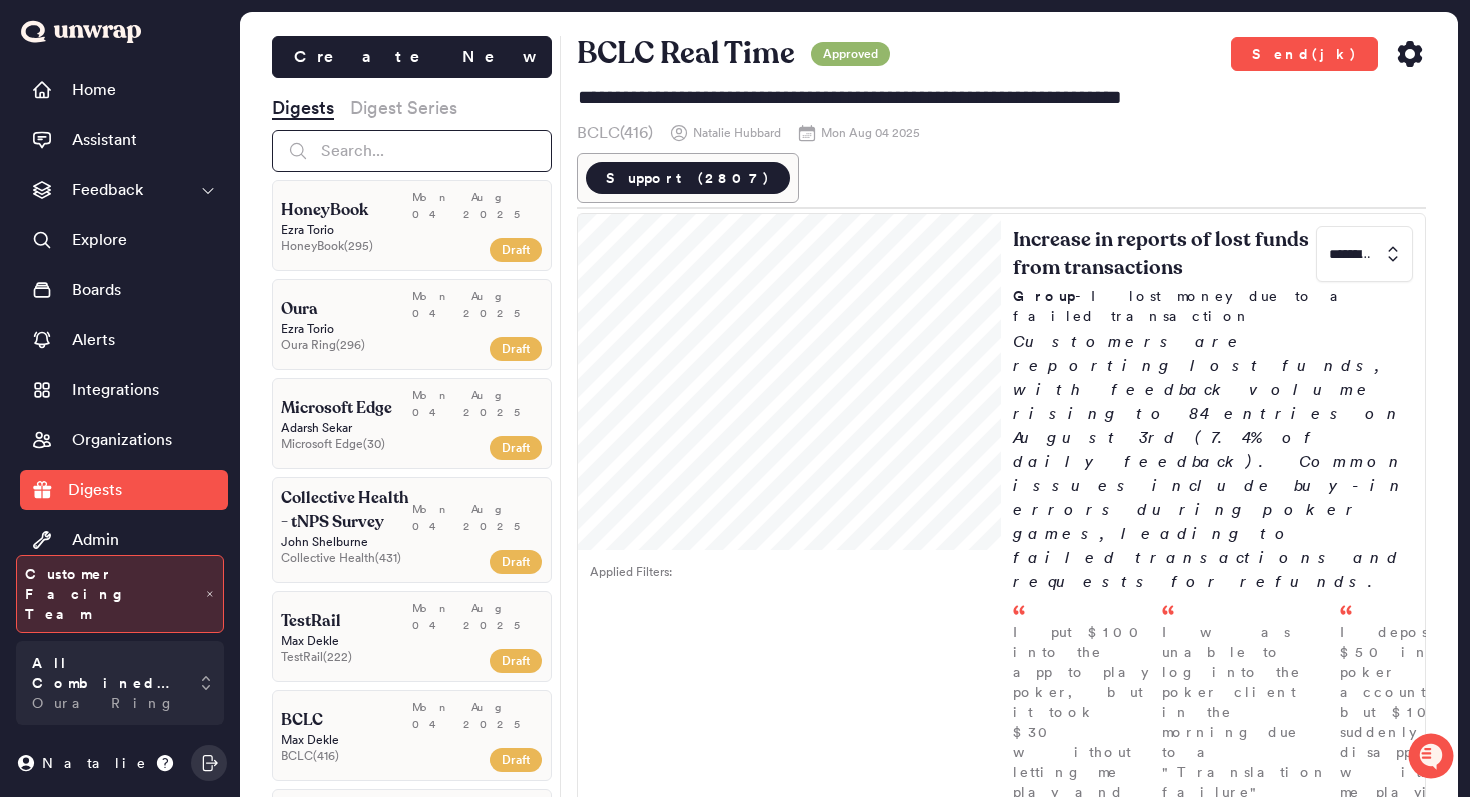 click at bounding box center [412, 151] 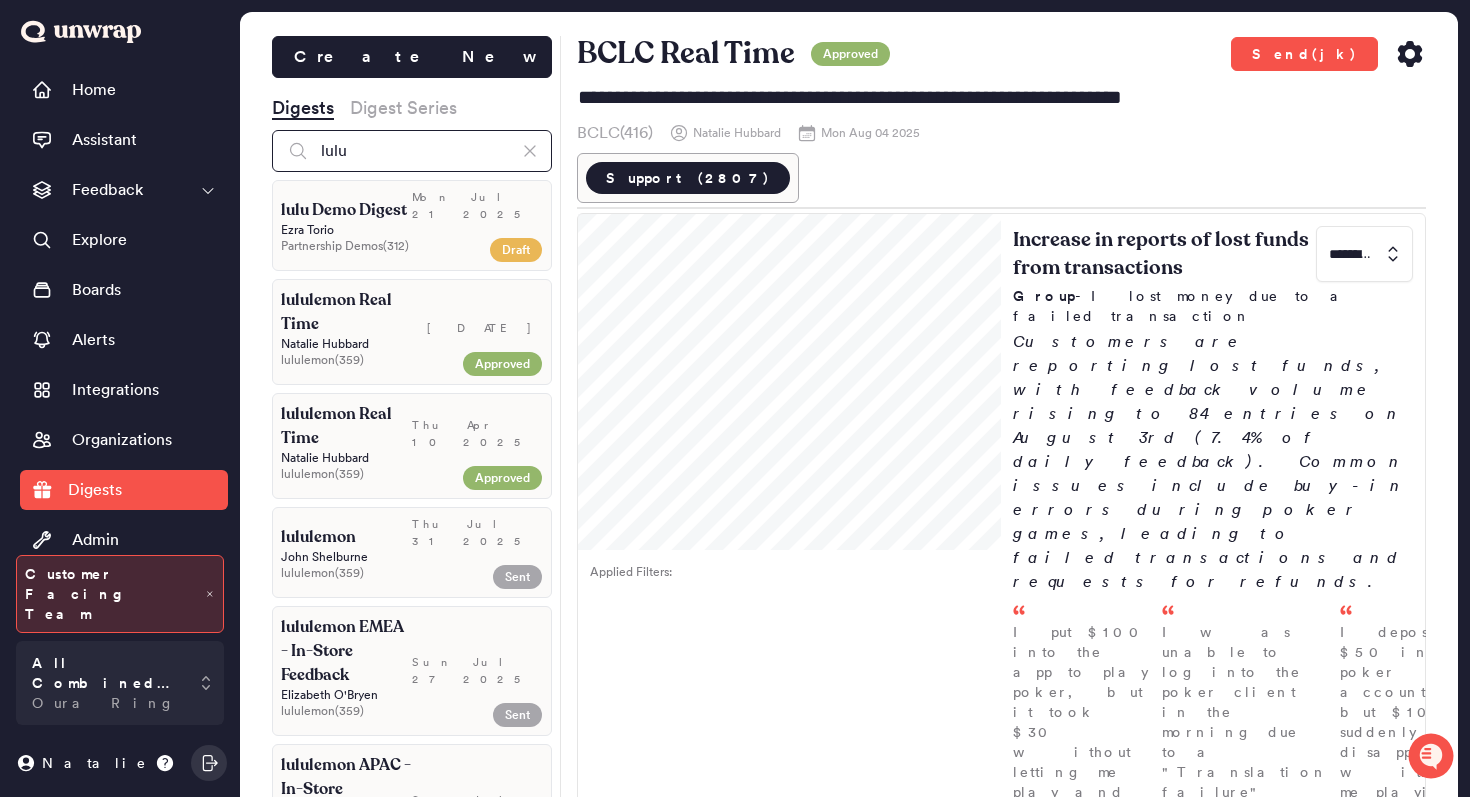 type on "lulu" 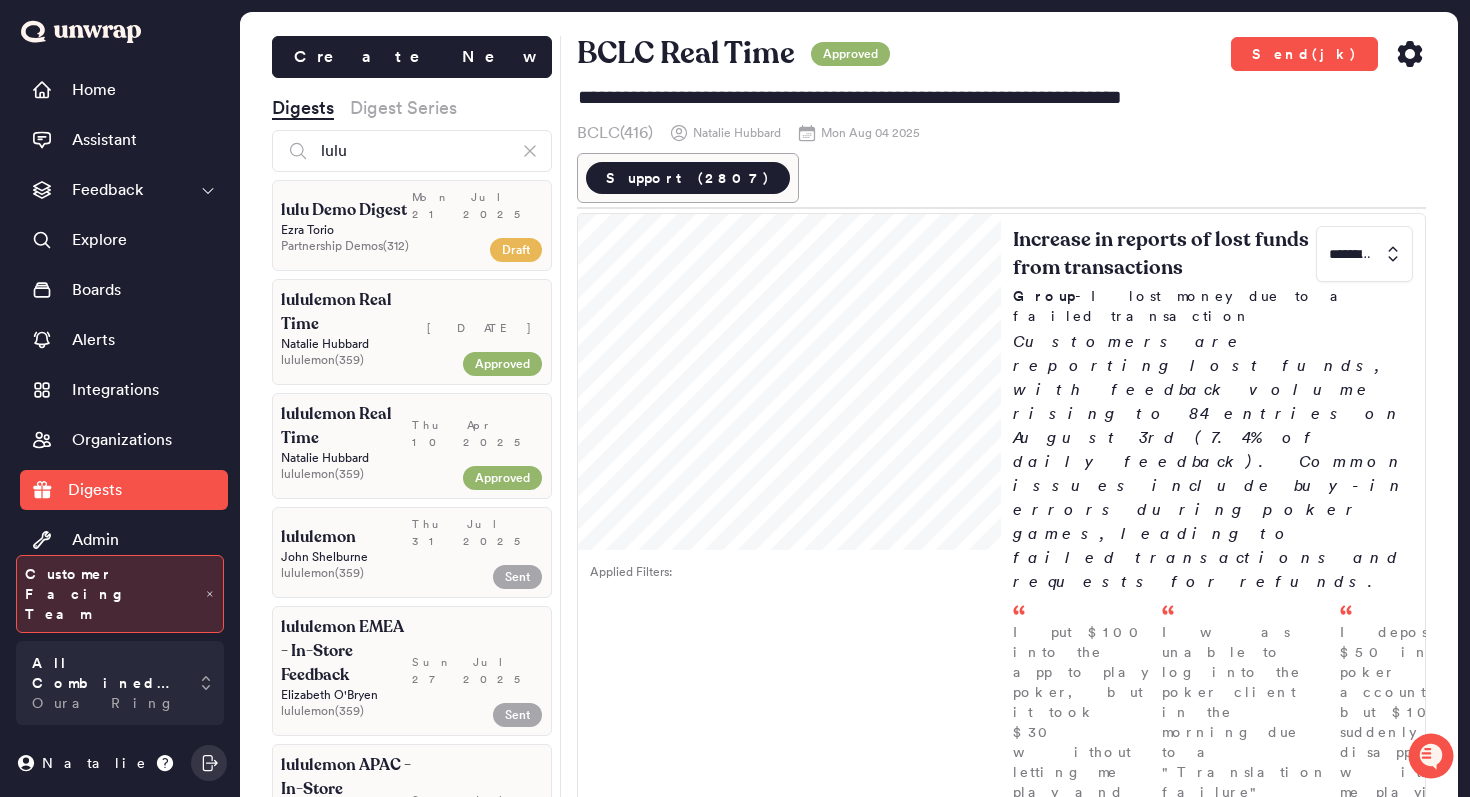 click on "[FIRST]   [LAST]" at bounding box center [412, 557] 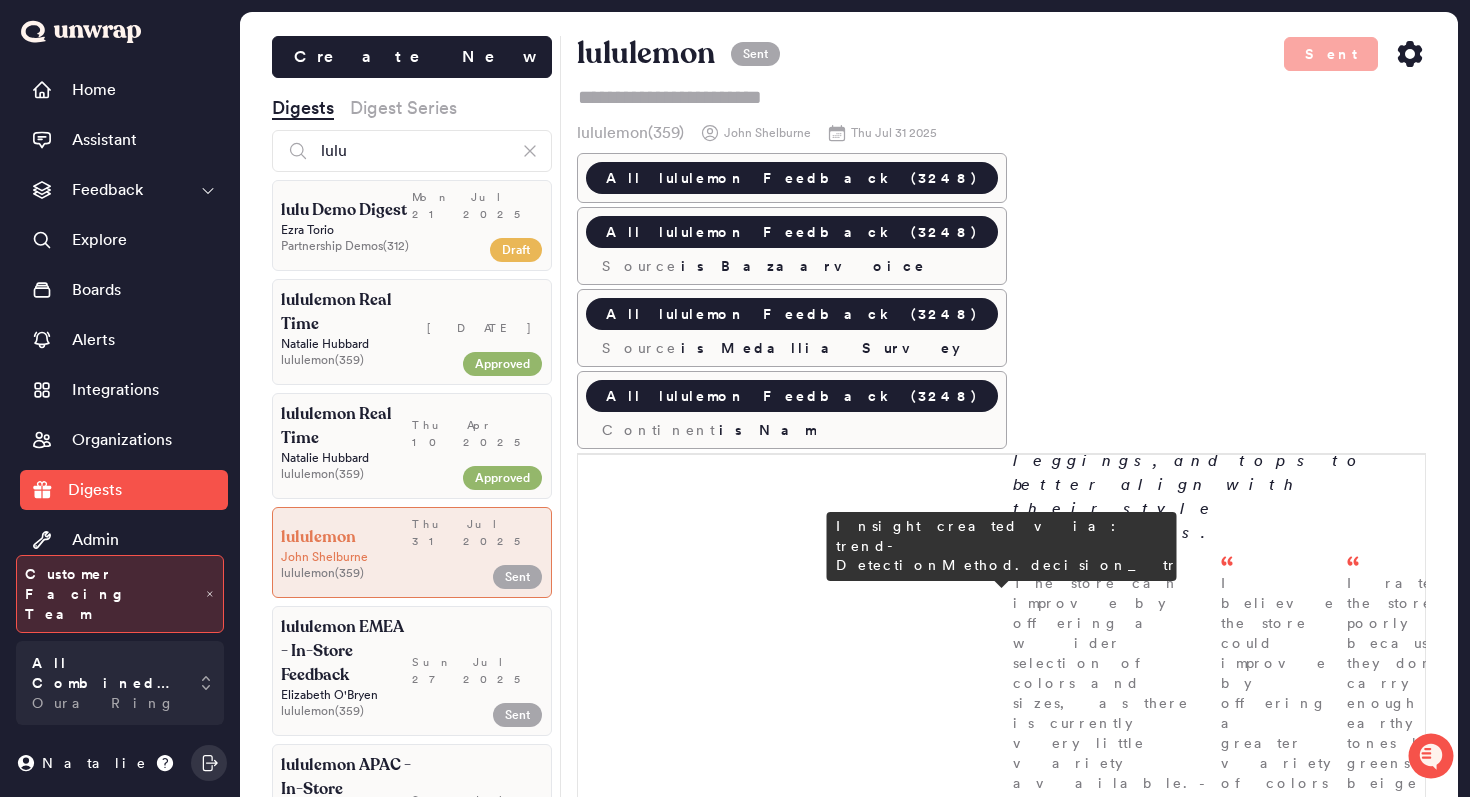 scroll, scrollTop: 0, scrollLeft: 0, axis: both 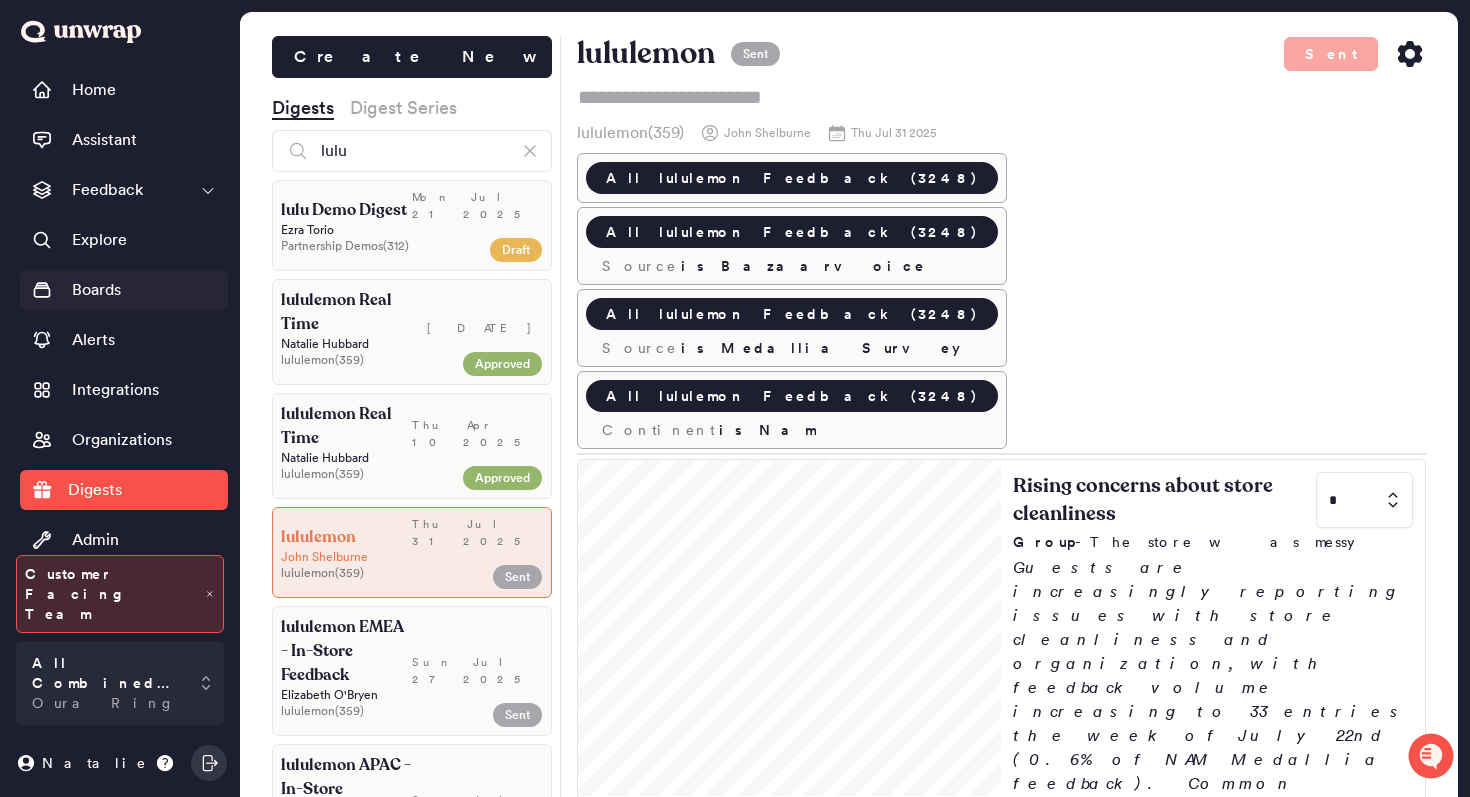 click on "Boards" at bounding box center (96, 290) 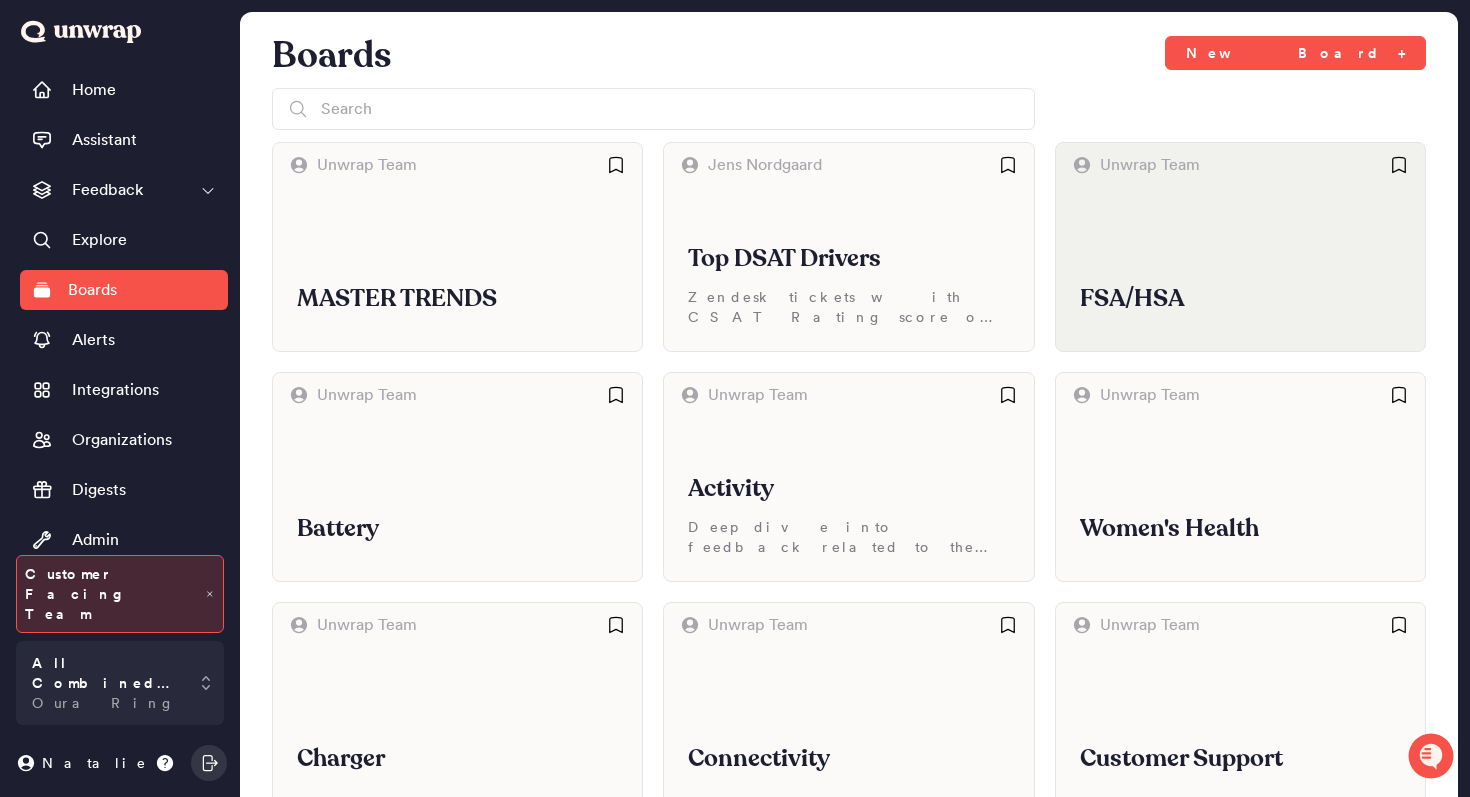 click on "FSA/HSA" at bounding box center [1240, 269] 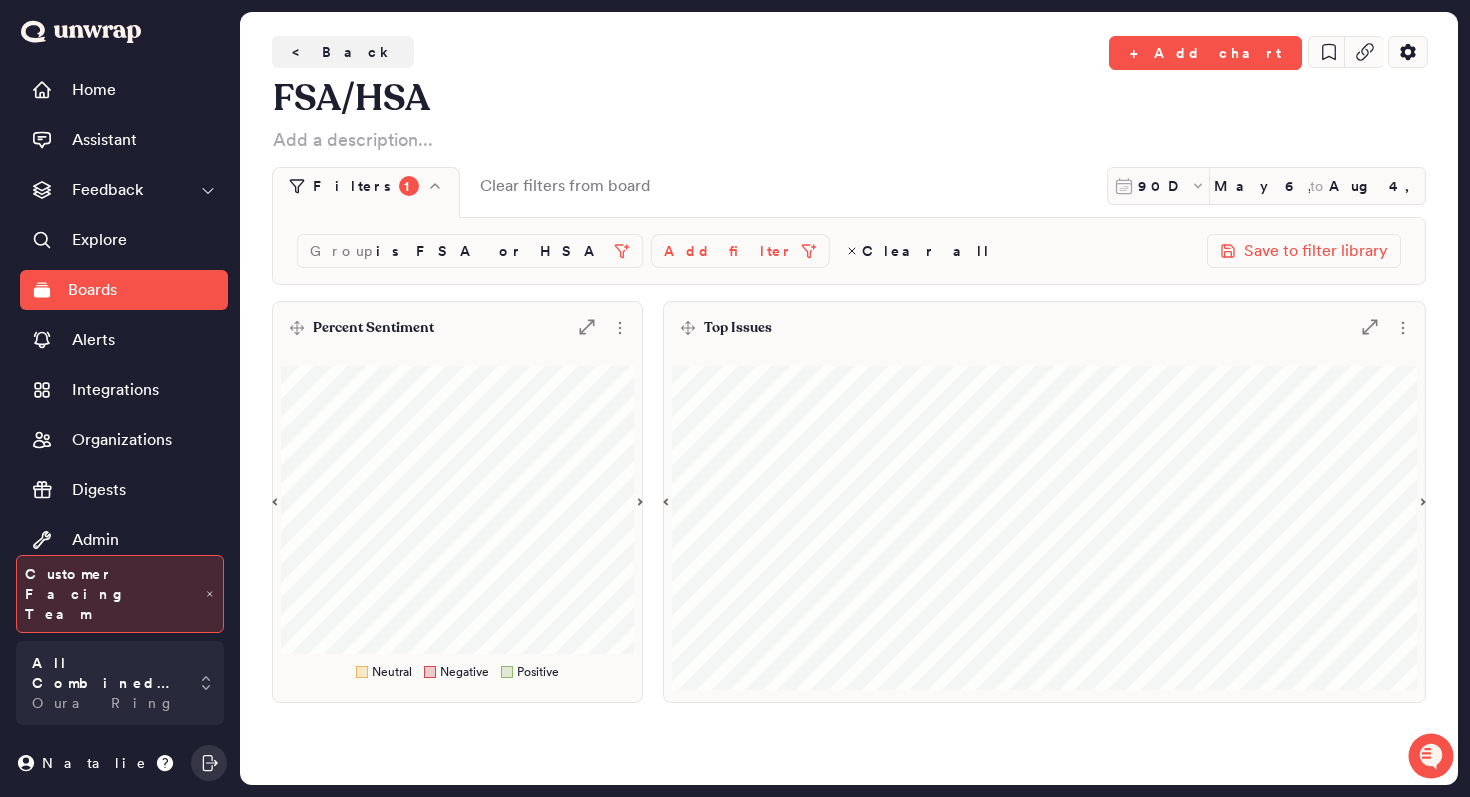 click on "Percent Sentiment
.st0 {
fill: #7e7d82;
}" at bounding box center (457, 328) 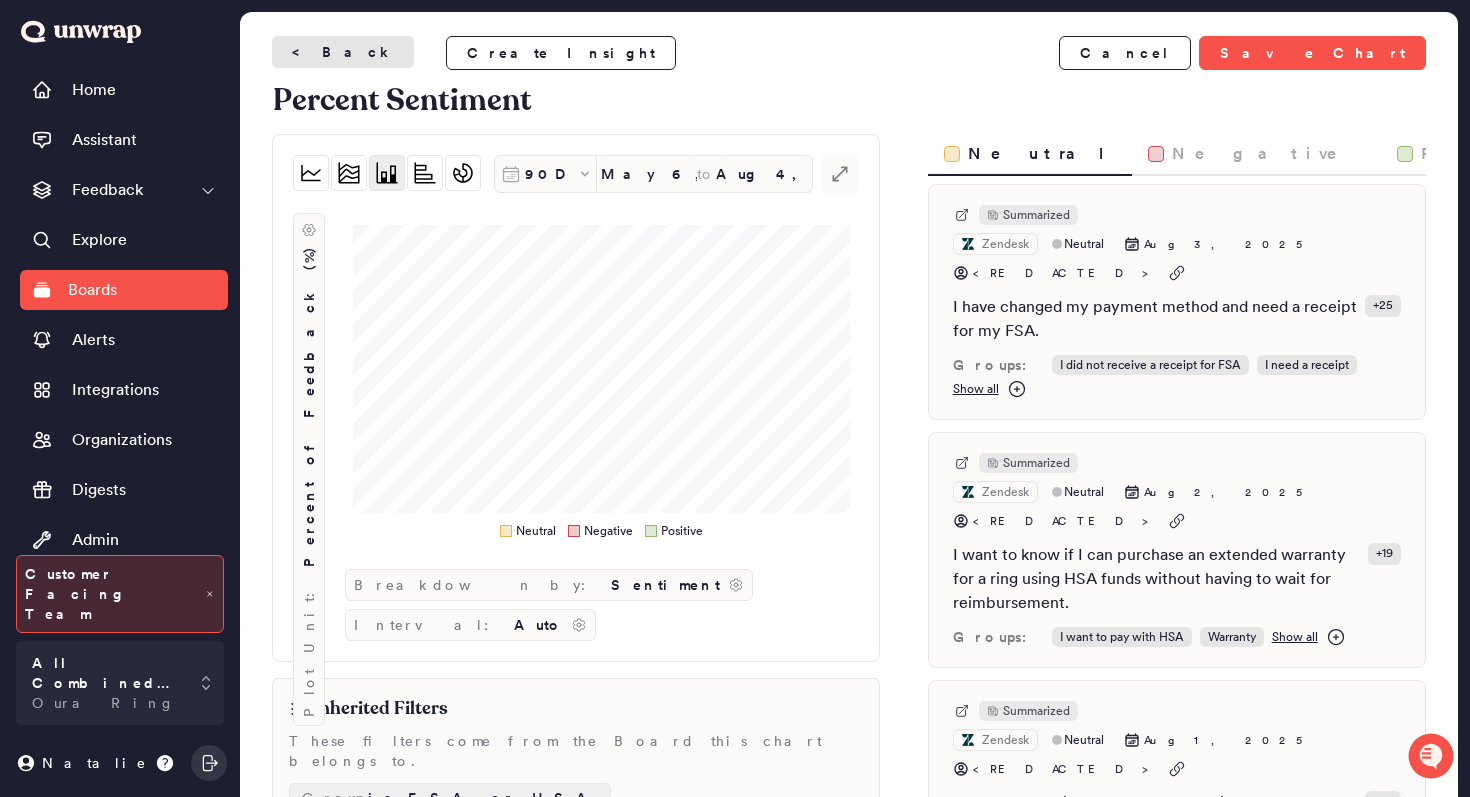 click on "< Back" at bounding box center (343, 52) 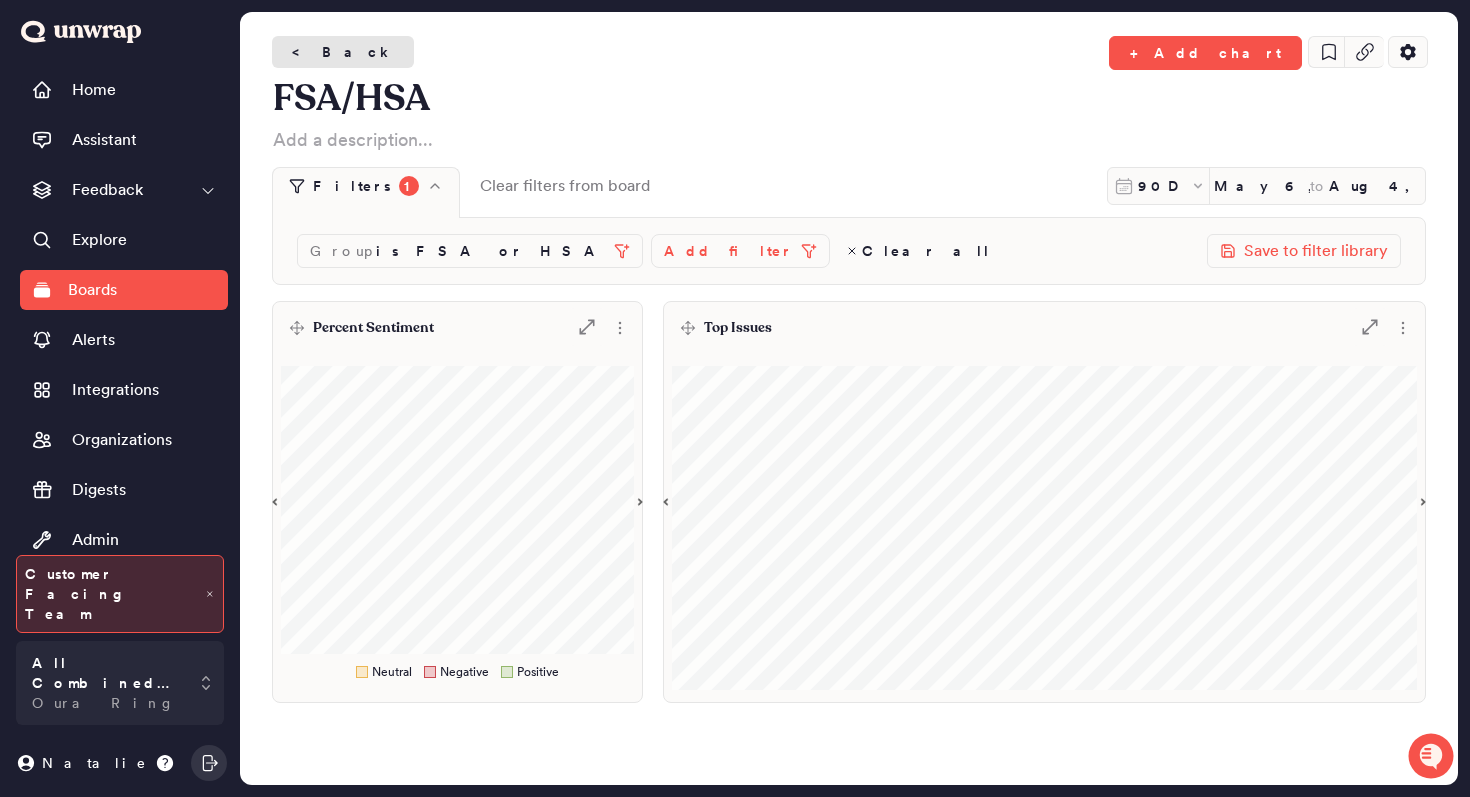 click on "< Back" at bounding box center [343, 52] 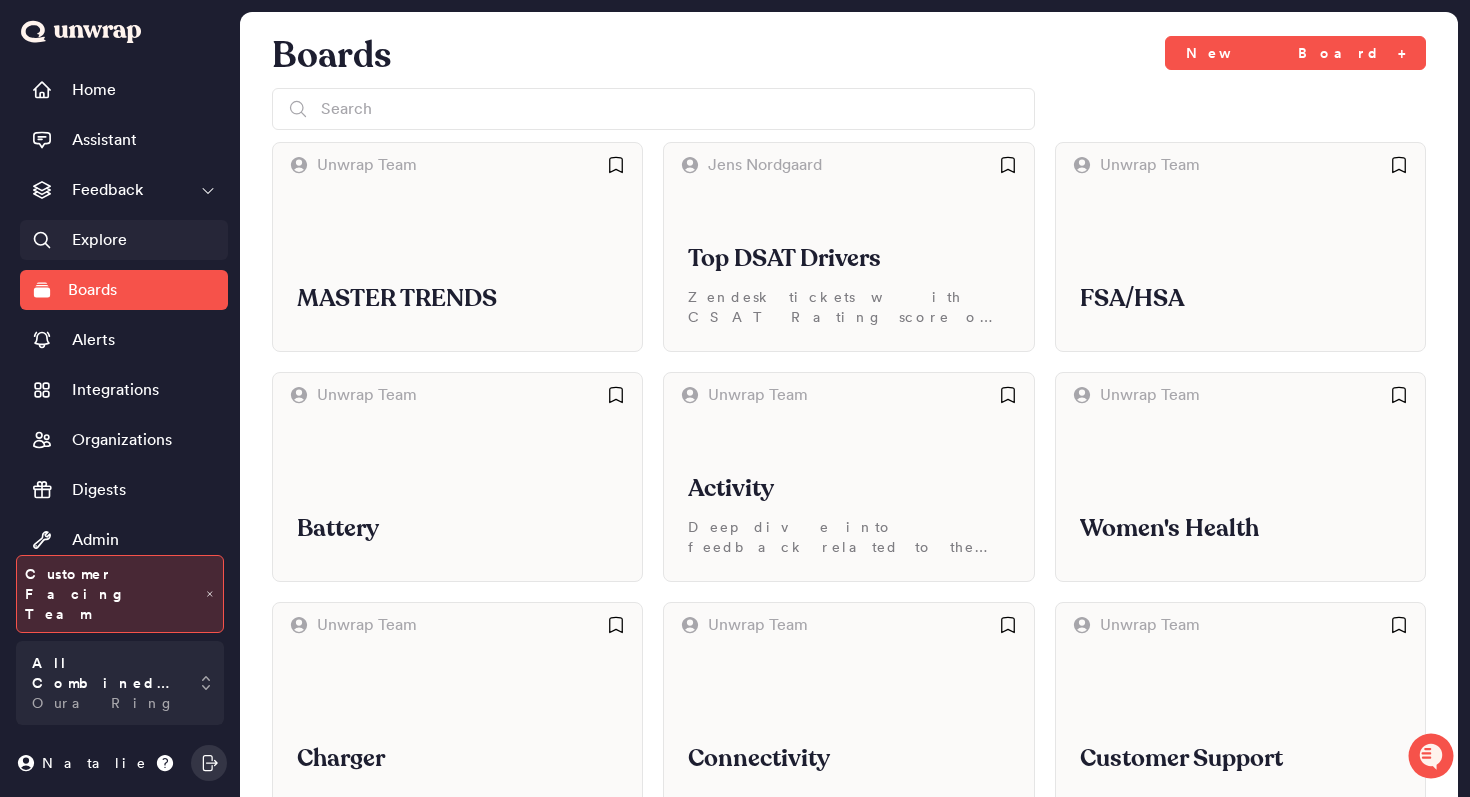 click on "Explore" at bounding box center (124, 240) 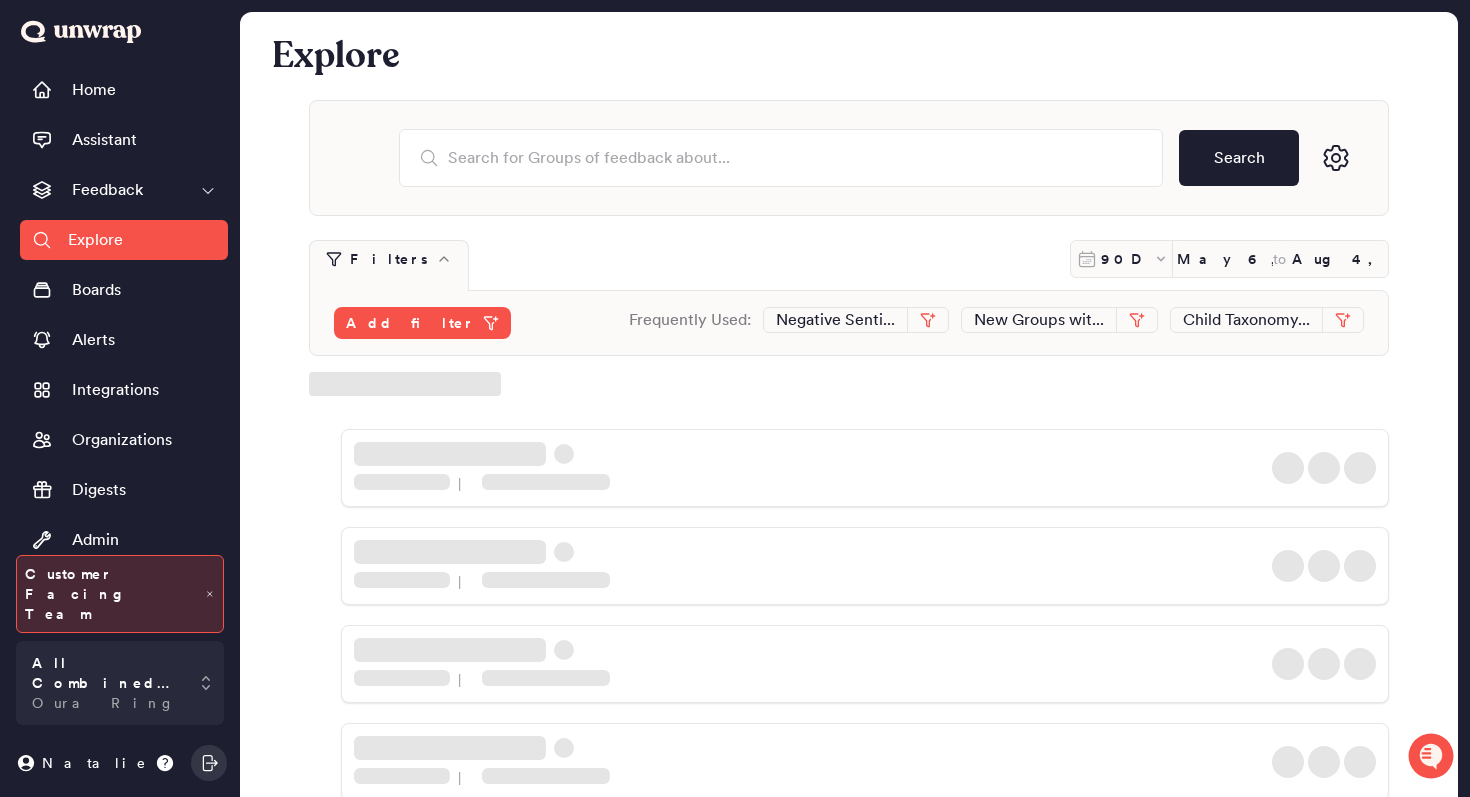 click 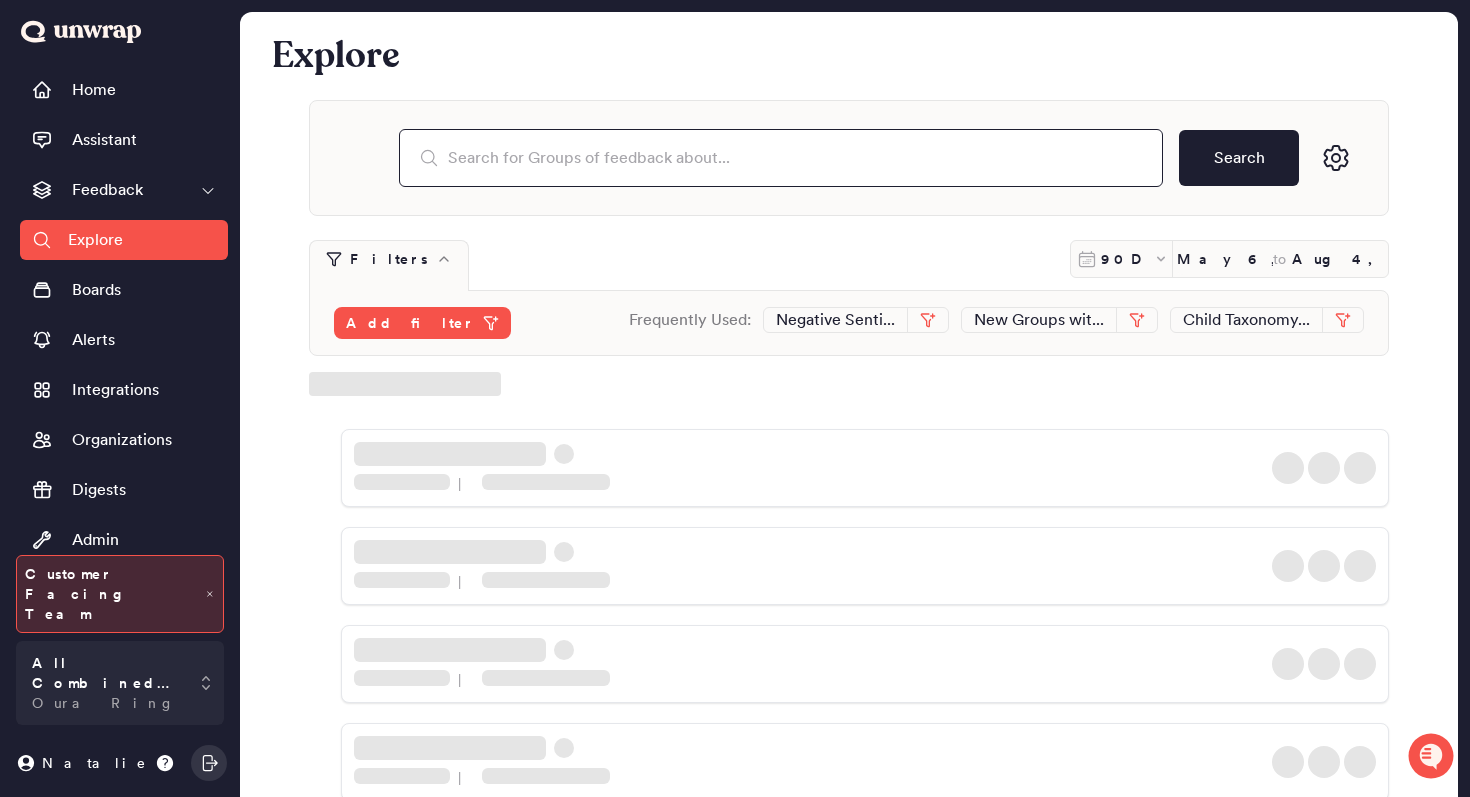 click at bounding box center (781, 158) 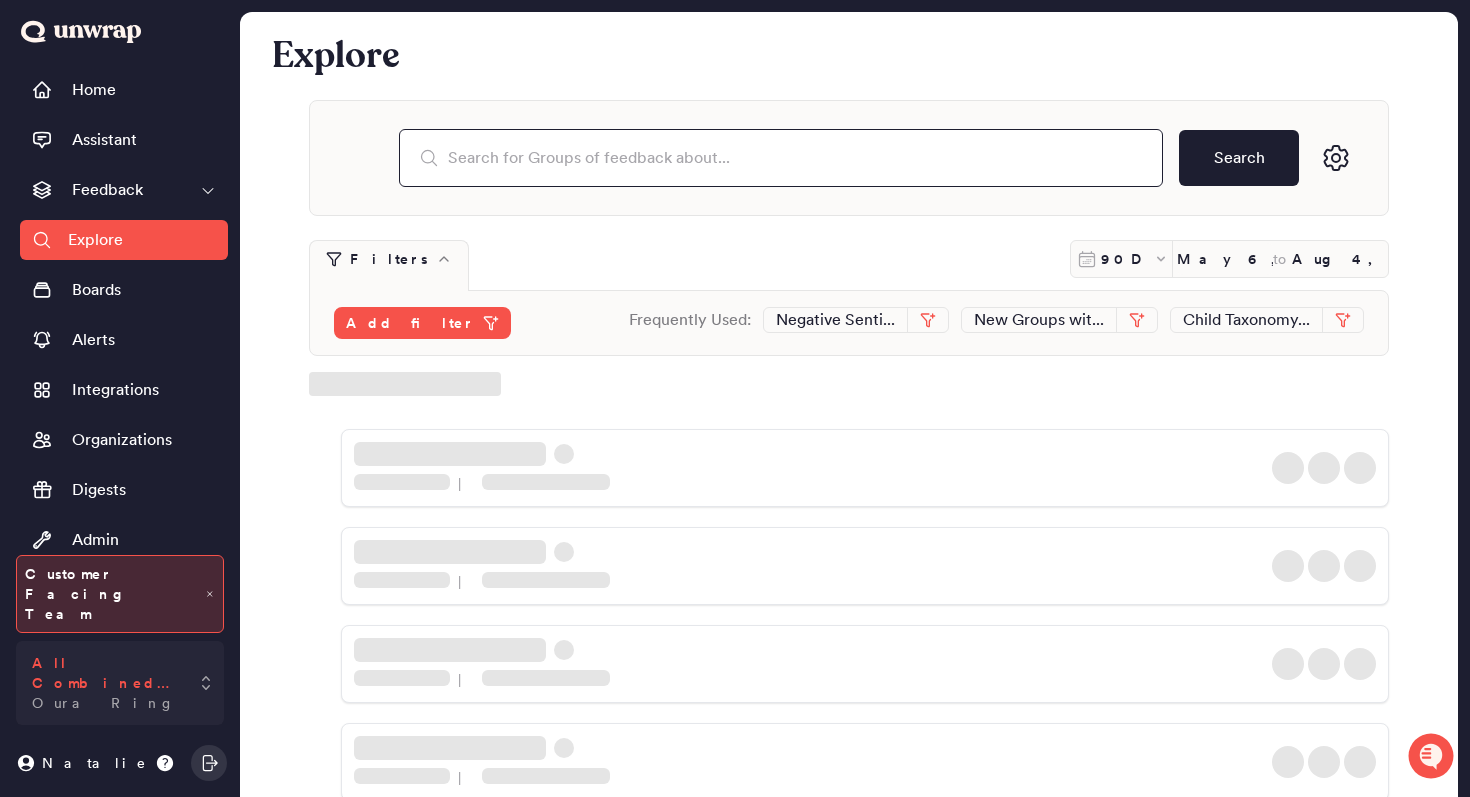 click on "All Combined Sources" at bounding box center [106, 673] 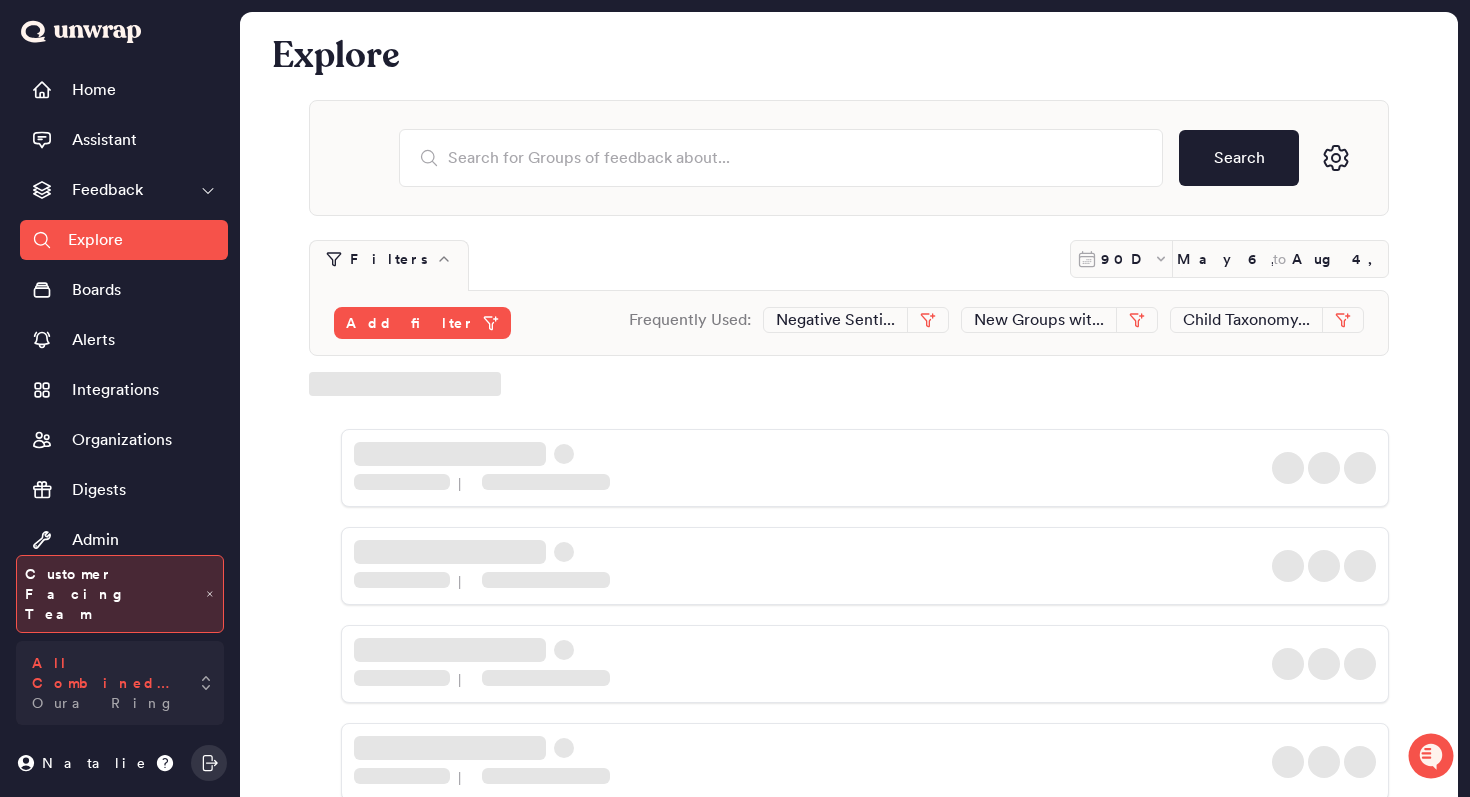 click on "All Combined Sources" at bounding box center (106, 673) 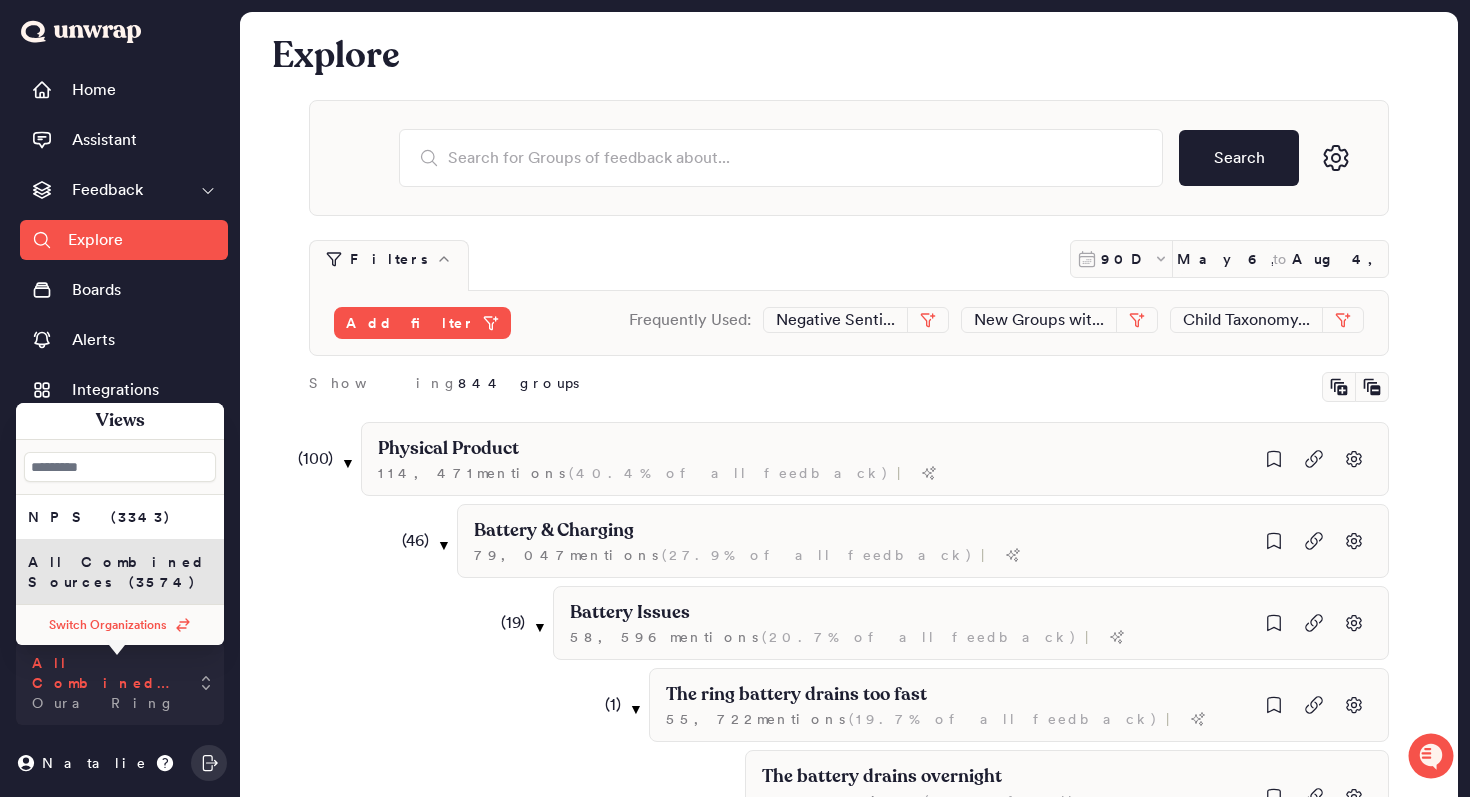 click on "All Combined Sources" at bounding box center [106, 673] 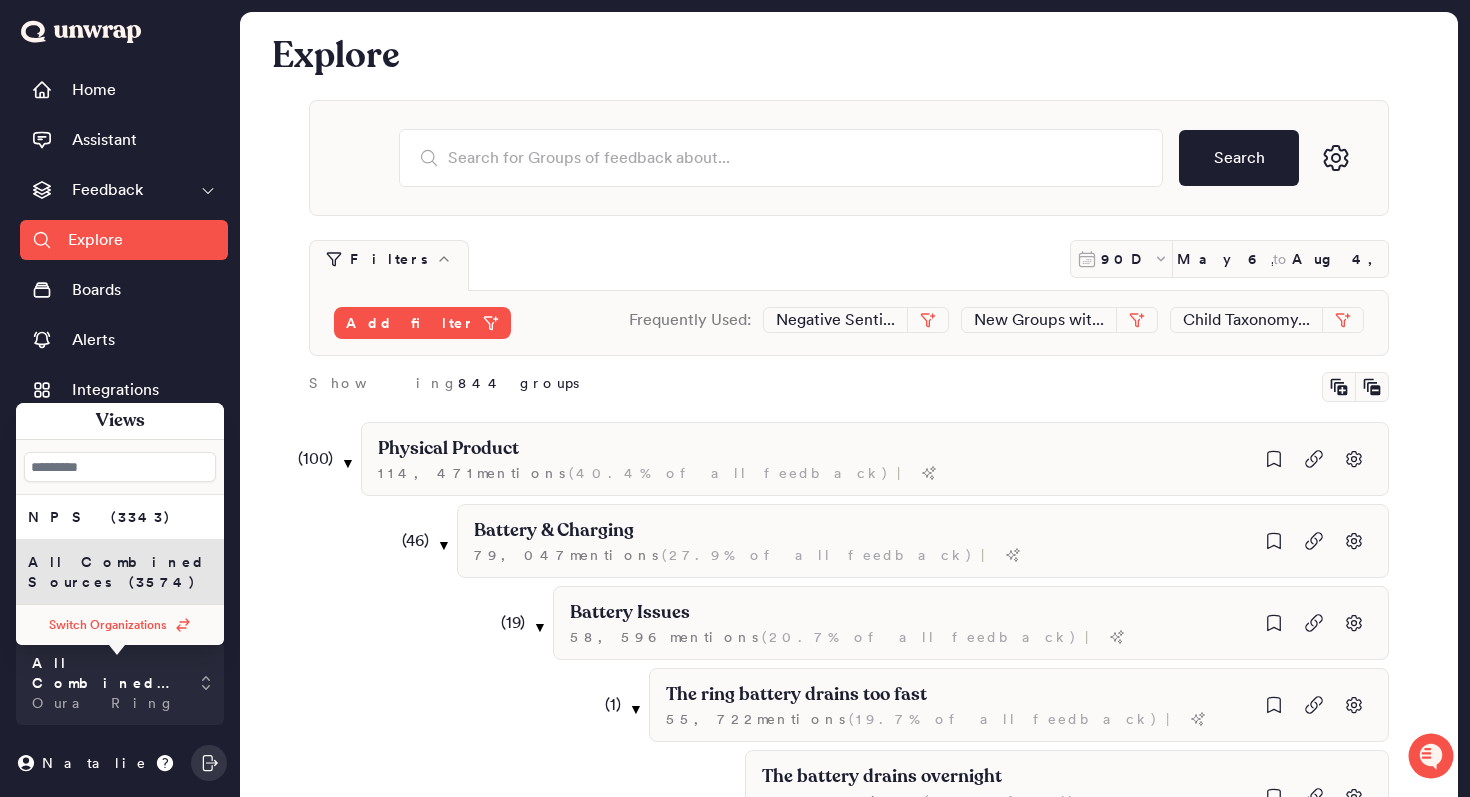 click on "Switch Organizations" at bounding box center (108, 625) 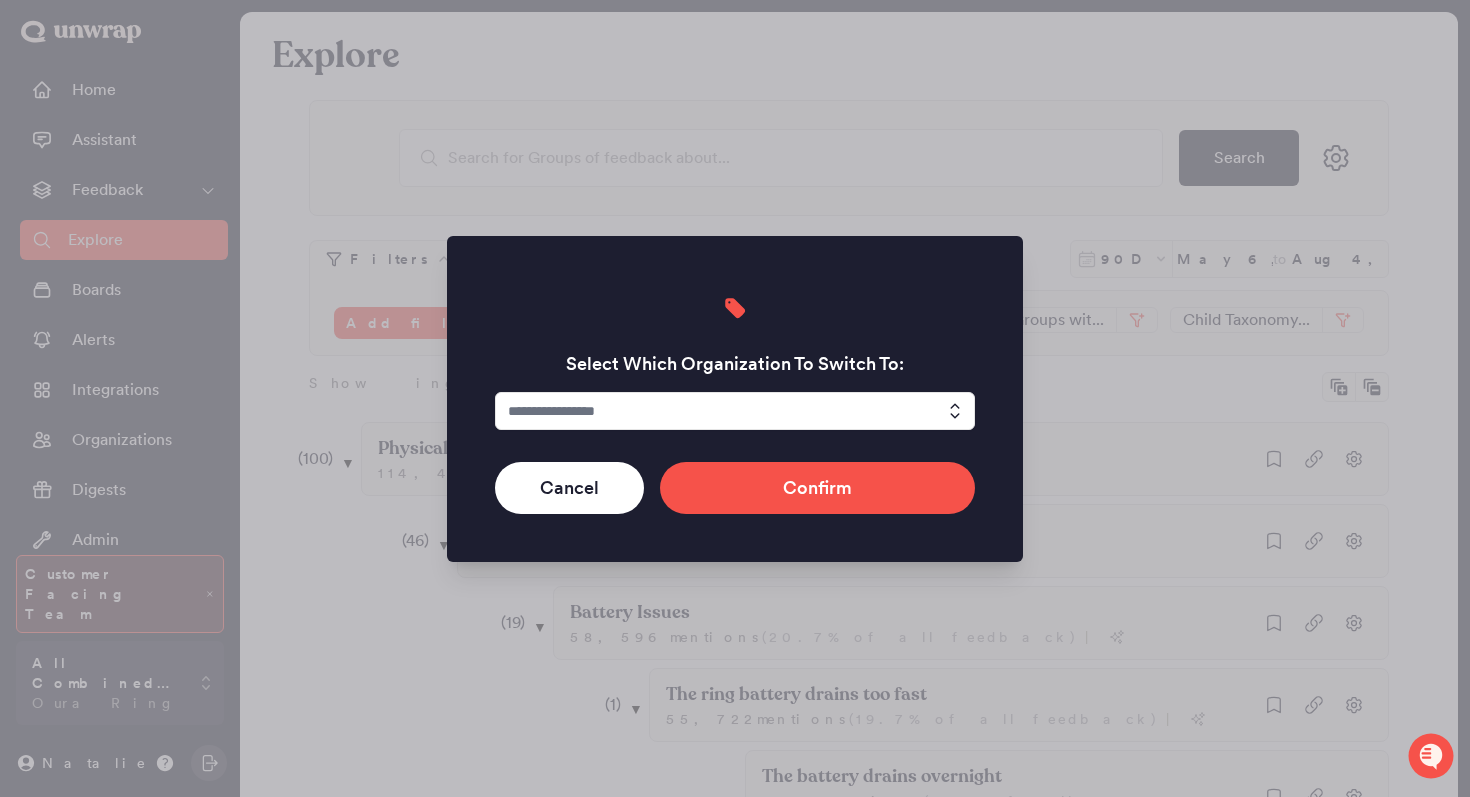 click at bounding box center [735, 411] 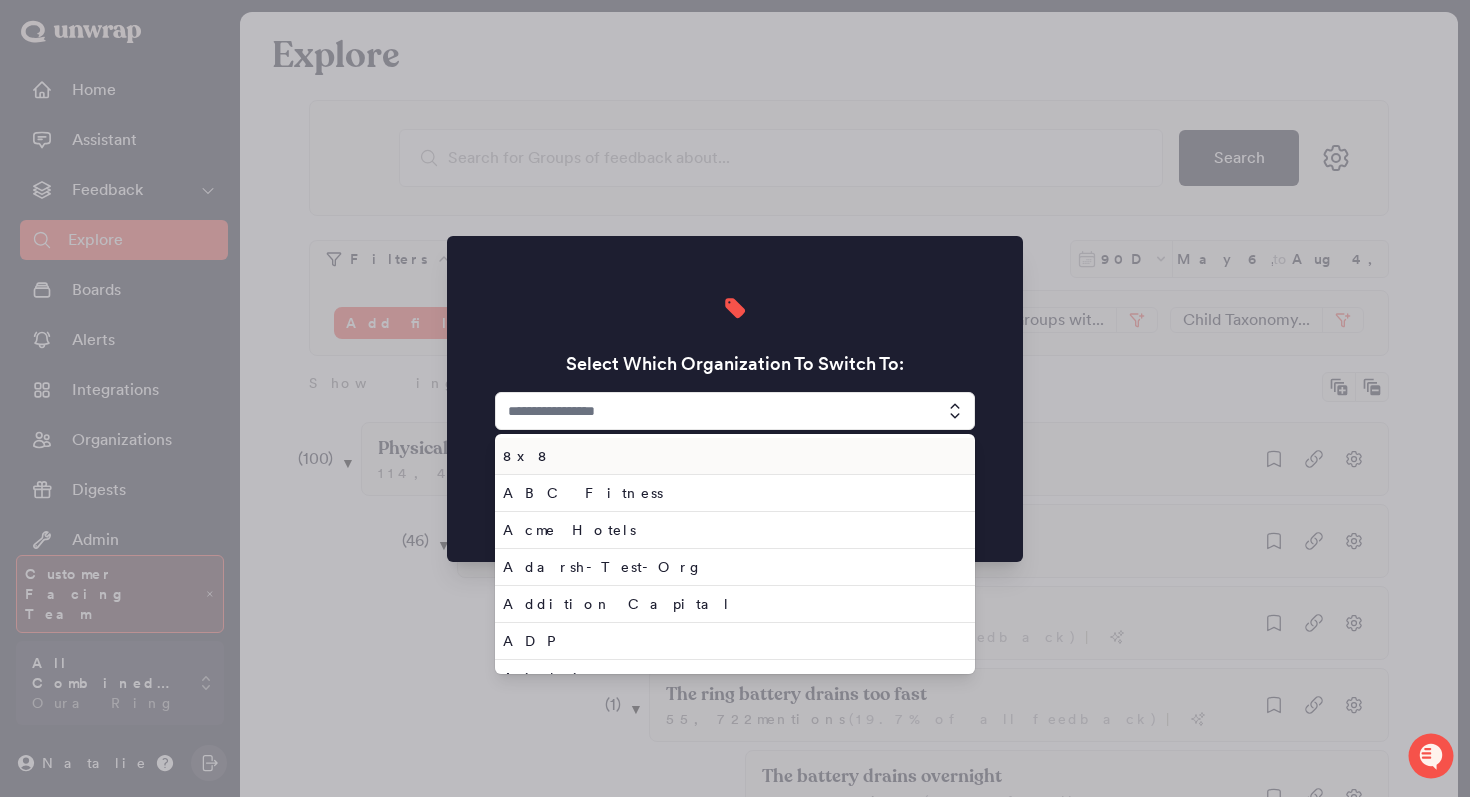 click at bounding box center [735, 411] 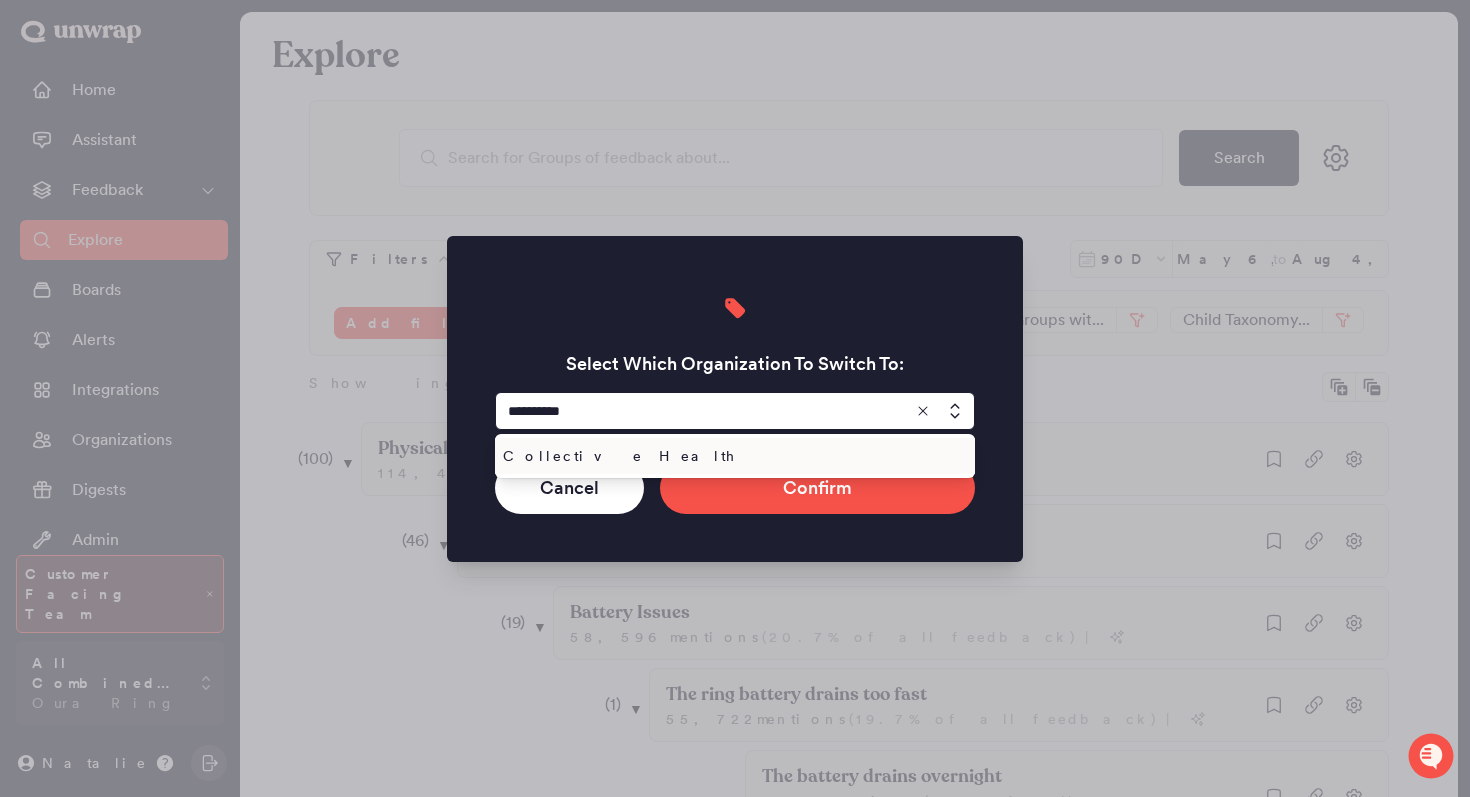 type on "**********" 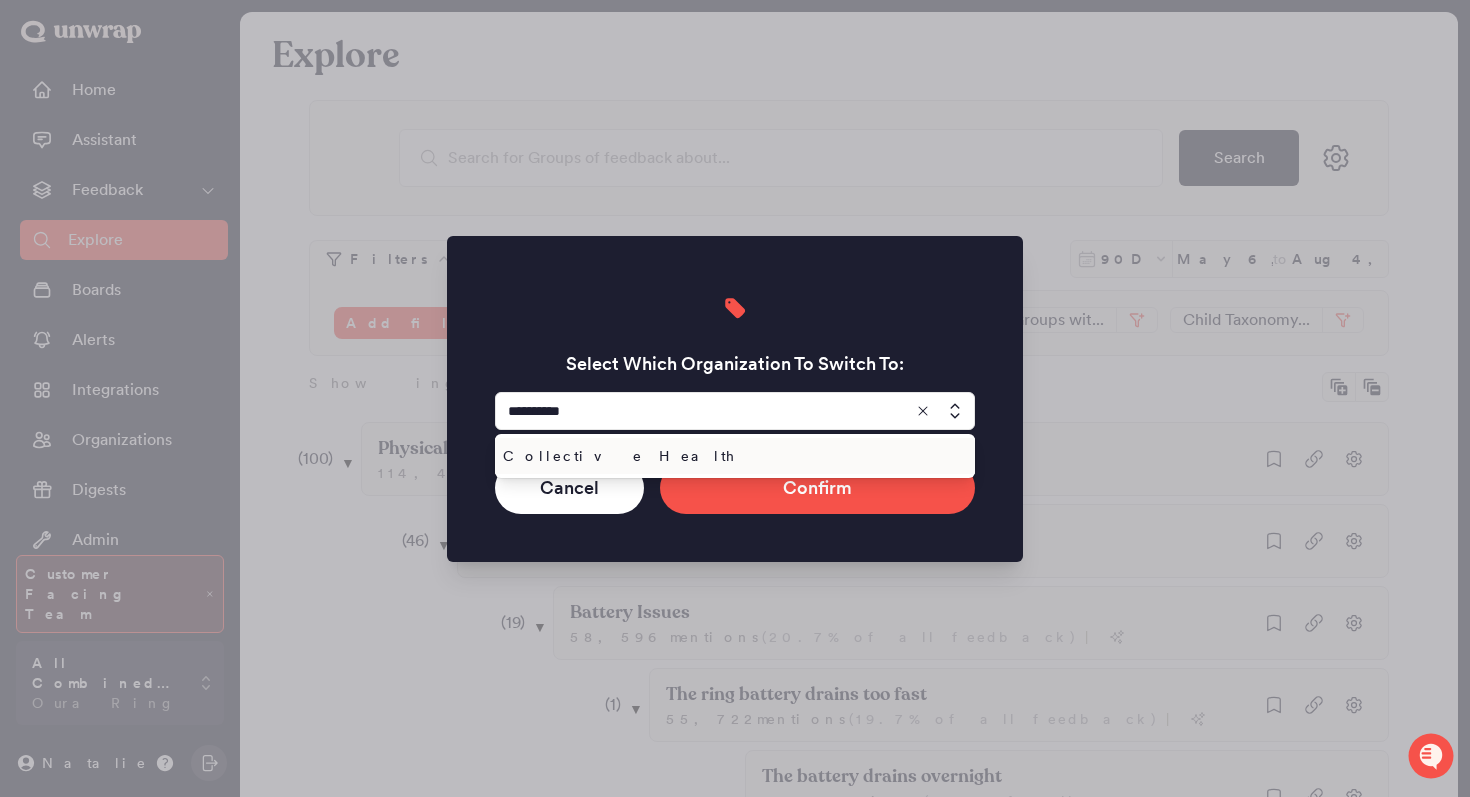 click on "Collective Health" at bounding box center [731, 456] 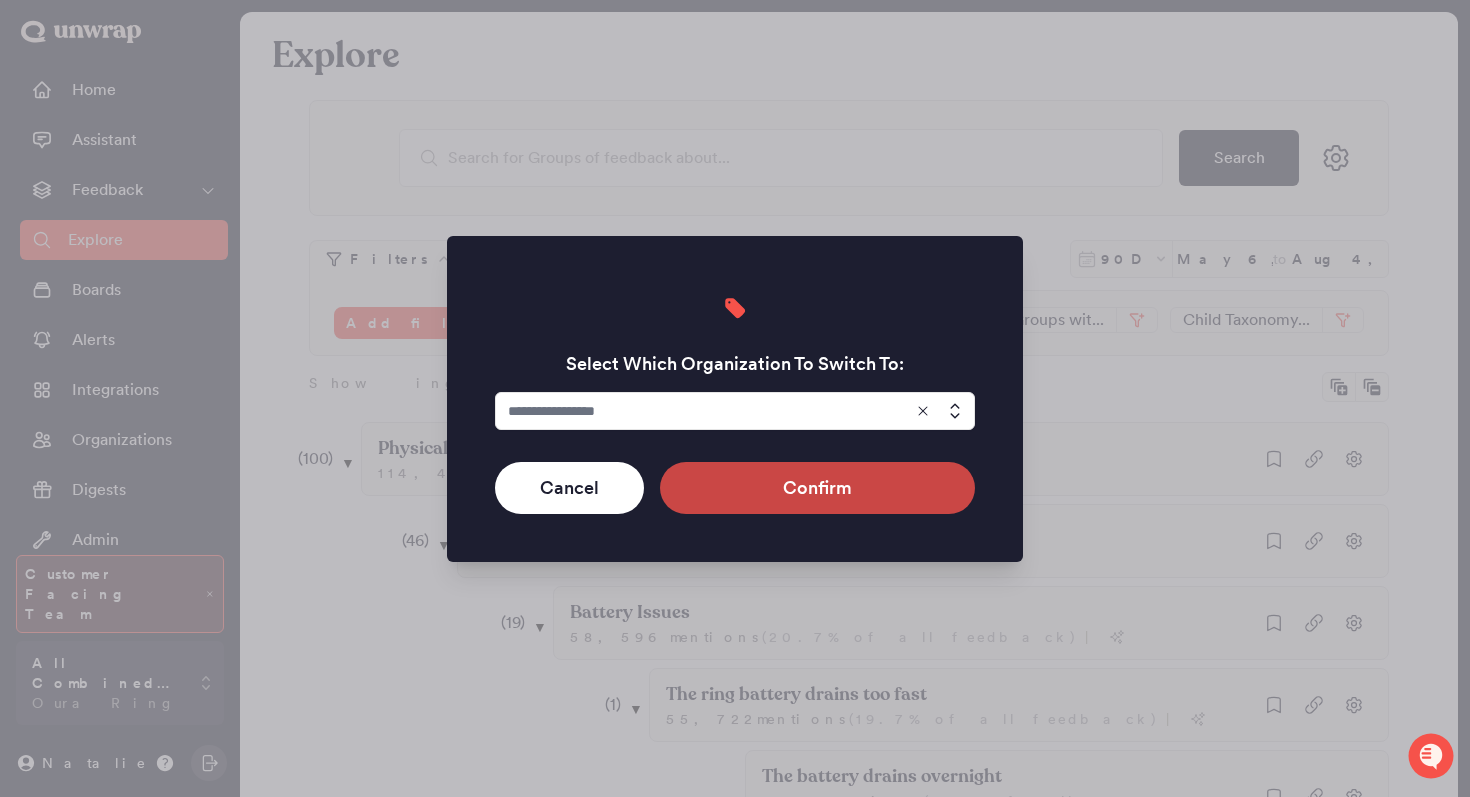 type on "**********" 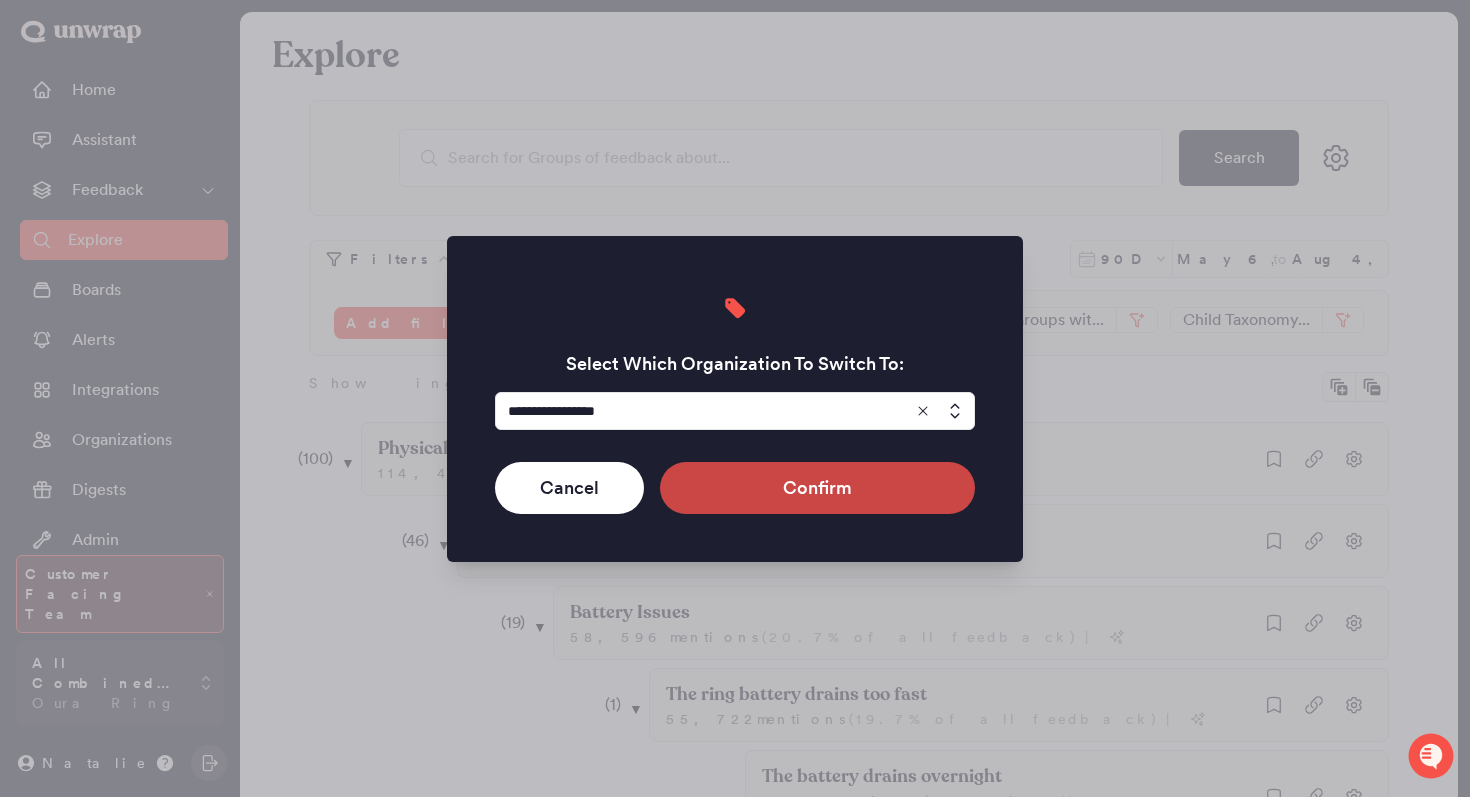 click on "Confirm" at bounding box center [817, 488] 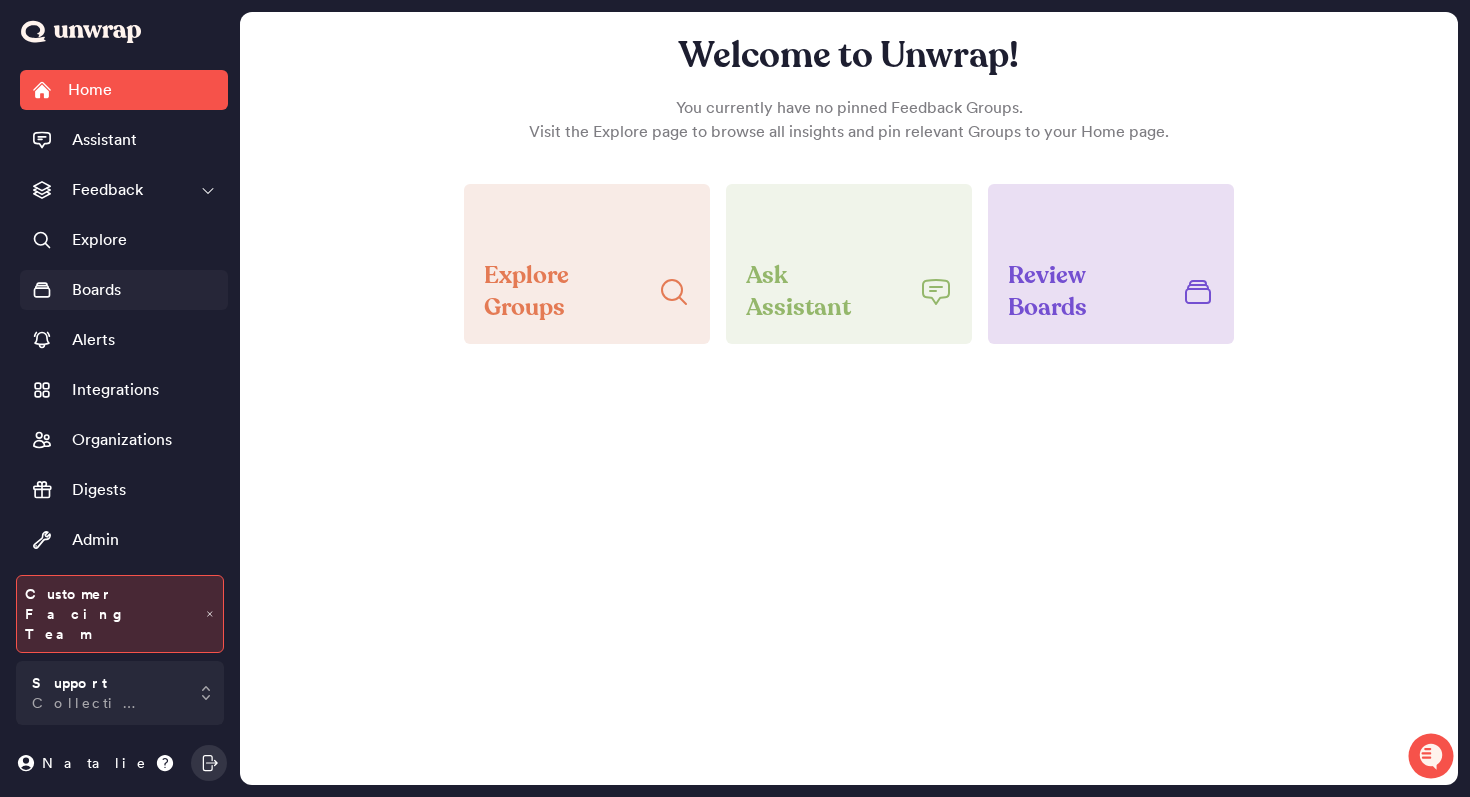 click on "Boards" at bounding box center [124, 290] 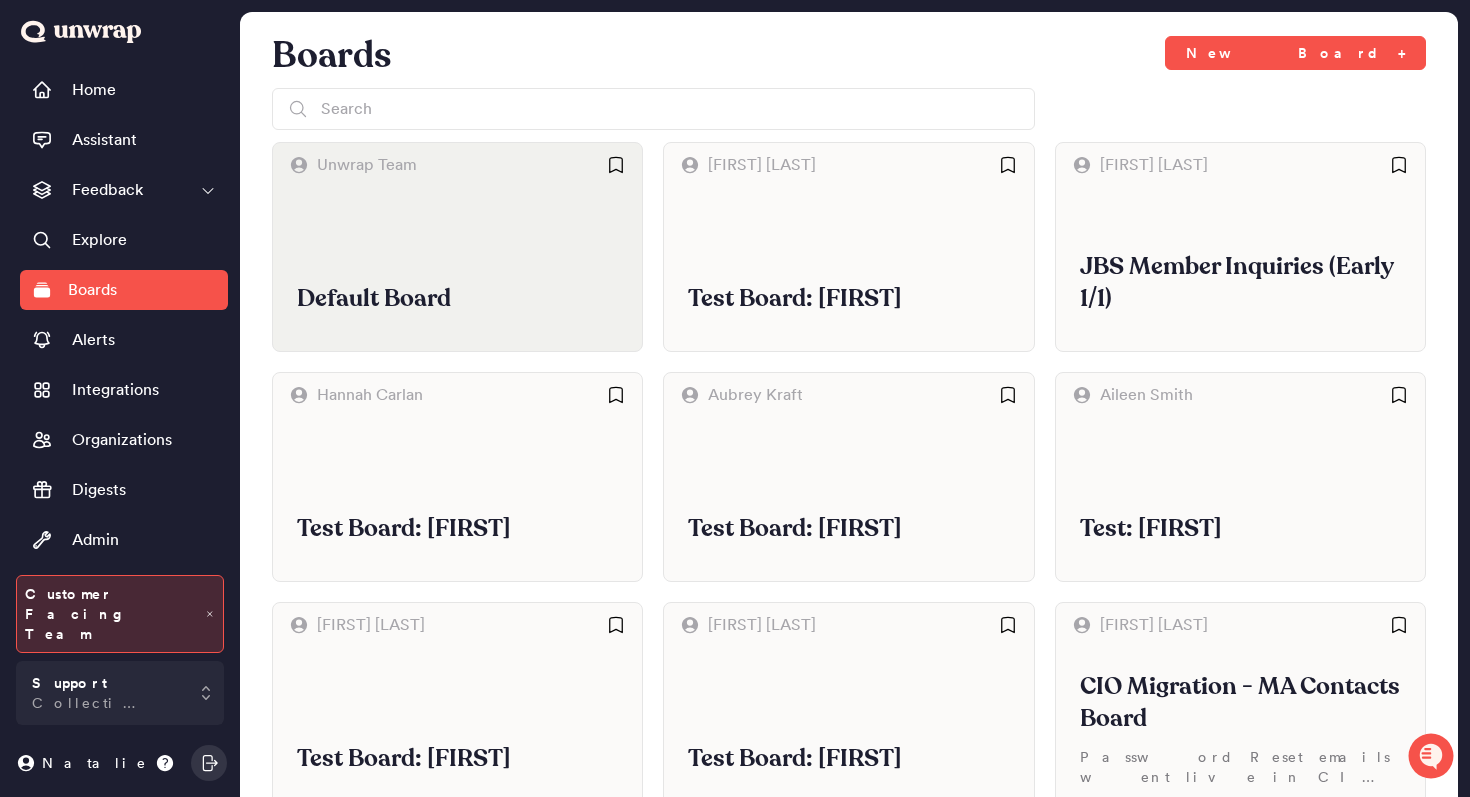 click on "Default Board" at bounding box center (457, 269) 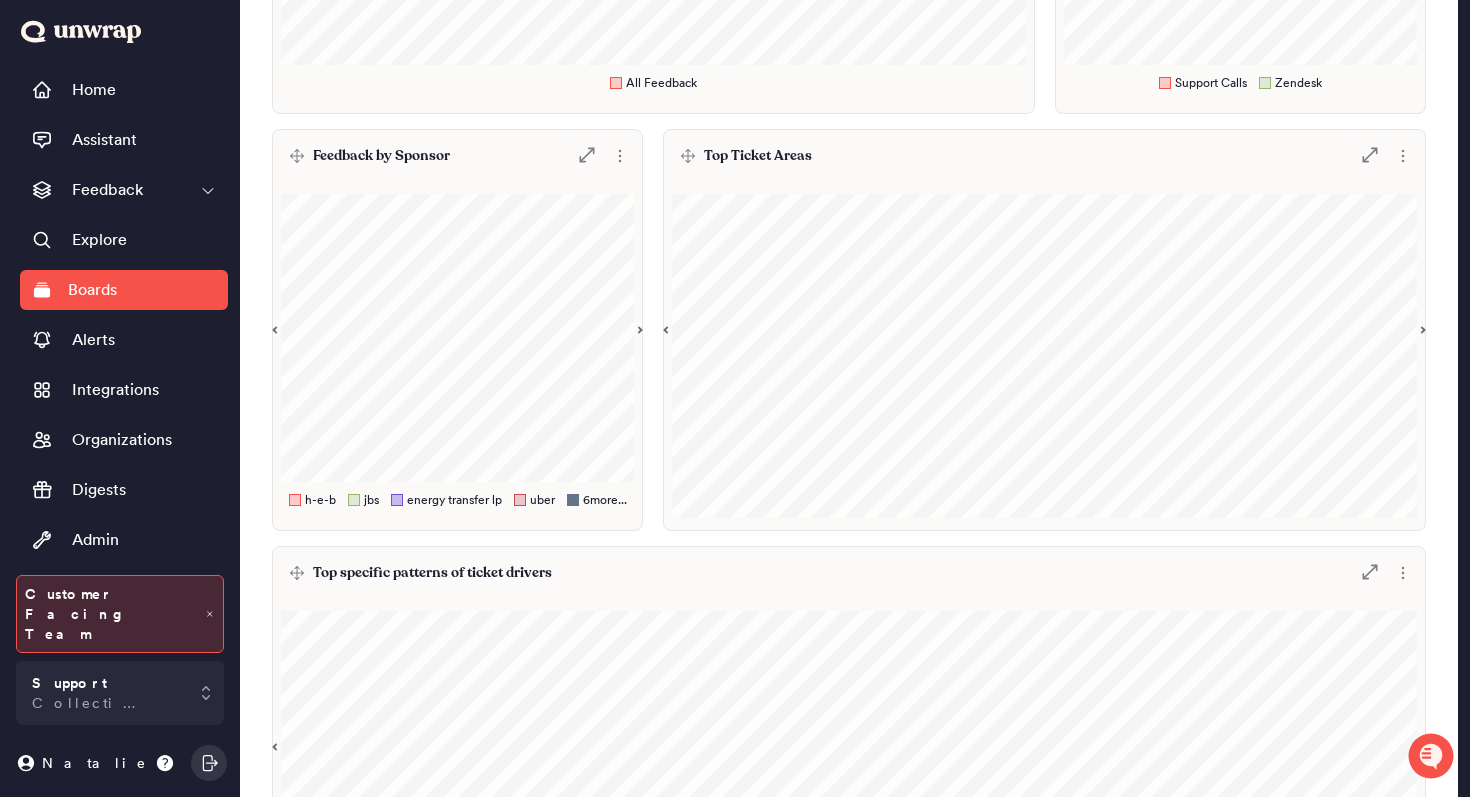 scroll, scrollTop: 0, scrollLeft: 0, axis: both 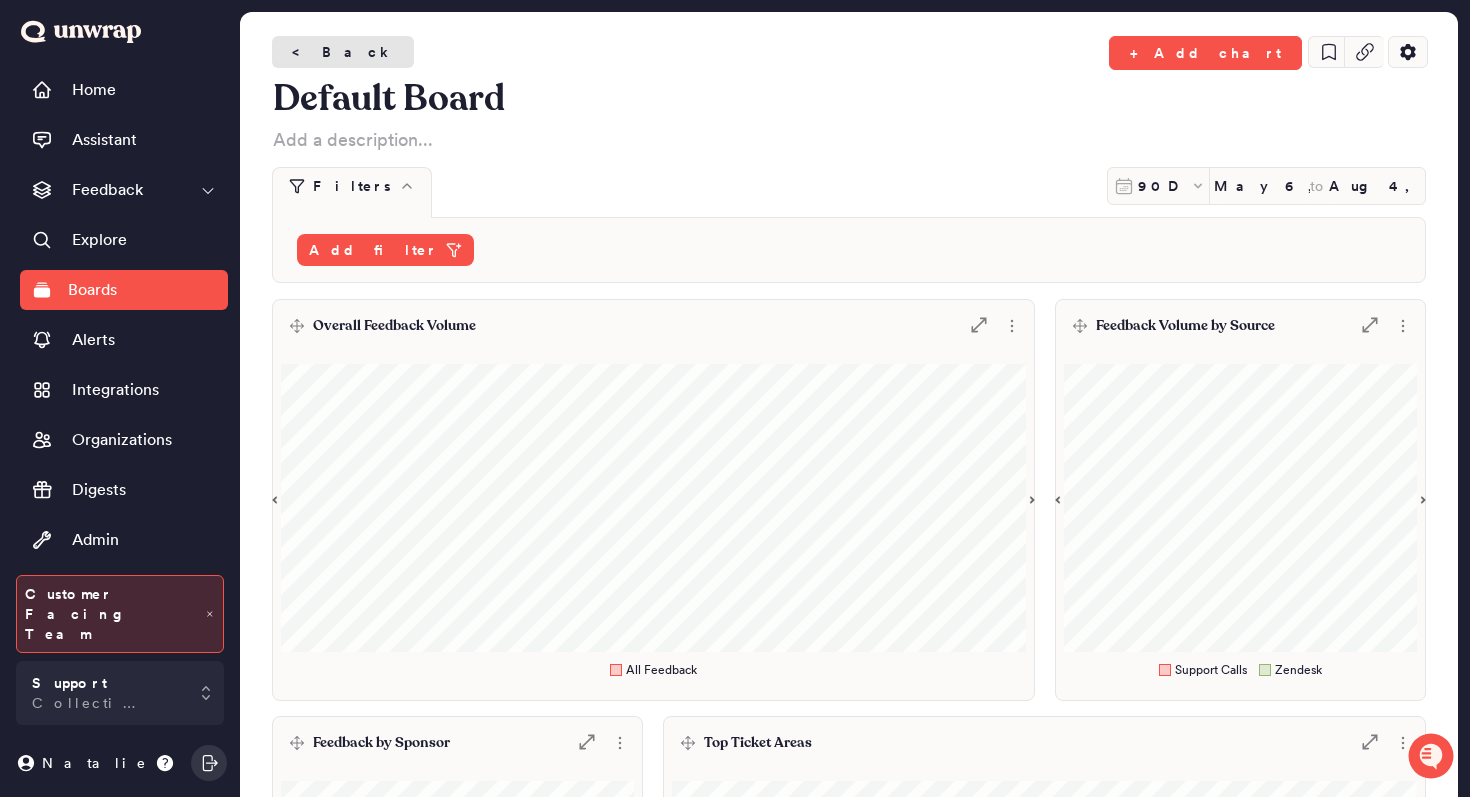click on "< Back" at bounding box center [343, 52] 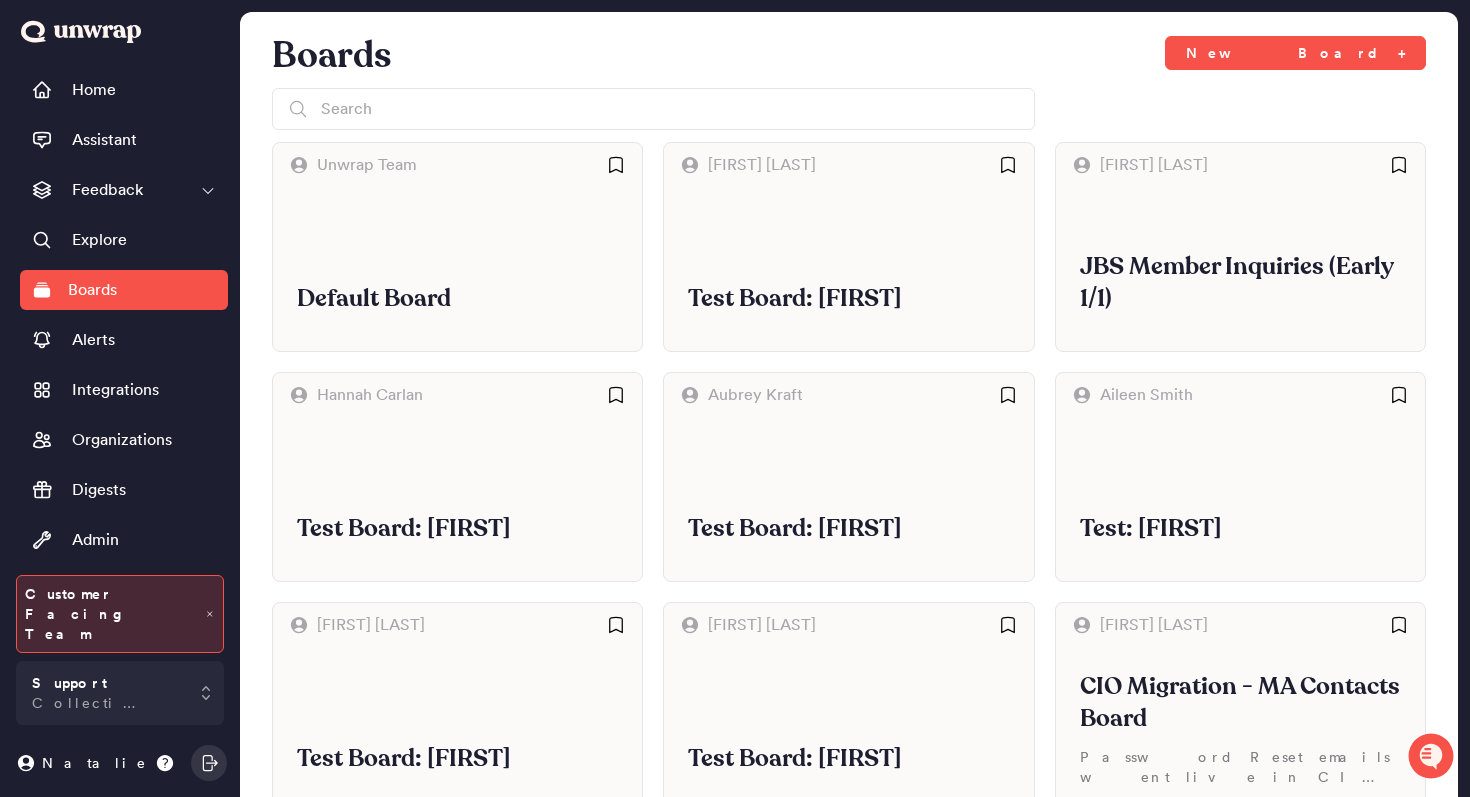 click on "Home Assistant Feedback Explore Boards Alerts Integrations Organizations Digests Admin Group List Customer Facing Team Support Collective Health [FIRST]" at bounding box center (120, 398) 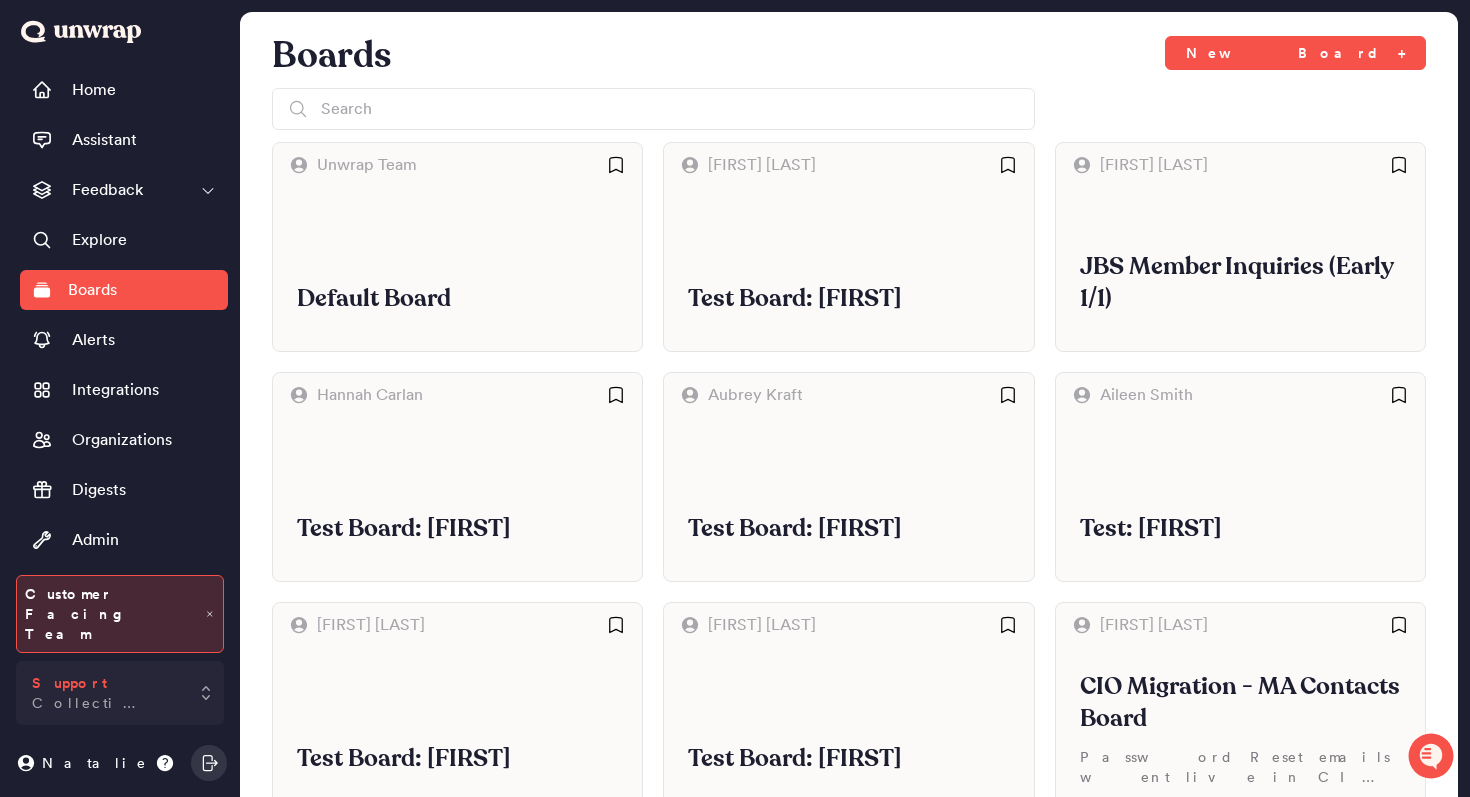 click on "Collective Health" at bounding box center (106, 703) 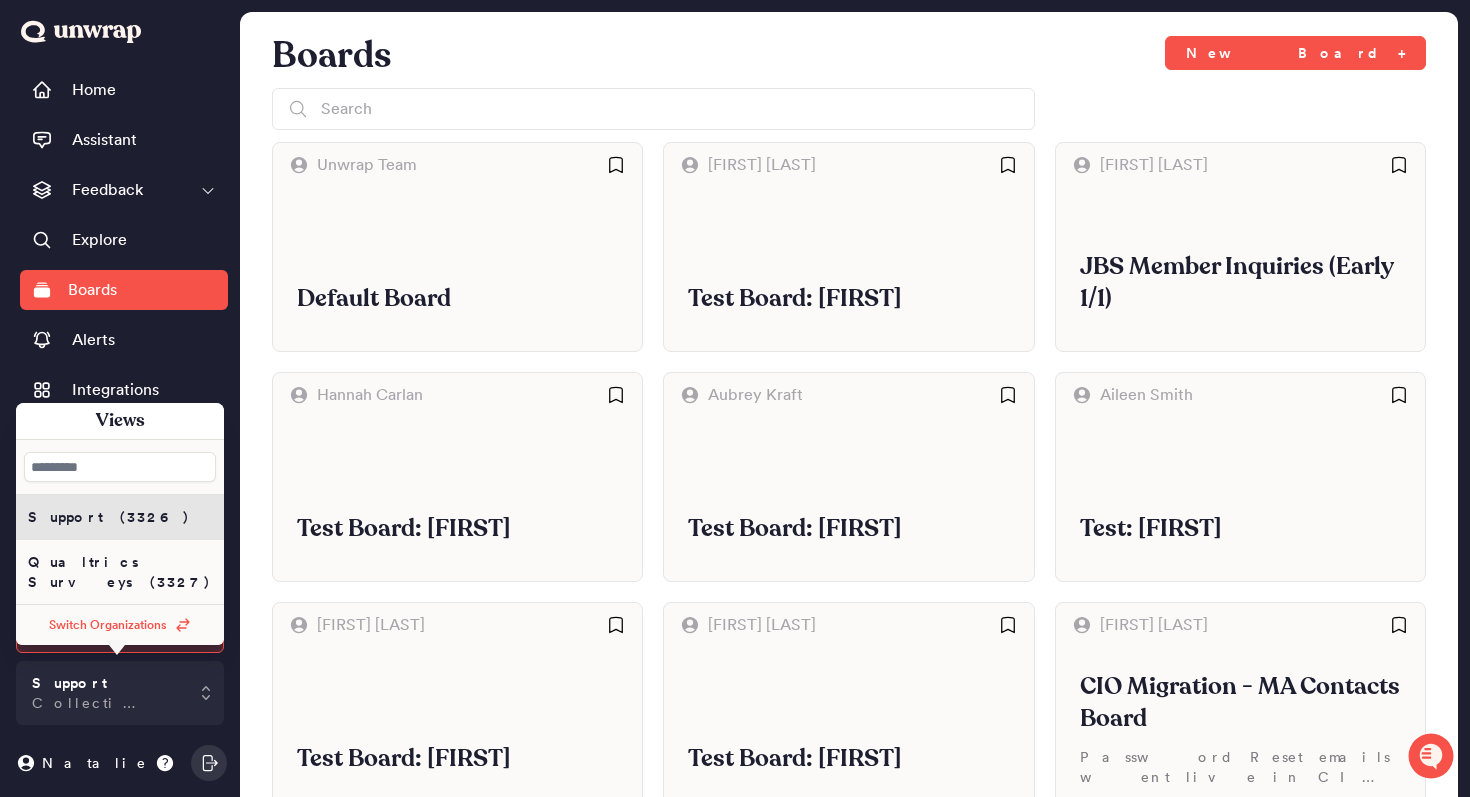 click on "Qualtrics Surveys (3327)" at bounding box center [120, 572] 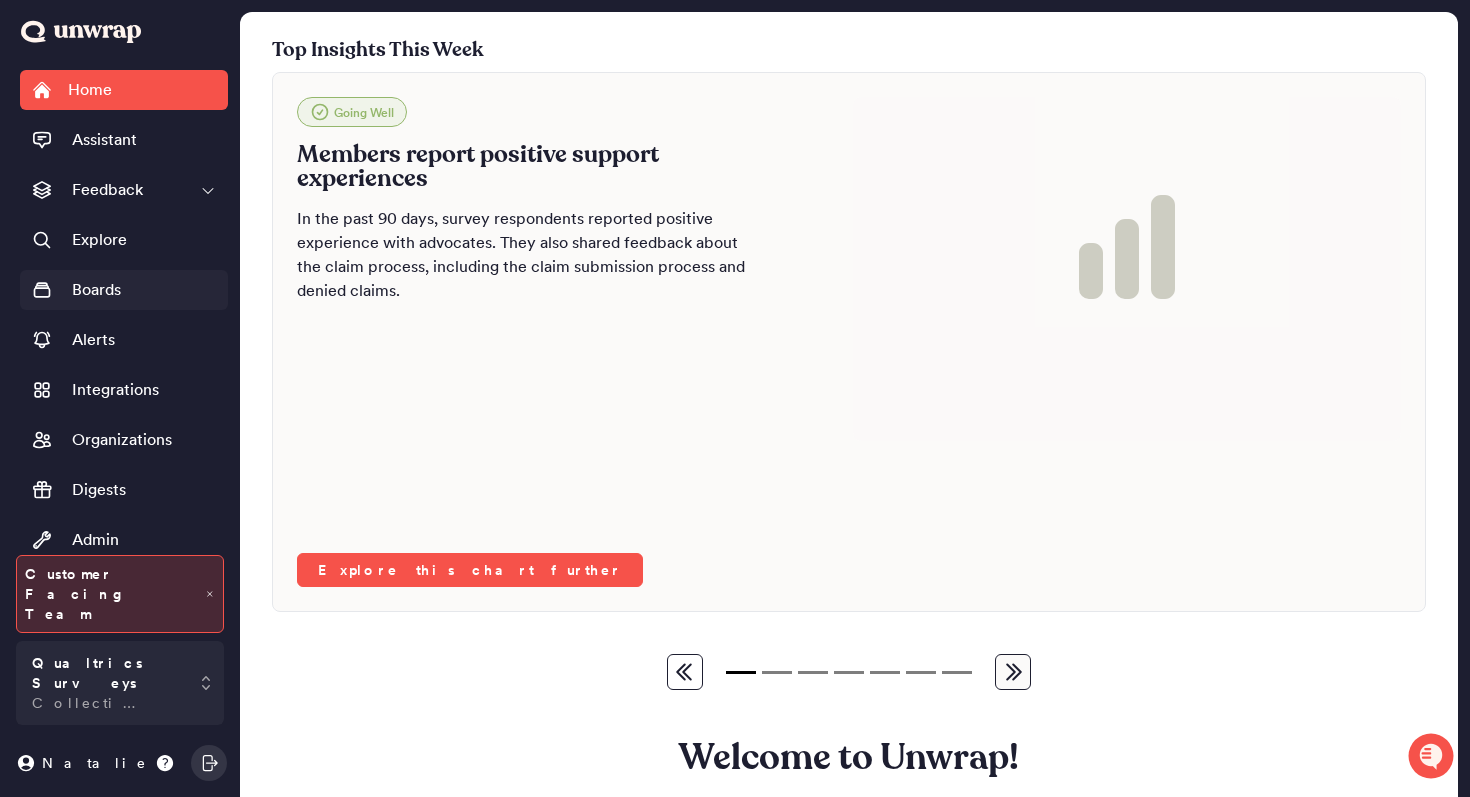 click on "Boards" at bounding box center (124, 290) 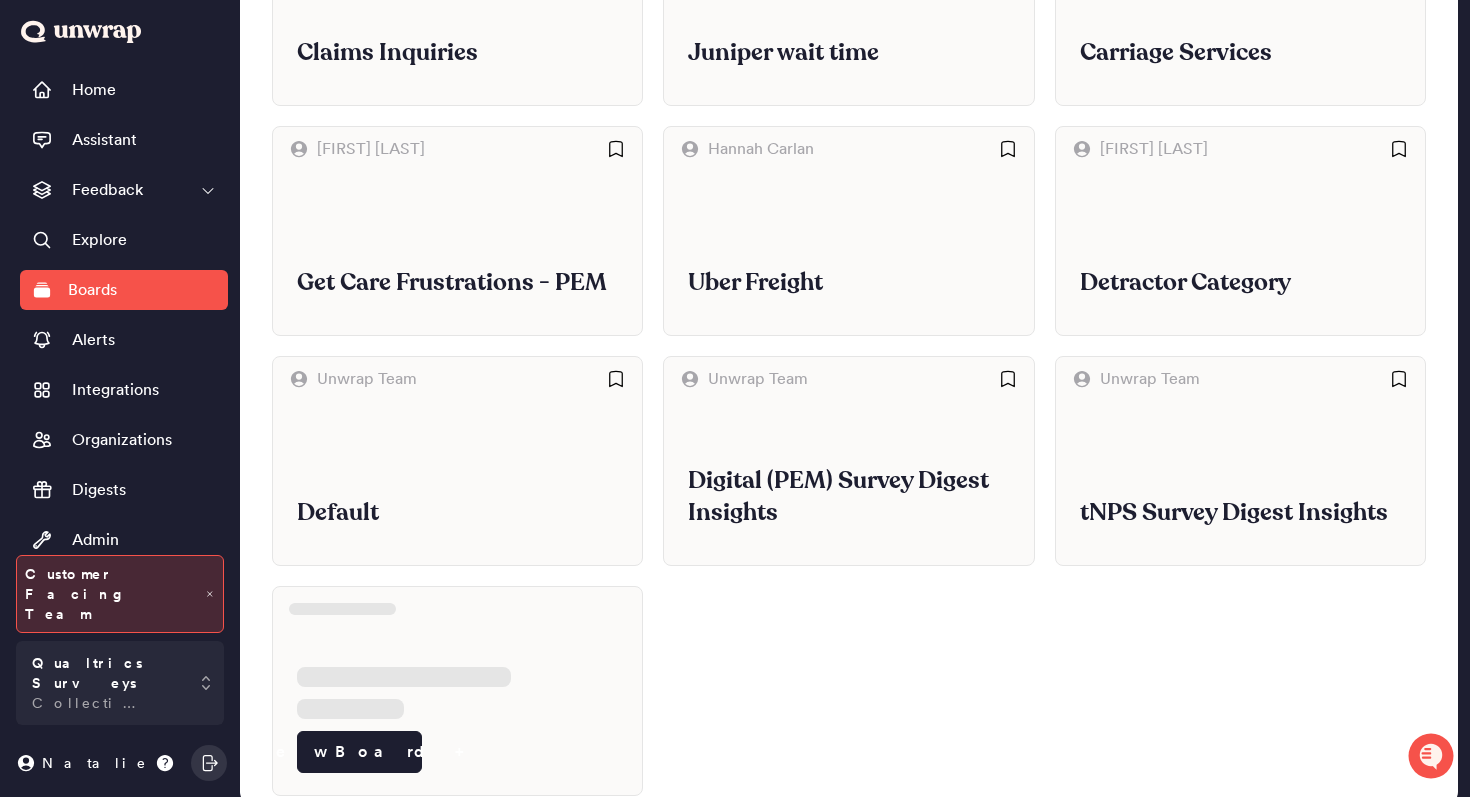scroll, scrollTop: 1185, scrollLeft: 0, axis: vertical 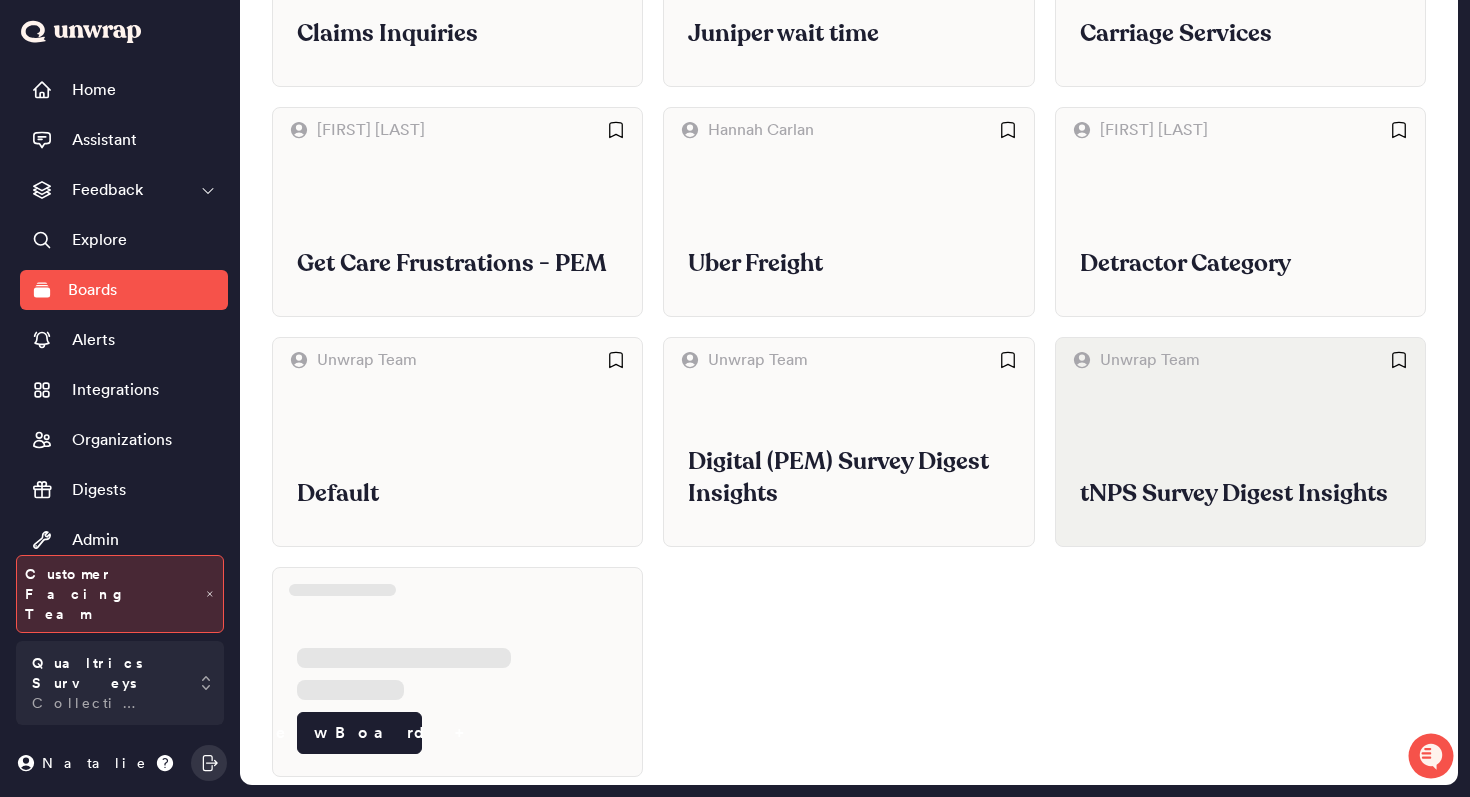 click on "tNPS Survey Digest Insights" at bounding box center [1240, 464] 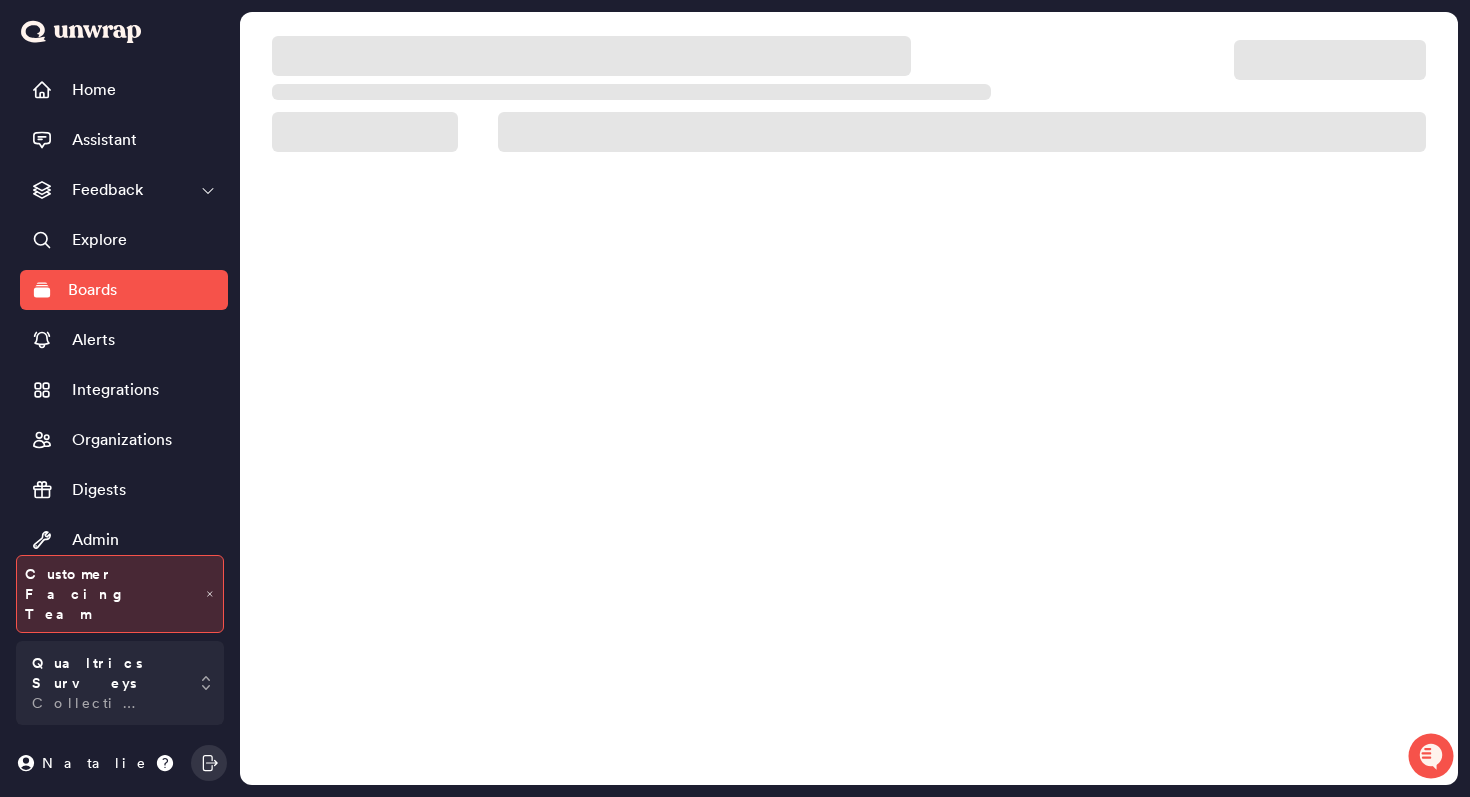 scroll, scrollTop: 0, scrollLeft: 0, axis: both 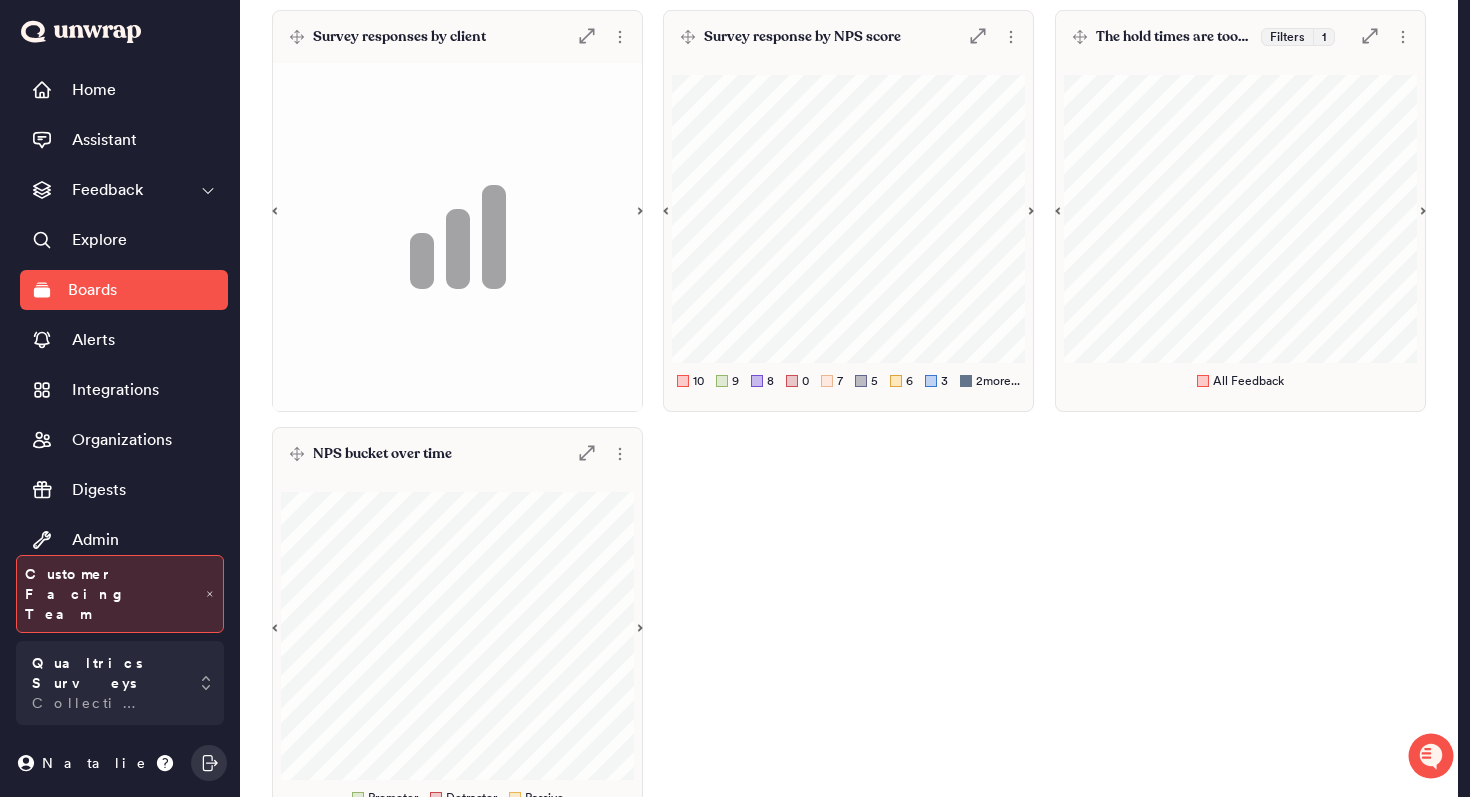 click on "The hold times are too long Filters 1
.st0 {
fill: #7e7d82;
}" at bounding box center (1240, 37) 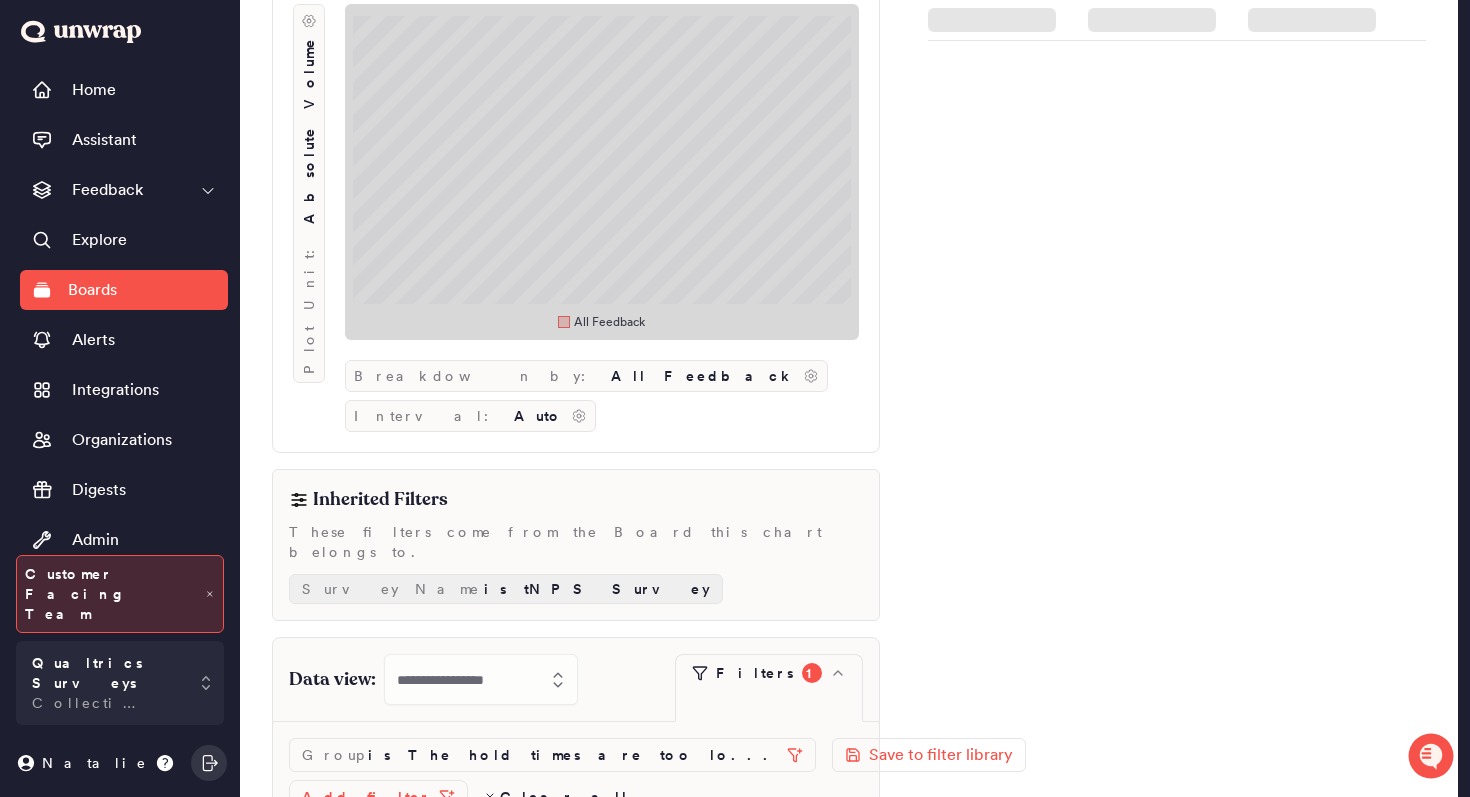 scroll, scrollTop: 251, scrollLeft: 0, axis: vertical 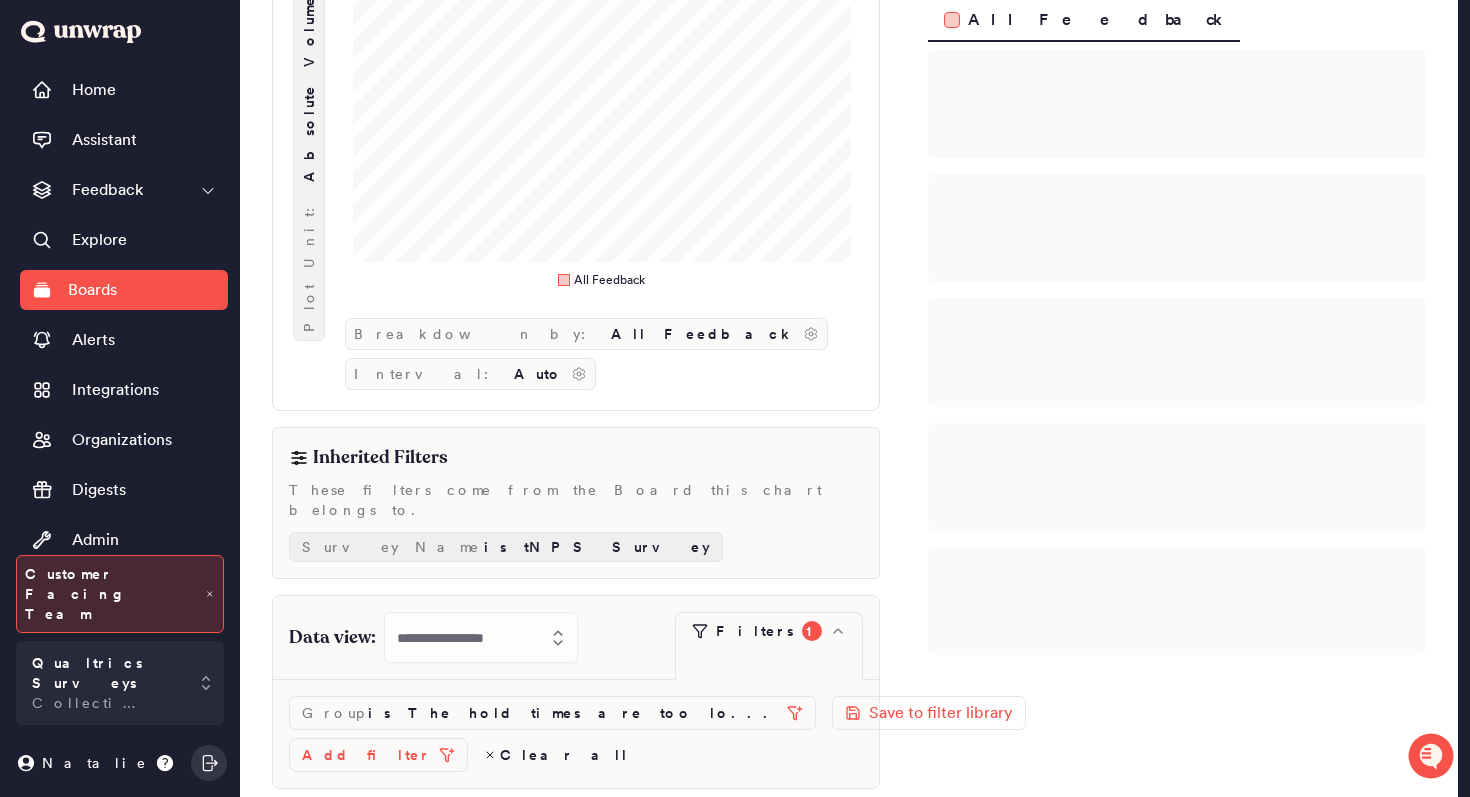 click on "Absolute Volume" at bounding box center (309, 88) 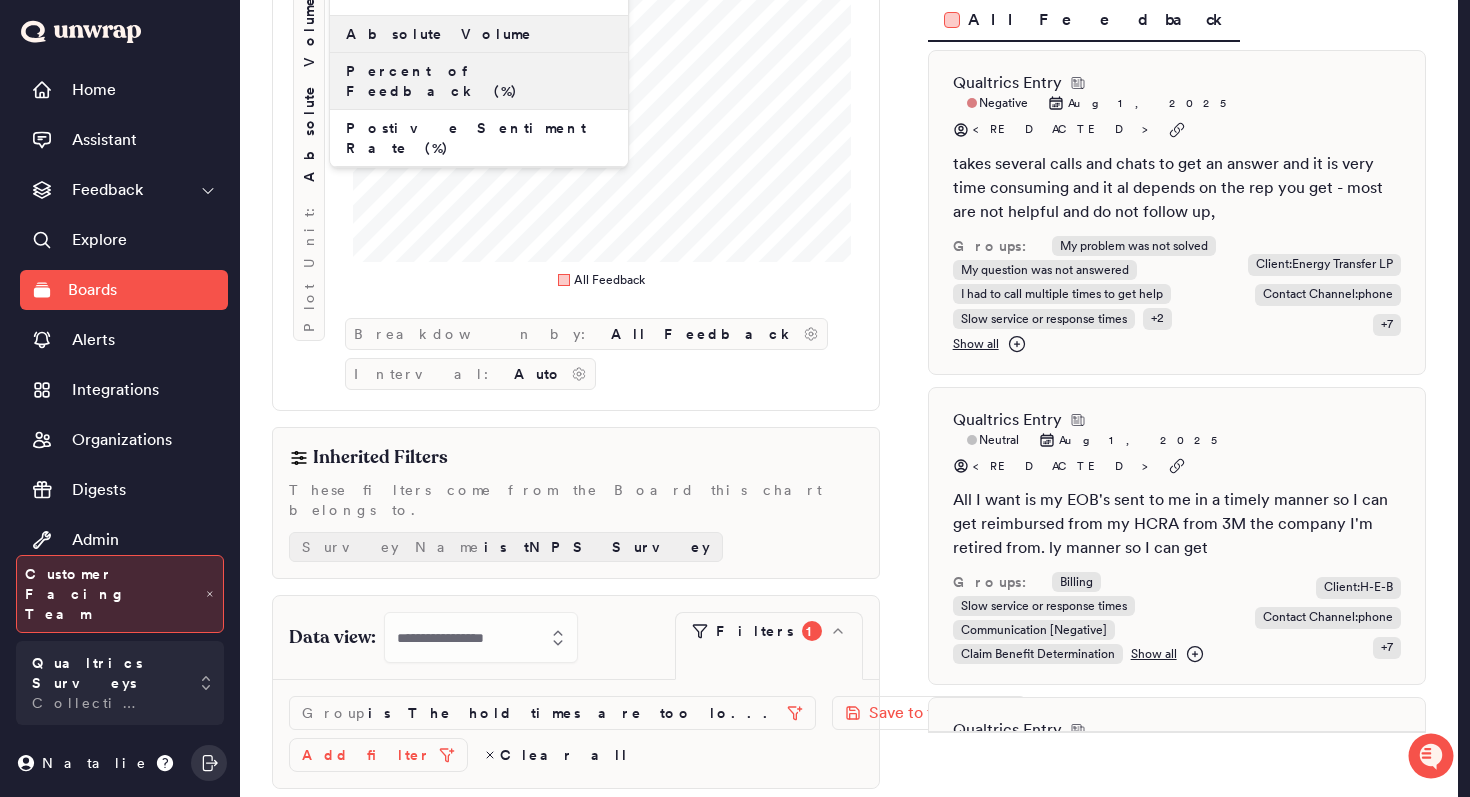click on "Percent of Feedback (%)" at bounding box center (479, 81) 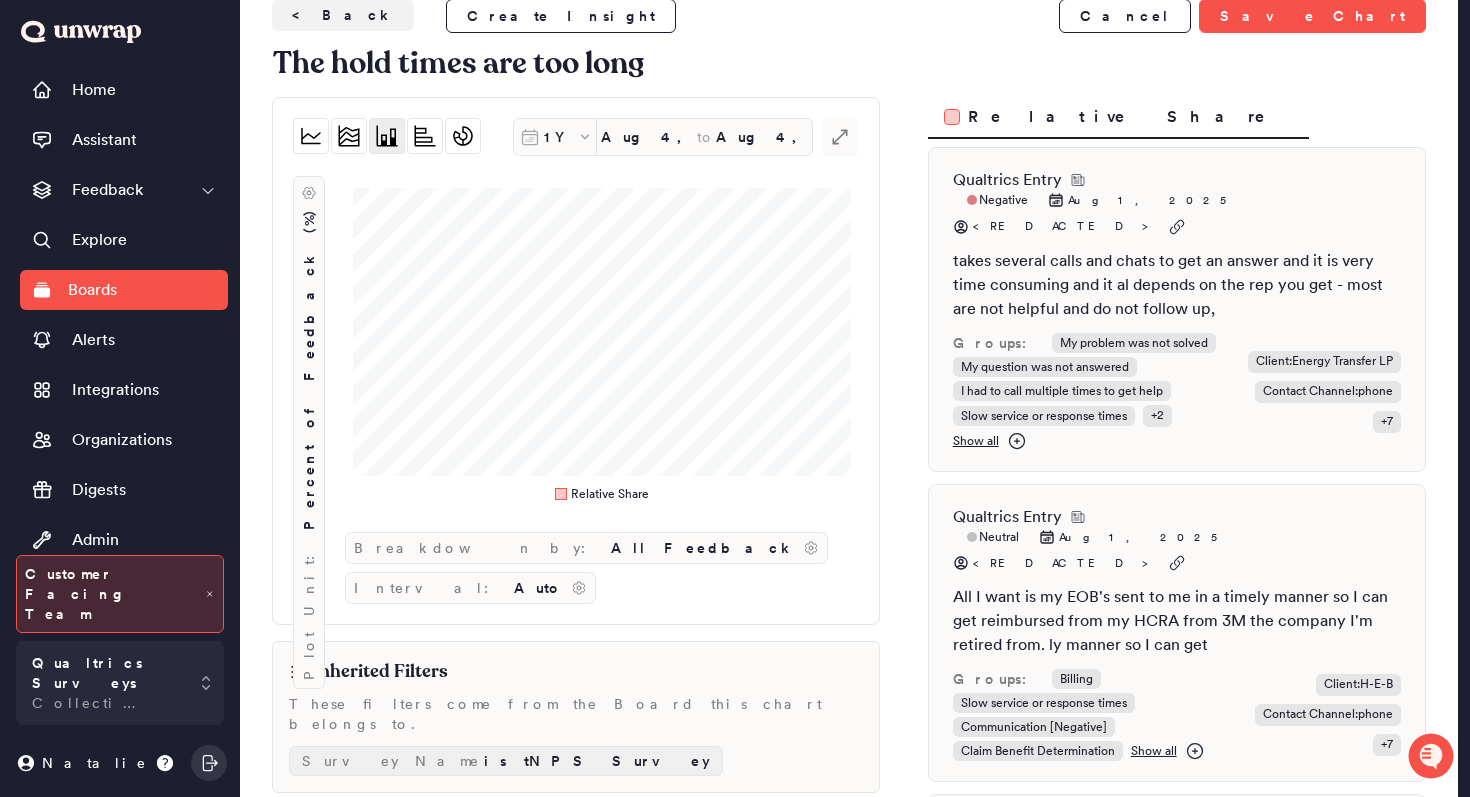 scroll, scrollTop: 69, scrollLeft: 0, axis: vertical 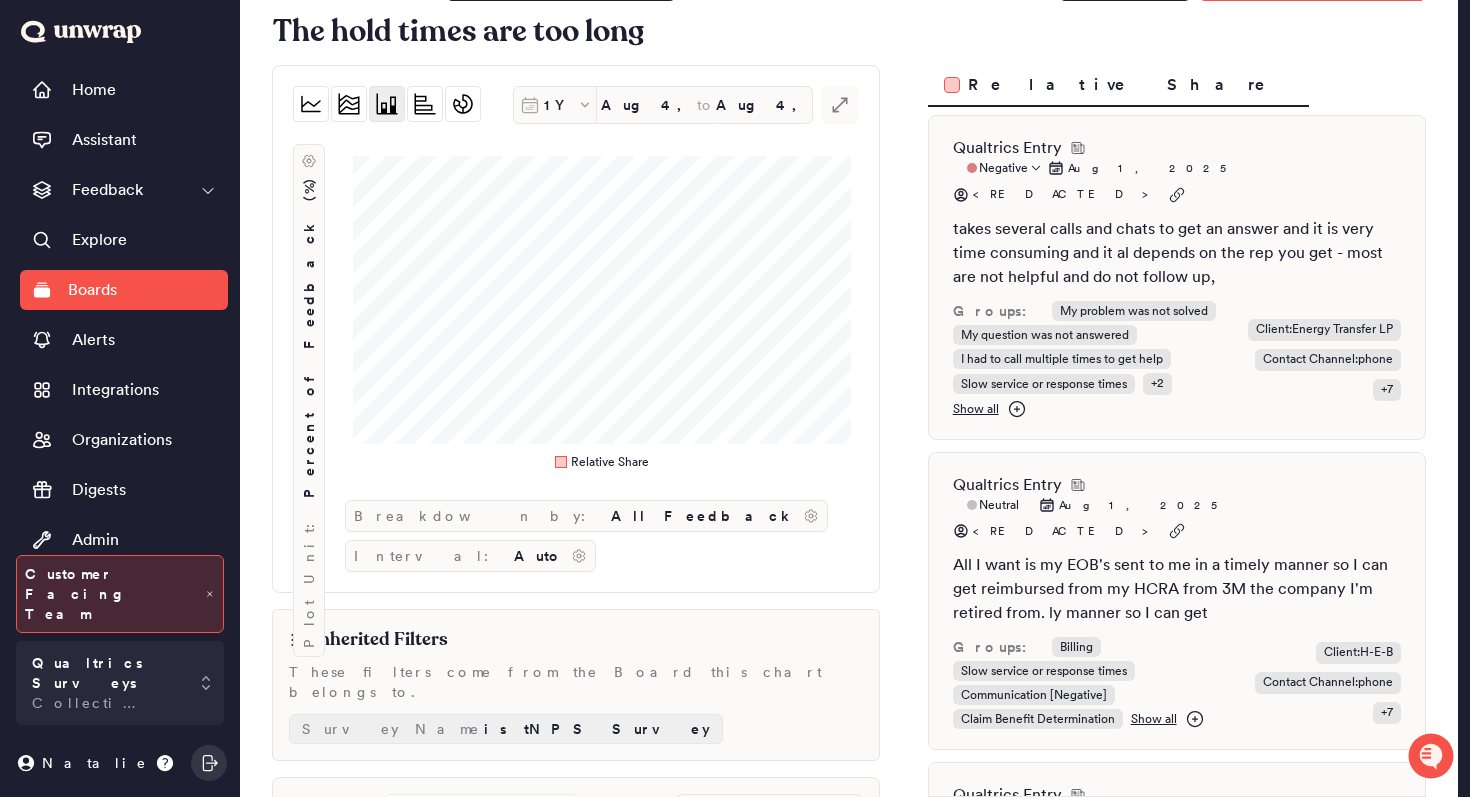 click on "Show all" at bounding box center (976, 409) 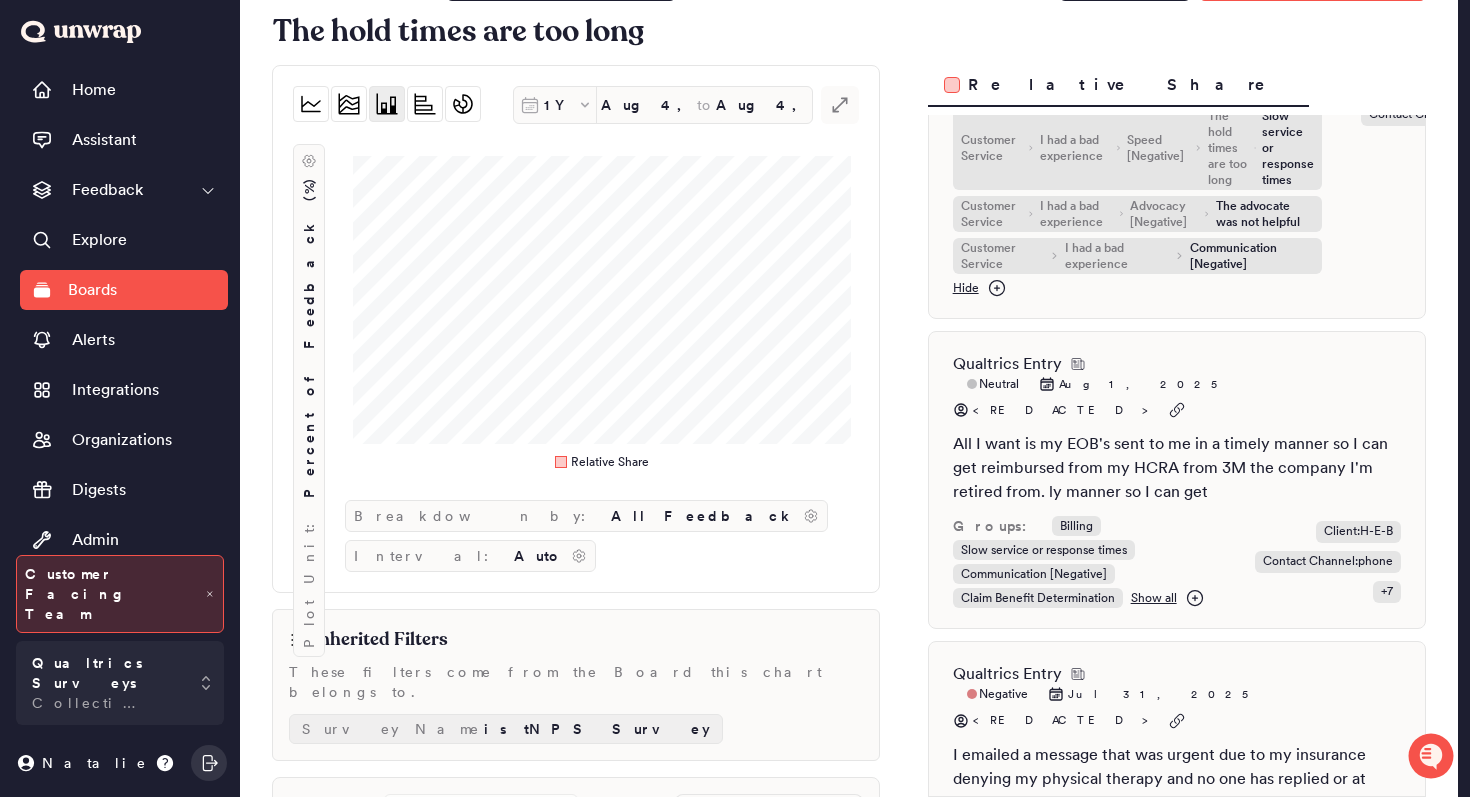 scroll, scrollTop: 430, scrollLeft: 0, axis: vertical 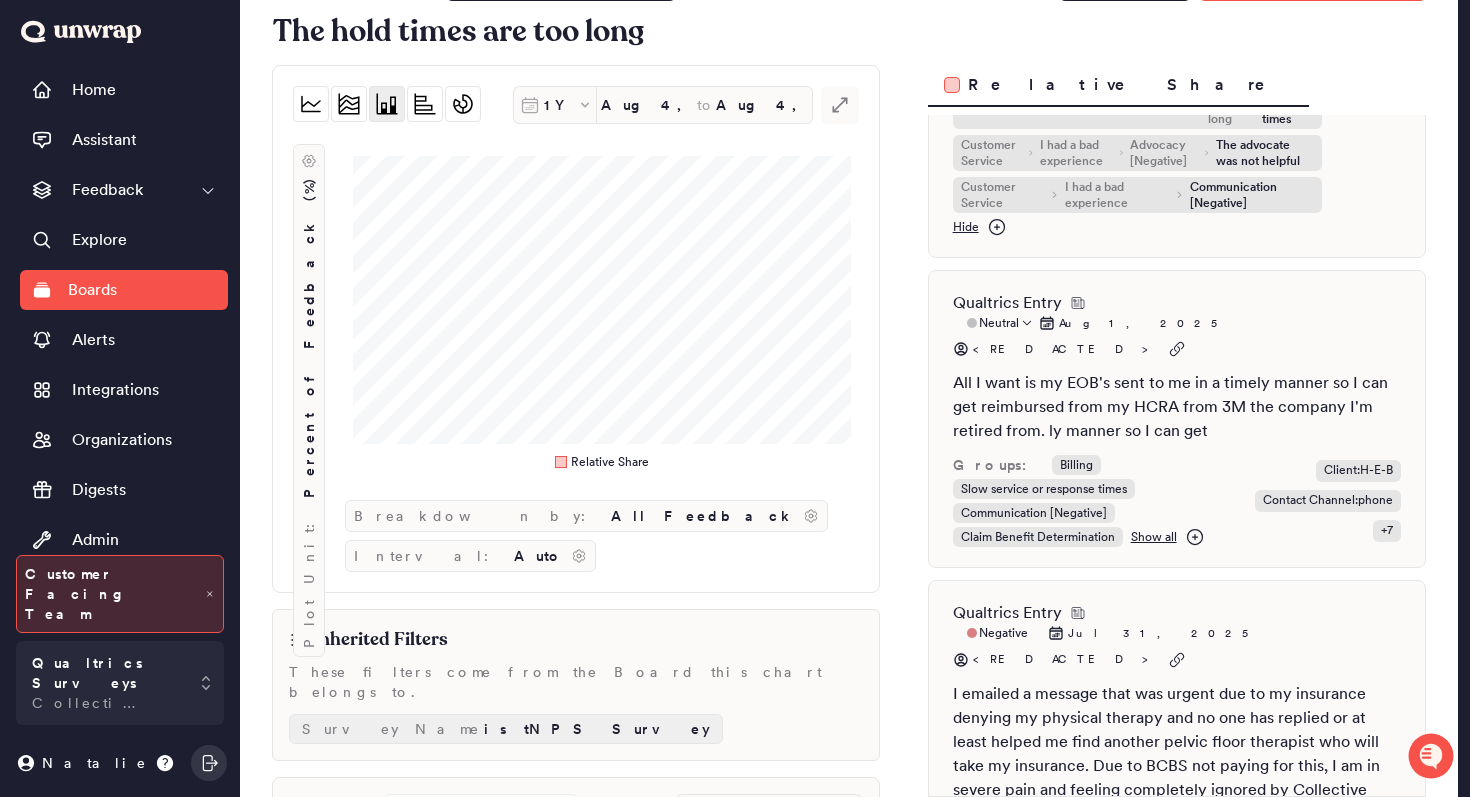 click on "Show all" at bounding box center (1154, 537) 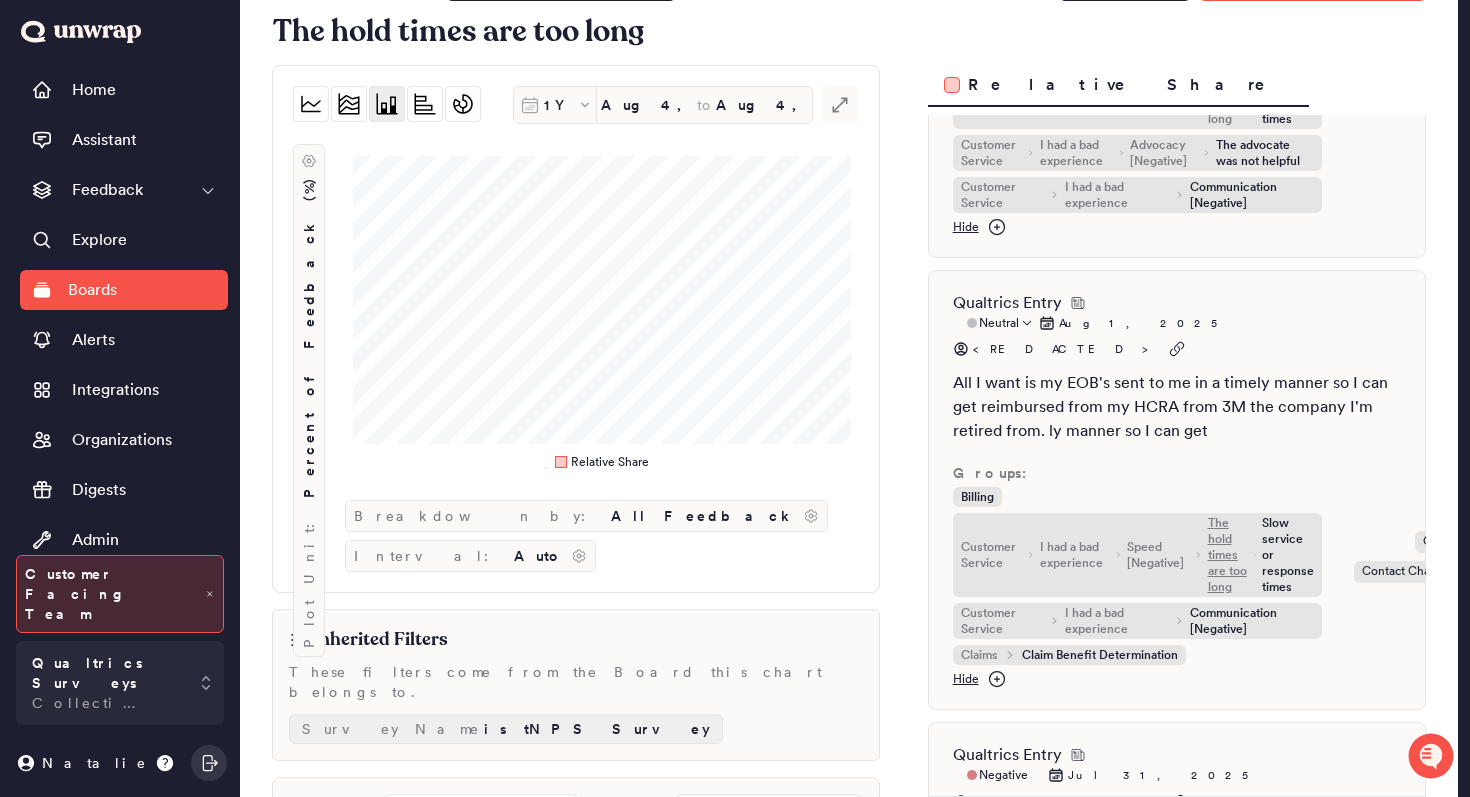 click on "The hold times are too long" at bounding box center (1229, 555) 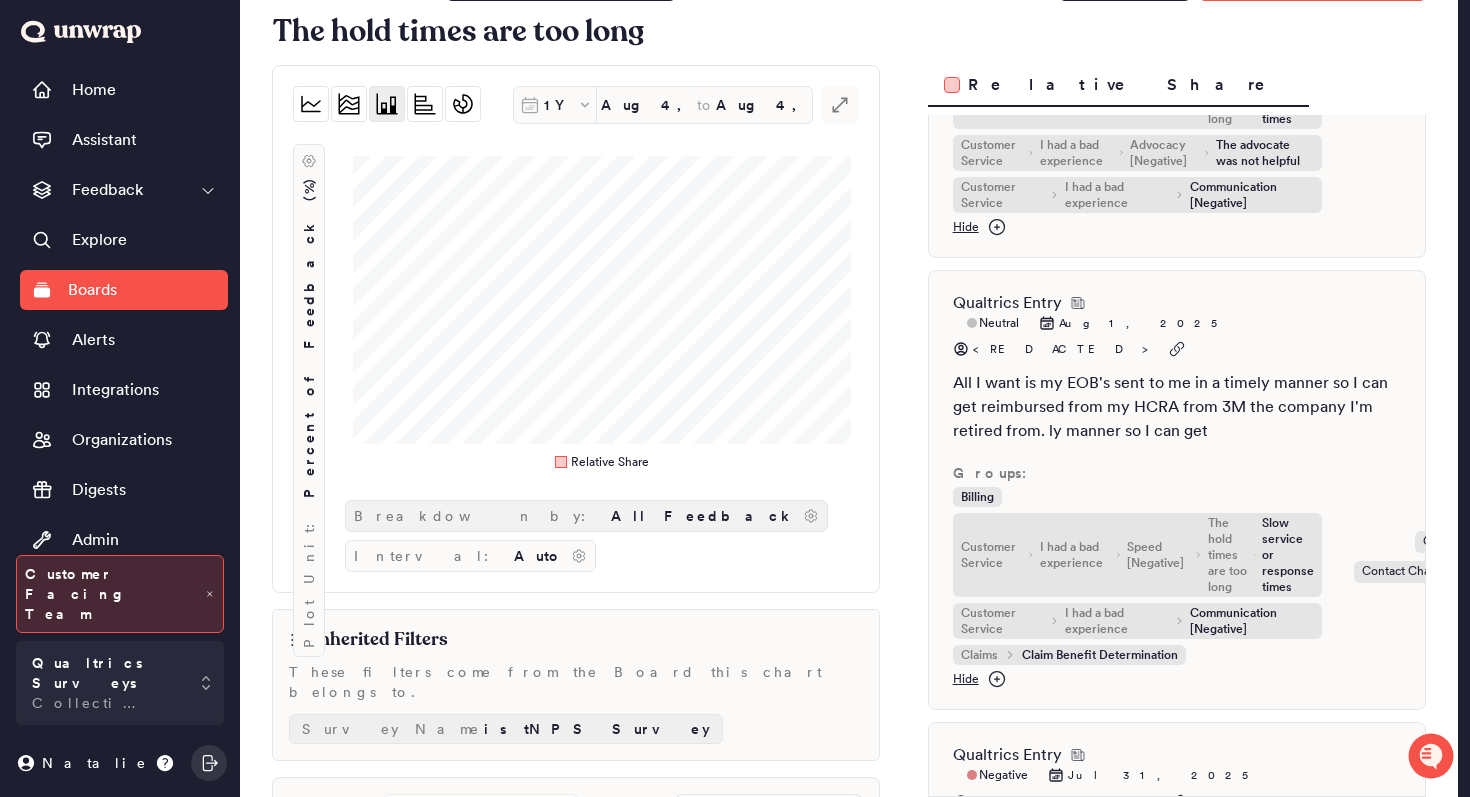 click on "All Feedback" at bounding box center (703, 516) 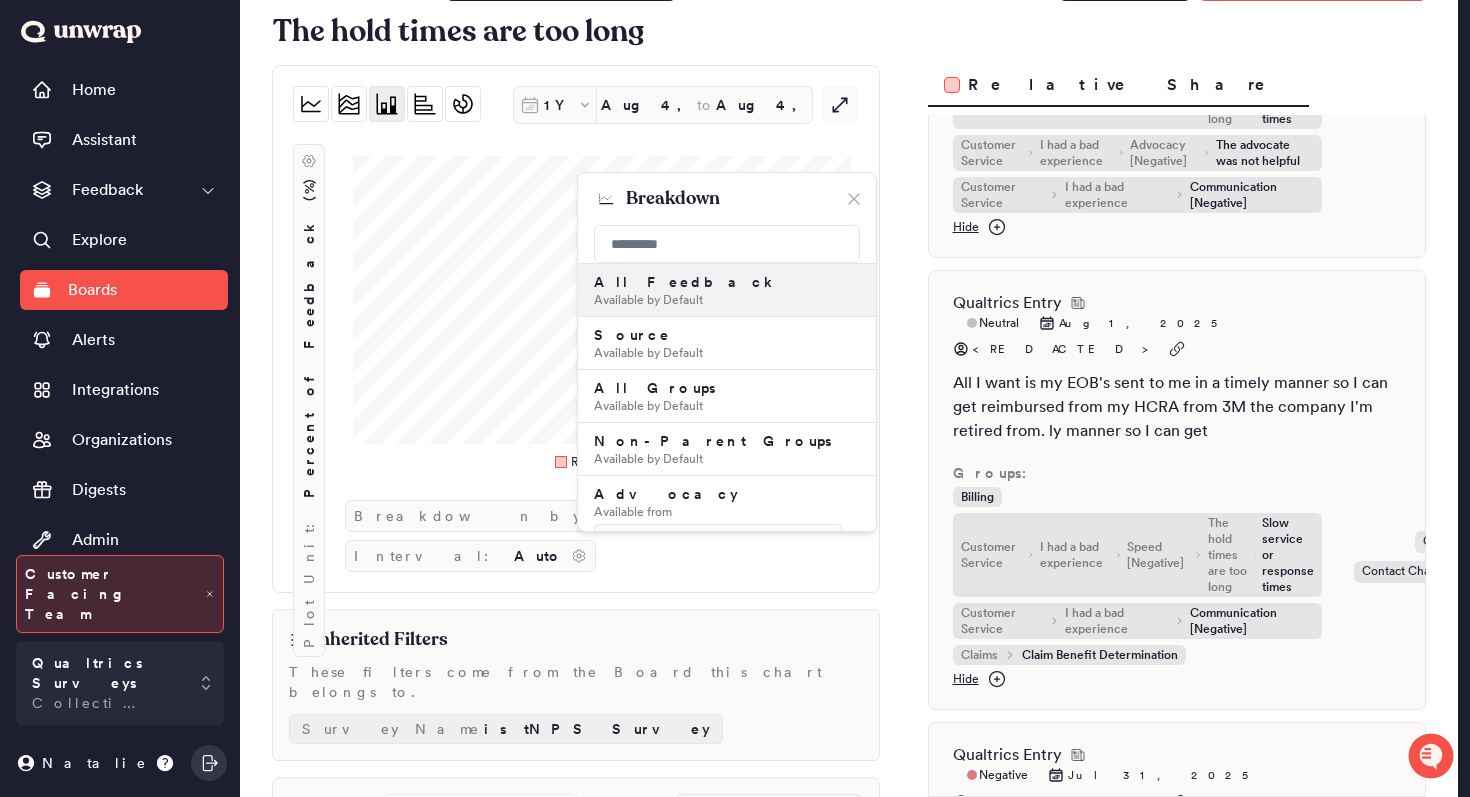 click on "1Y [DATE] to [DATE]
.st0 {
fill: #7e7d82;
}
Plot Unit: Percent of Feedback (%) Relative Share Breakdown by: All Feedback
.st0 {
fill: #1d1e30;
}
Breakdown All Feedback Available by Default Source Available by Default All Groups Available by Default Non-Parent Groups Available by Default Advocacy Available from Qualtrics Survey App Name Available from Apple App Store Google Play App Version Available from Apple App Store Google Play Business Impact AI Generated Clarity Score Available from Qualtrics Survey Client Available from Qualtrics Survey Contact Channel Available from Qualtrics Survey CSAT Available from Qualtrics Survey Ease Score Available from Qualtrics Survey Empathy Score Available from Qualtrics Survey Feedback Type AI Generated Knowledge Score Available from Qualtrics Survey MDV Plan Available from Qualtrics Survey Member UUID Available from Qualtrics Survey NPS Bucket Available from Qualtrics Survey NPS Score Available from Platform" at bounding box center [849, 542] 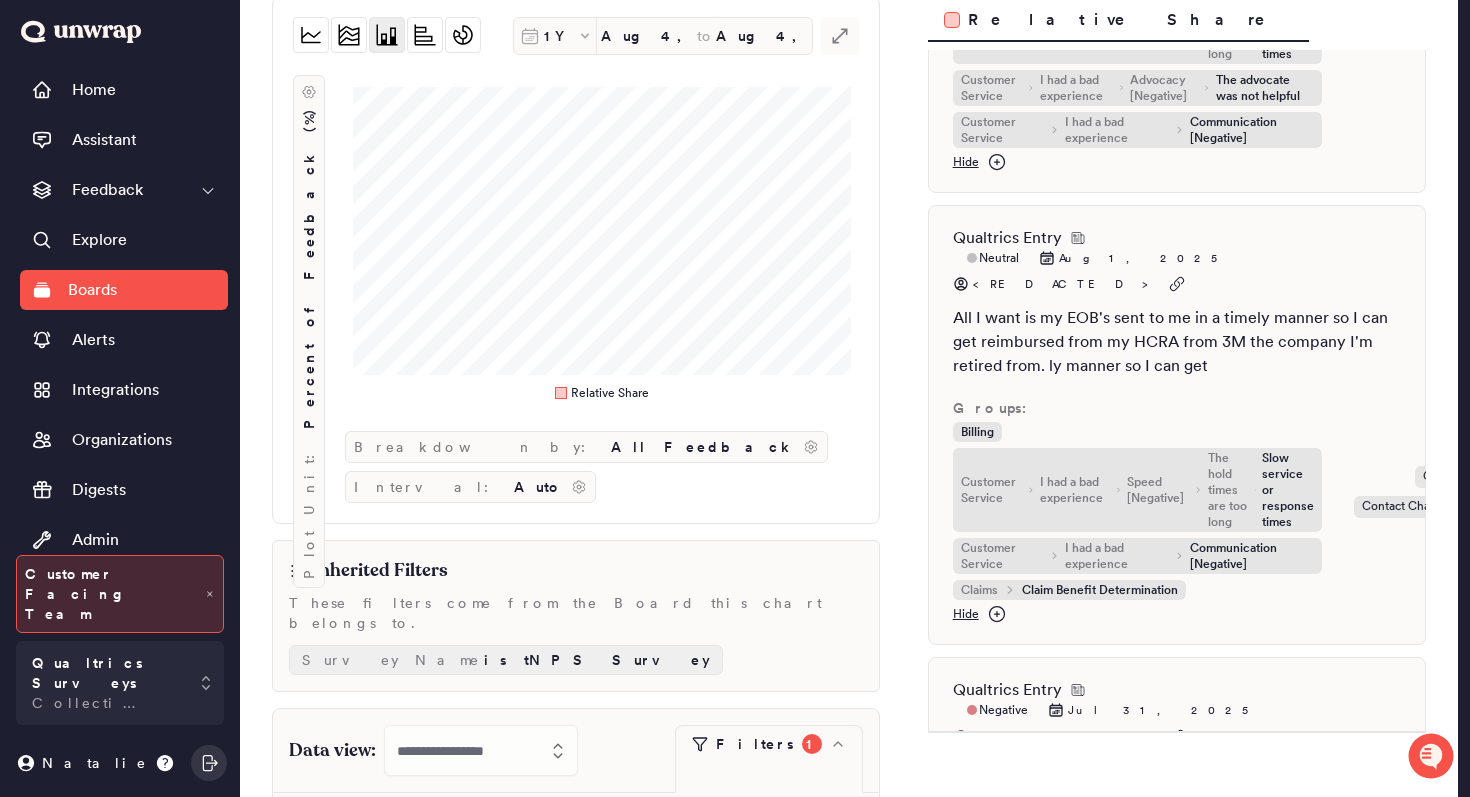 scroll, scrollTop: 0, scrollLeft: 0, axis: both 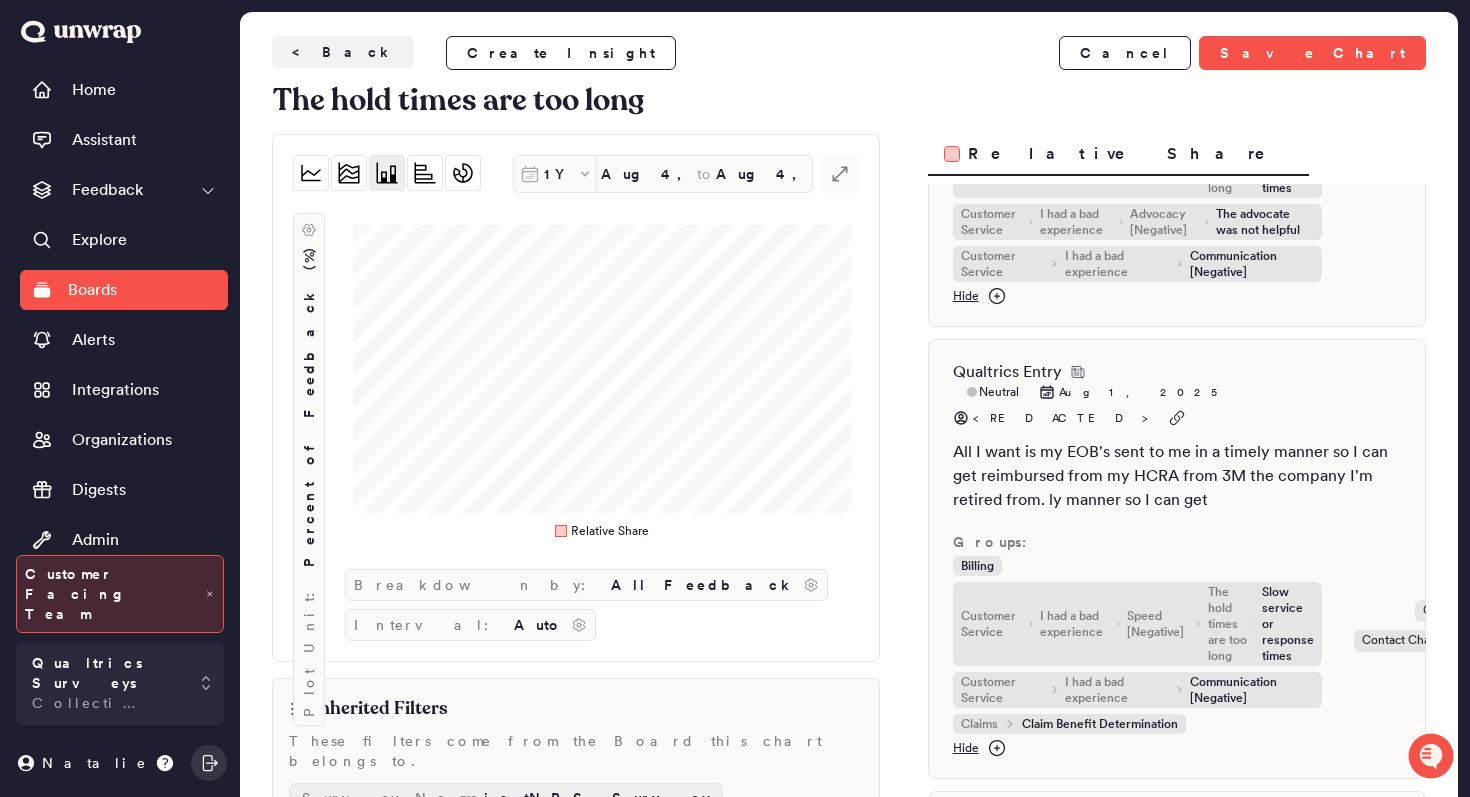 click on "< Back Create Insight Cancel Save Chart" at bounding box center [849, 53] 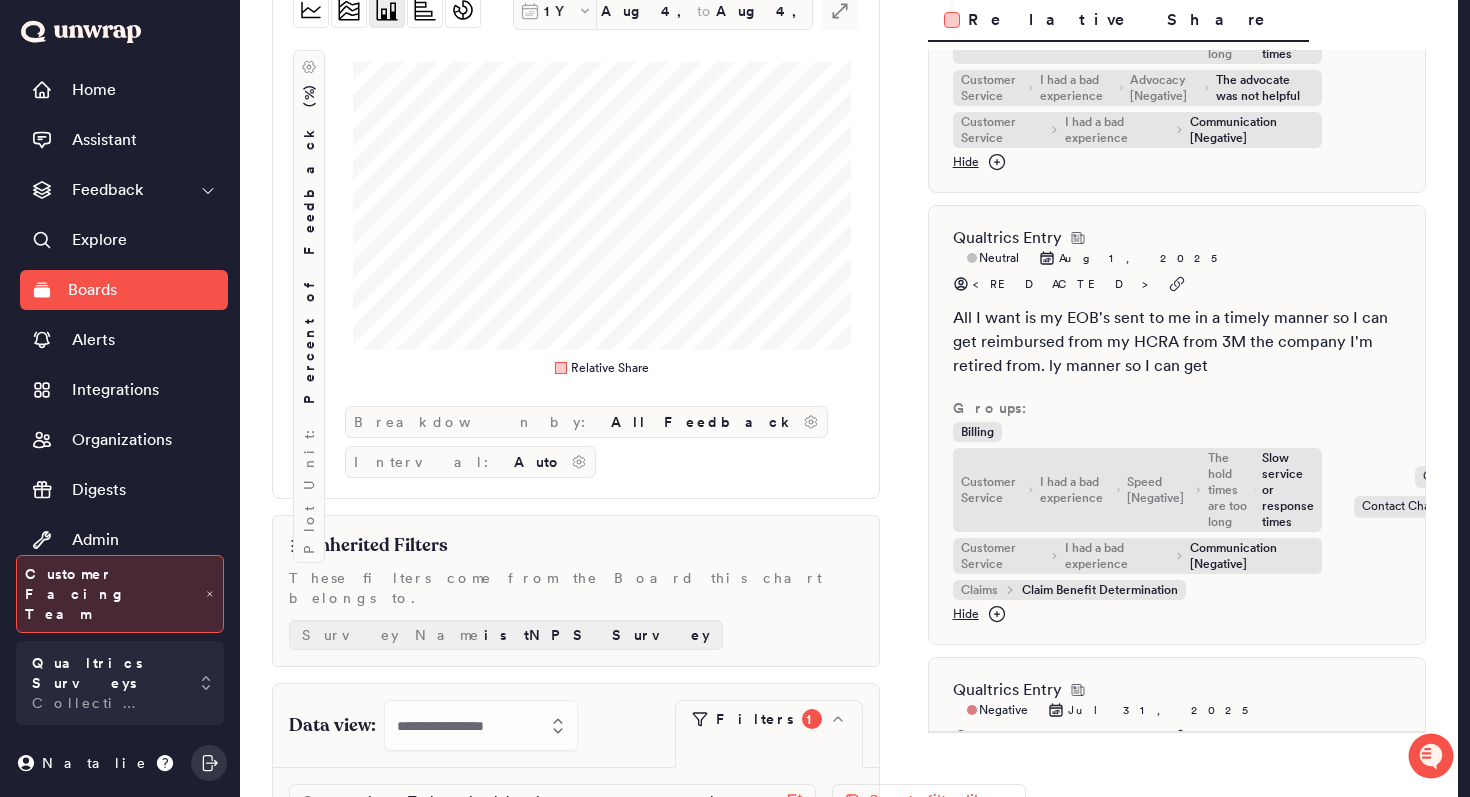 scroll, scrollTop: 251, scrollLeft: 0, axis: vertical 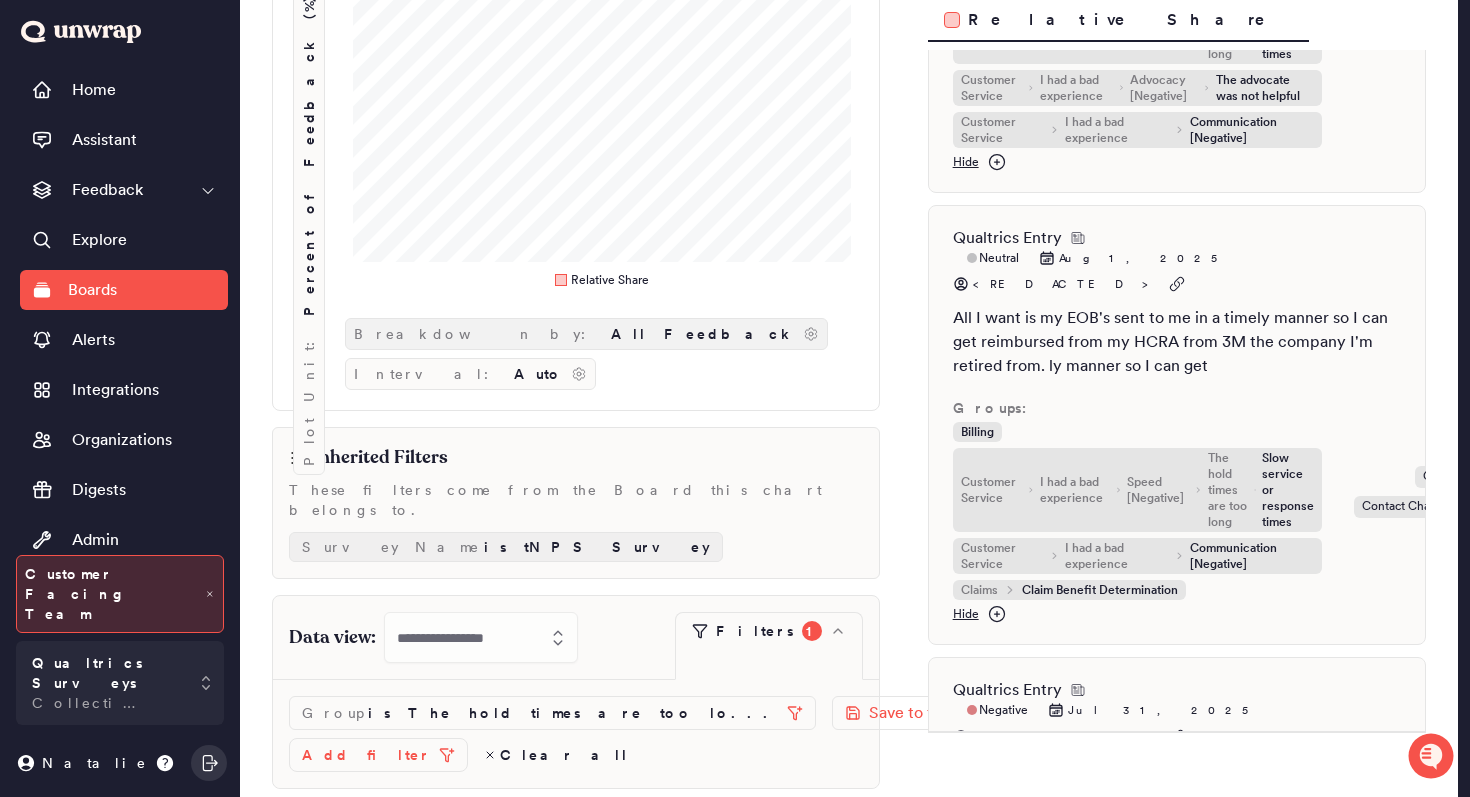 click on "Breakdown by: All Feedback" at bounding box center [586, 334] 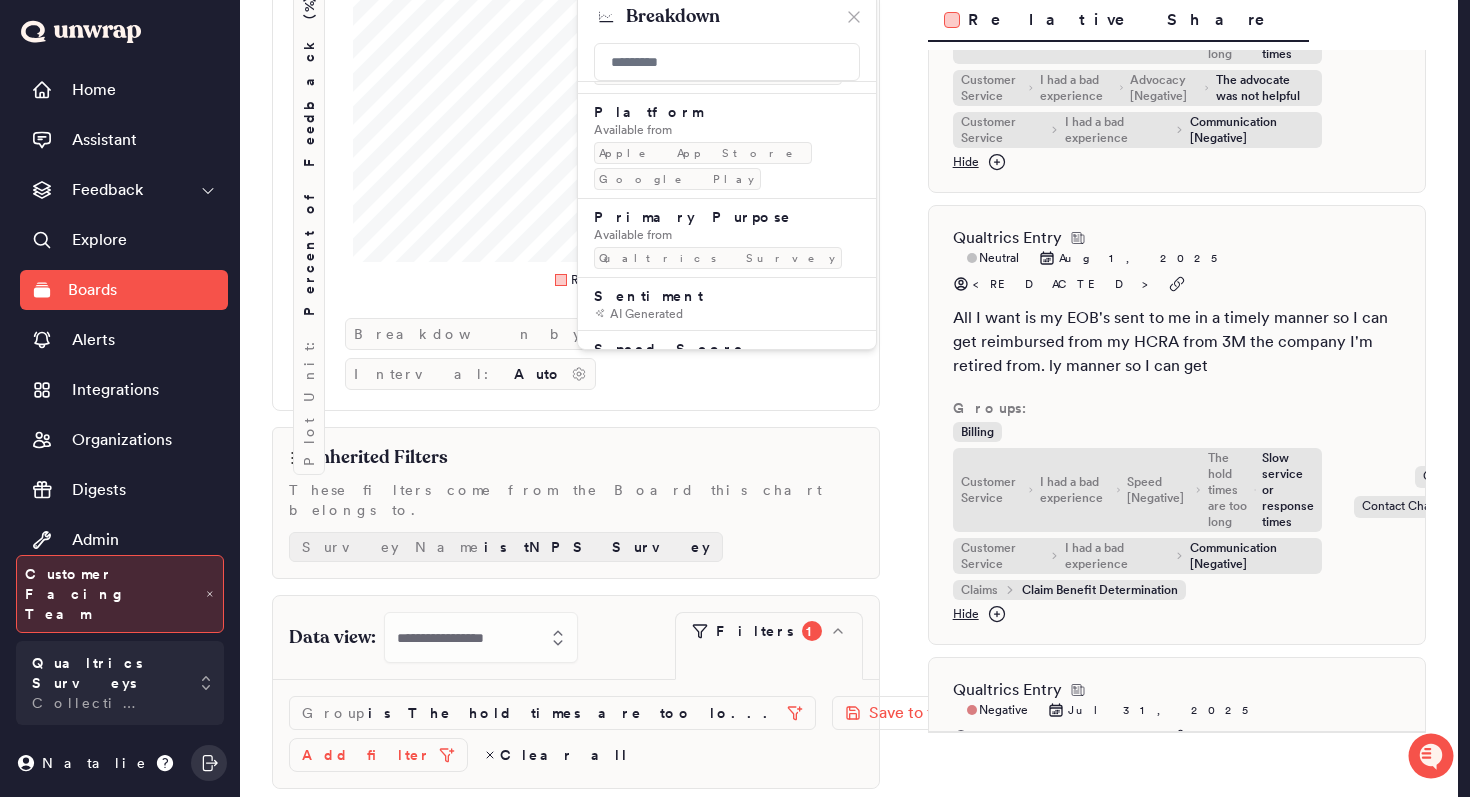 scroll, scrollTop: 1579, scrollLeft: 0, axis: vertical 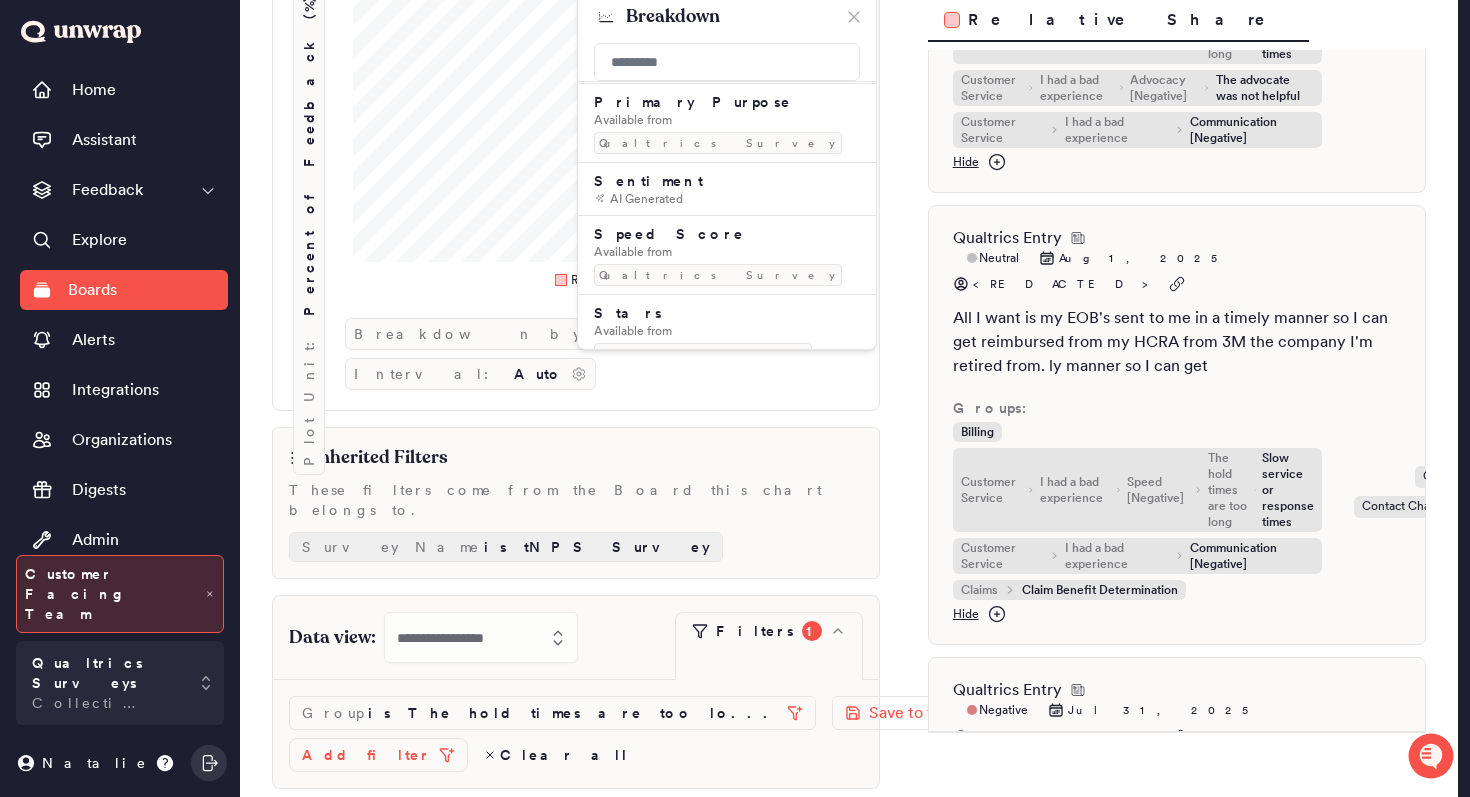 click on "Qualtrics Survey" at bounding box center (718, 894) 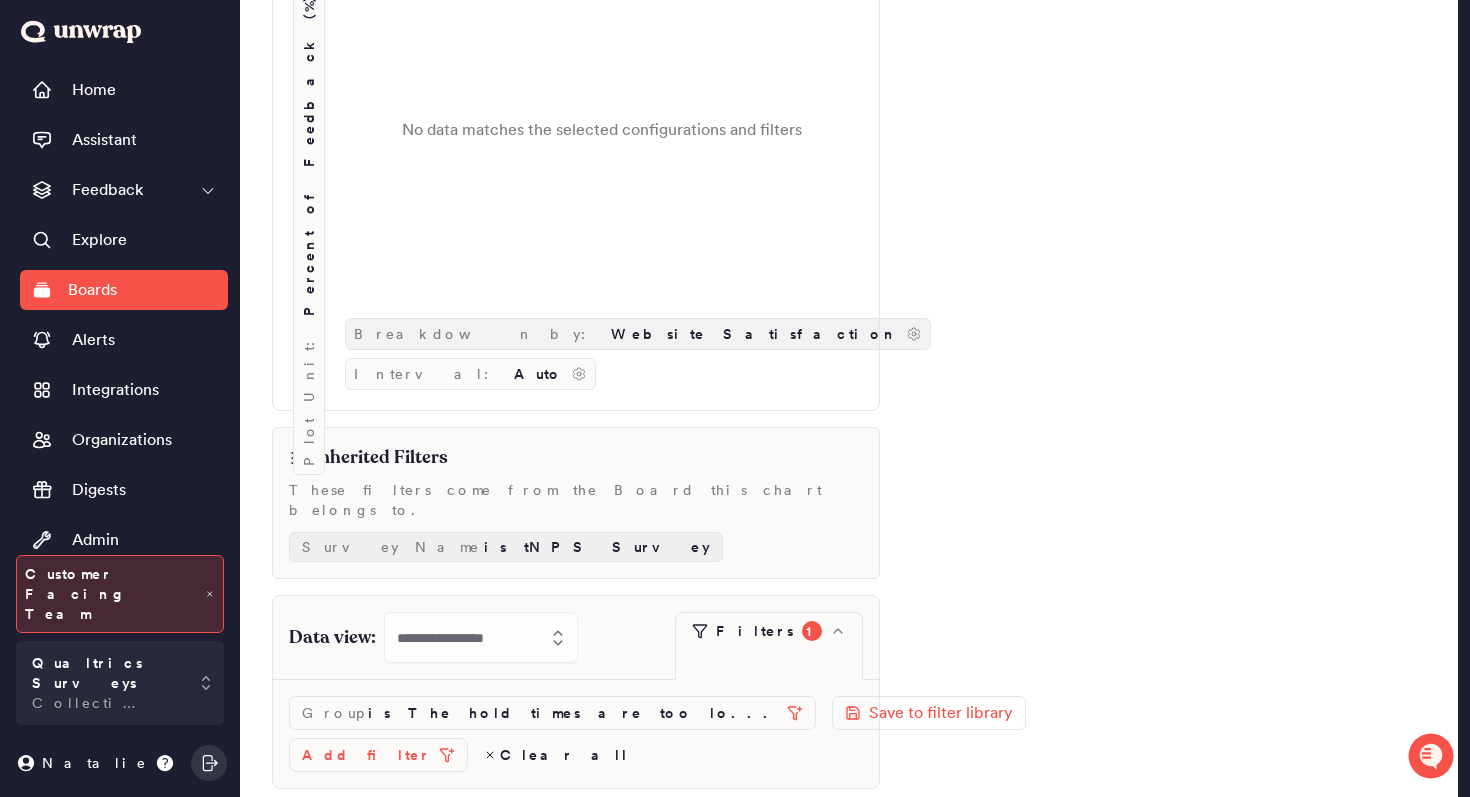 click on "Website Satisfaction" at bounding box center (754, 334) 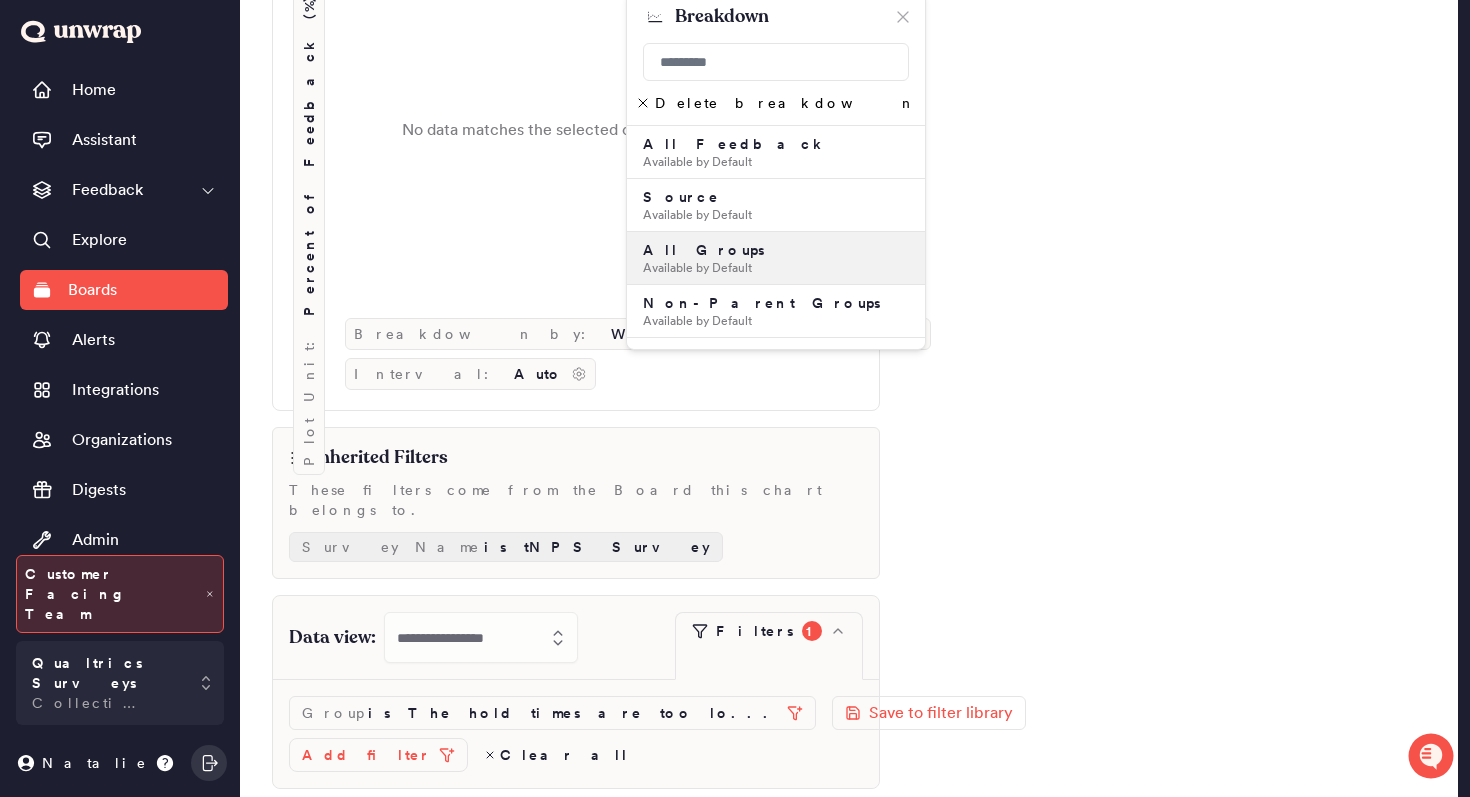 click on "All Groups Available by Default" at bounding box center (776, 258) 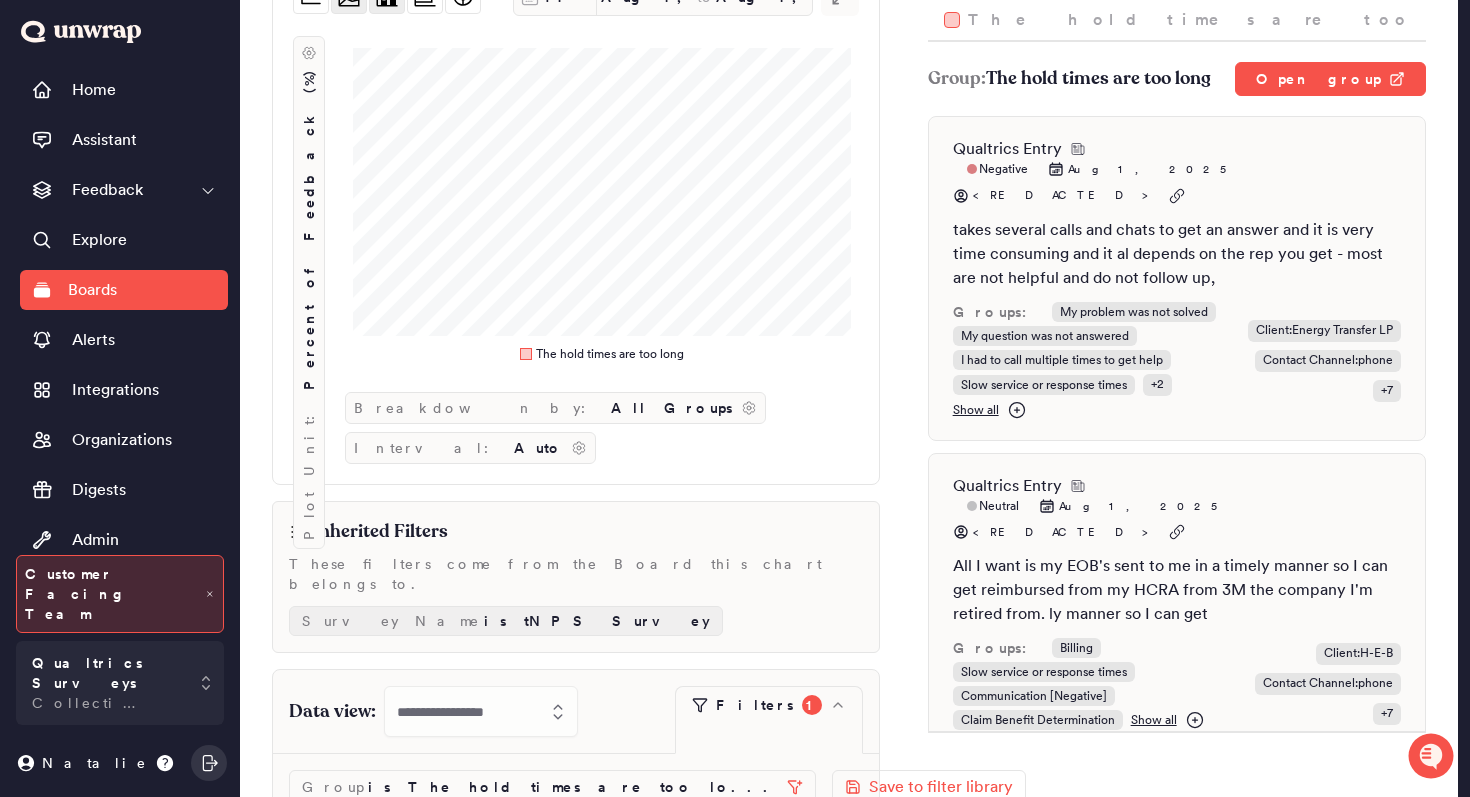 scroll, scrollTop: 31, scrollLeft: 0, axis: vertical 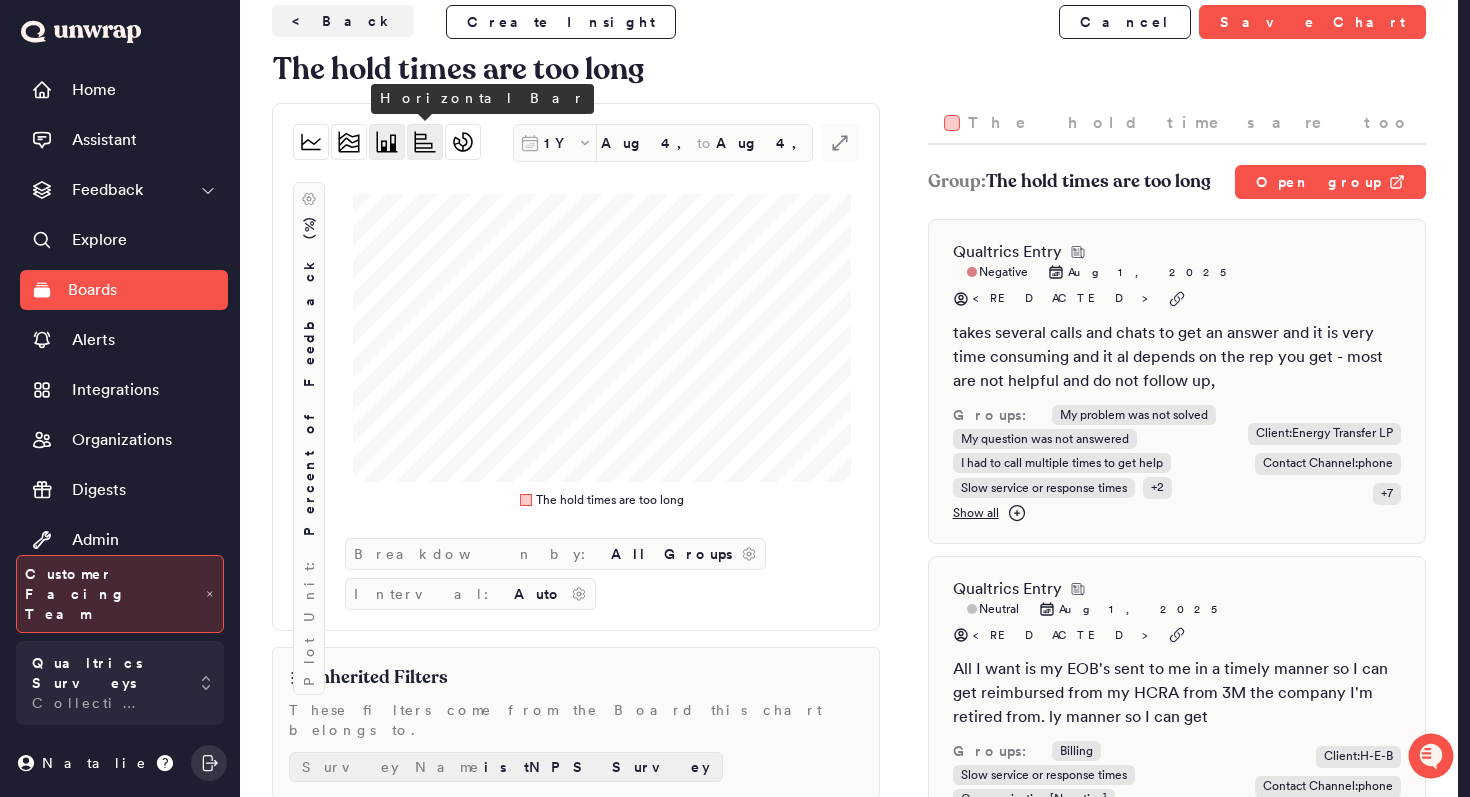 click 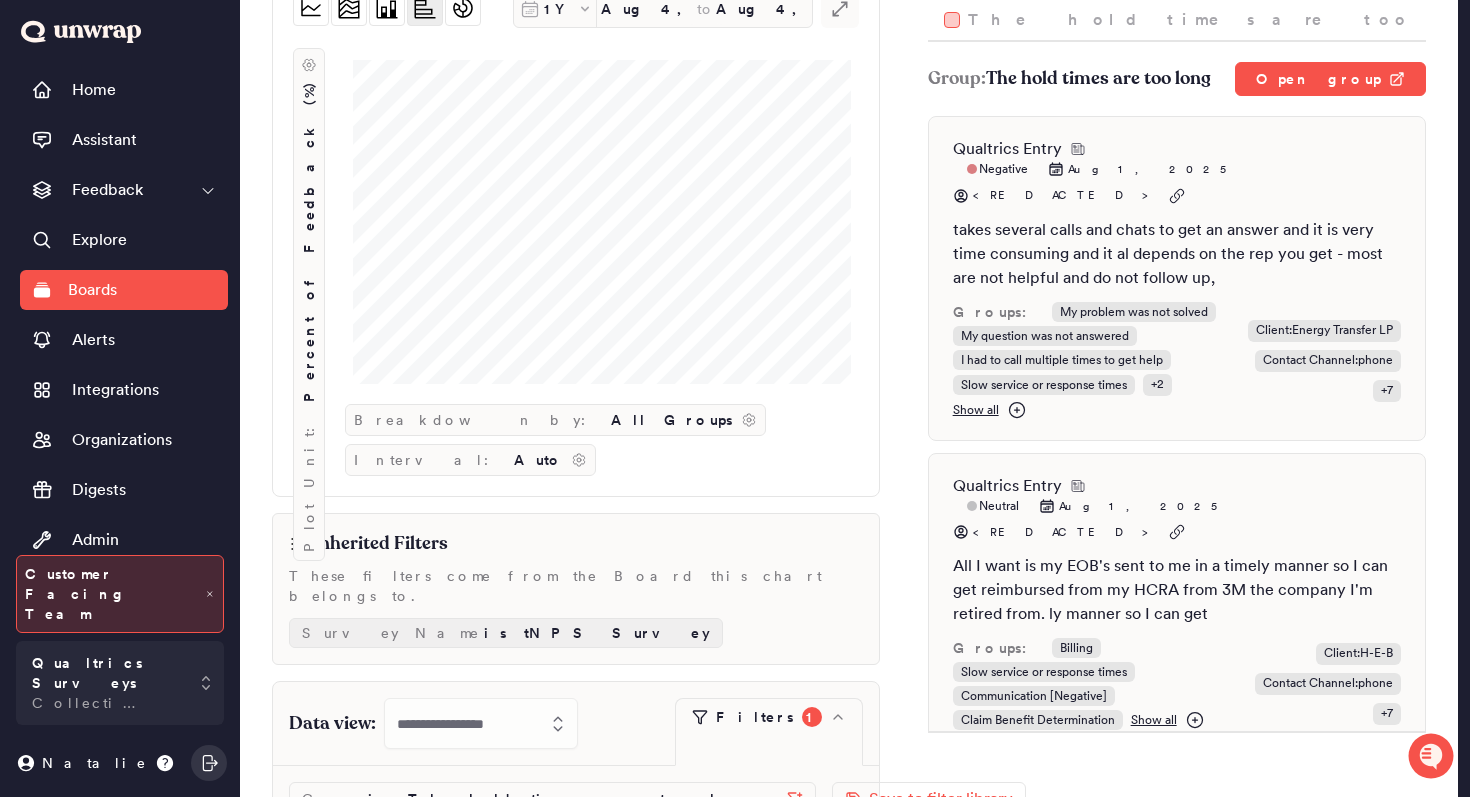 scroll, scrollTop: 251, scrollLeft: 0, axis: vertical 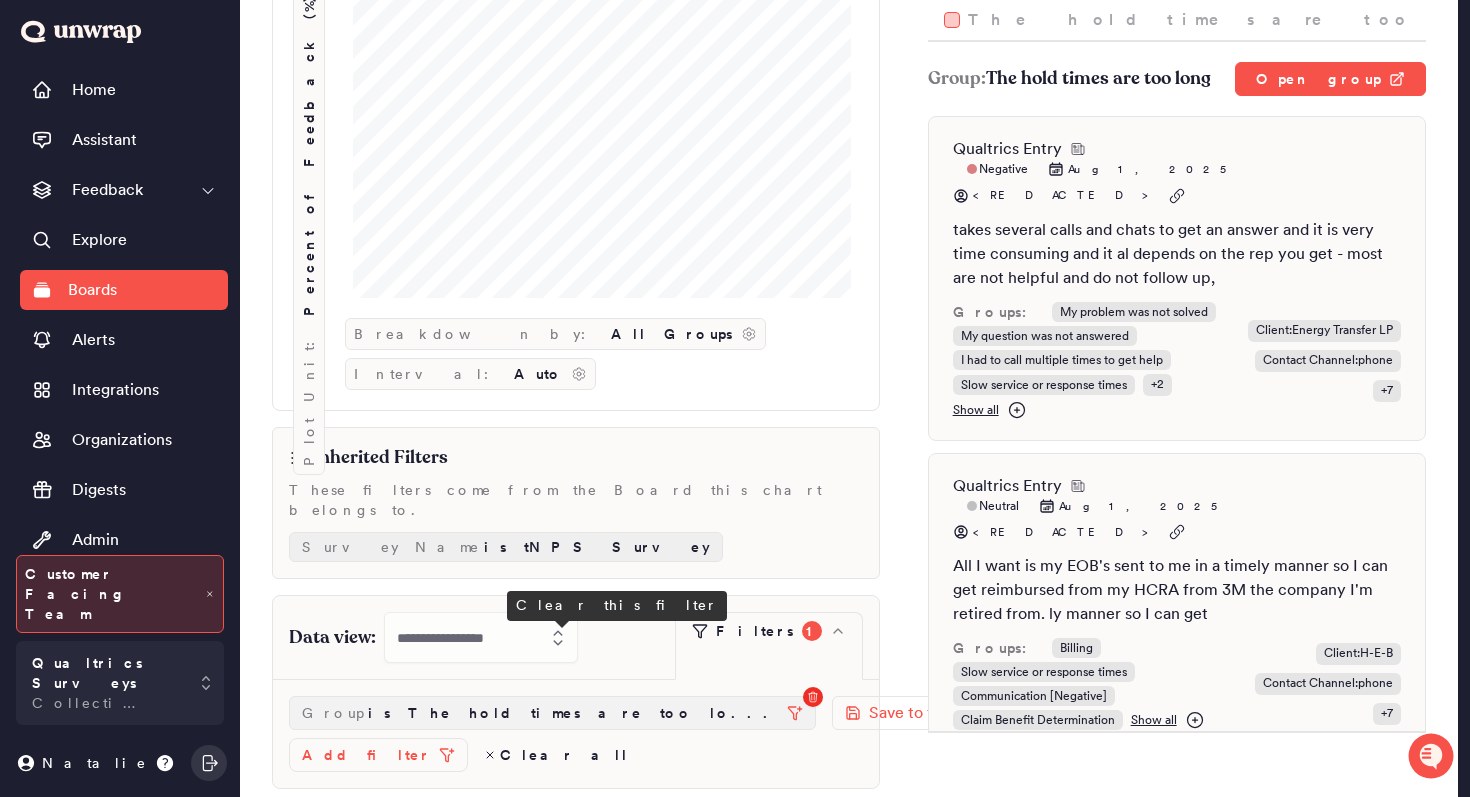 click 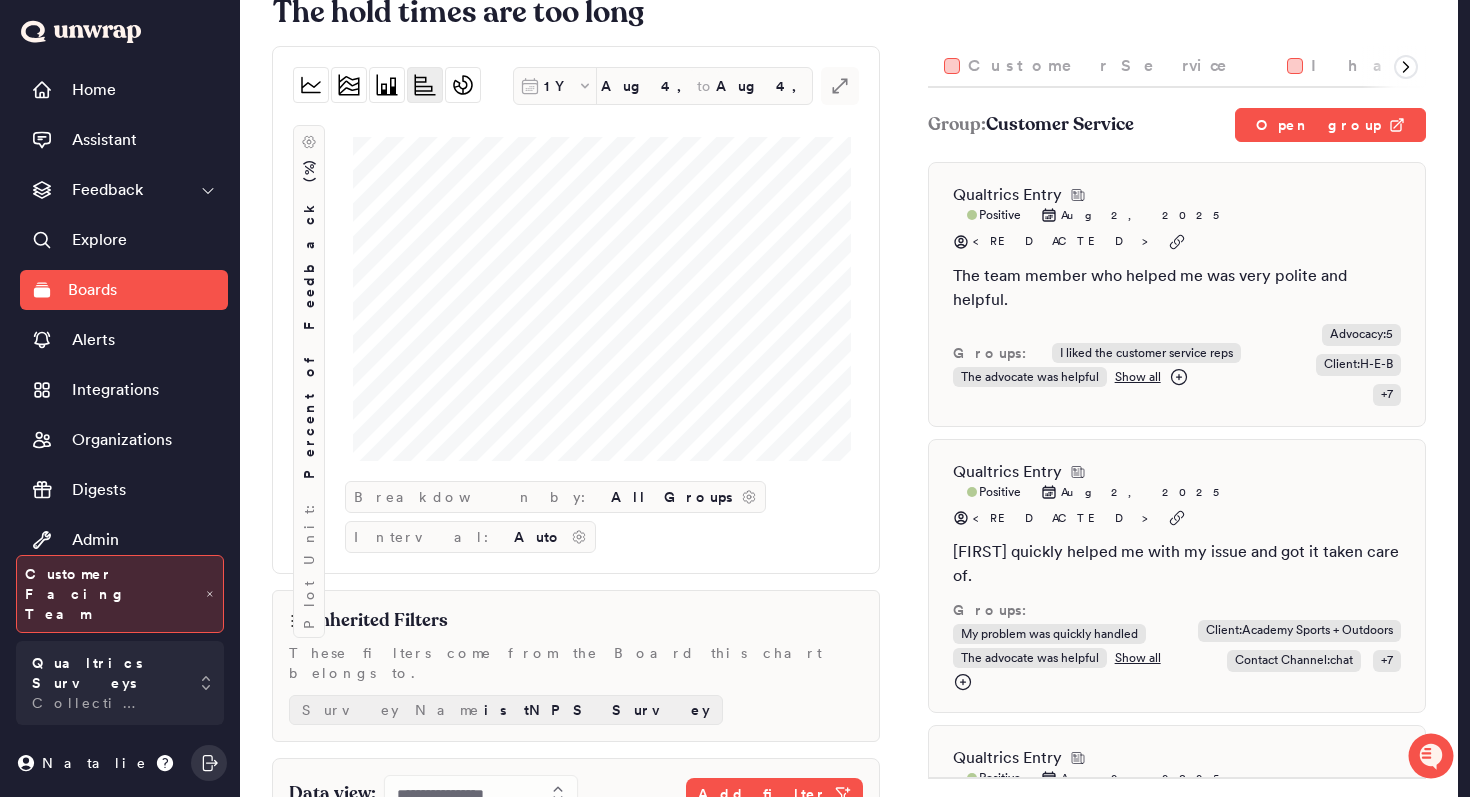 scroll, scrollTop: 129, scrollLeft: 0, axis: vertical 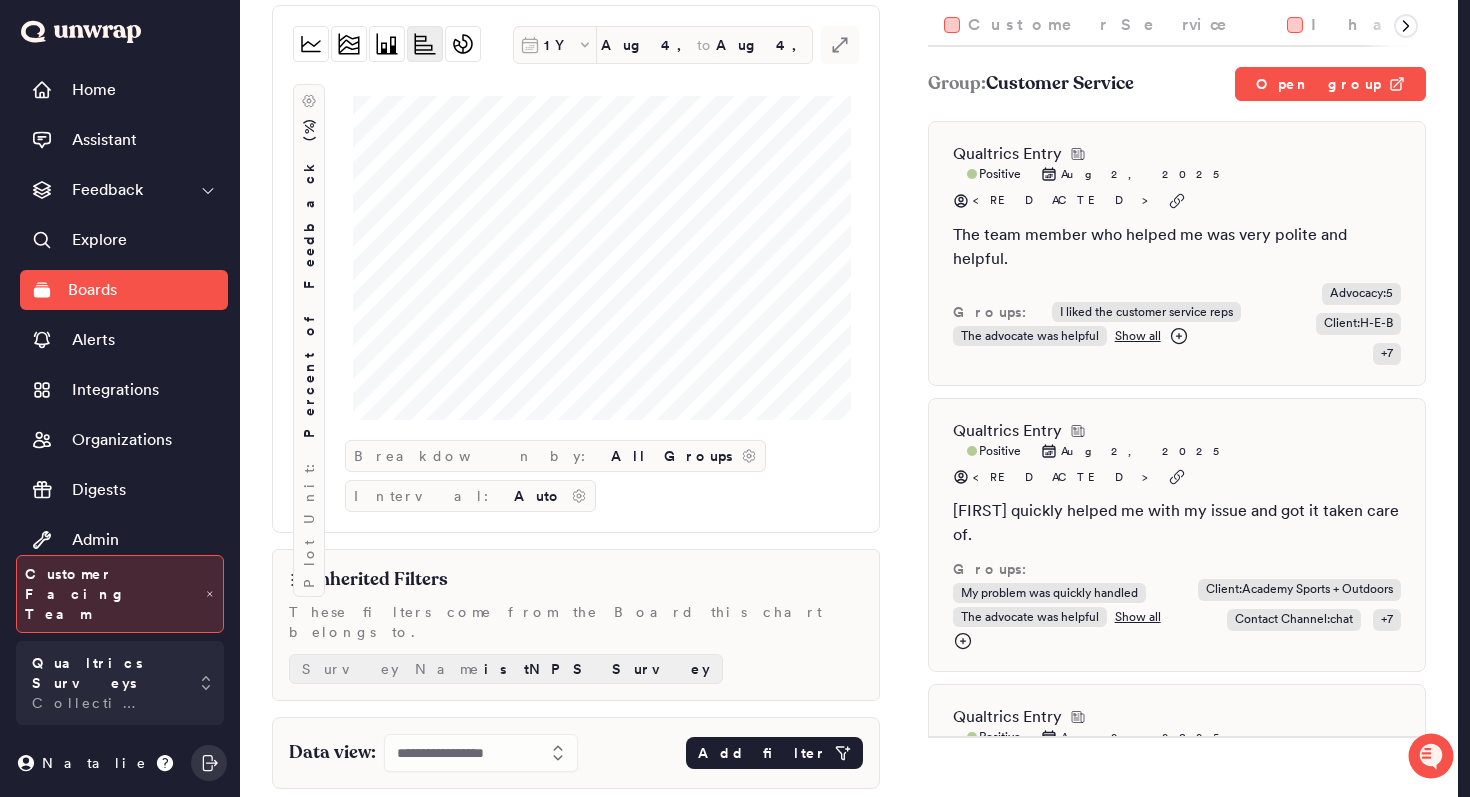 click on "Add filter" at bounding box center [762, 753] 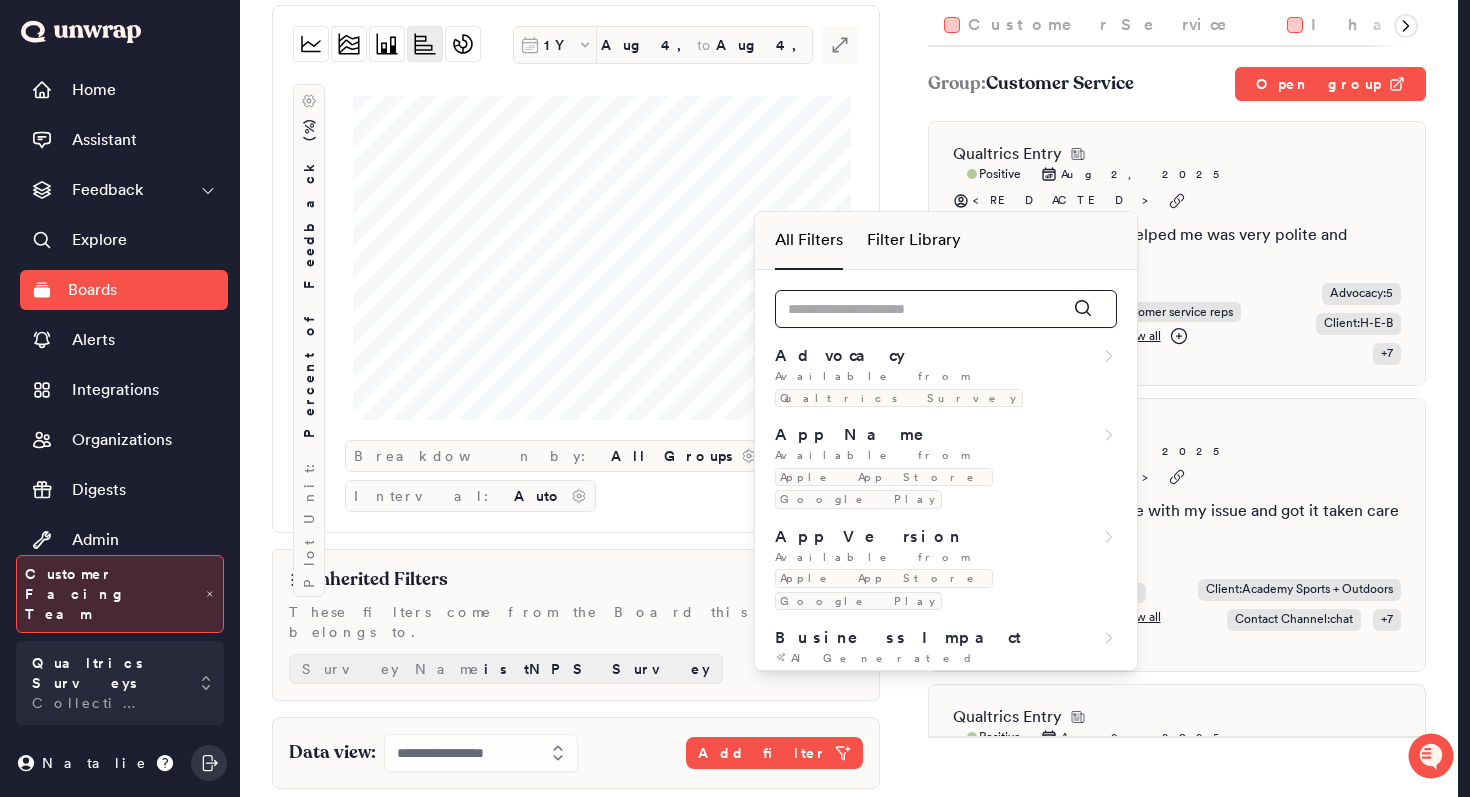 click at bounding box center [946, 309] 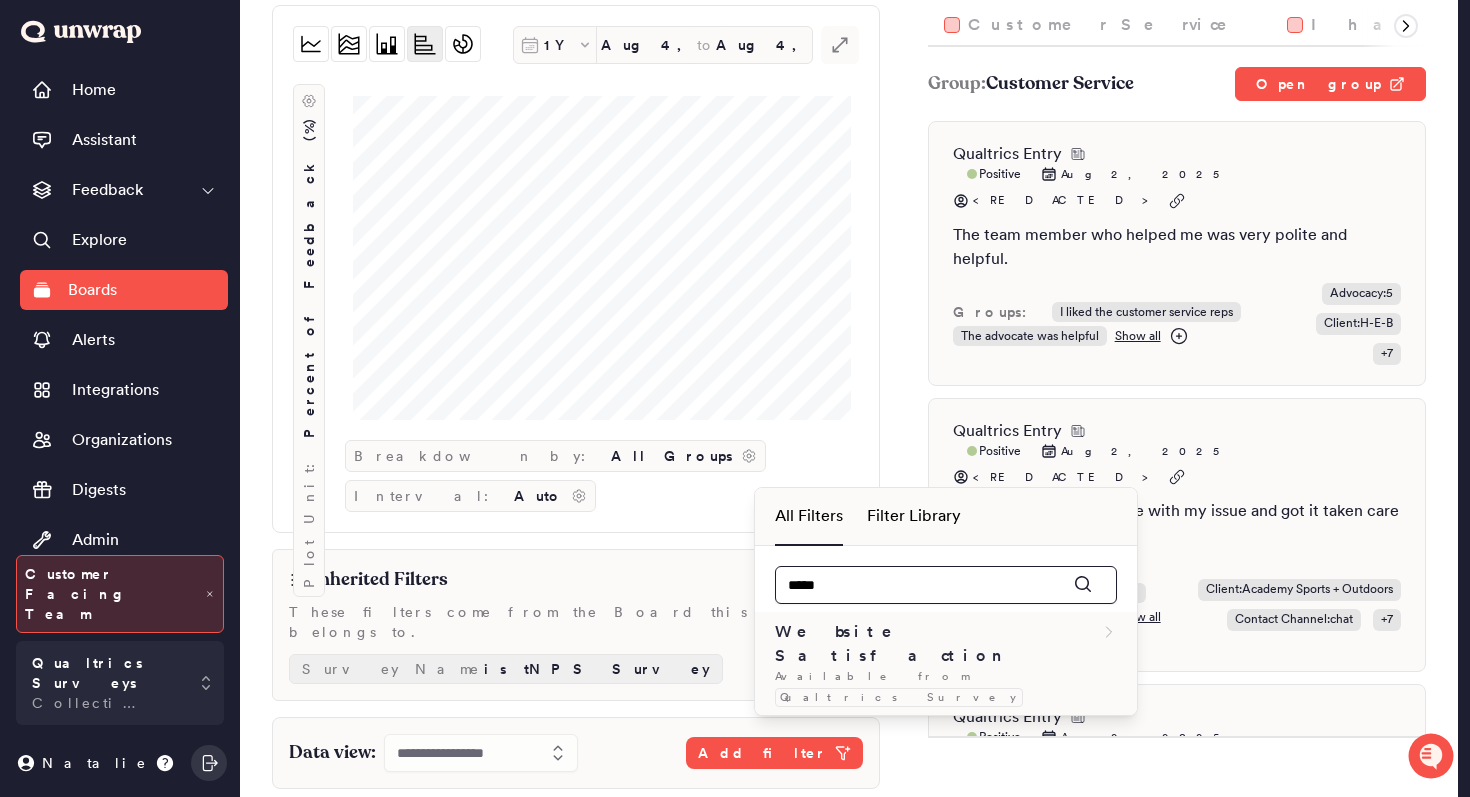 type on "*****" 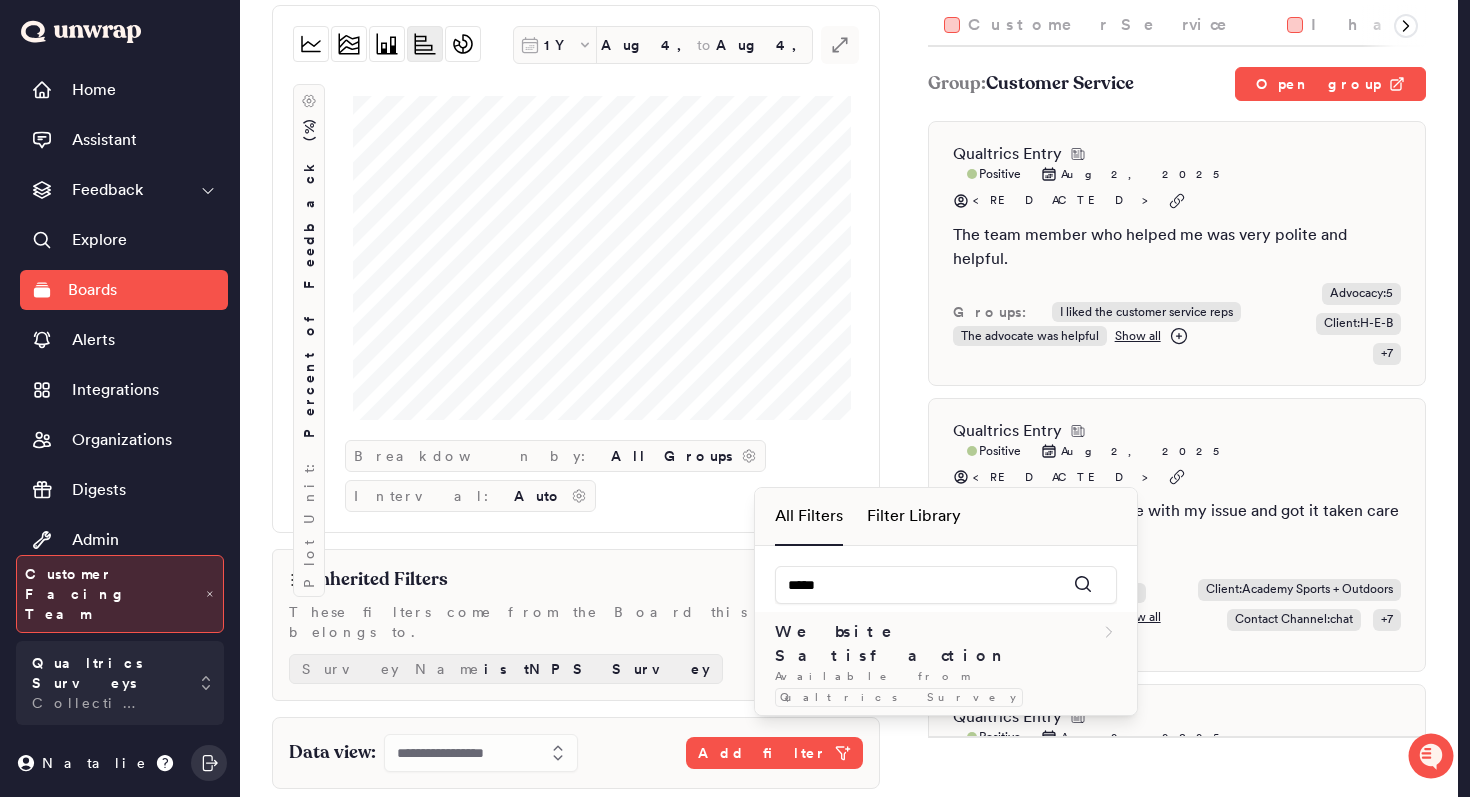 click on "Website Satisfaction" at bounding box center (938, 644) 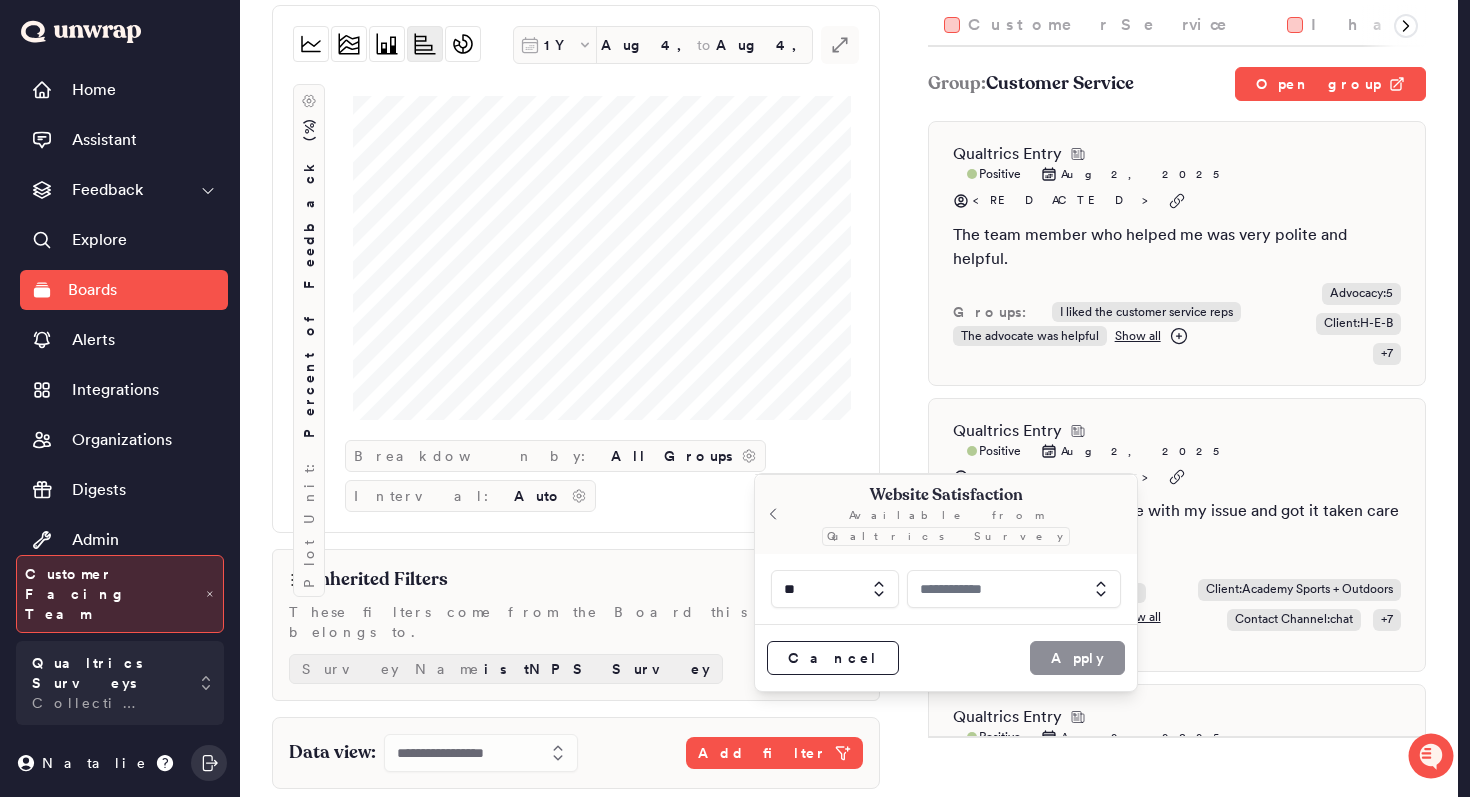 click at bounding box center [1014, 589] 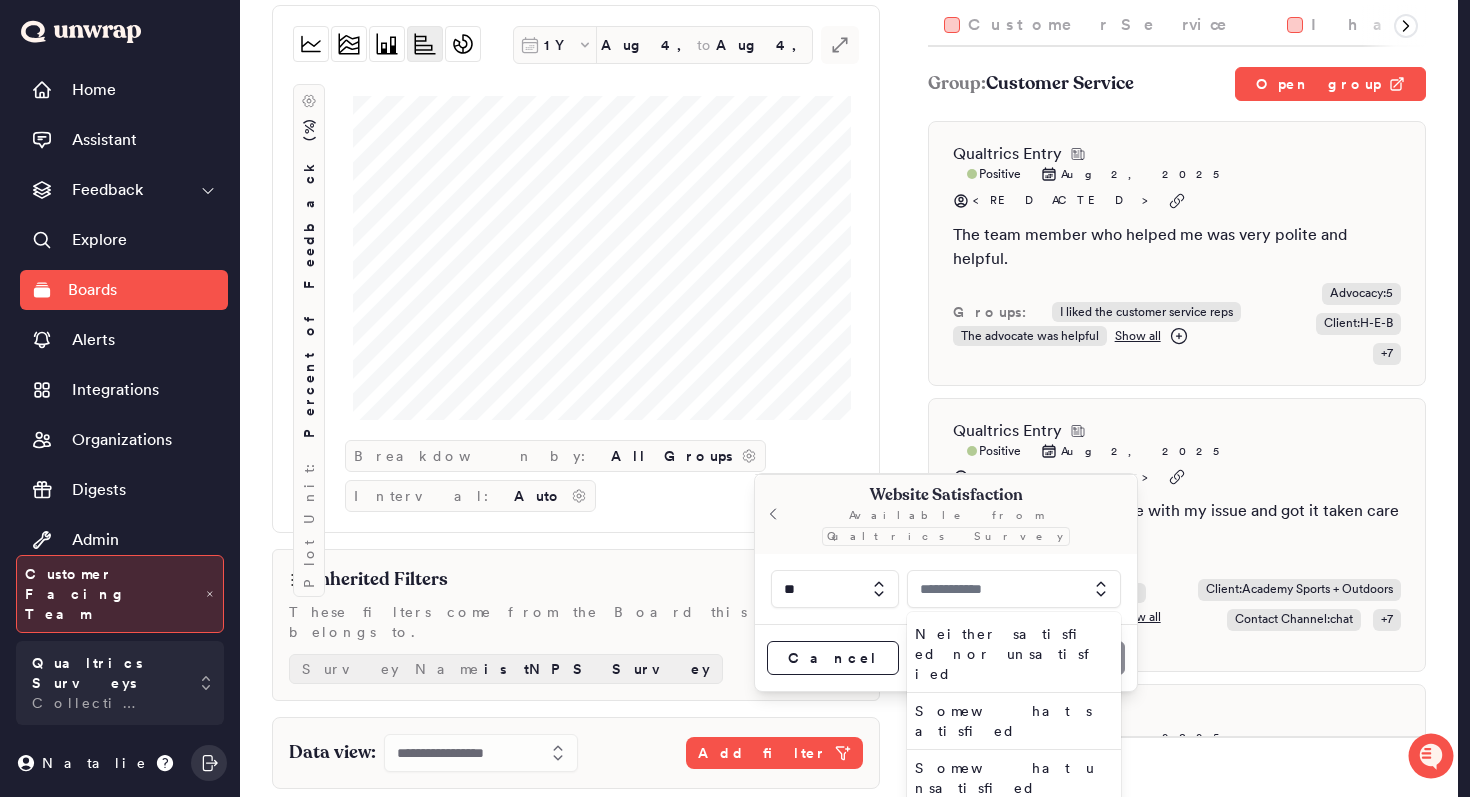 click on "Very satisfied" at bounding box center [1010, 825] 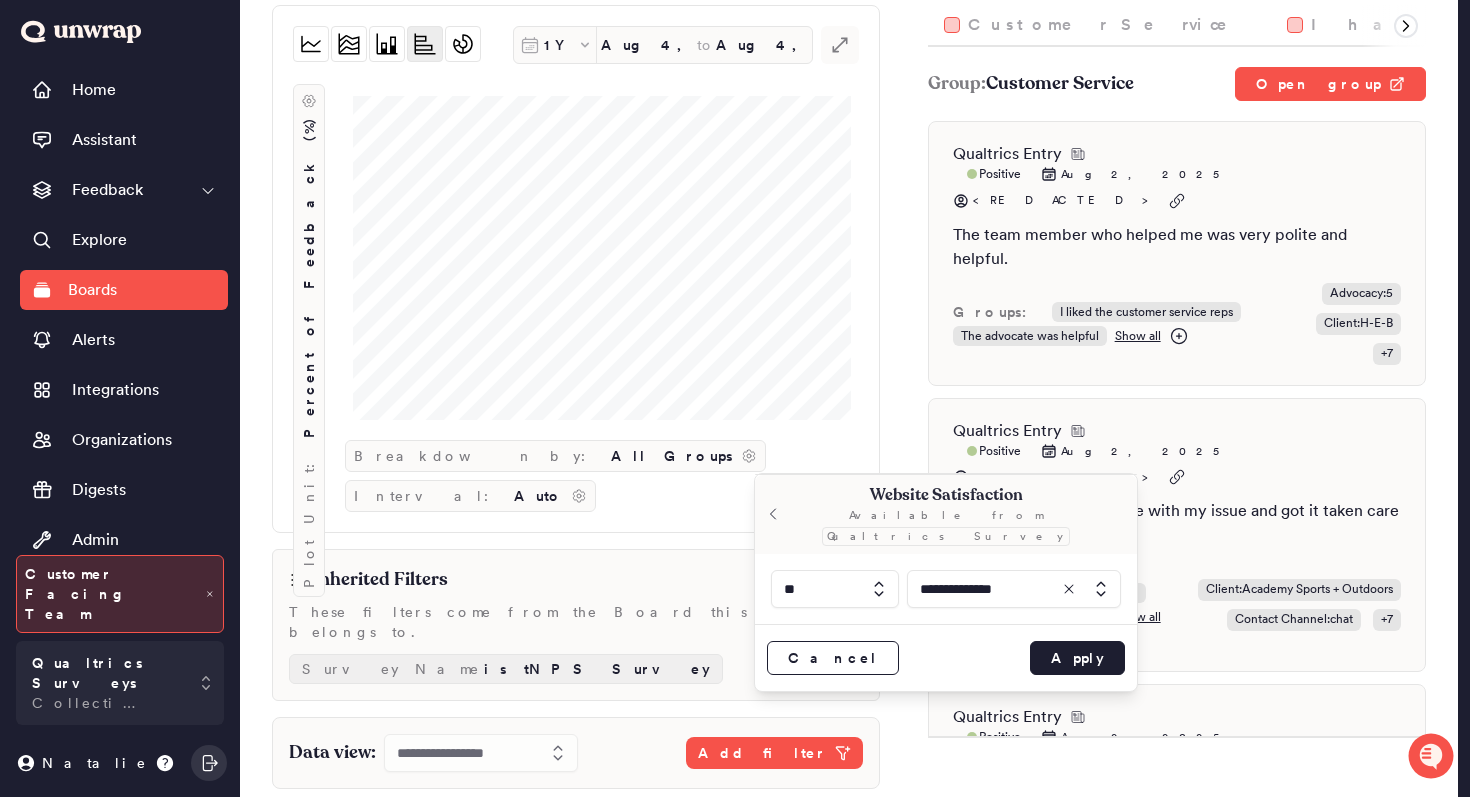 click at bounding box center [1014, 589] 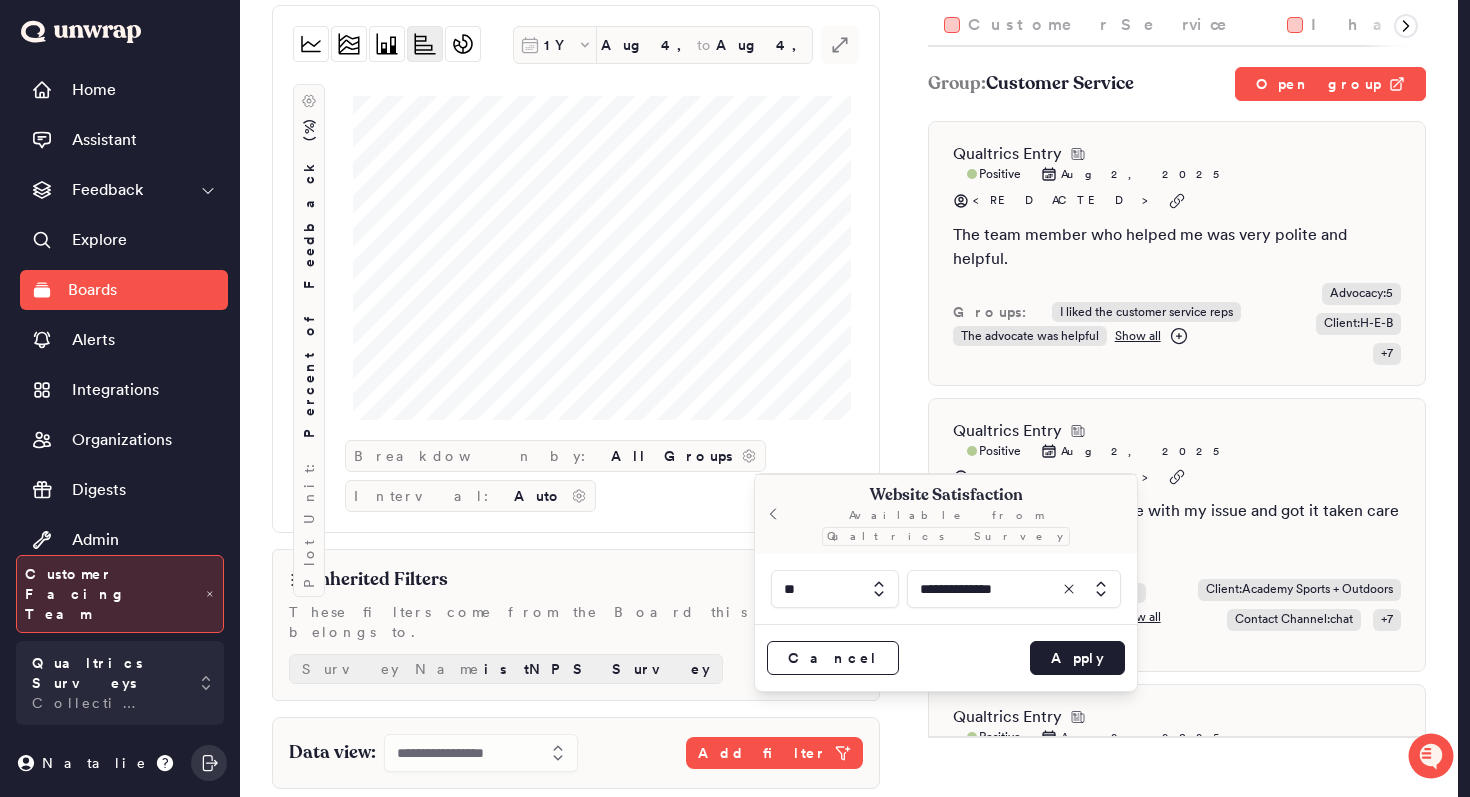 type on "**********" 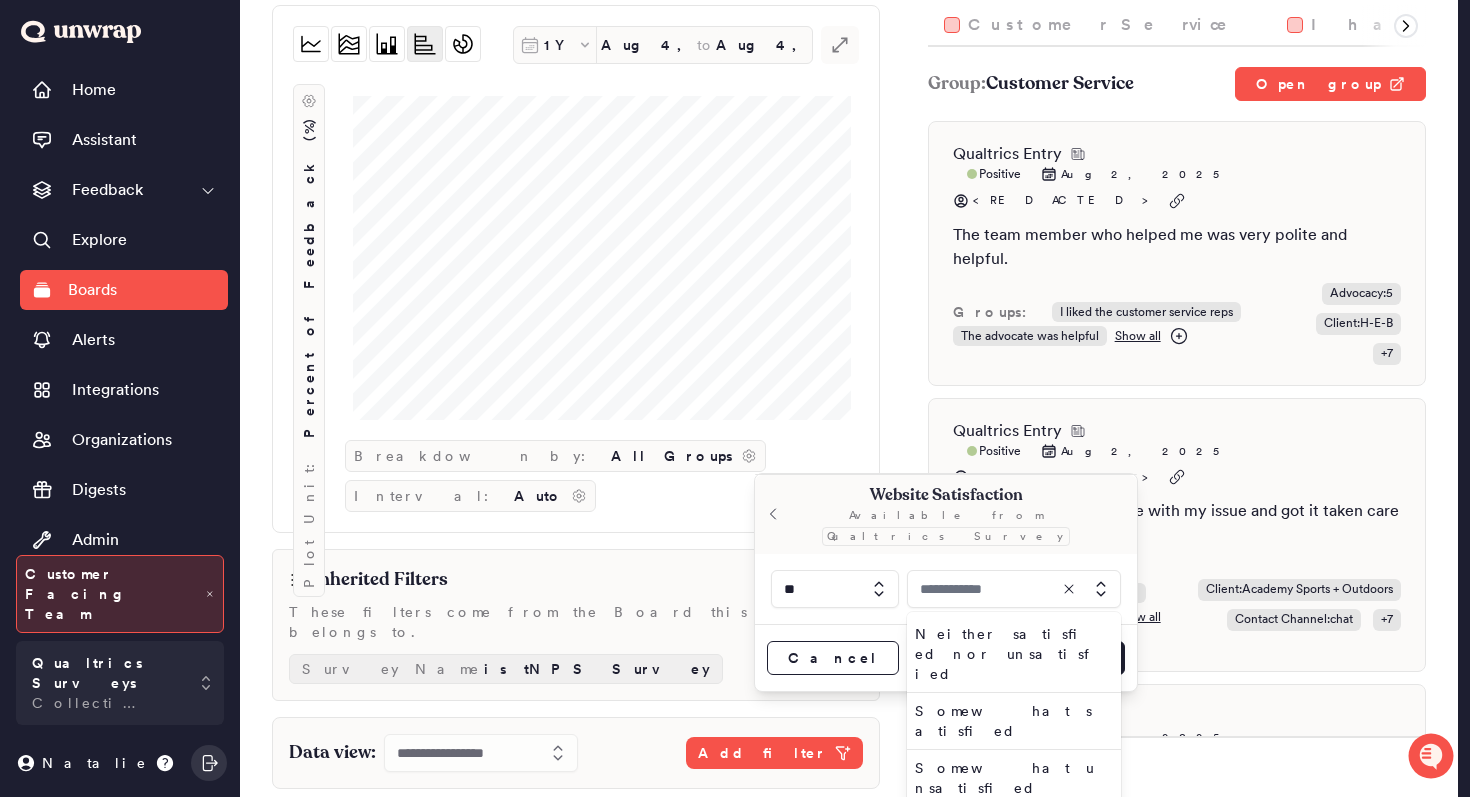 type on "**********" 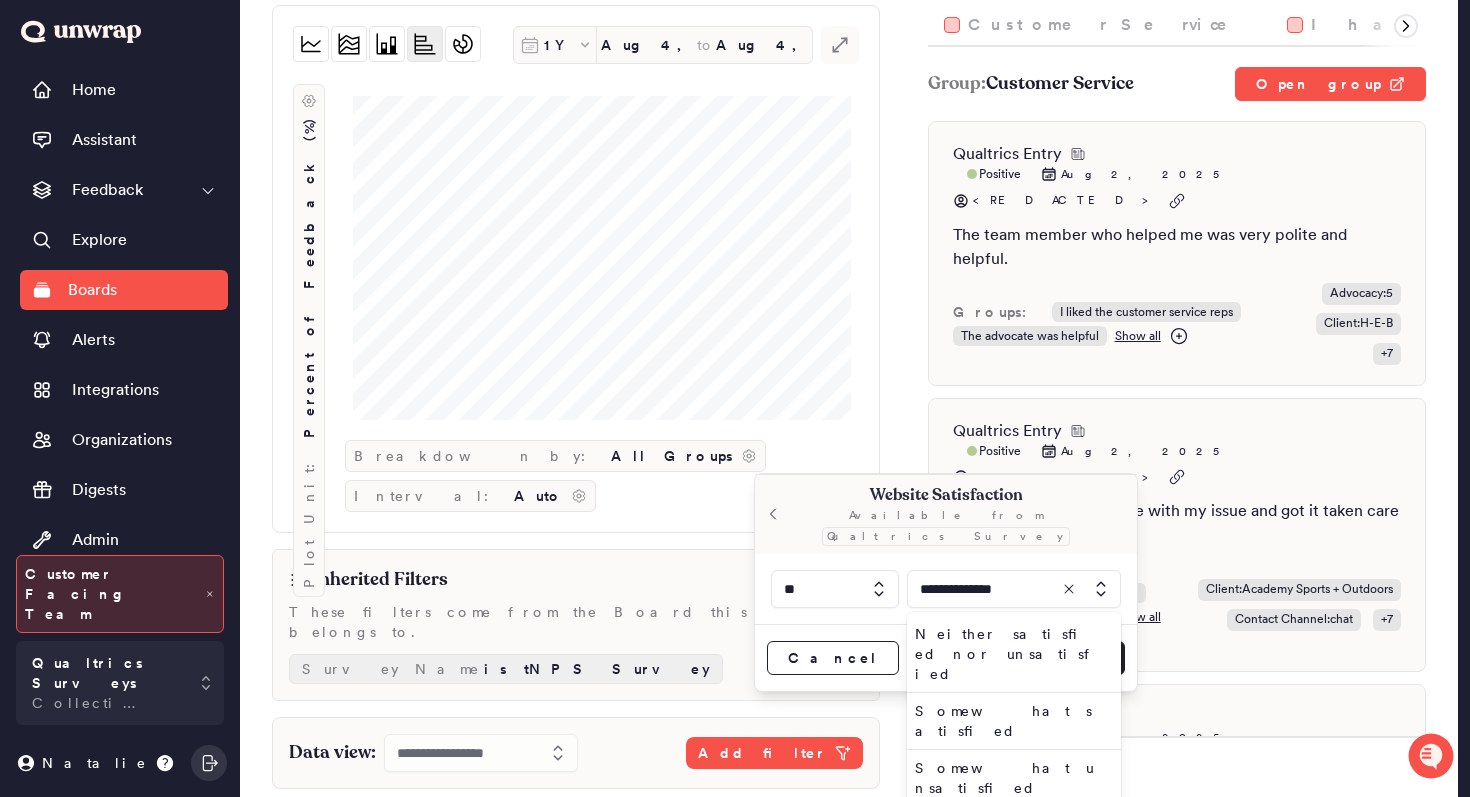 click on "Very unsatisfied" at bounding box center (1010, 872) 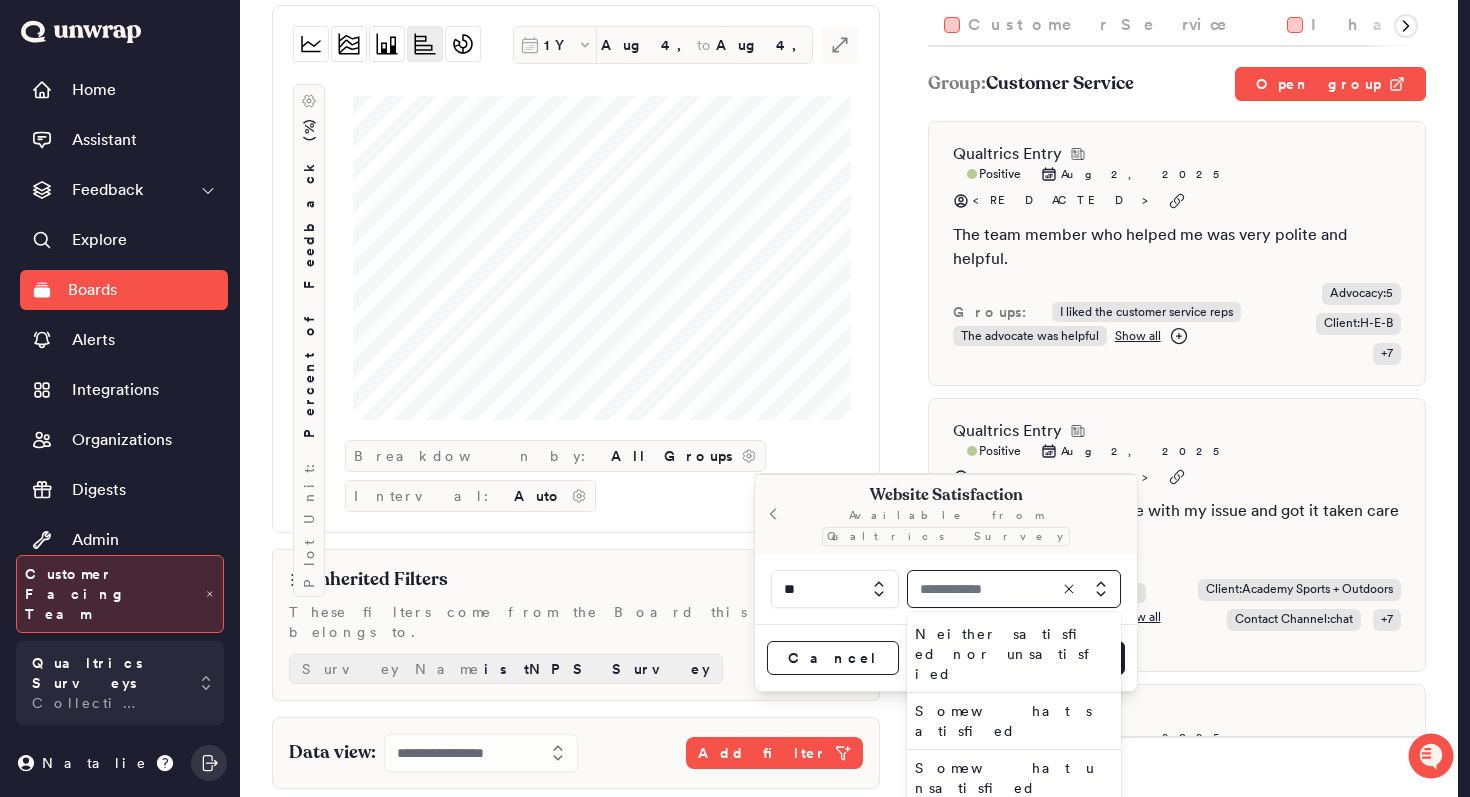 type on "**********" 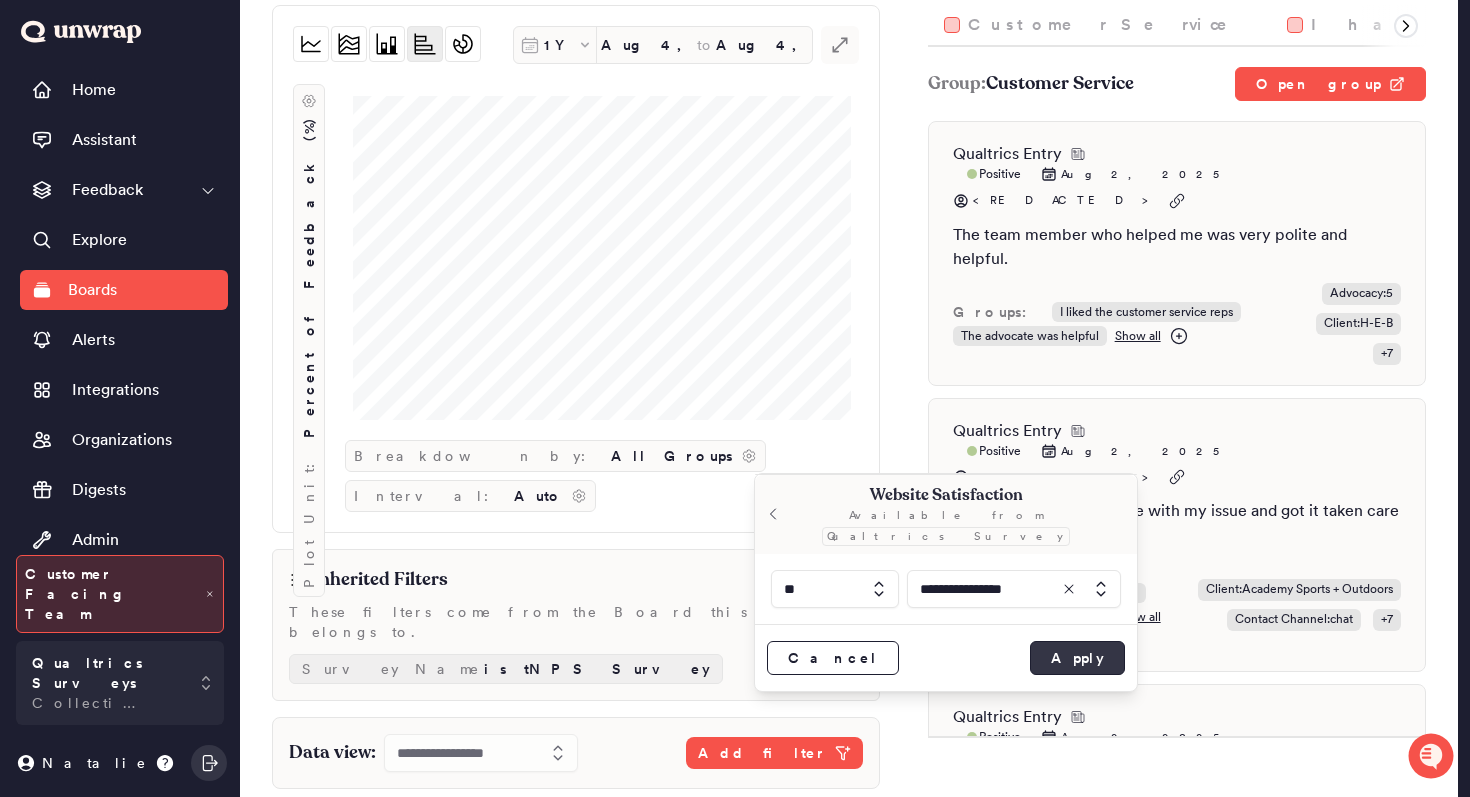 click on "Apply" at bounding box center [1077, 658] 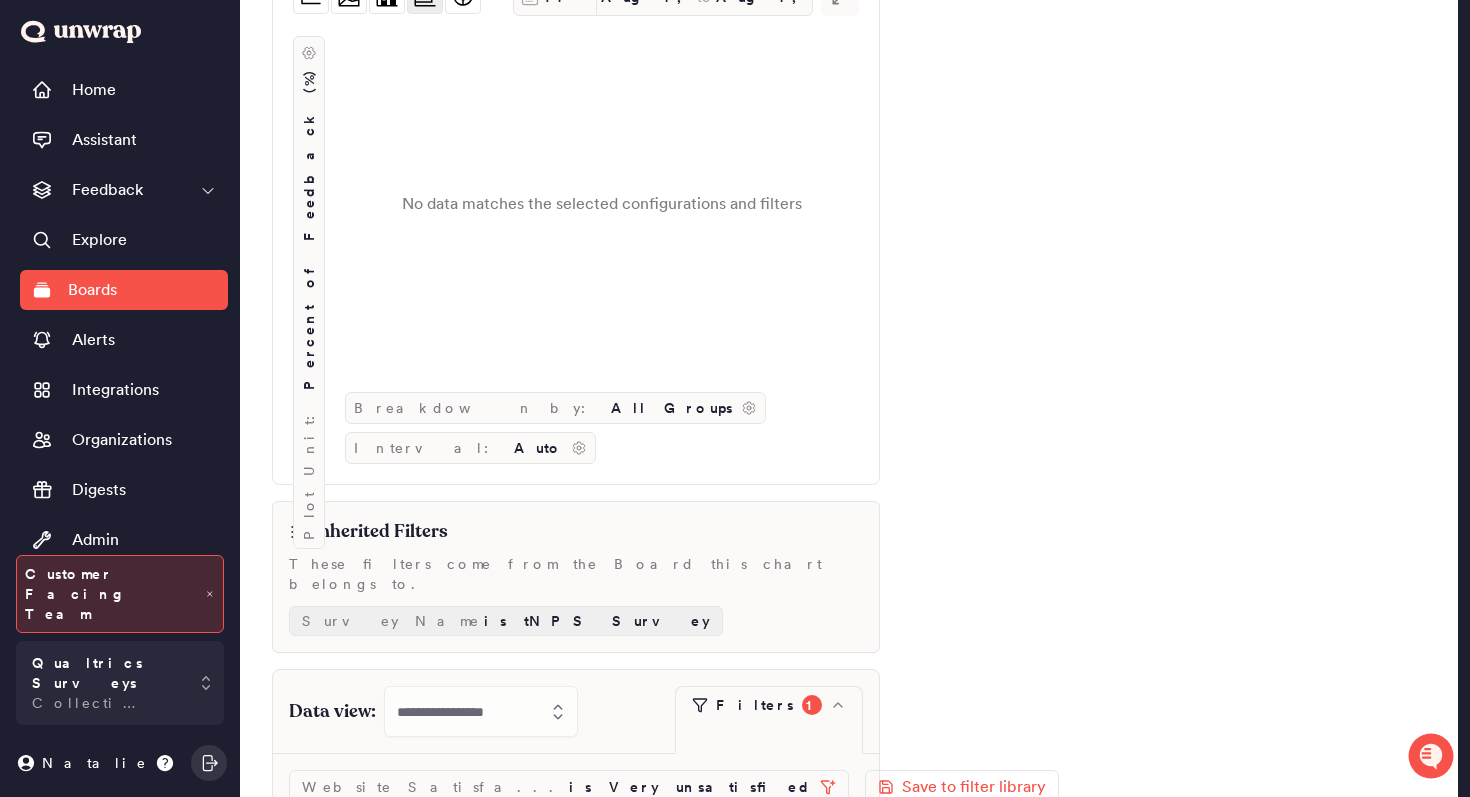 scroll, scrollTop: 251, scrollLeft: 0, axis: vertical 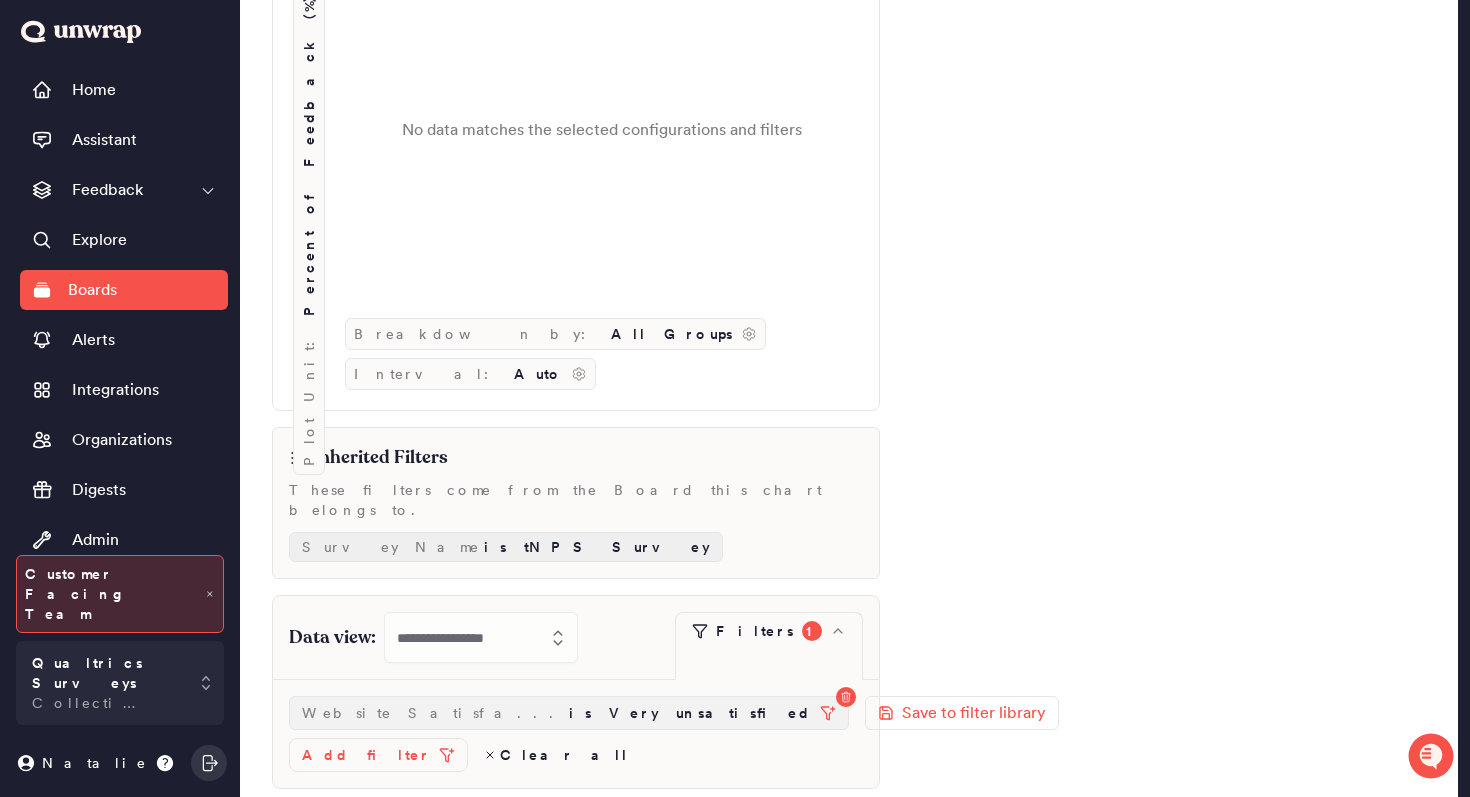 click on "Website Satisfa... is   Very unsatisfied" at bounding box center (557, 713) 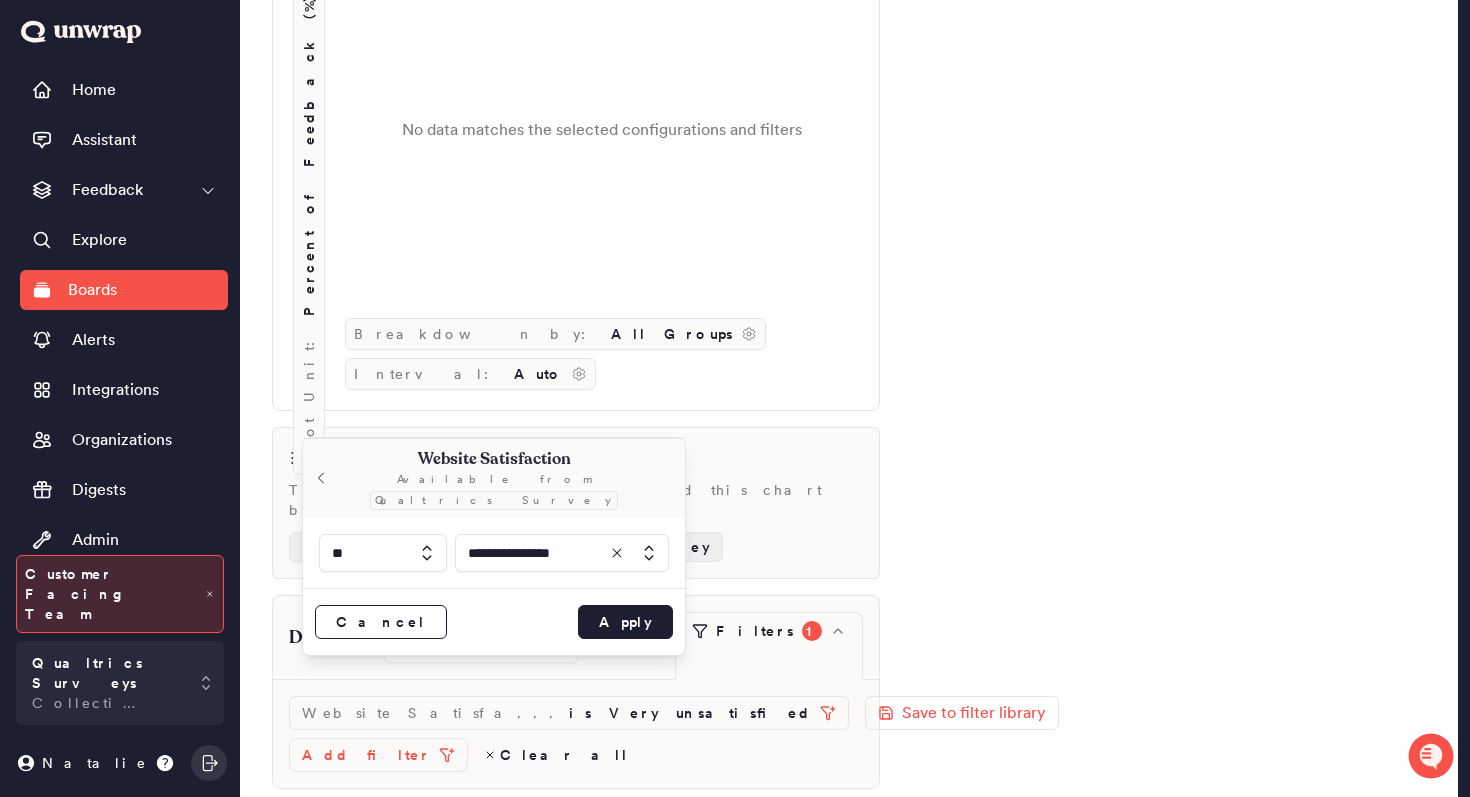 click at bounding box center (562, 553) 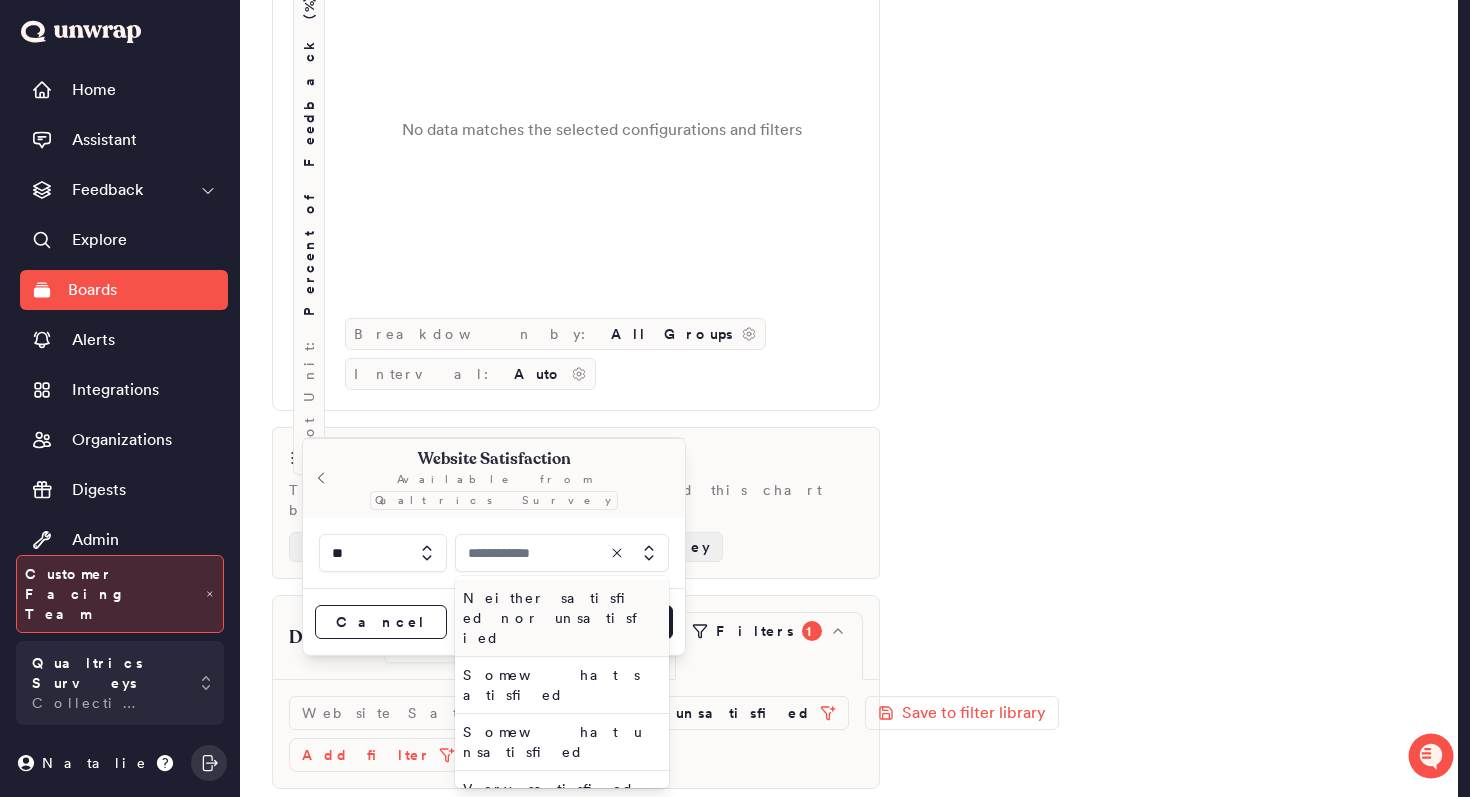 type on "**********" 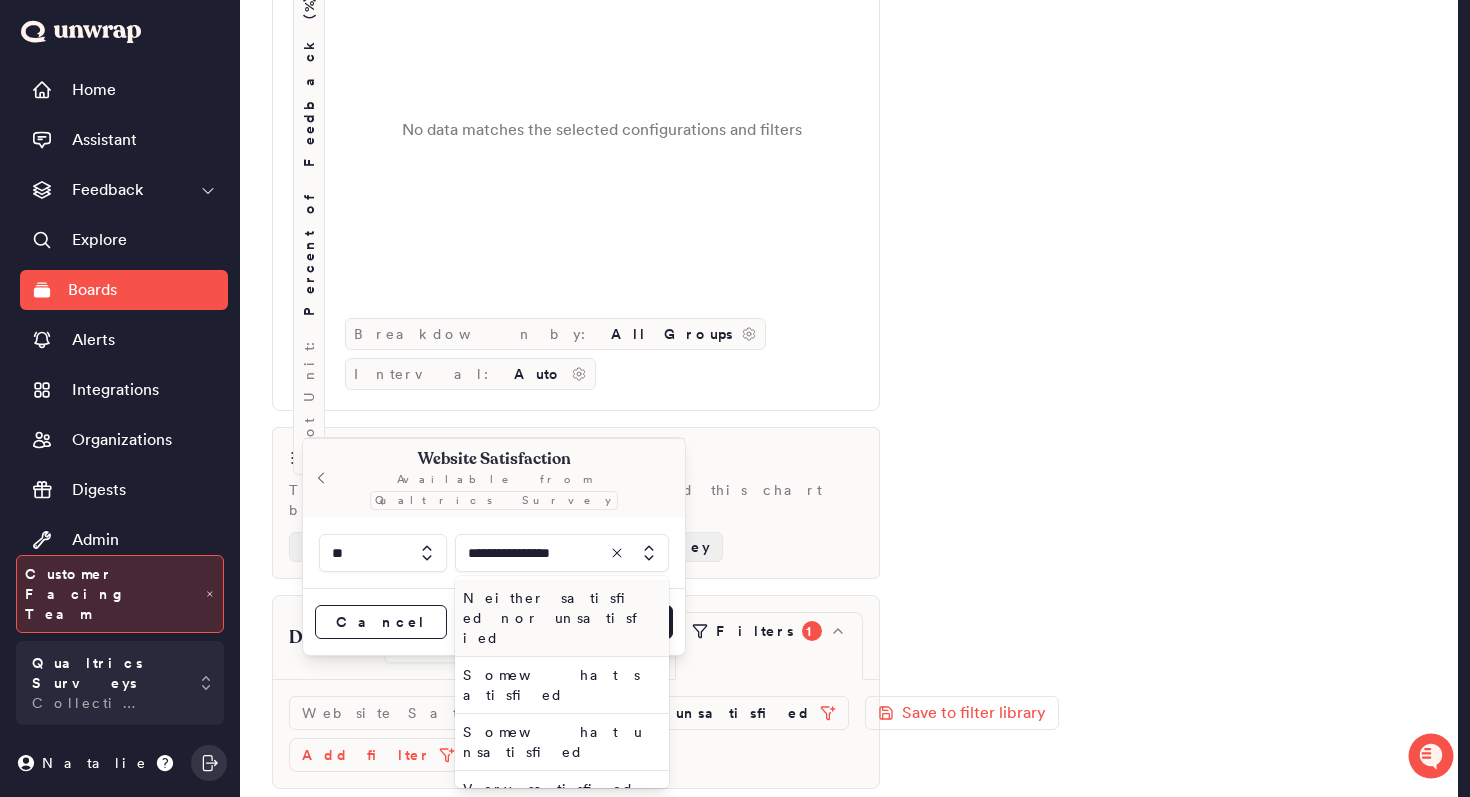 click on "1Y [DATE] to [DATE]
.st0 {
fill: #7e7d82;
}
Plot Unit: Percent of Feedback (%) No data matches the selected configurations and filters Breakdown by: All Groups Interval: Auto" at bounding box center (576, 147) 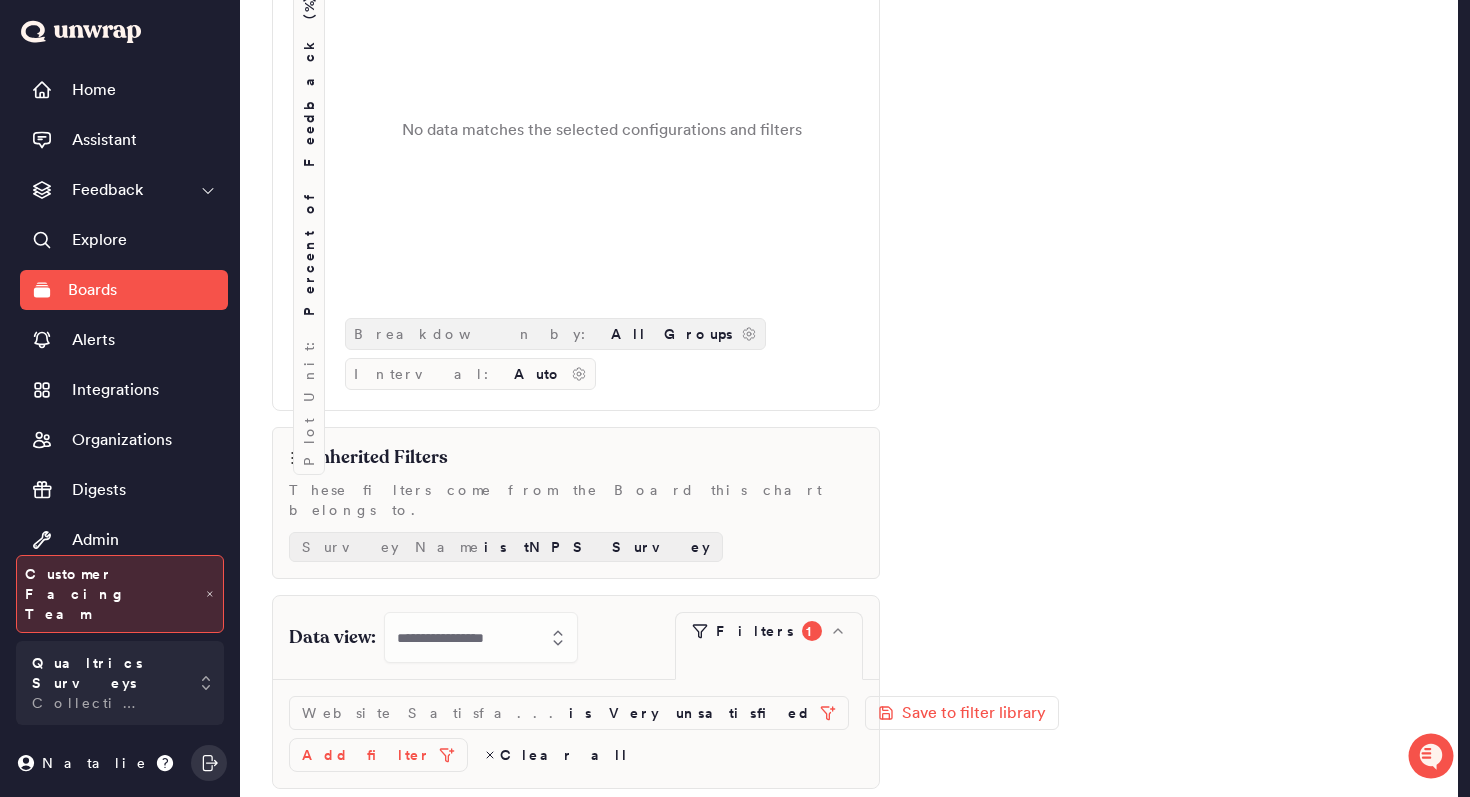 click on "Breakdown by: All Groups" at bounding box center (555, 334) 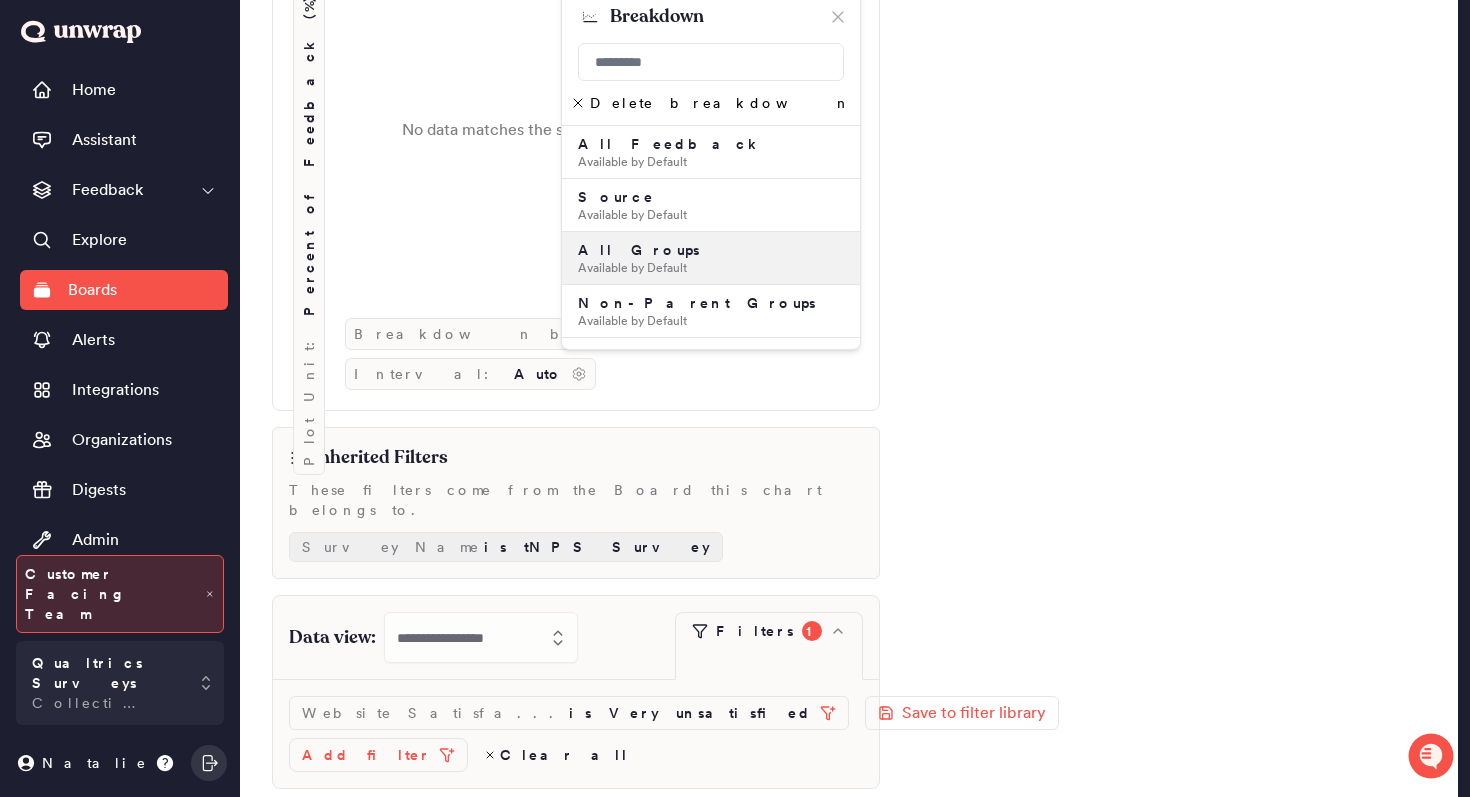 click on "Delete breakdown" at bounding box center (710, 103) 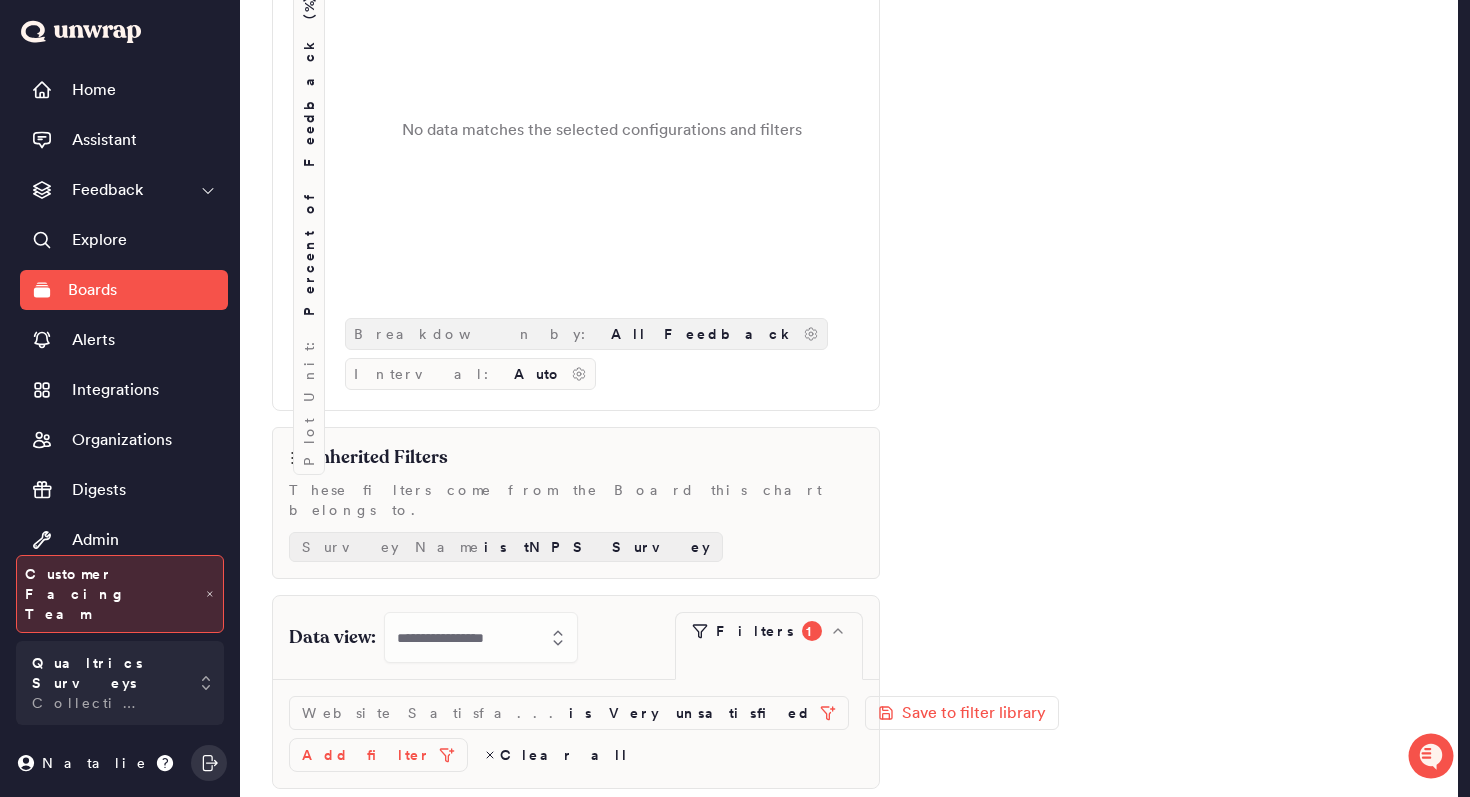 click on "All Feedback" at bounding box center (703, 334) 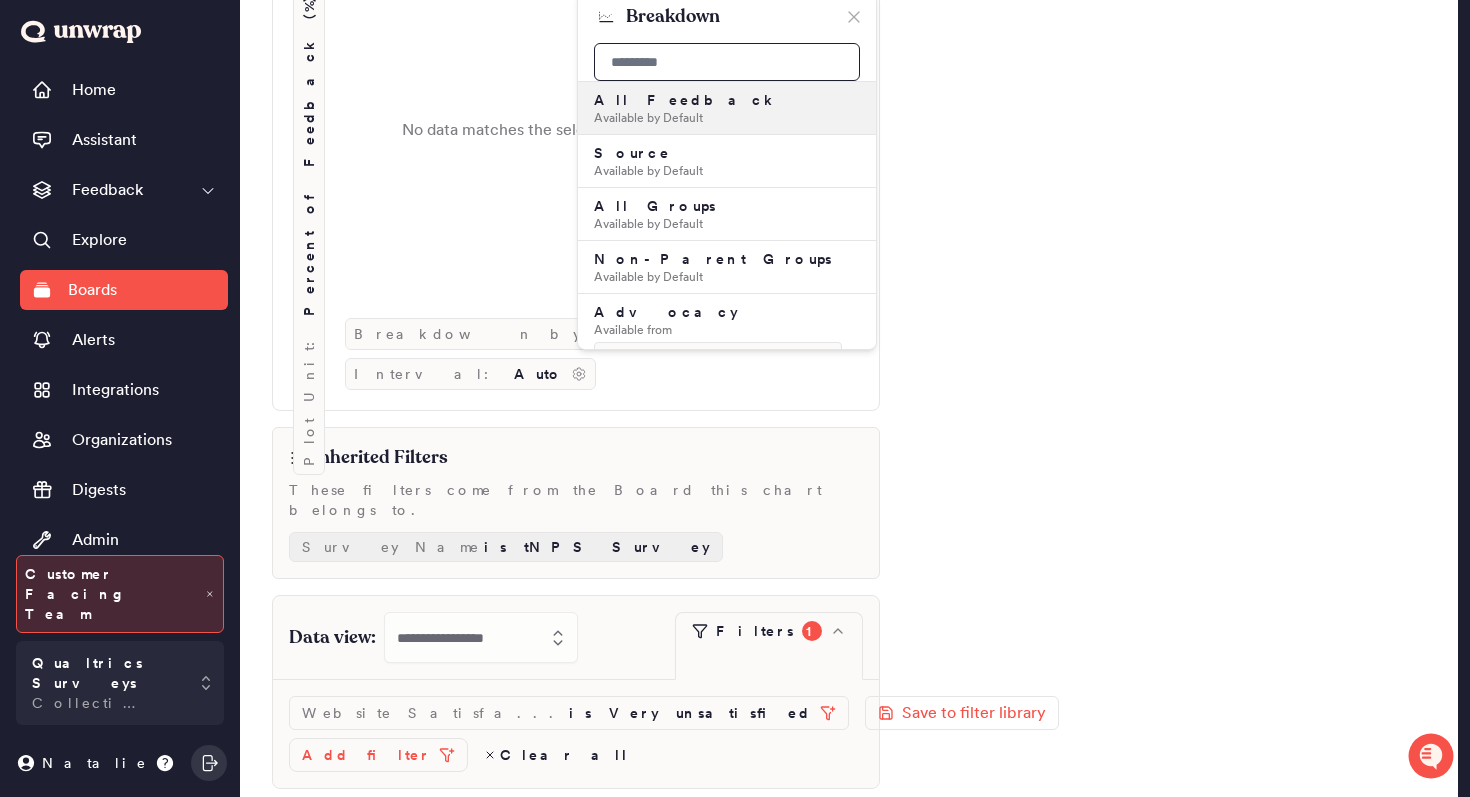 click at bounding box center (727, 62) 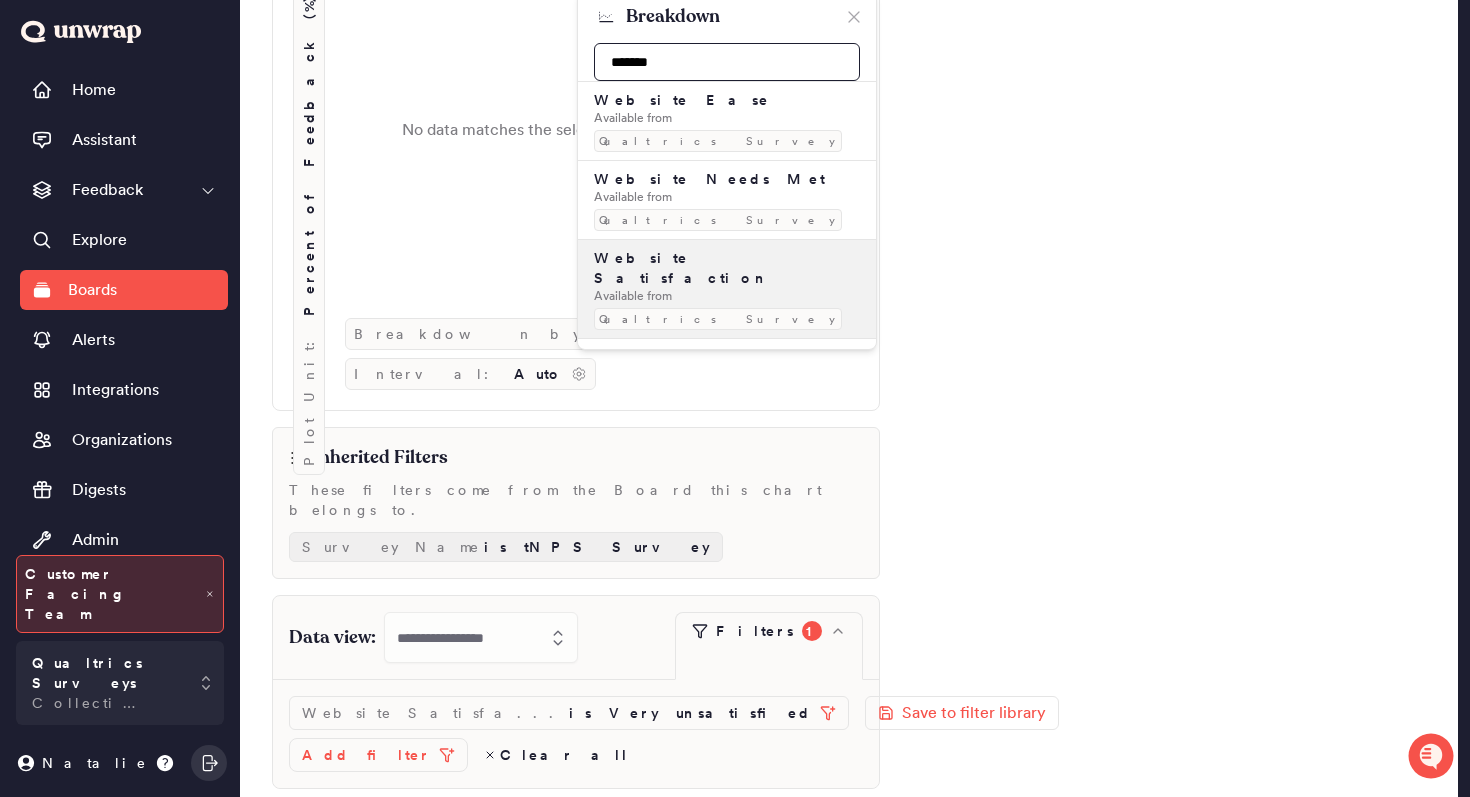 type on "*******" 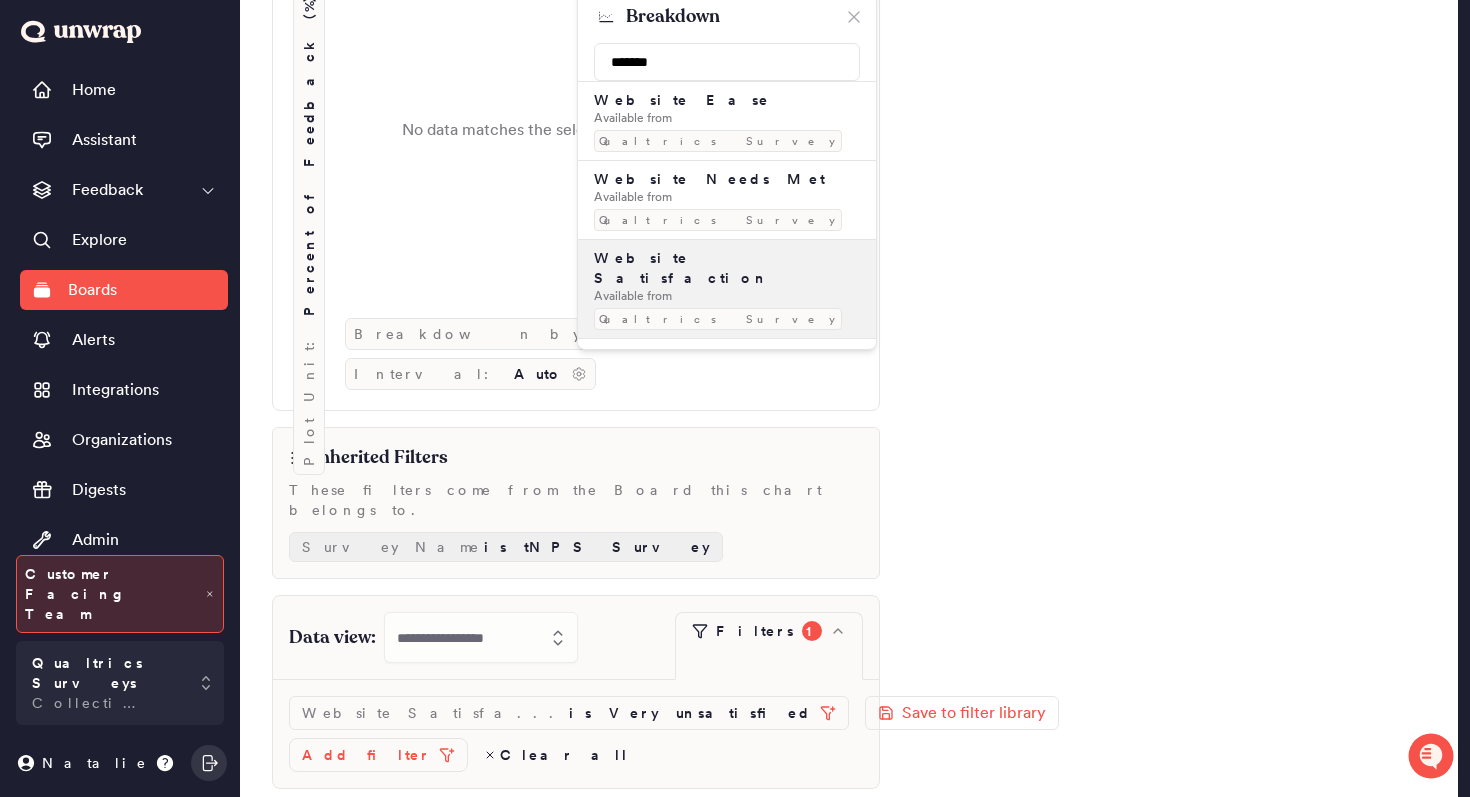 click on "Qualtrics Survey" at bounding box center (718, 319) 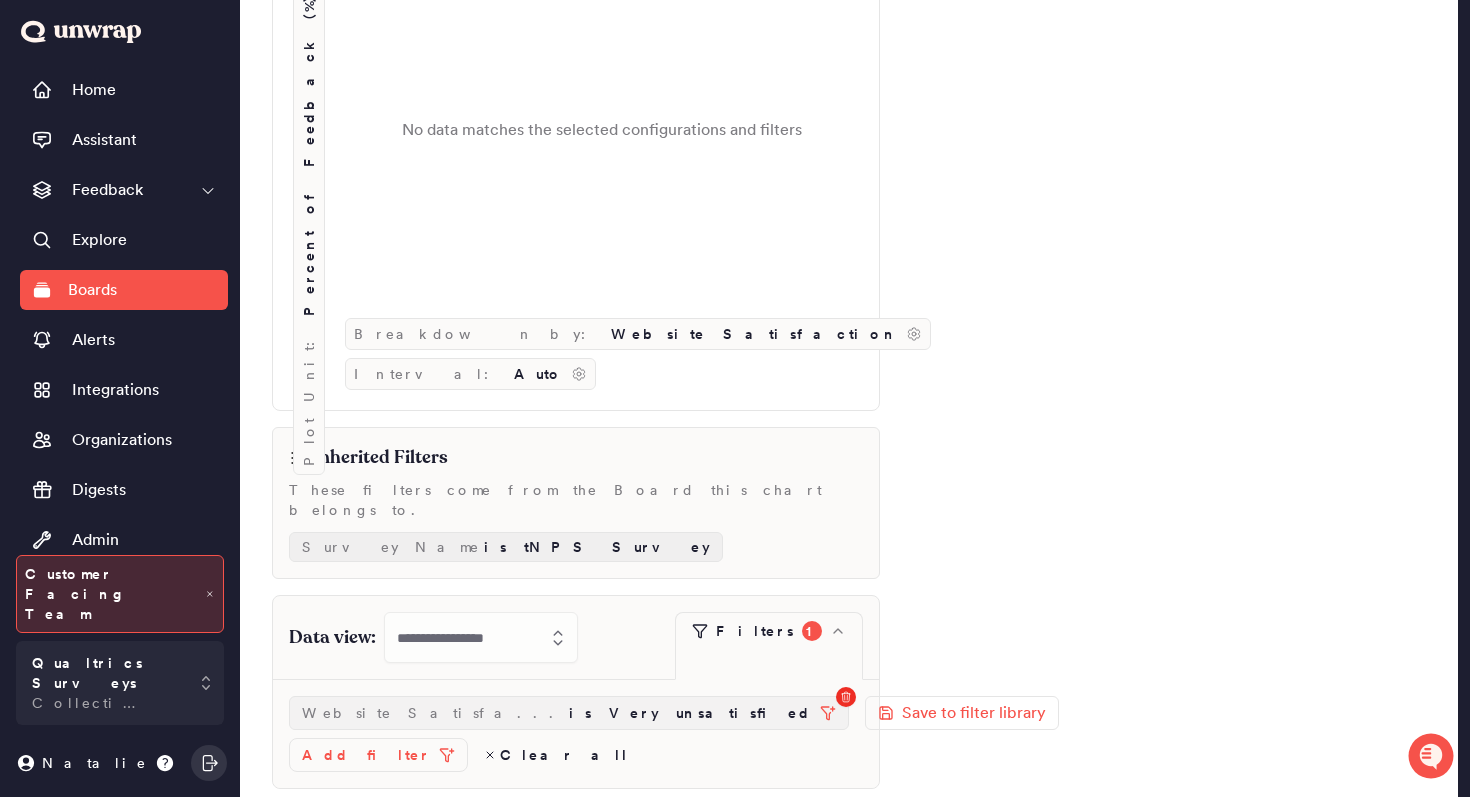 click 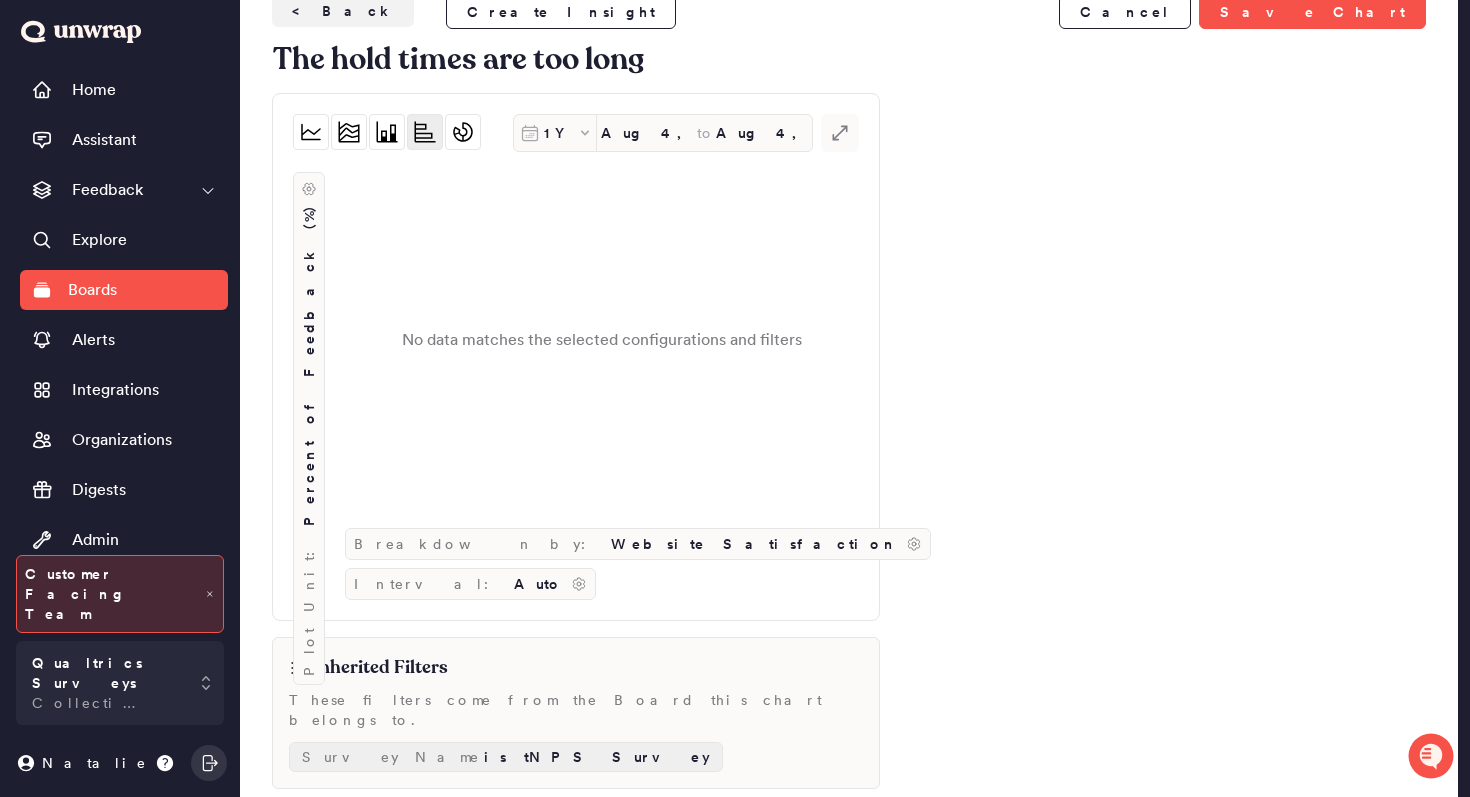 scroll, scrollTop: 0, scrollLeft: 0, axis: both 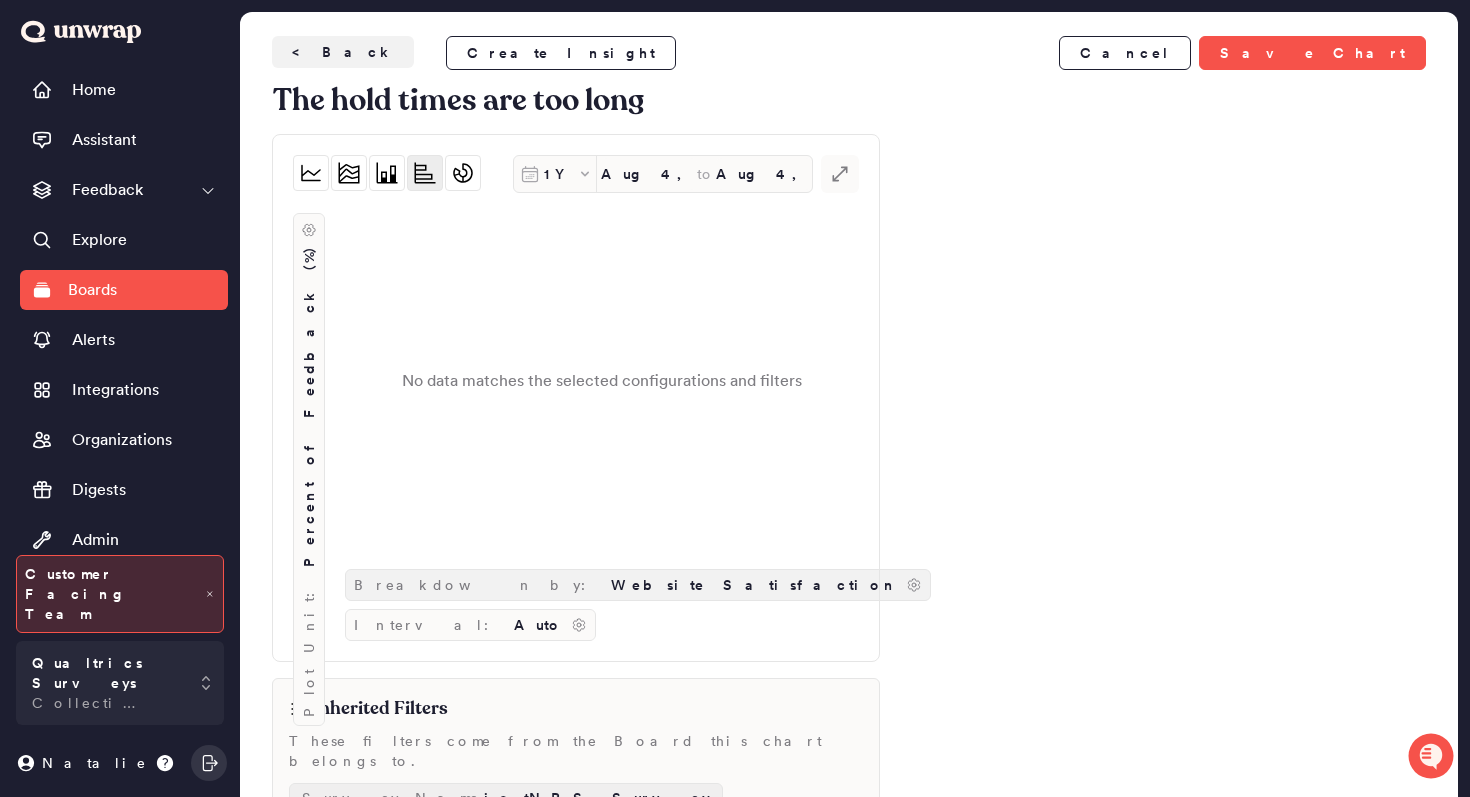 click on "Website Satisfaction" at bounding box center (754, 585) 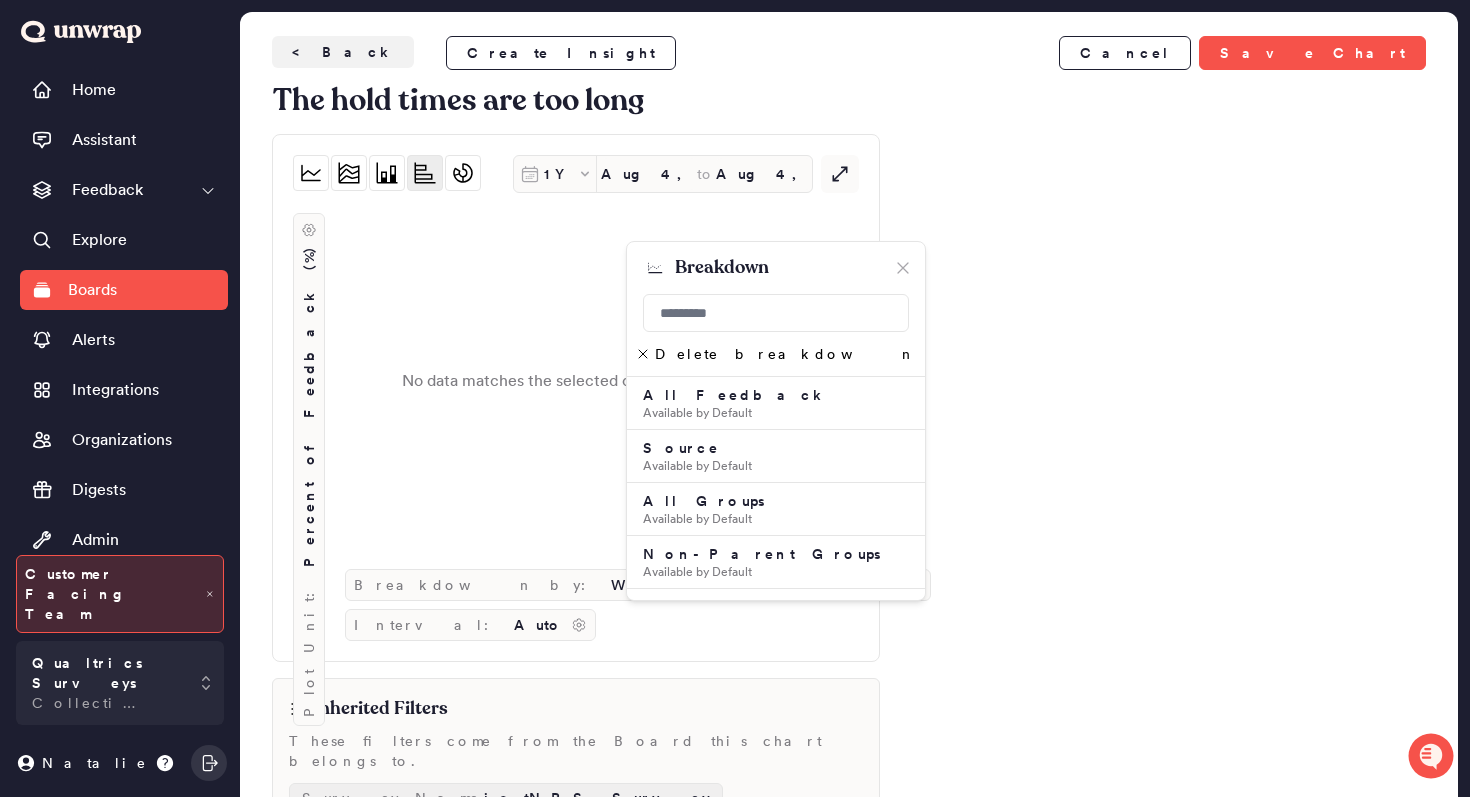 click on "Delete breakdown" at bounding box center (775, 354) 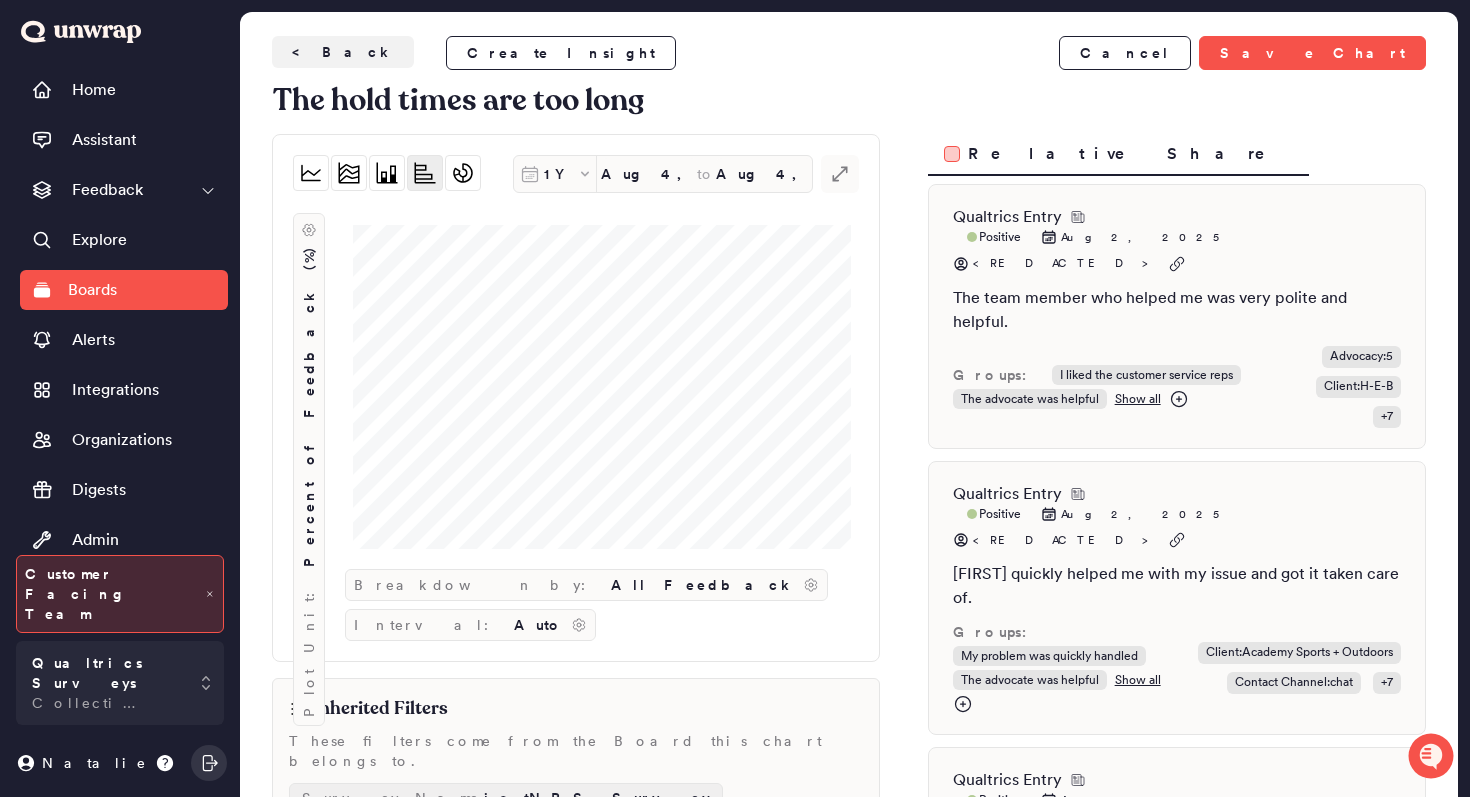 click on "1Y [DATE] to [DATE]
.st0 {
fill: #7e7d82;
}
Plot Unit: Percent of Feedback (%) Breakdown by: All Feedback Interval: Auto" at bounding box center [576, 398] 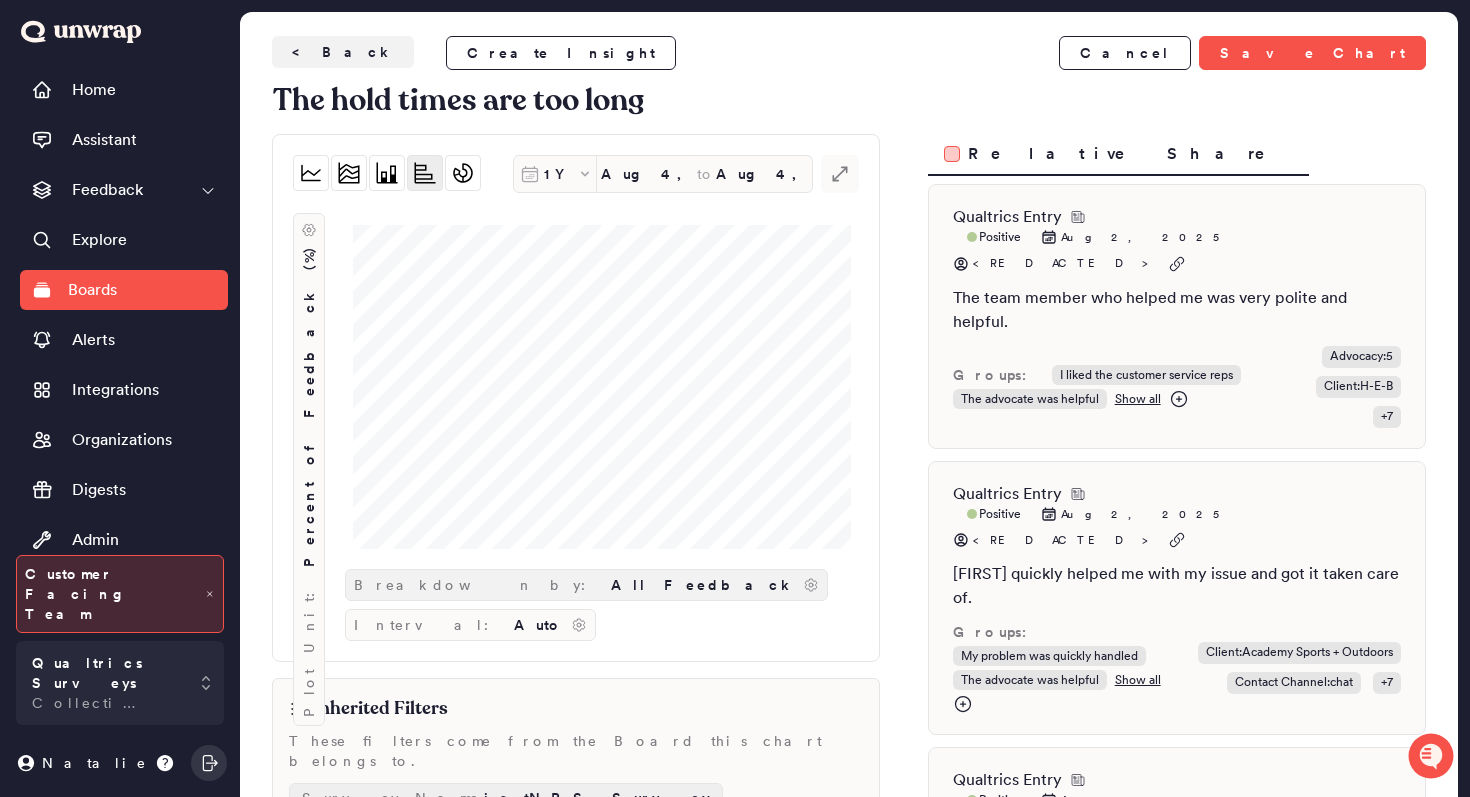 click on "All Feedback" at bounding box center (703, 585) 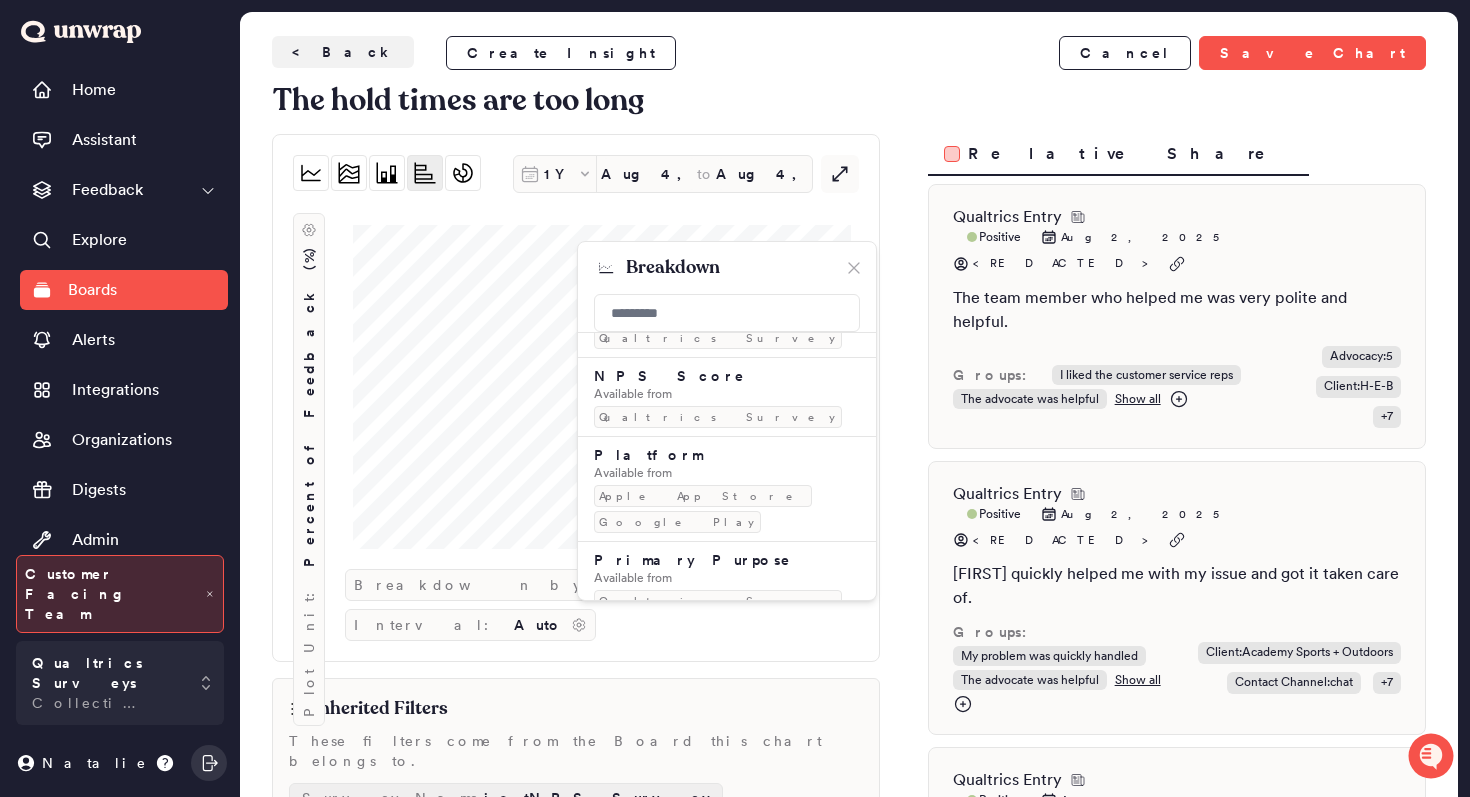 scroll, scrollTop: 1579, scrollLeft: 0, axis: vertical 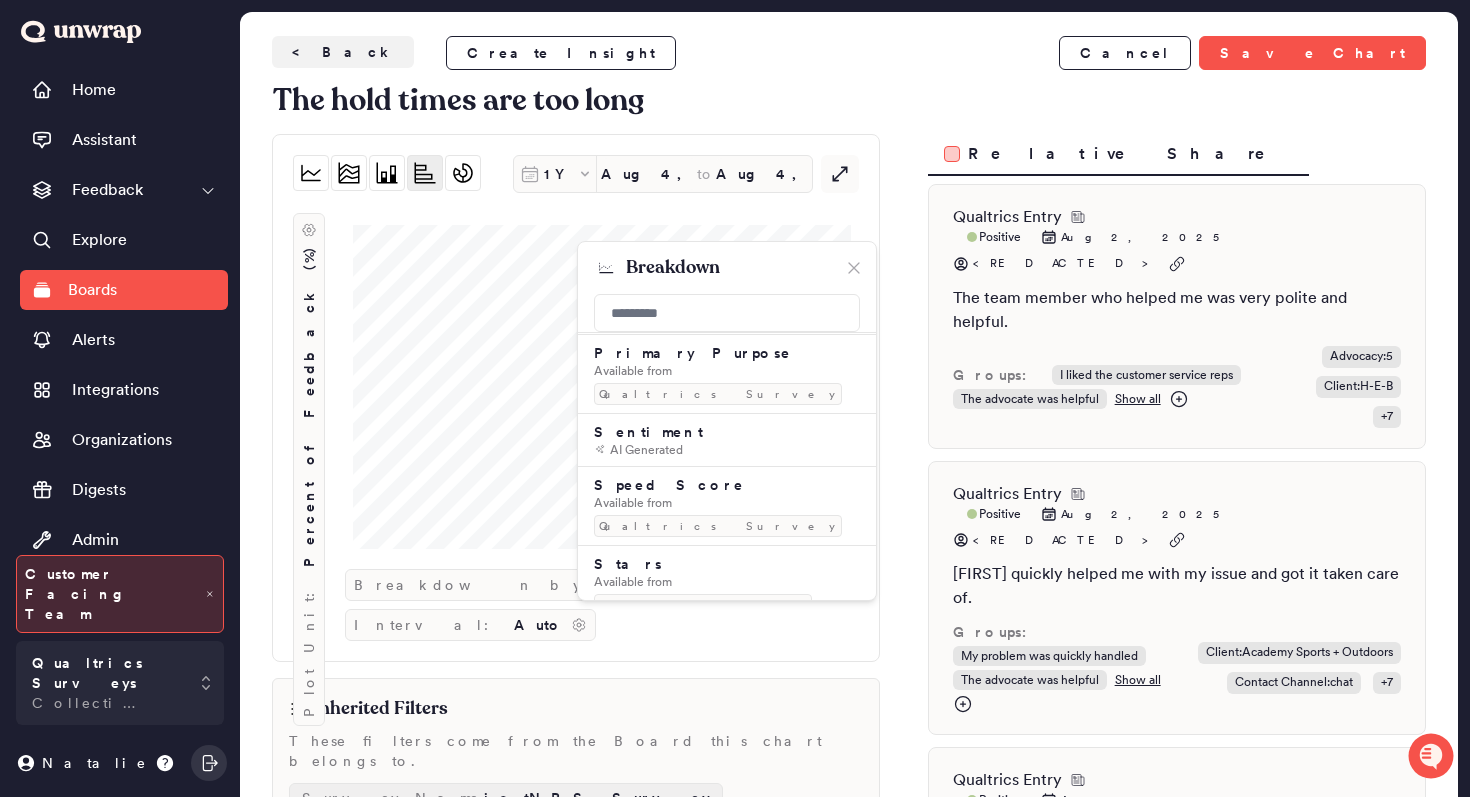 click on "Available from Qualtrics Survey" at bounding box center (727, 1135) 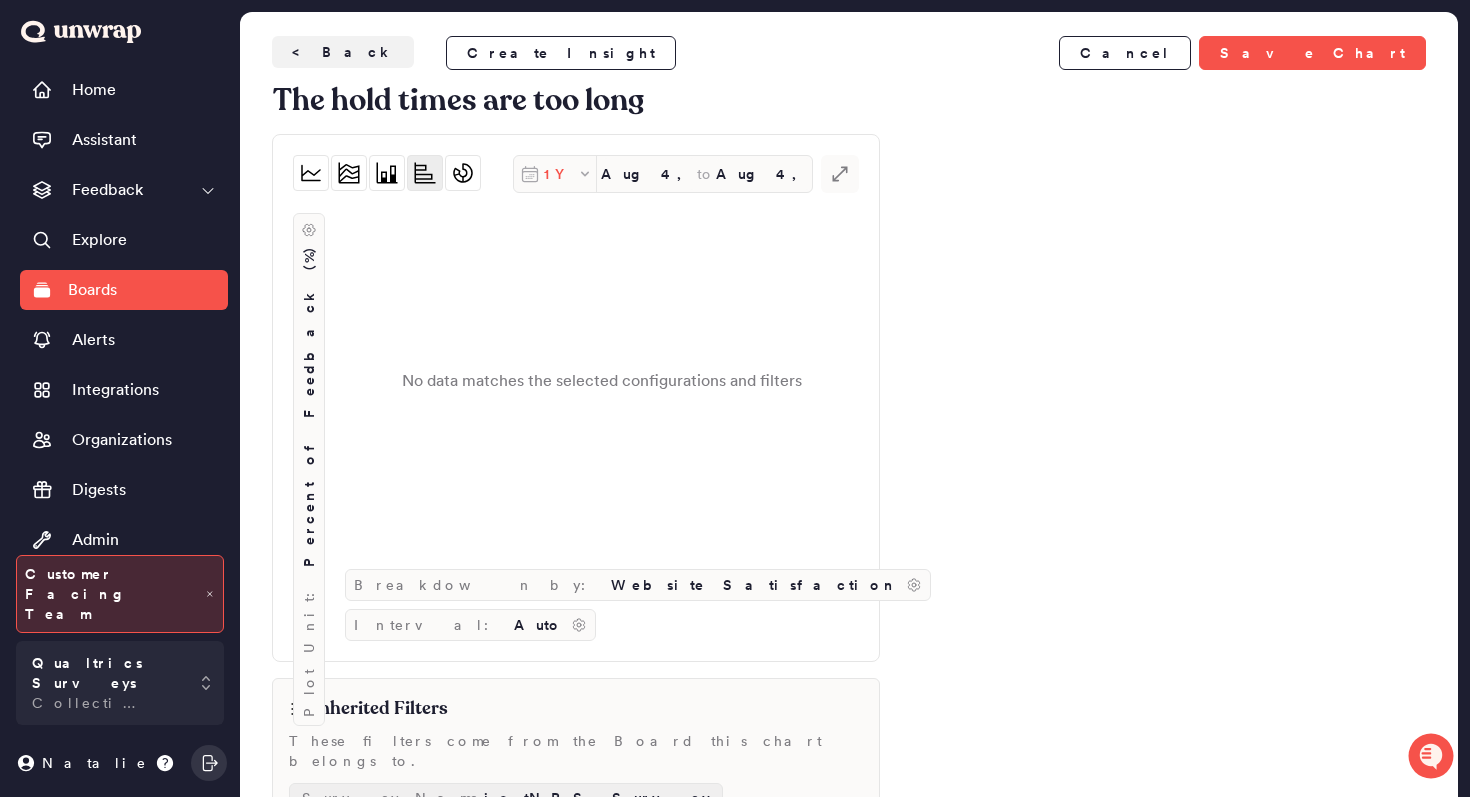 click on "1Y" at bounding box center (560, 174) 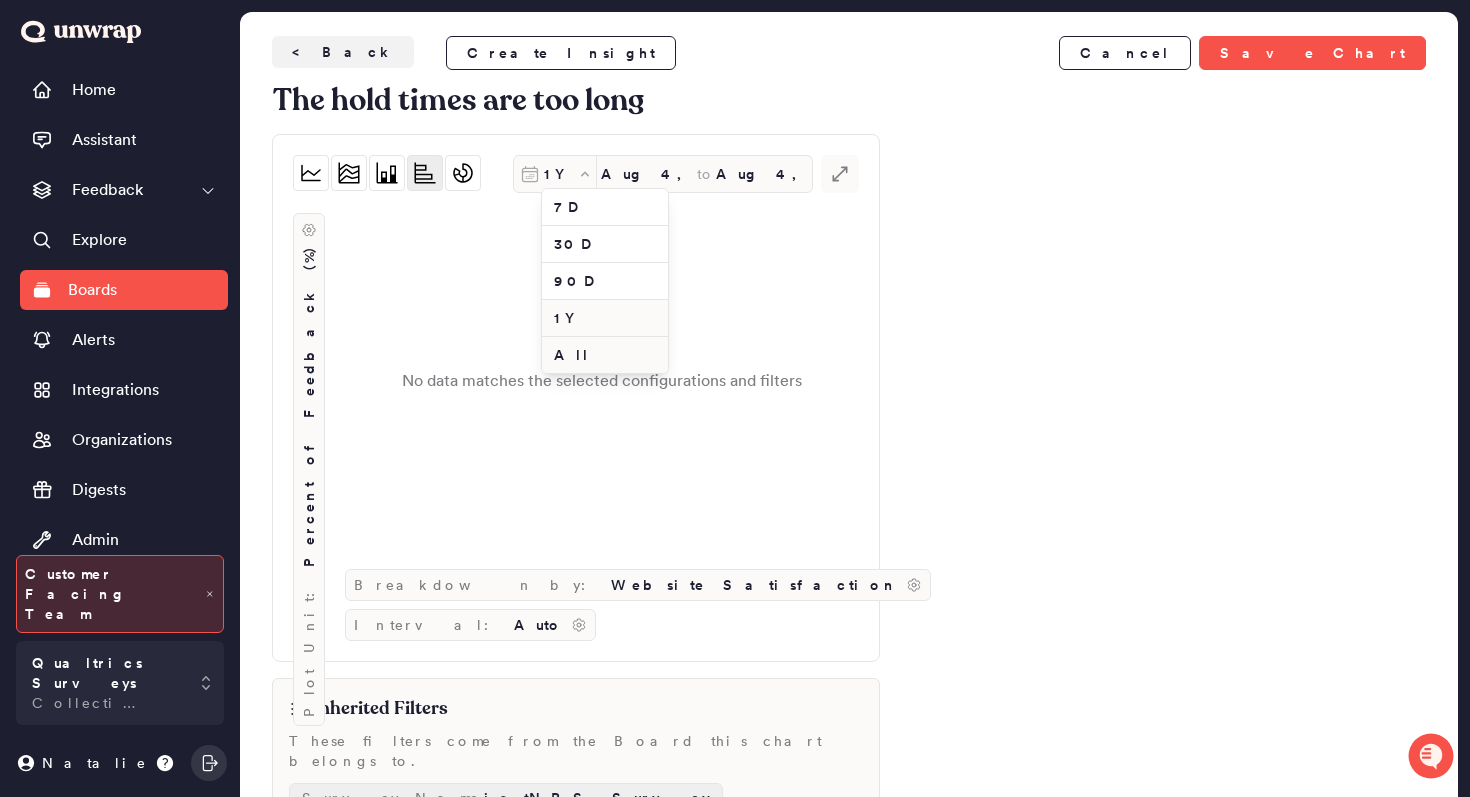 click on "All" at bounding box center (605, 355) 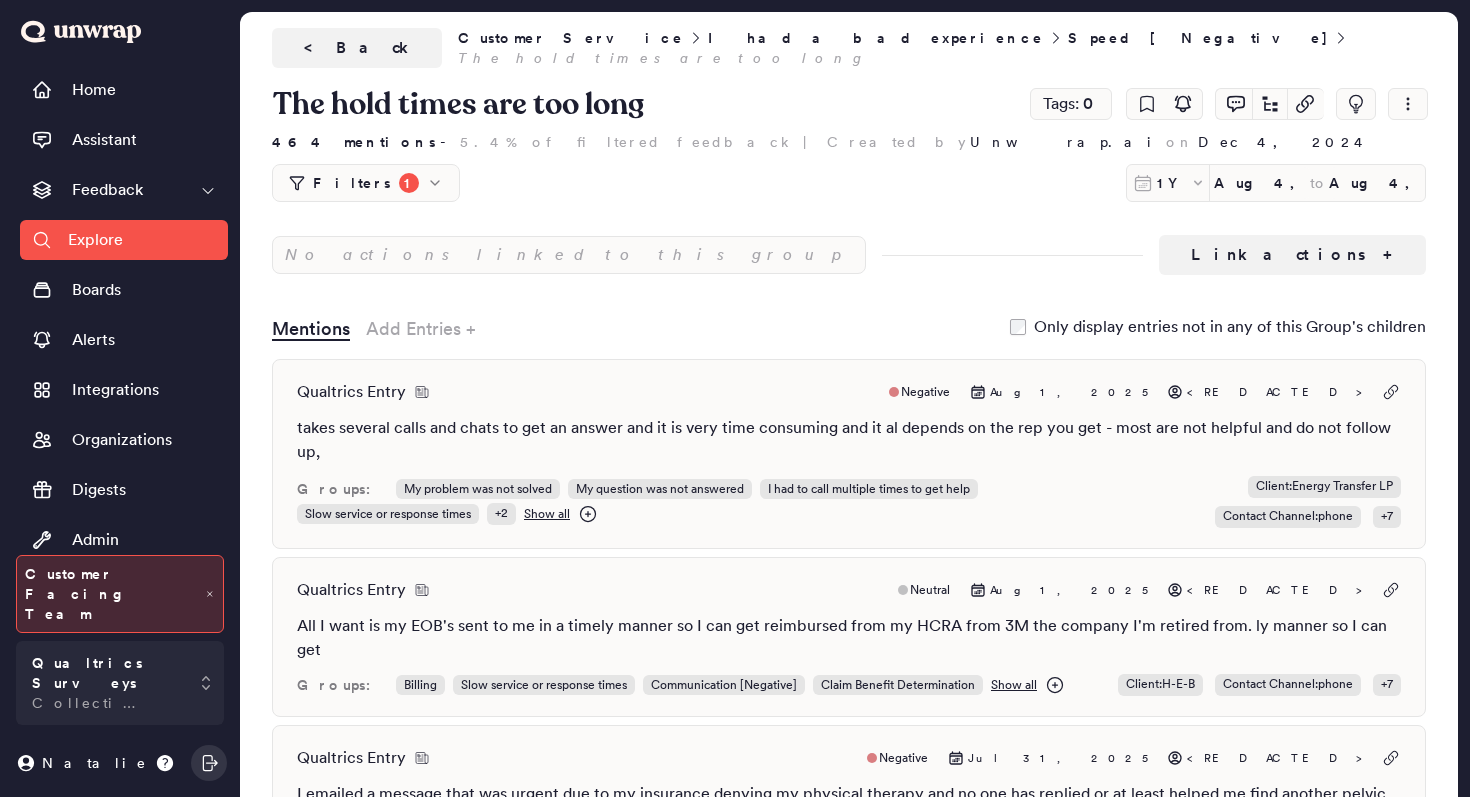 scroll, scrollTop: 0, scrollLeft: 0, axis: both 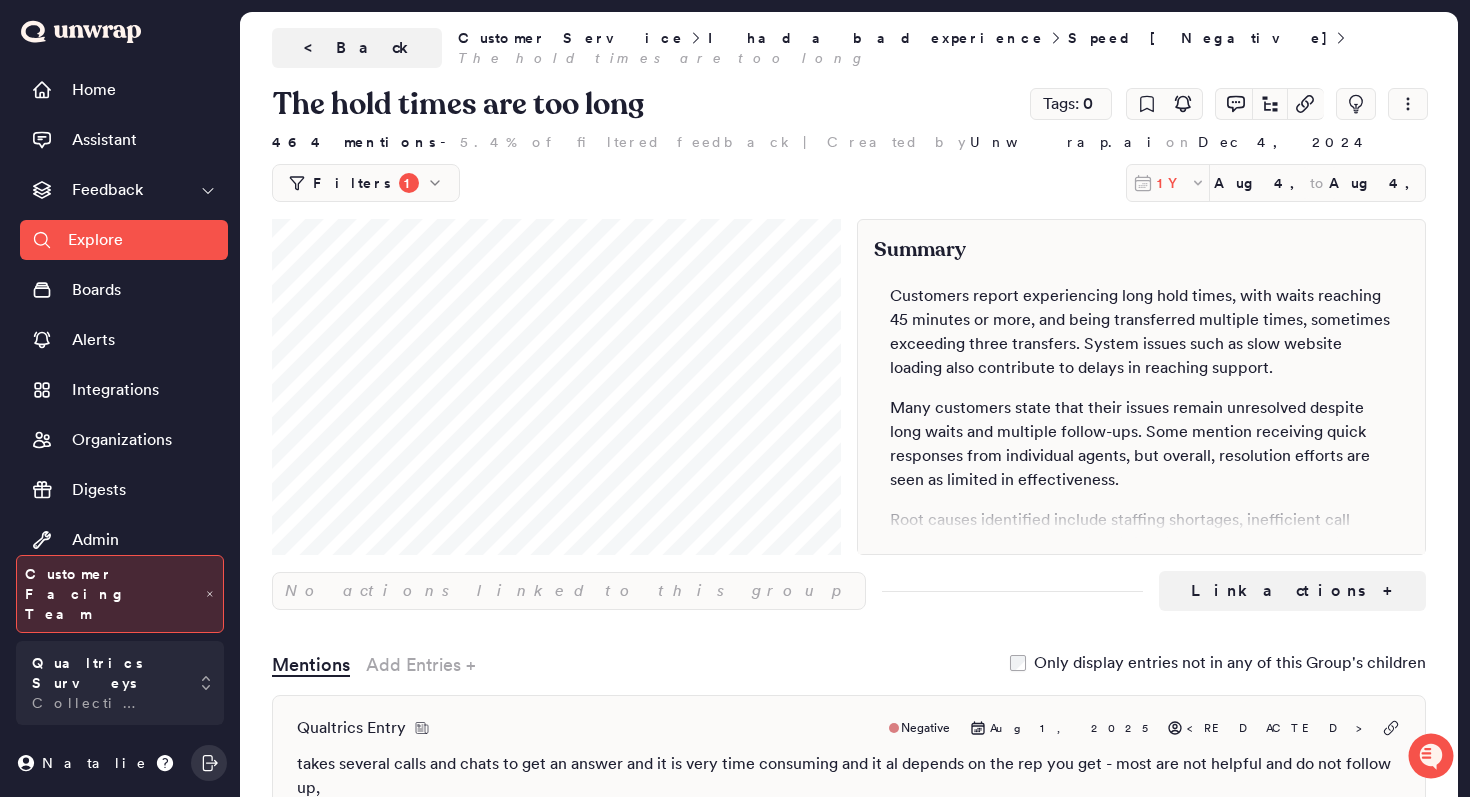 click 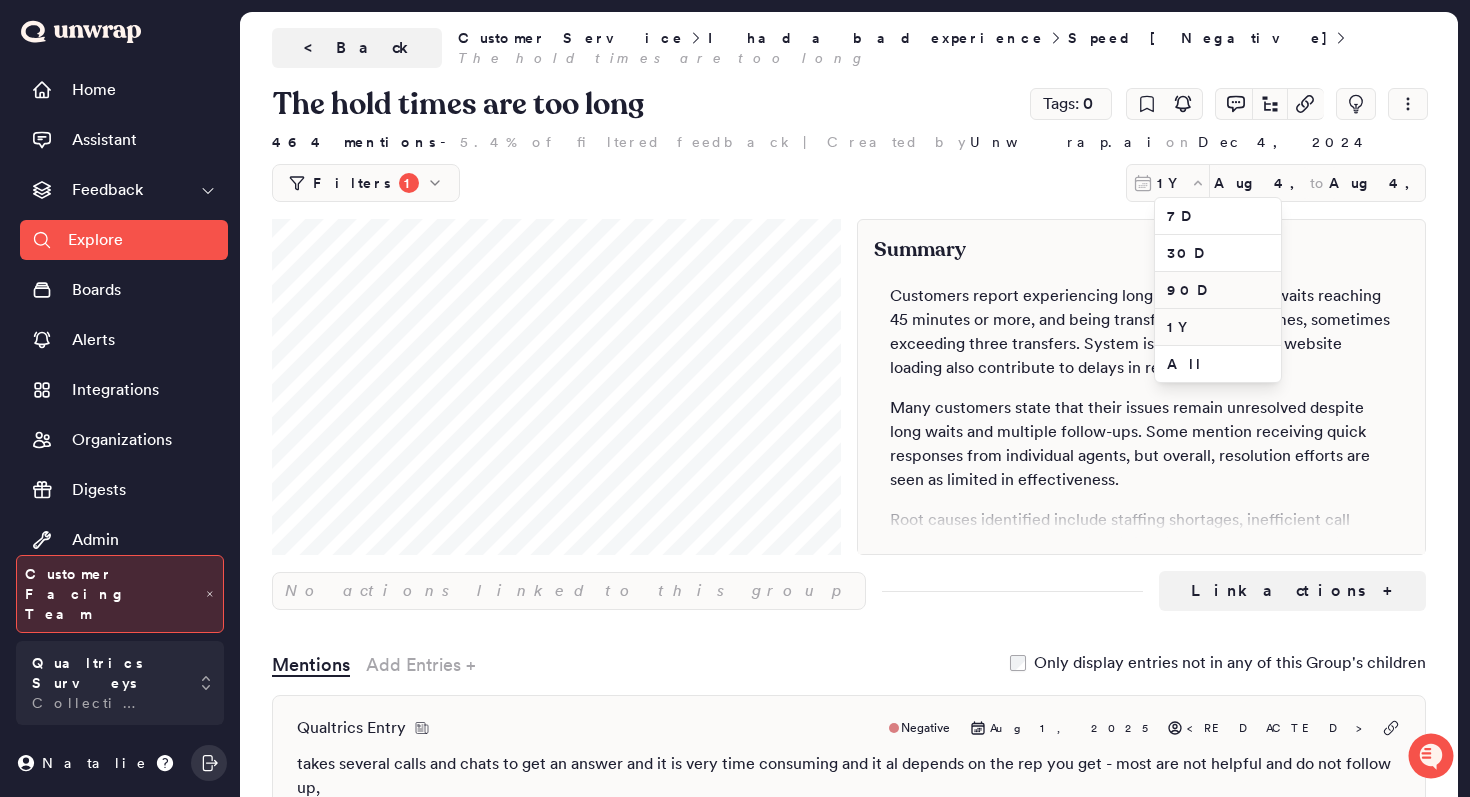 click on "90D" at bounding box center (1218, 290) 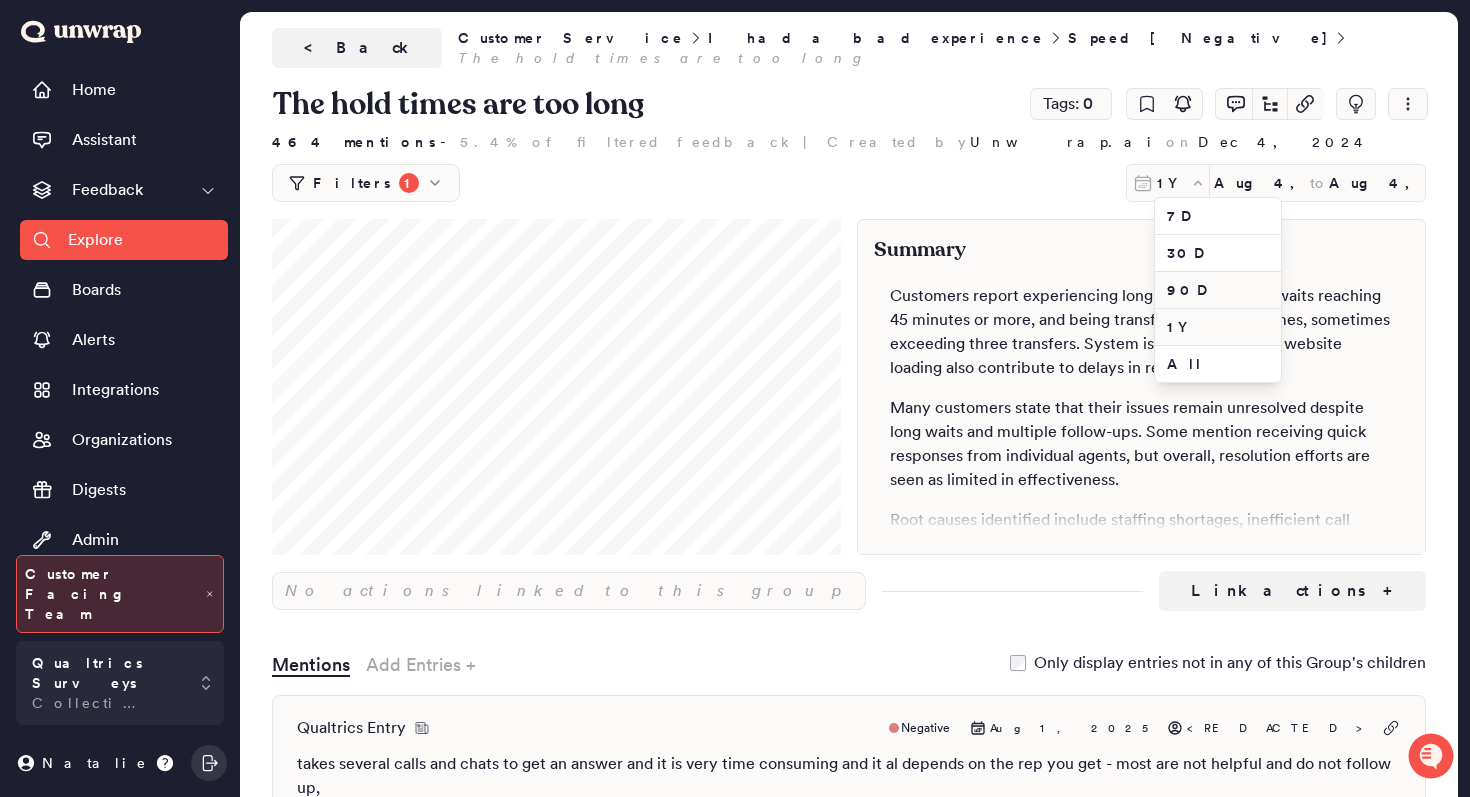 type on "May 6, 2025" 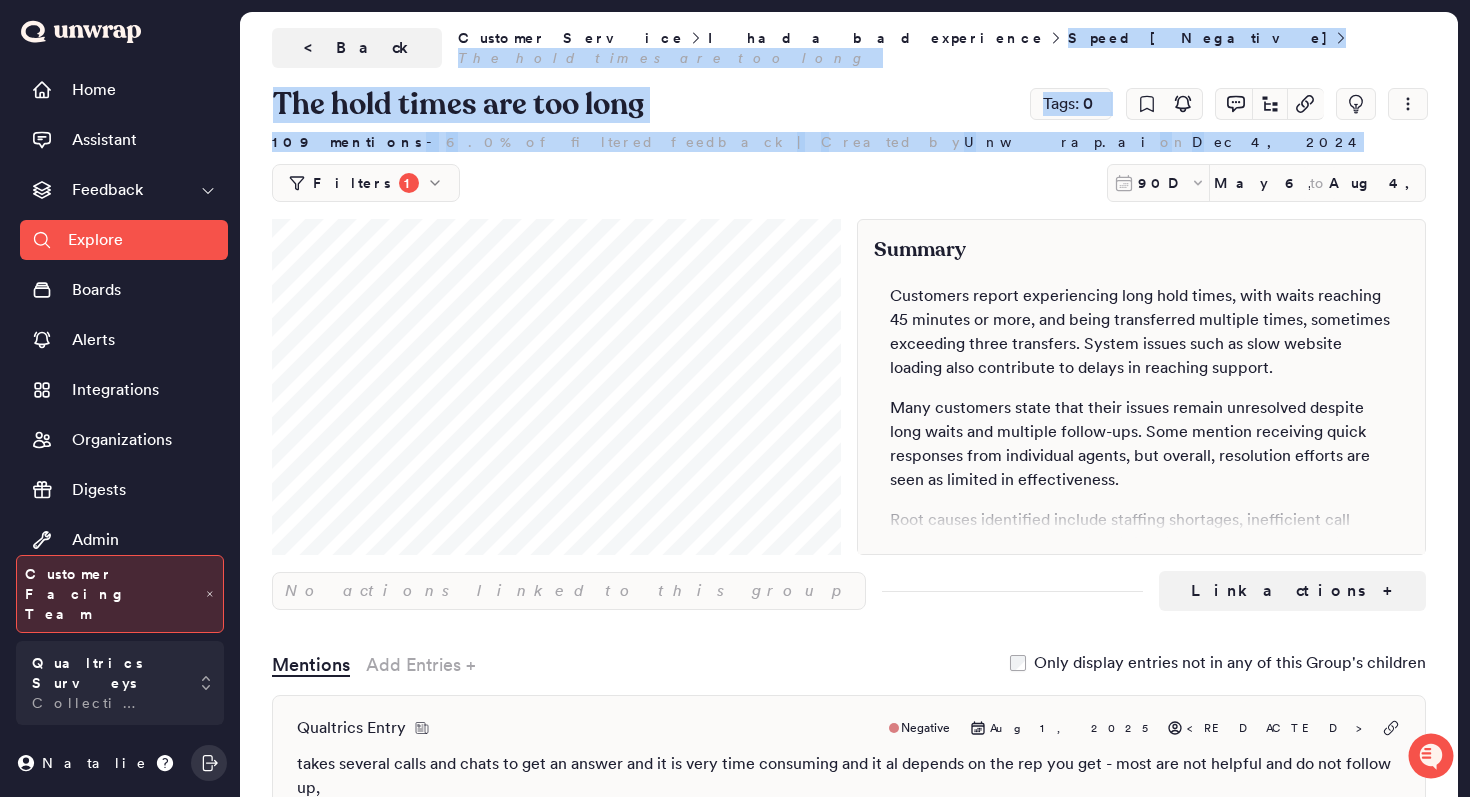 drag, startPoint x: 848, startPoint y: 144, endPoint x: 818, endPoint y: -103, distance: 248.81519 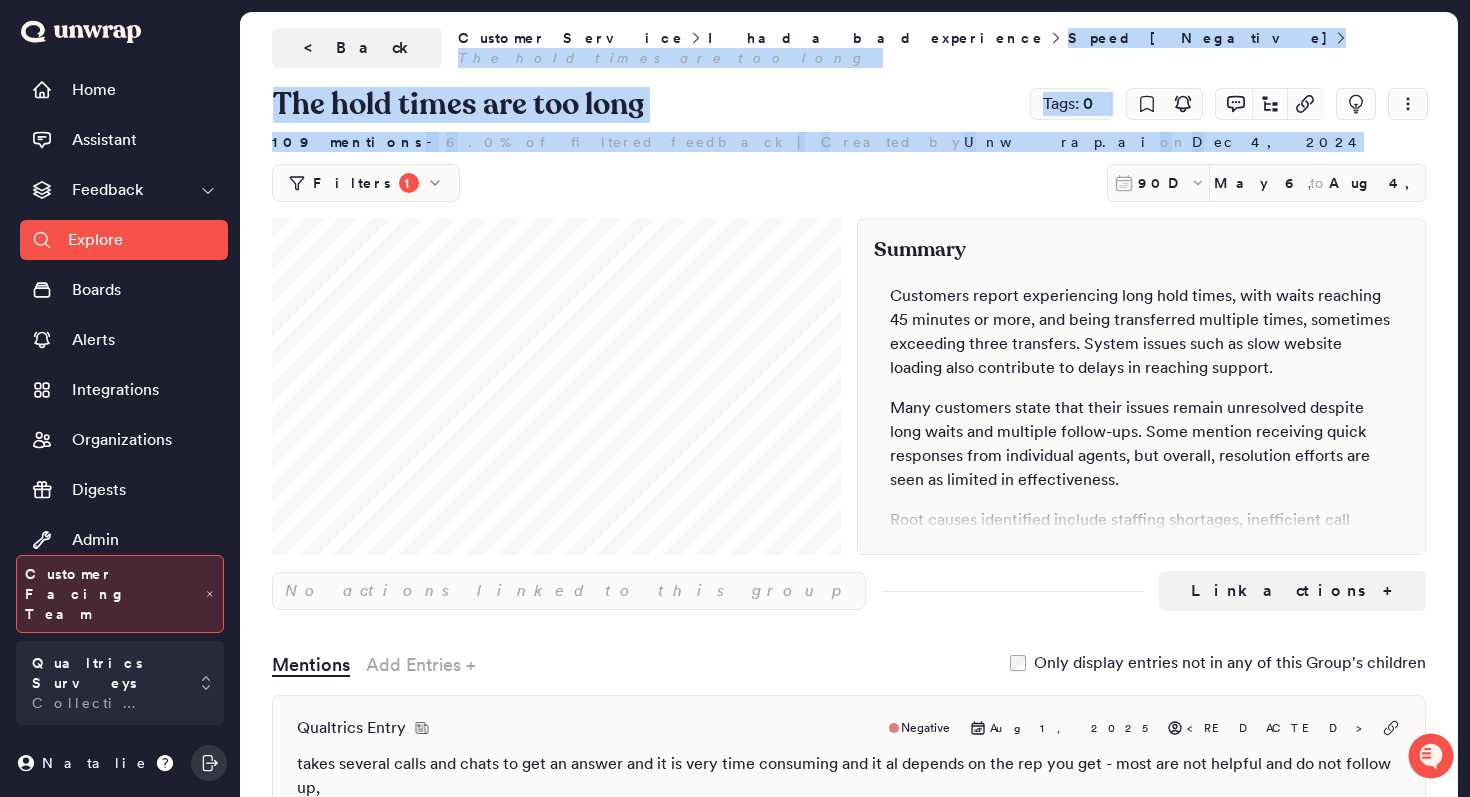 click on "Home Assistant Feedback Explore Boards Alerts Integrations Organizations Digests Admin Group List Customer Facing Team Qualtrics Surveys Collective Health Natalie Open sidebar Explore Search Filters 1 1Y Aug 4, 2024 to Aug 4, 2025 Survey Name is   tNPS Survey Add filter Clear all Save to filter library Filtered to  141 out of 151 groups ( 60 ) ▼ Customer Service 7,010  mention s   ( 81.5% of filtered feedback ) | ( 20 ) ▼ I had a good experience 5,532  mention s   ( 64.3% of filtered feedback ) | ( 4 ) ▼ Empathy 3,110  mention s   ( 36.2% of filtered feedback ) | ( 1 ) ▼ I liked my advocate 2,910  mention s   ( 33.8% of filtered feedback ) | I liked the customer service reps 2,532  mention s   ( 29.4% of filtered feedback ) | My advocate was friendly 814  mention s   ( 9.5% of filtered feedback ) | The advocate was patient 439  mention s   ( 5.1% of filtered feedback ) | ( 2 ) ▼ Advocacy 2,555  mention s   ( 29.7% of filtered feedback ) | The advocate was helpful 2,233  mention s   ( ) | 453 s   ( )" at bounding box center [735, 398] 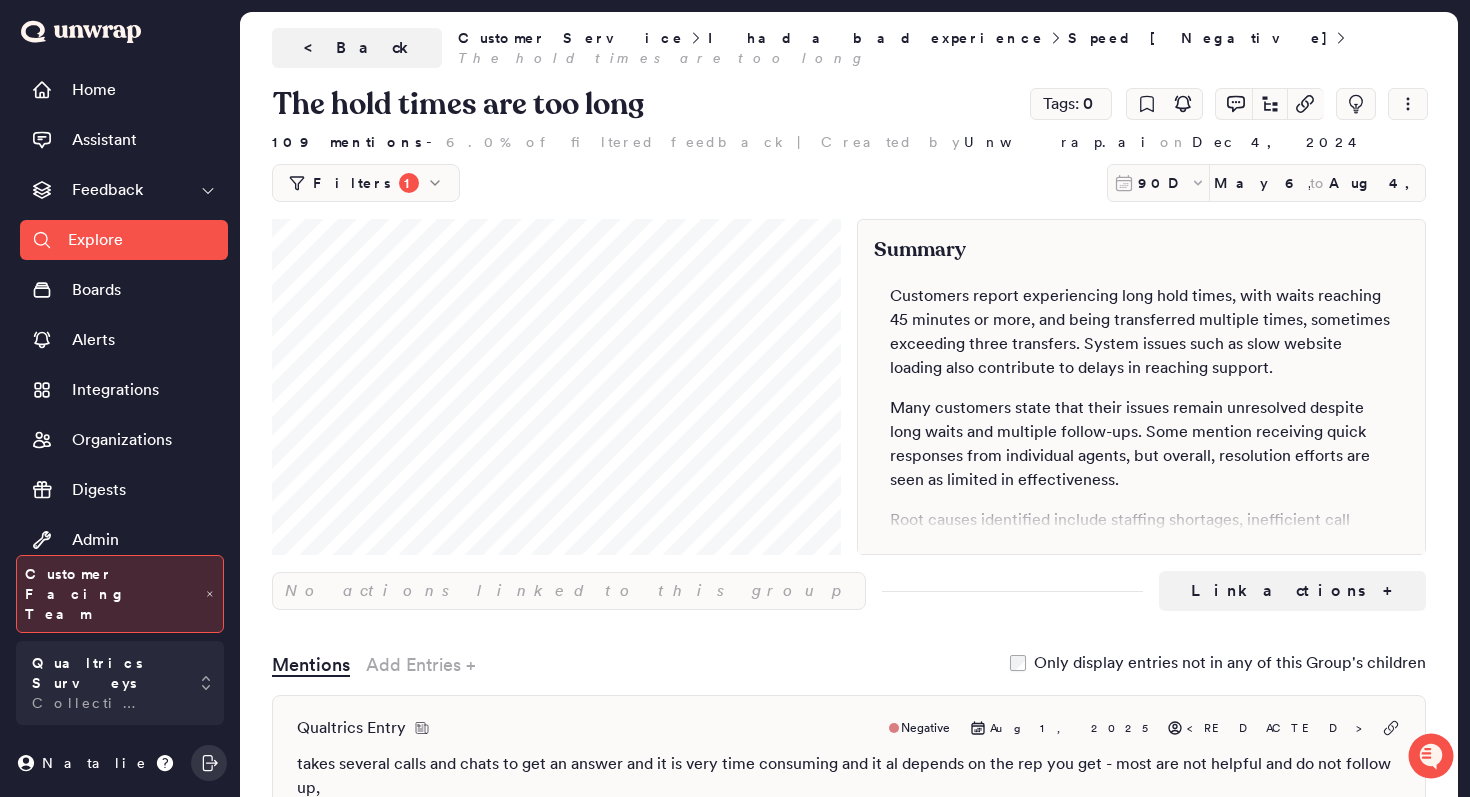 click on "Summary Customers report experiencing long hold times, with waits reaching 45 minutes or more, and being transferred multiple times, sometimes exceeding three transfers. System issues such as slow website loading also contribute to delays in reaching support.
Many customers state that their issues remain unresolved despite long waits and multiple follow-ups. Some mention receiving quick responses from individual agents, but overall, resolution efforts are seen as limited in effectiveness.
Root causes identified include staffing shortages, inefficient call transfer processes, system inefficiencies, and a lack of proactive follow-up or clear communication from representatives.
Customers seeking urgent assistance, such as medical approvals or claim corrections, report longer delays and feel ignored when calls are transferred or disconnected without resolution. Customers also mention delayed or missing follow-up communications, sometimes waiting weeks or months for responses.​​​
•  NPS Bucket:" at bounding box center (849, 387) 